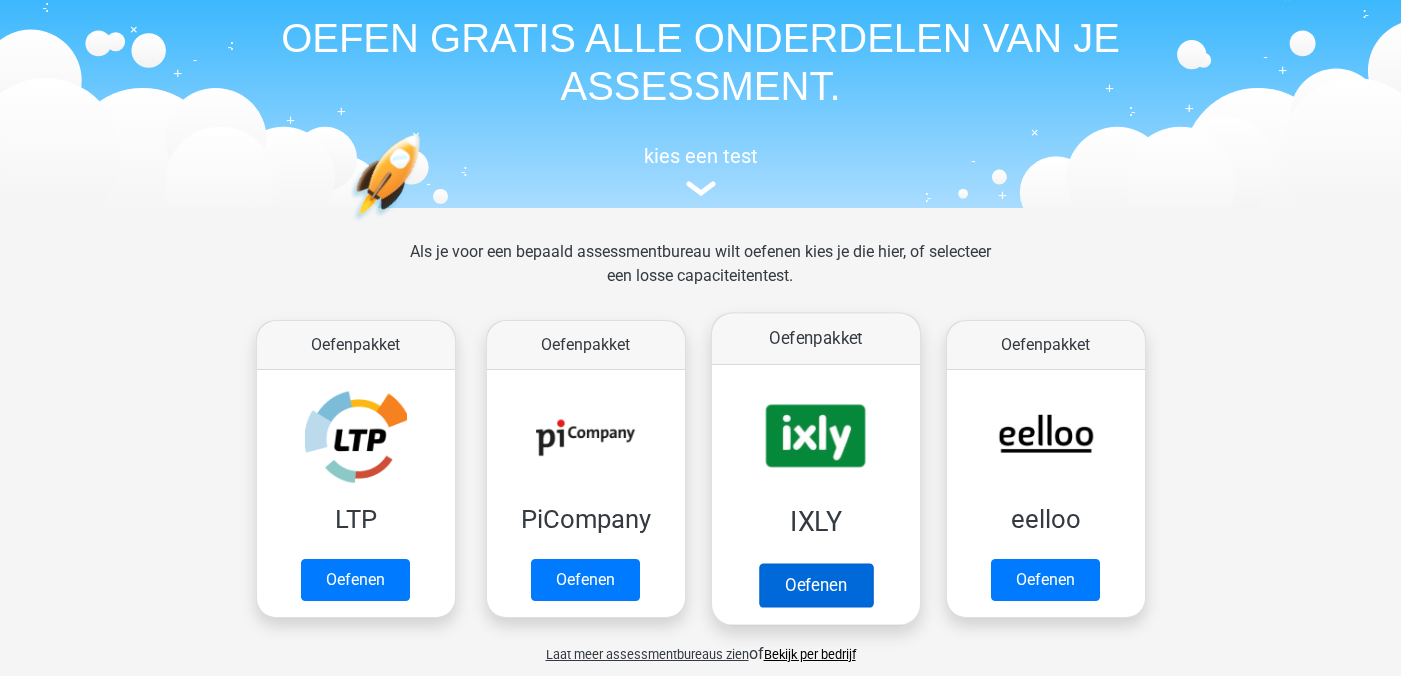 scroll, scrollTop: 96, scrollLeft: 0, axis: vertical 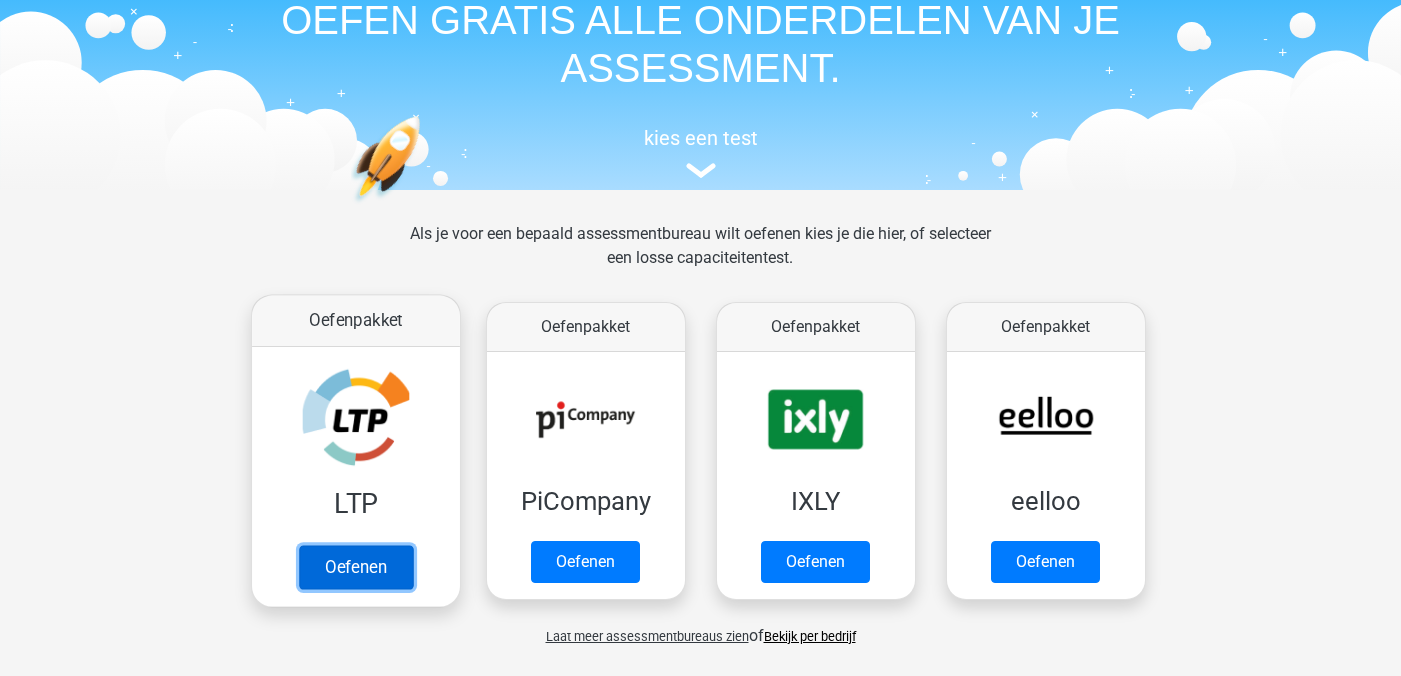 click on "Oefenen" at bounding box center (355, 567) 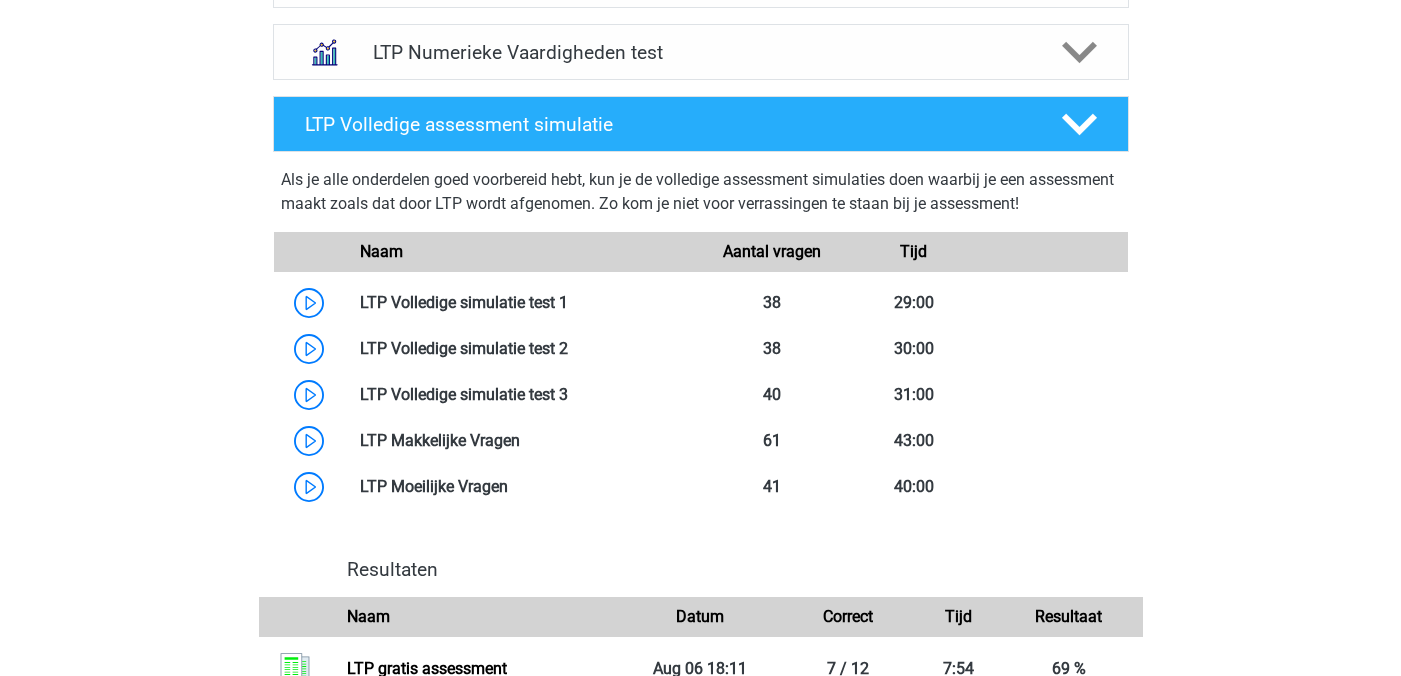 scroll, scrollTop: 1545, scrollLeft: 0, axis: vertical 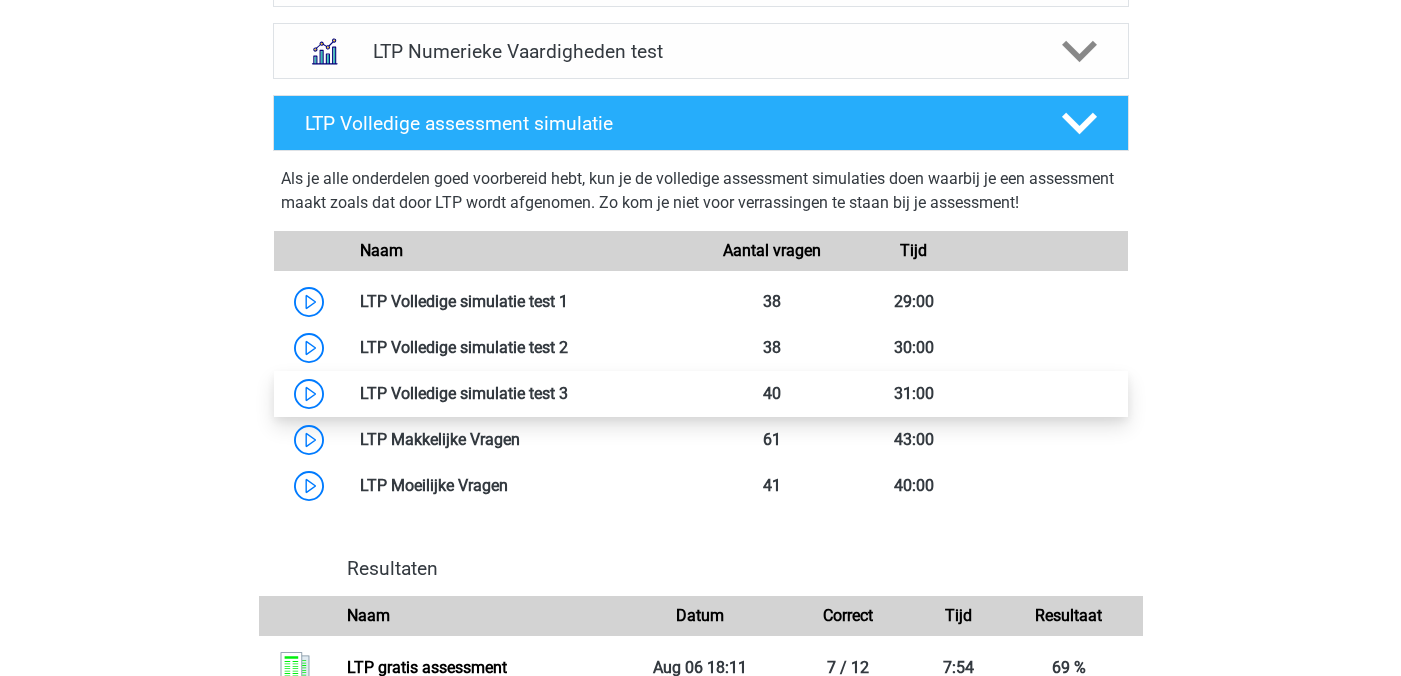 click at bounding box center (568, 393) 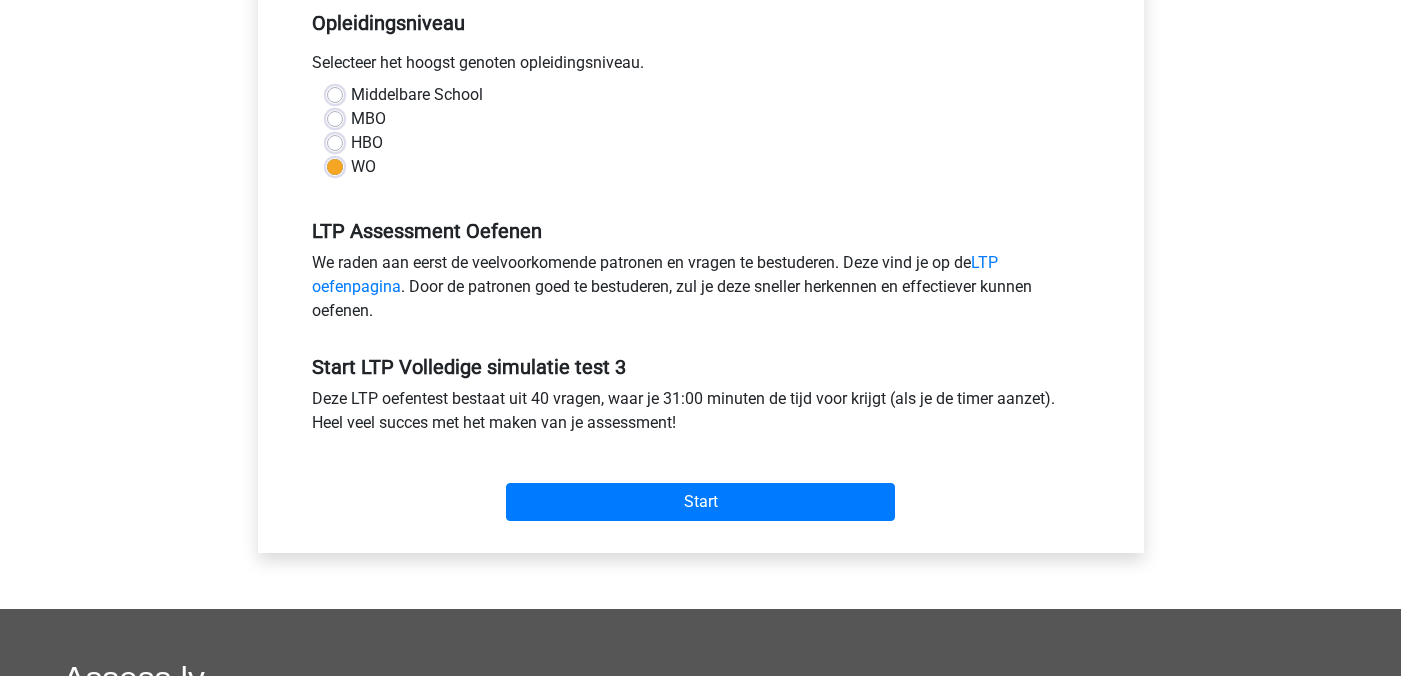 scroll, scrollTop: 442, scrollLeft: 0, axis: vertical 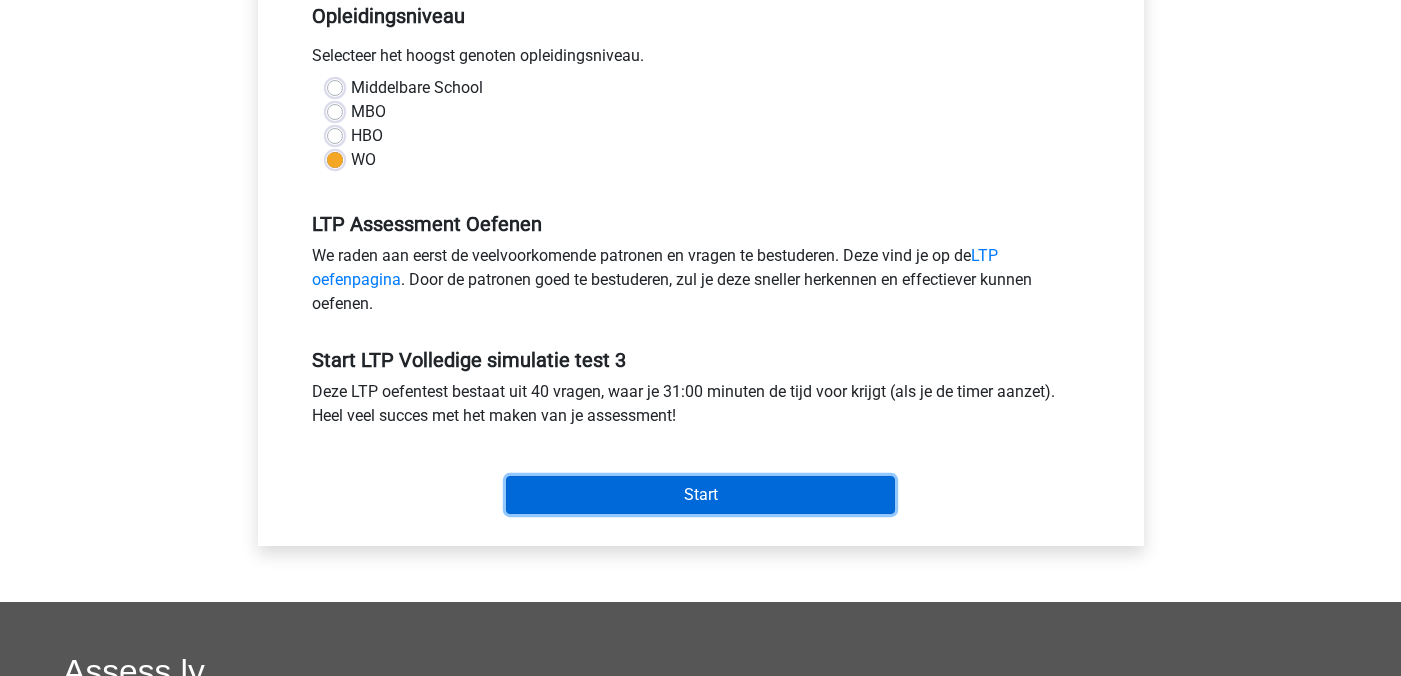 click on "Start" at bounding box center [700, 495] 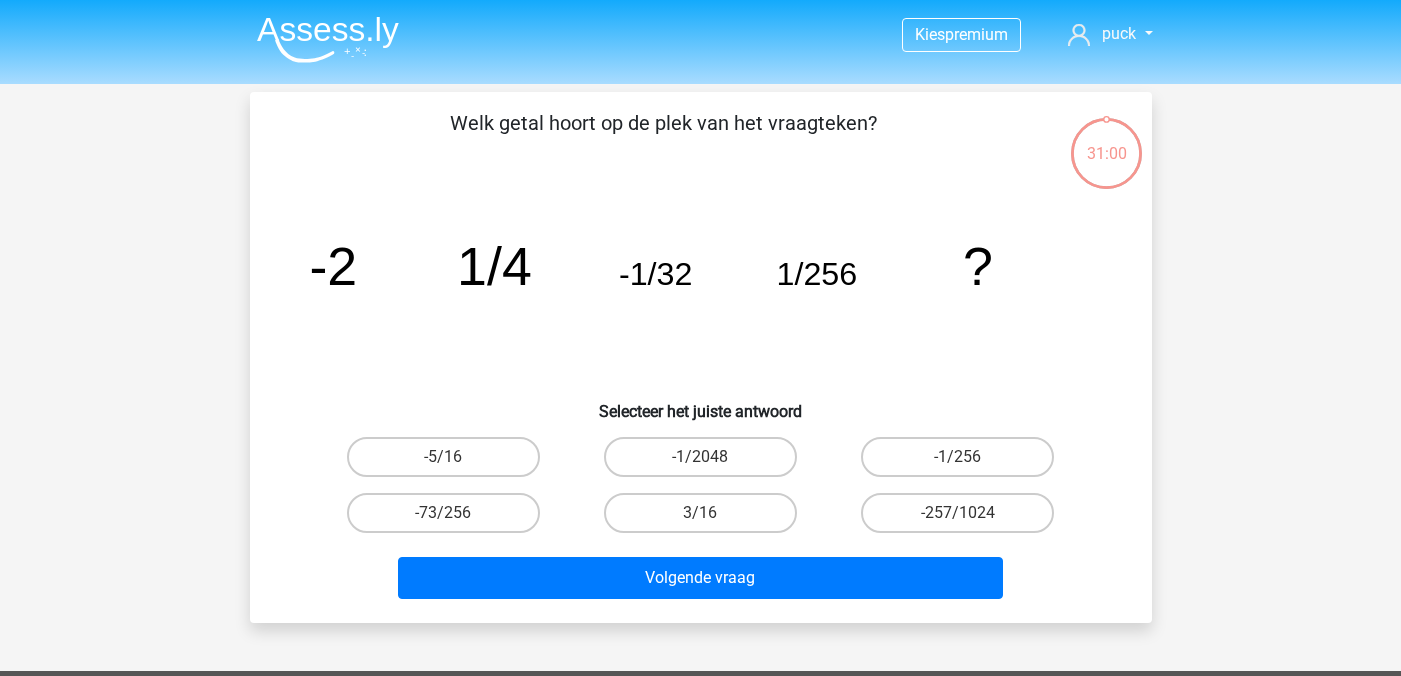 scroll, scrollTop: 0, scrollLeft: 0, axis: both 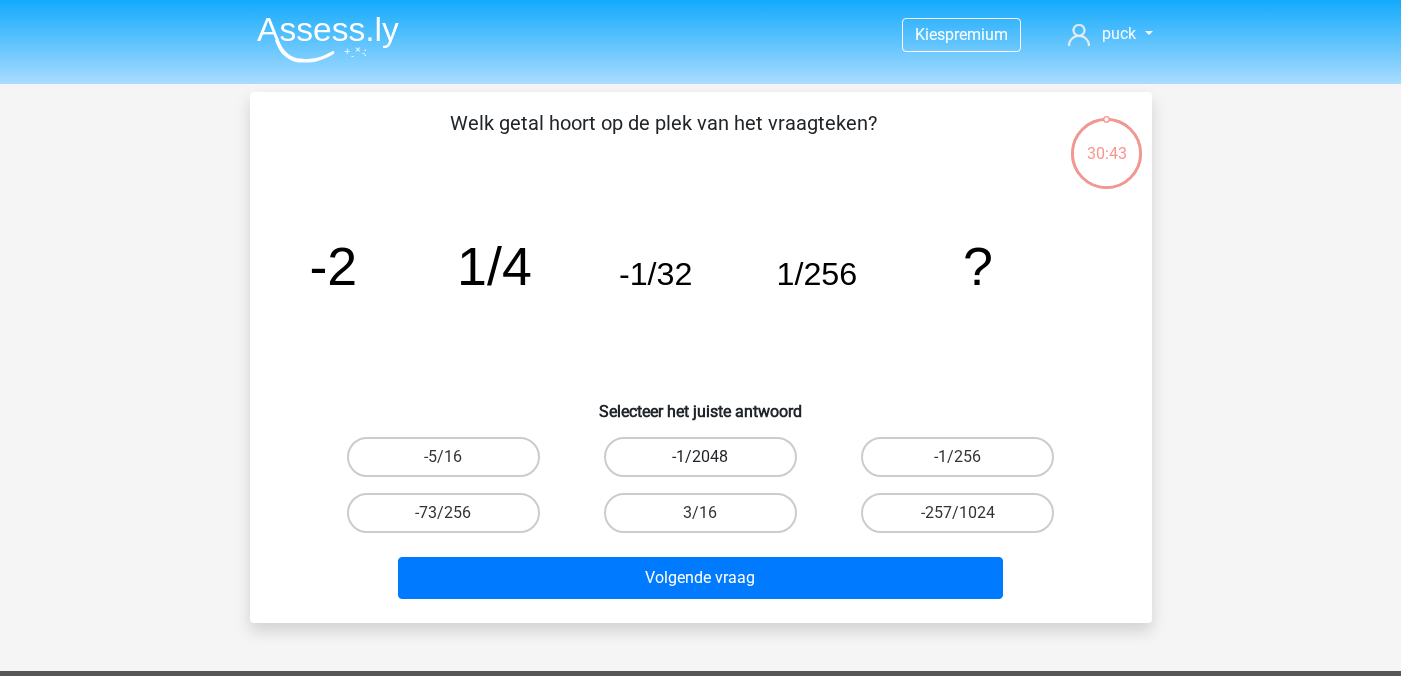 click on "-1/2048" at bounding box center [700, 457] 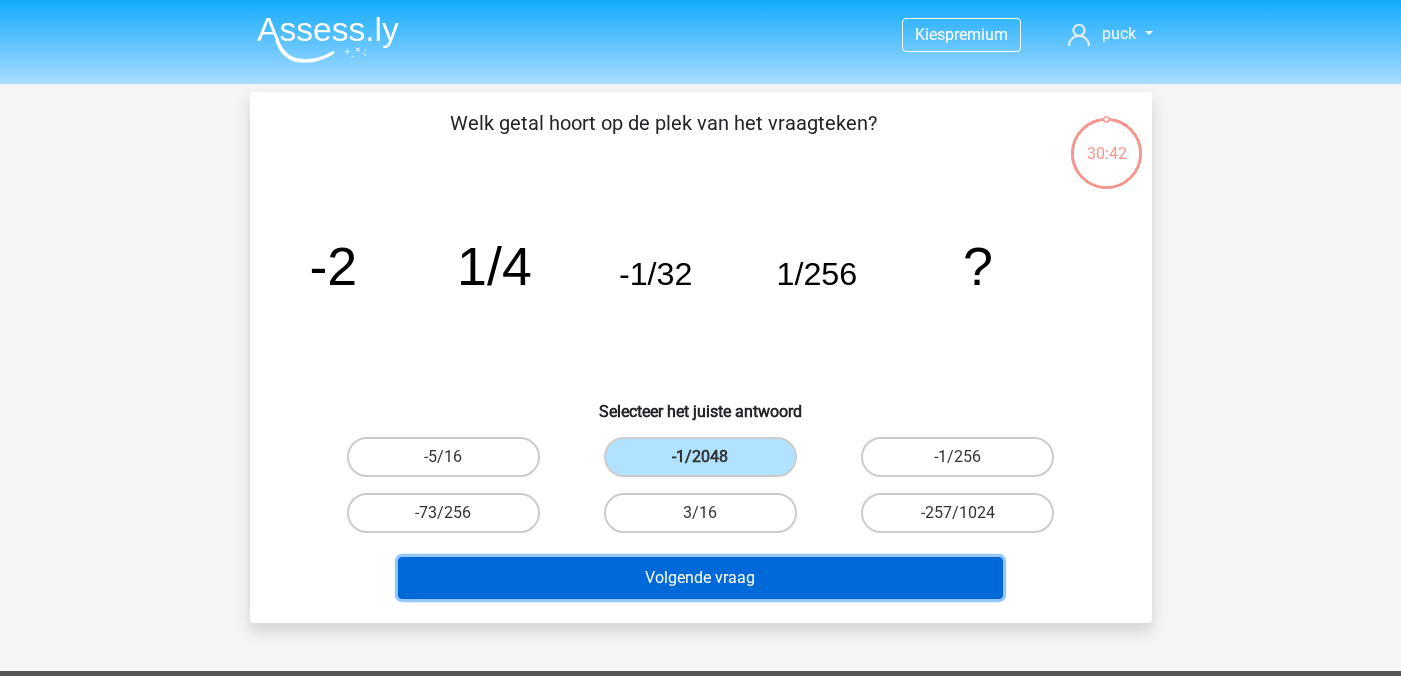 click on "Volgende vraag" at bounding box center (700, 578) 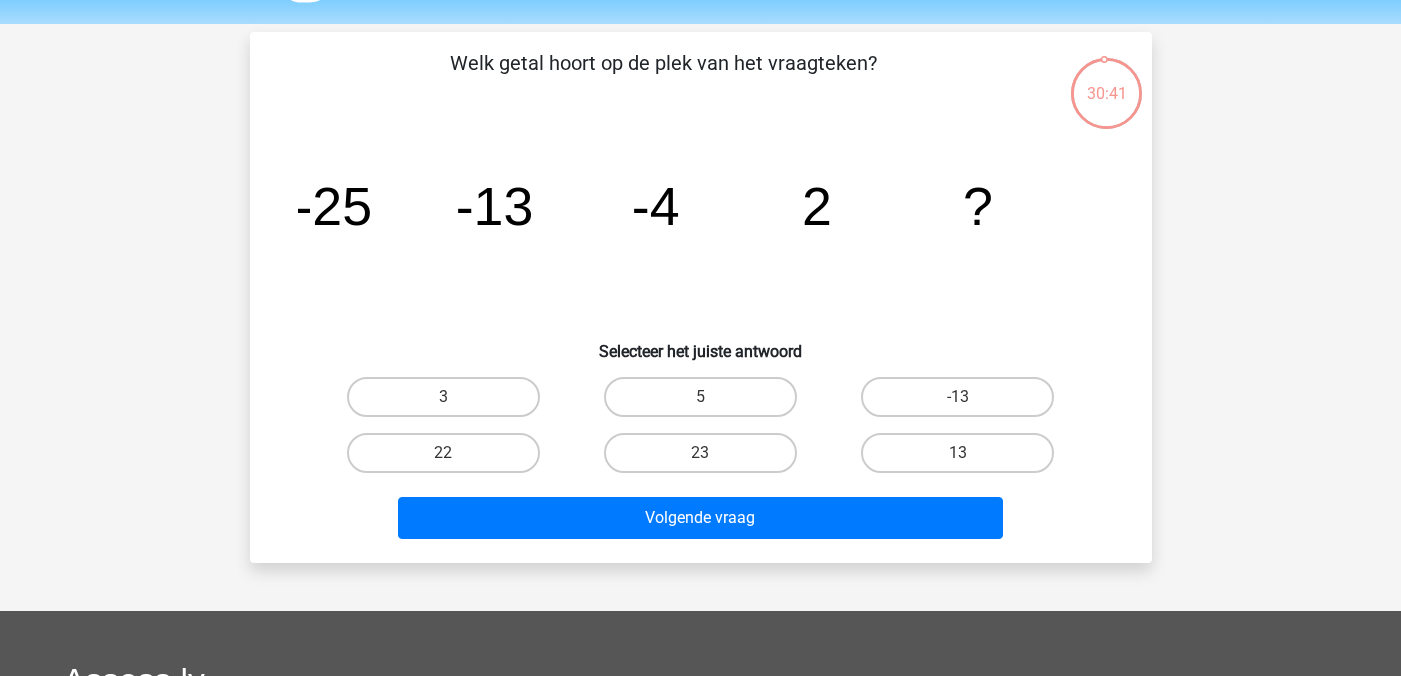 scroll, scrollTop: 56, scrollLeft: 0, axis: vertical 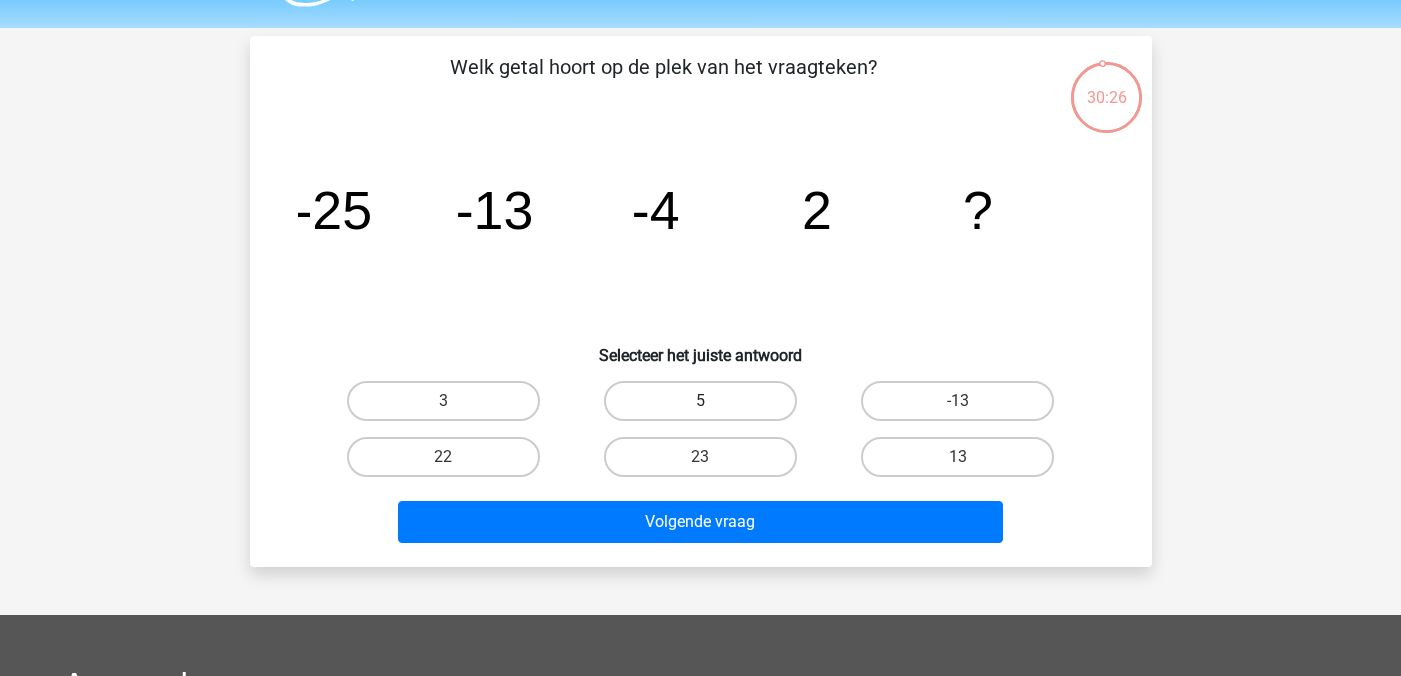 click on "5" at bounding box center [700, 401] 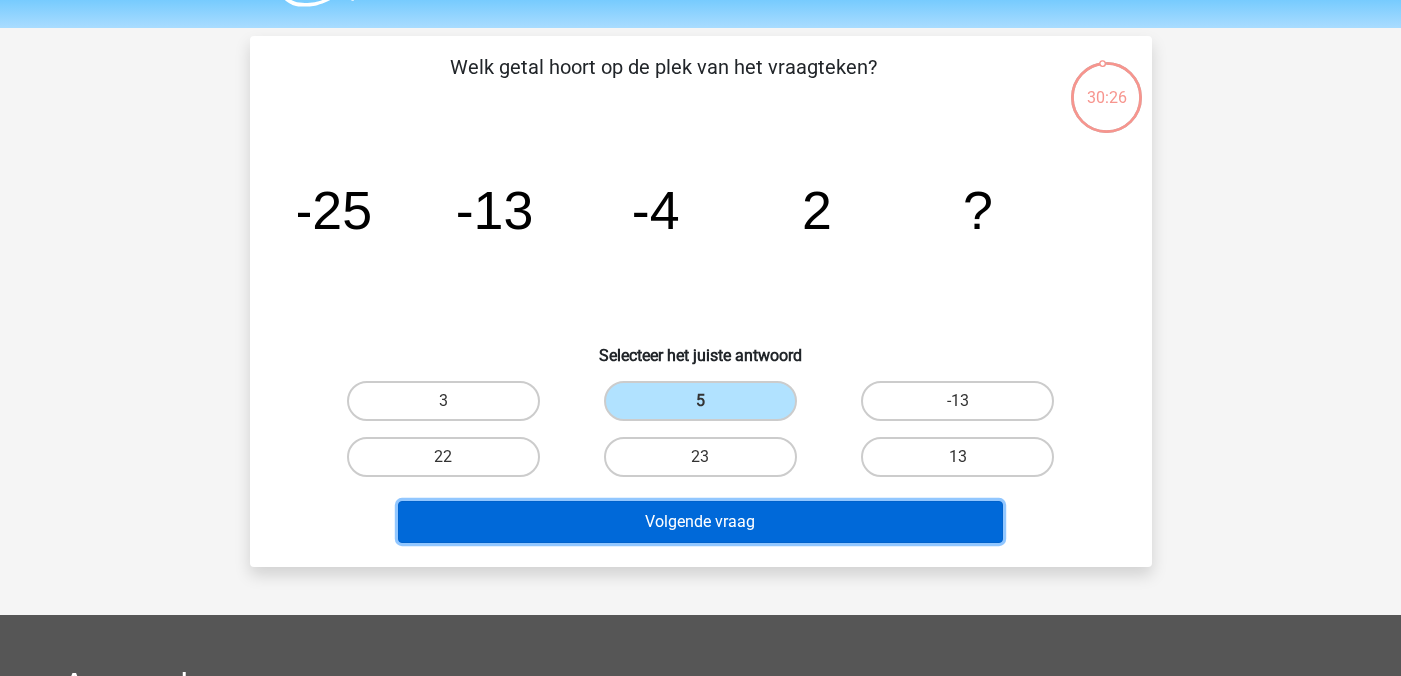 click on "Volgende vraag" at bounding box center (700, 522) 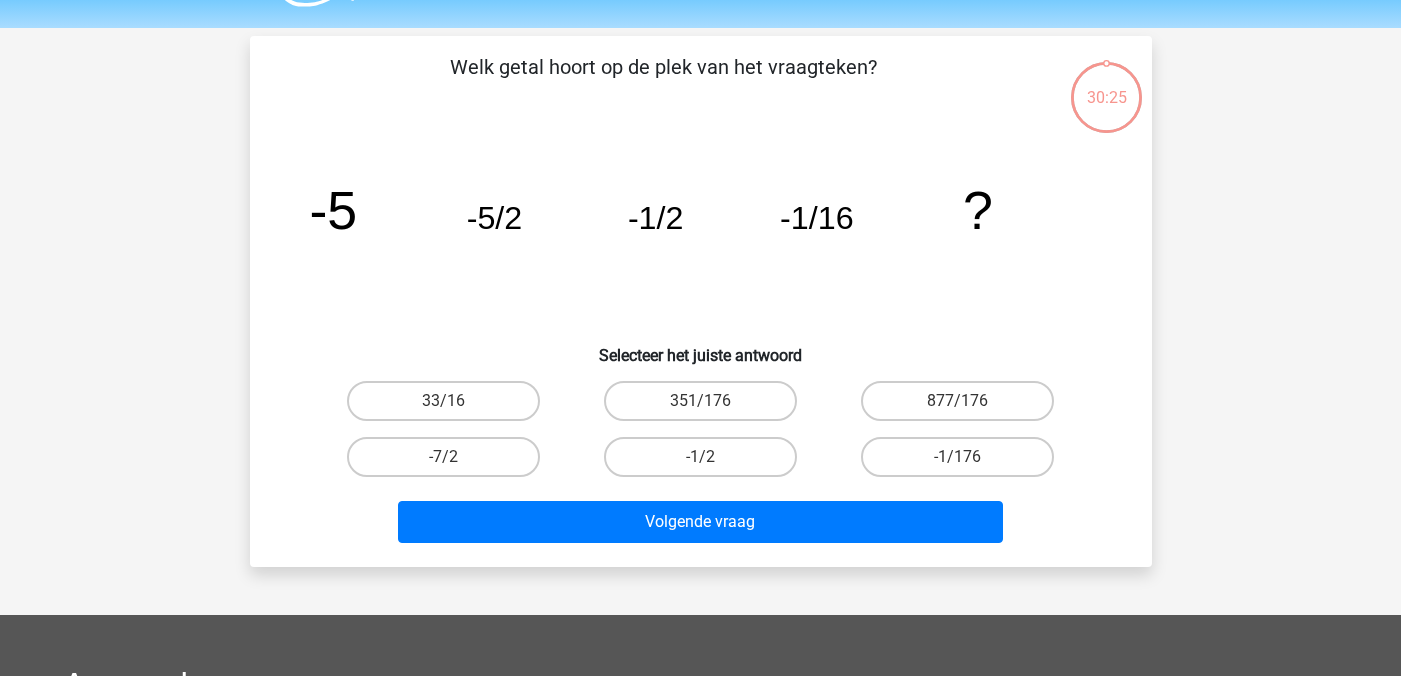 scroll, scrollTop: 92, scrollLeft: 0, axis: vertical 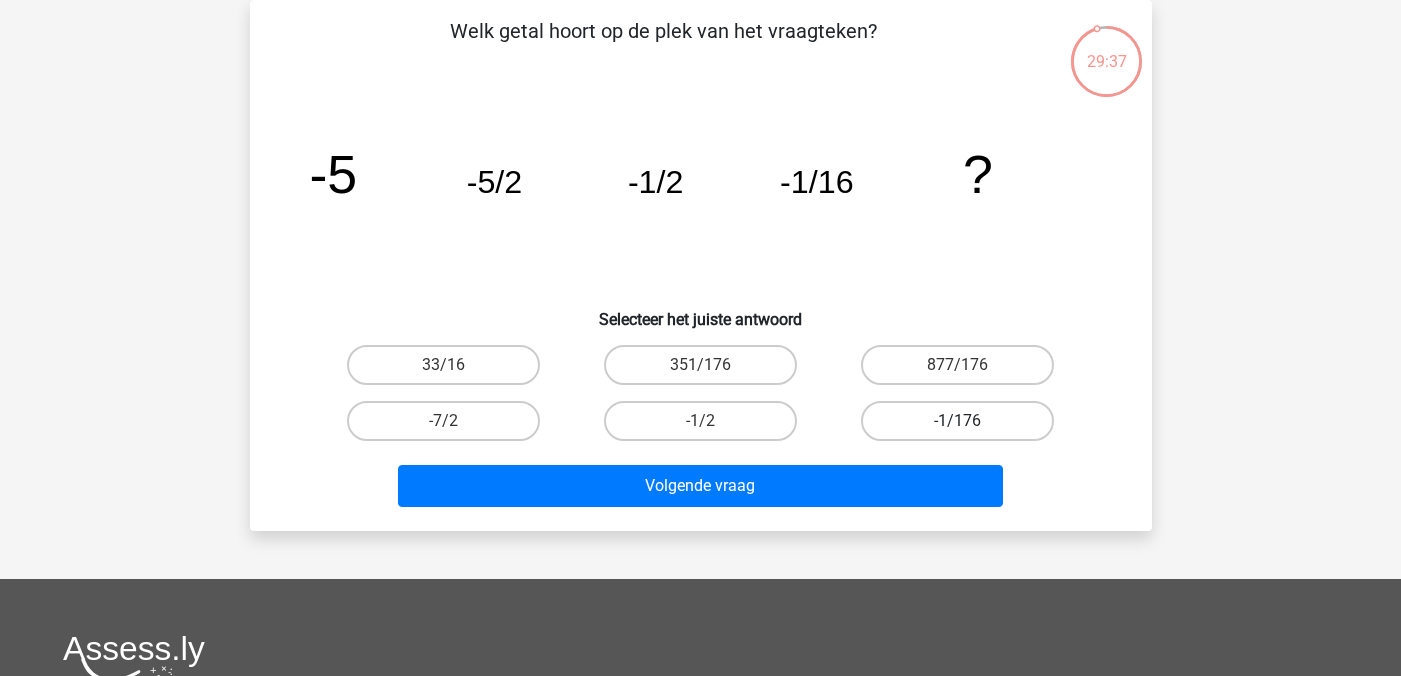 click on "-1/176" at bounding box center [957, 421] 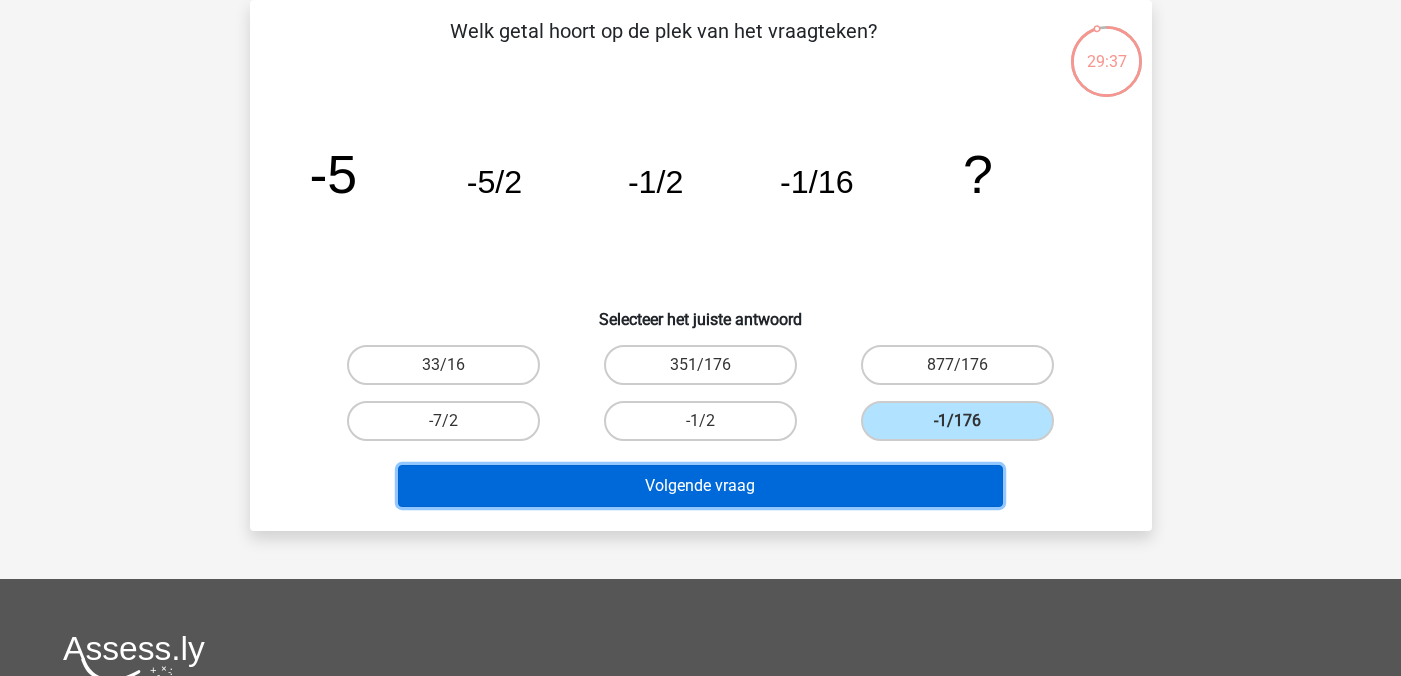 click on "Volgende vraag" at bounding box center [700, 486] 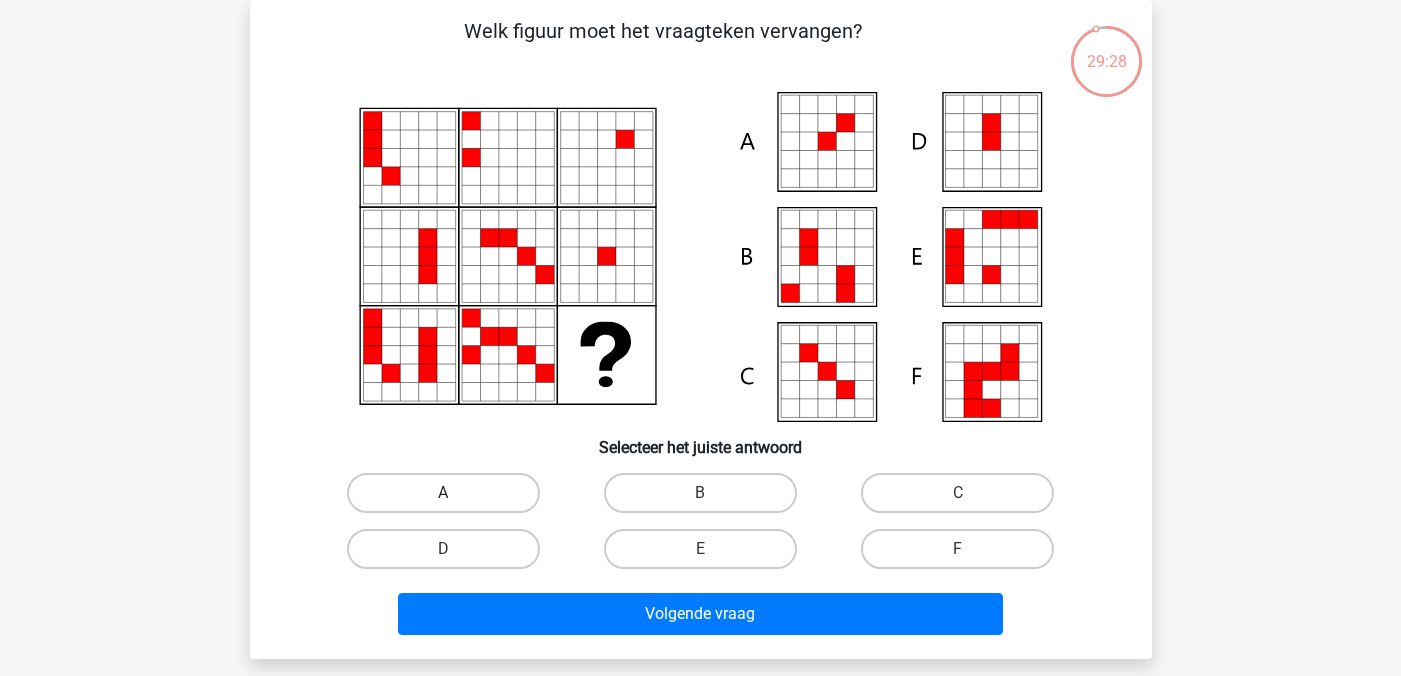 click on "A" at bounding box center (443, 493) 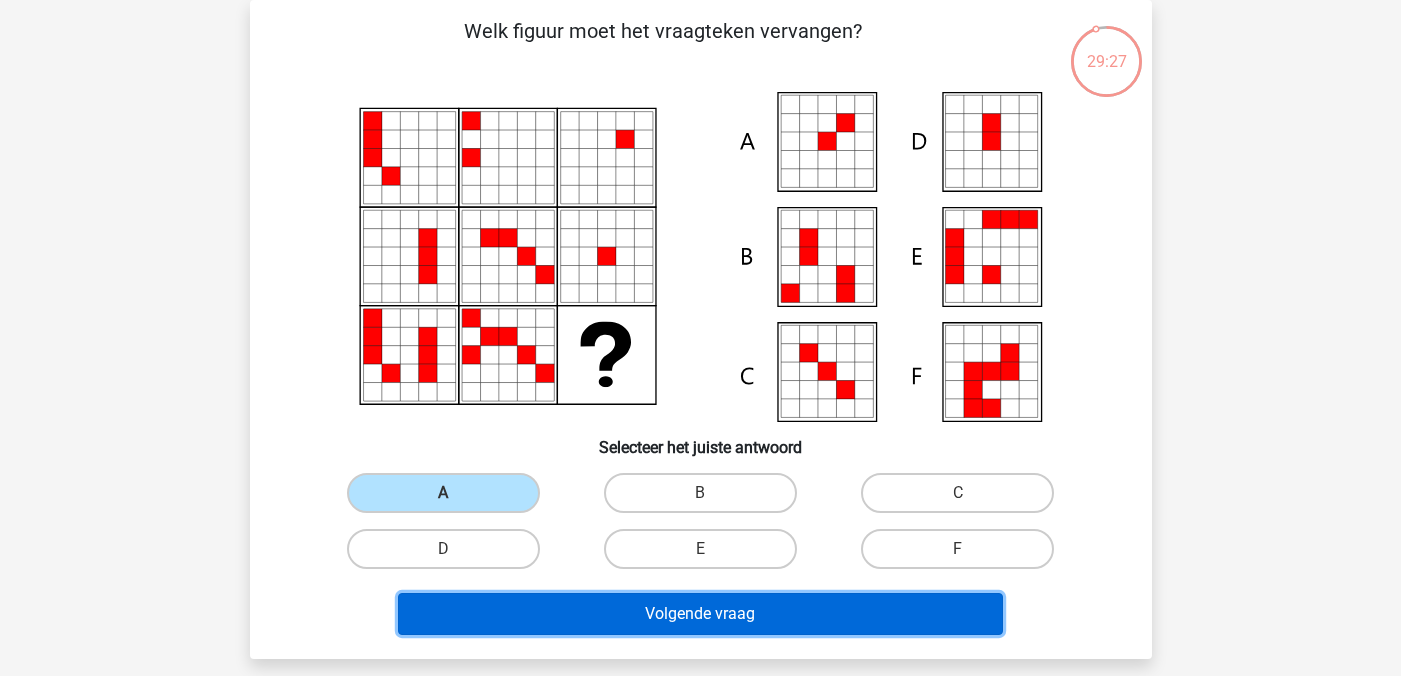 click on "Volgende vraag" at bounding box center (700, 614) 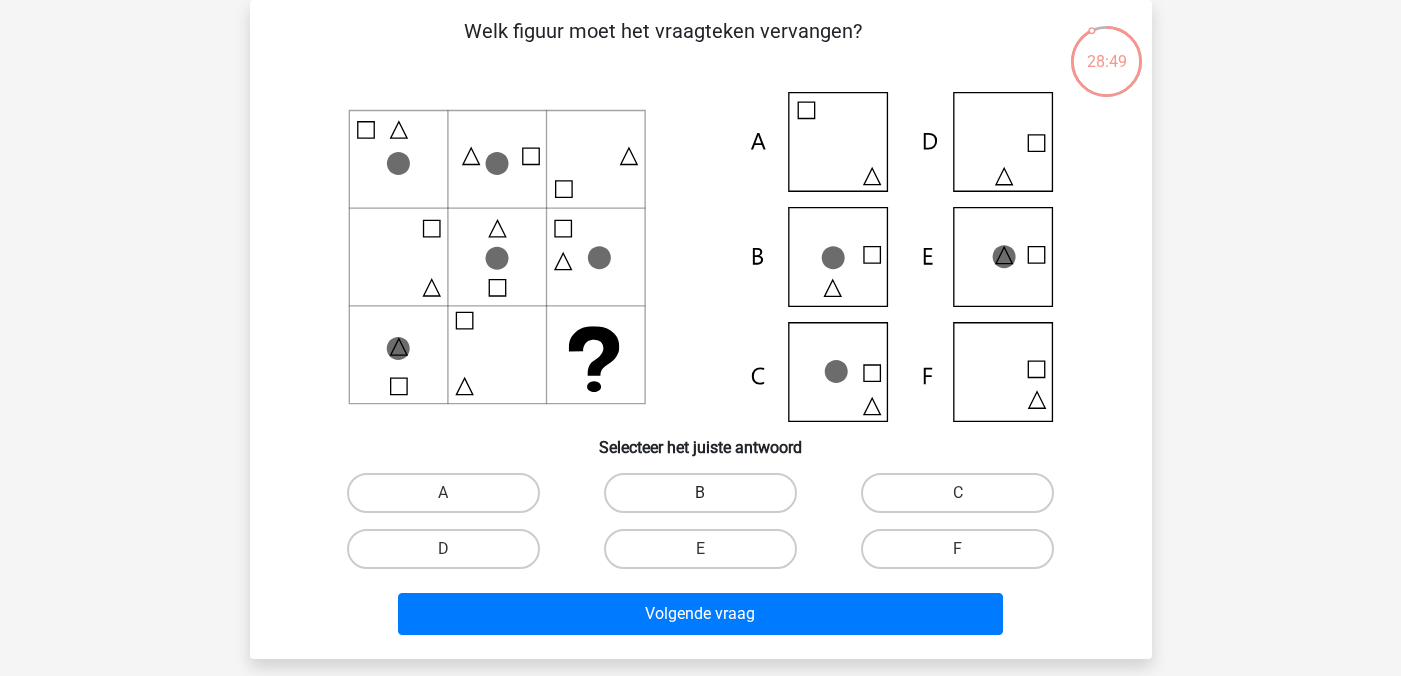 click on "B" at bounding box center [700, 493] 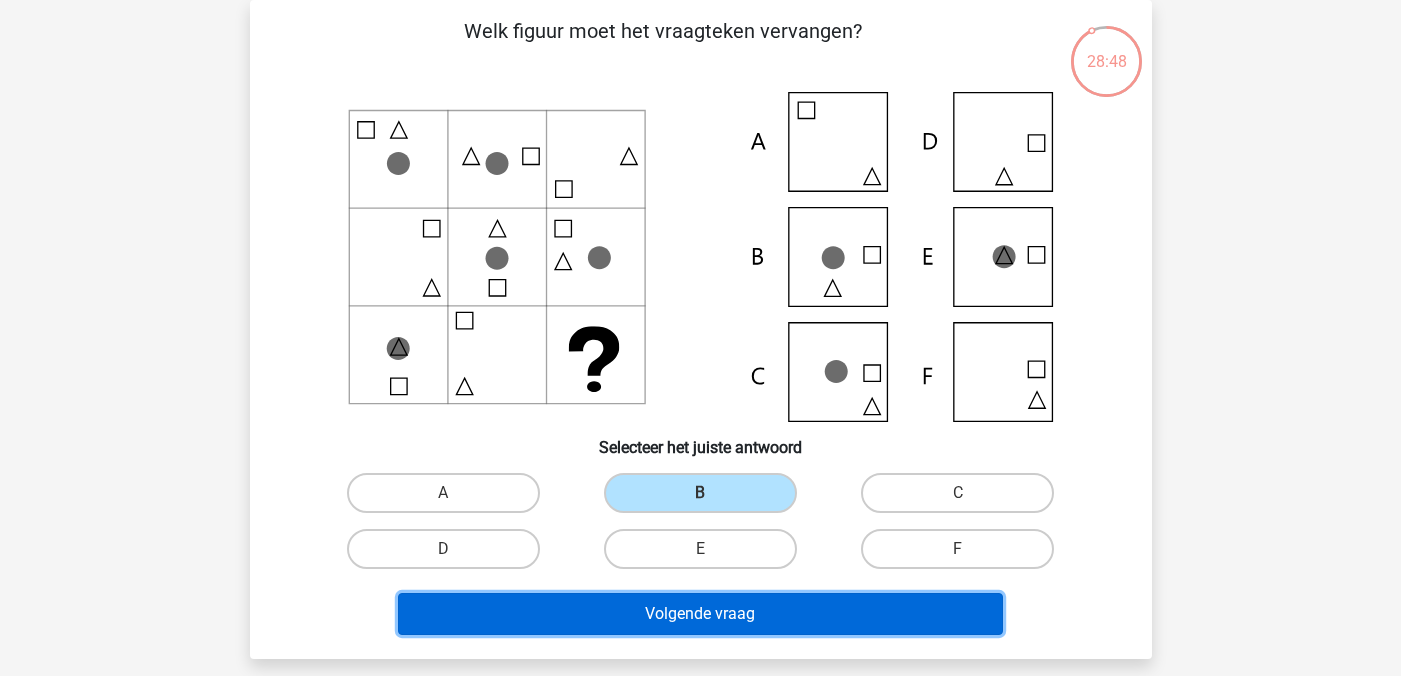 click on "Volgende vraag" at bounding box center [700, 614] 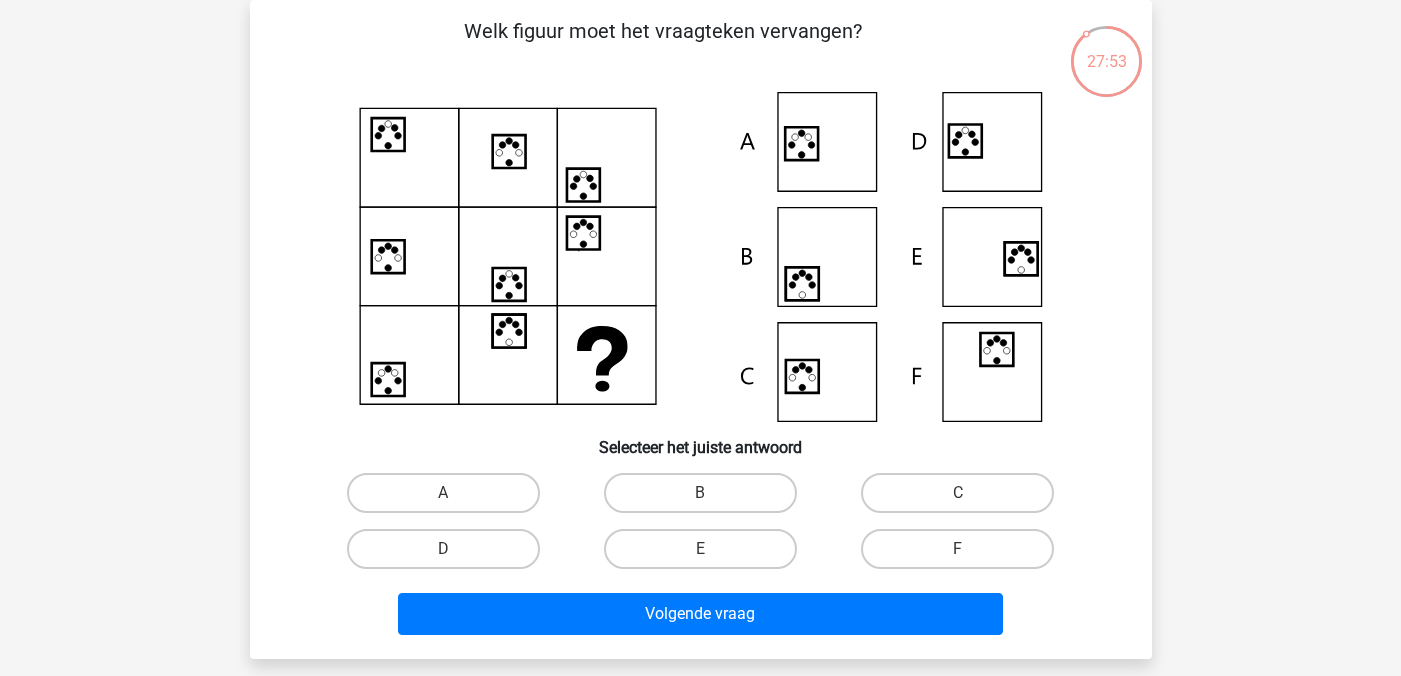 click on "A" at bounding box center [443, 493] 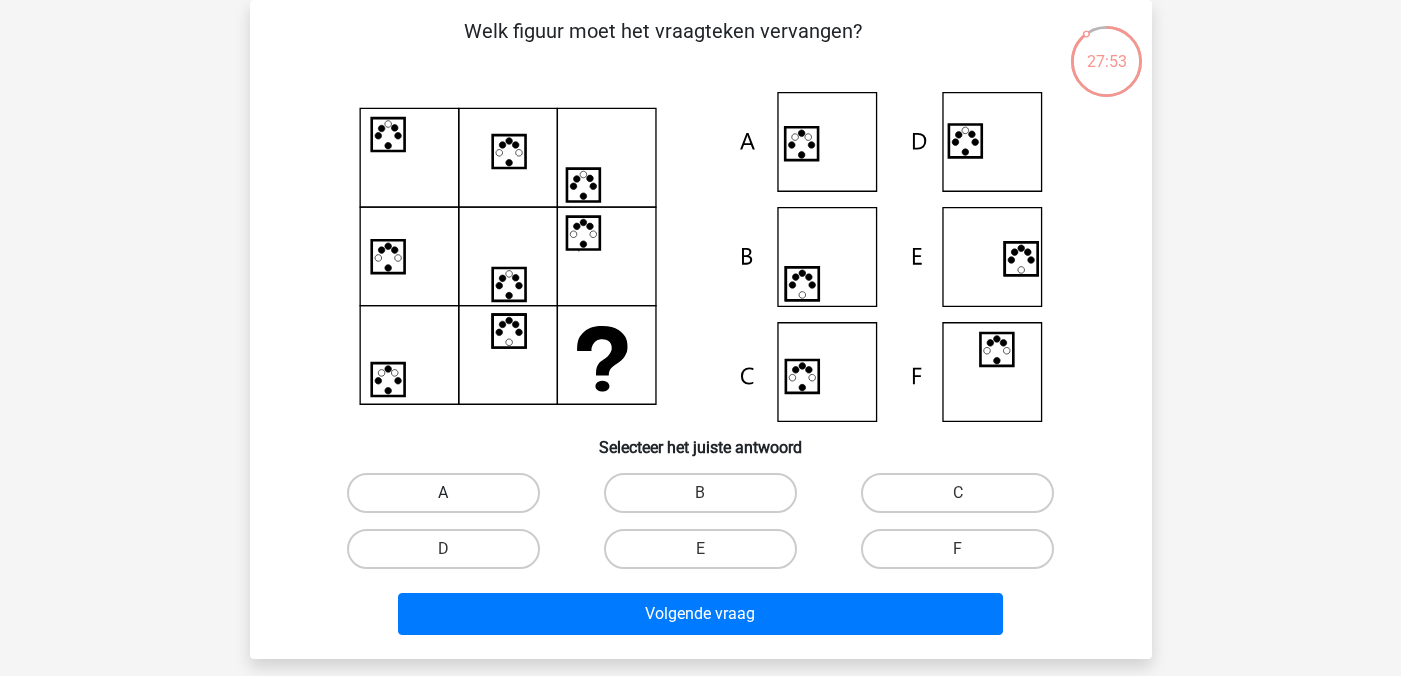 click on "A" at bounding box center [443, 493] 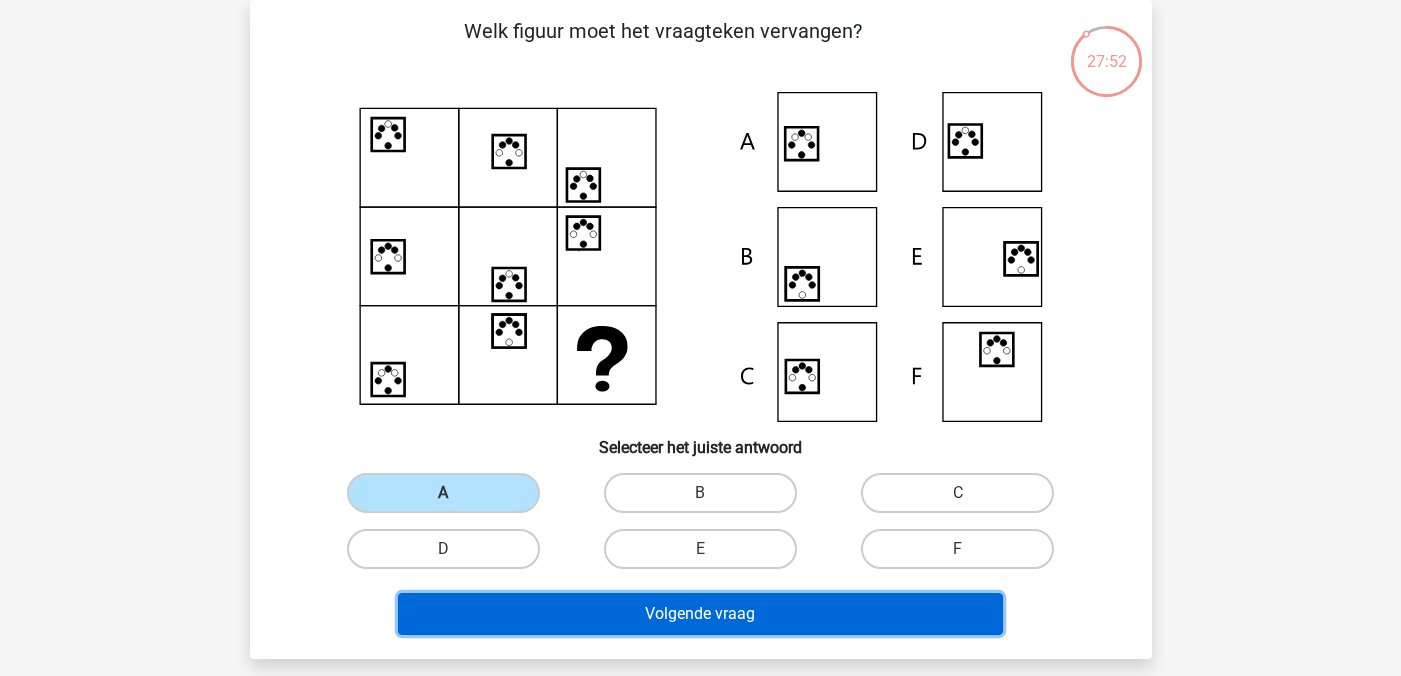 click on "Volgende vraag" at bounding box center (700, 614) 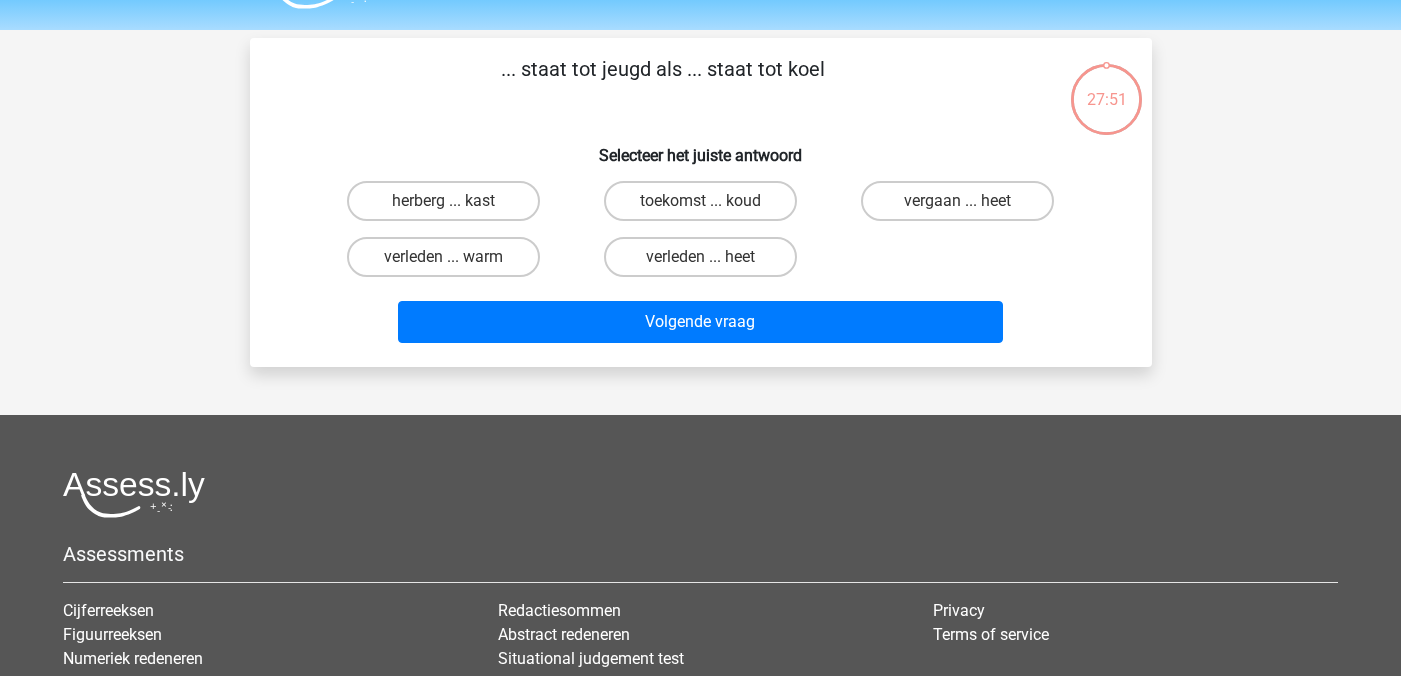 scroll, scrollTop: 0, scrollLeft: 0, axis: both 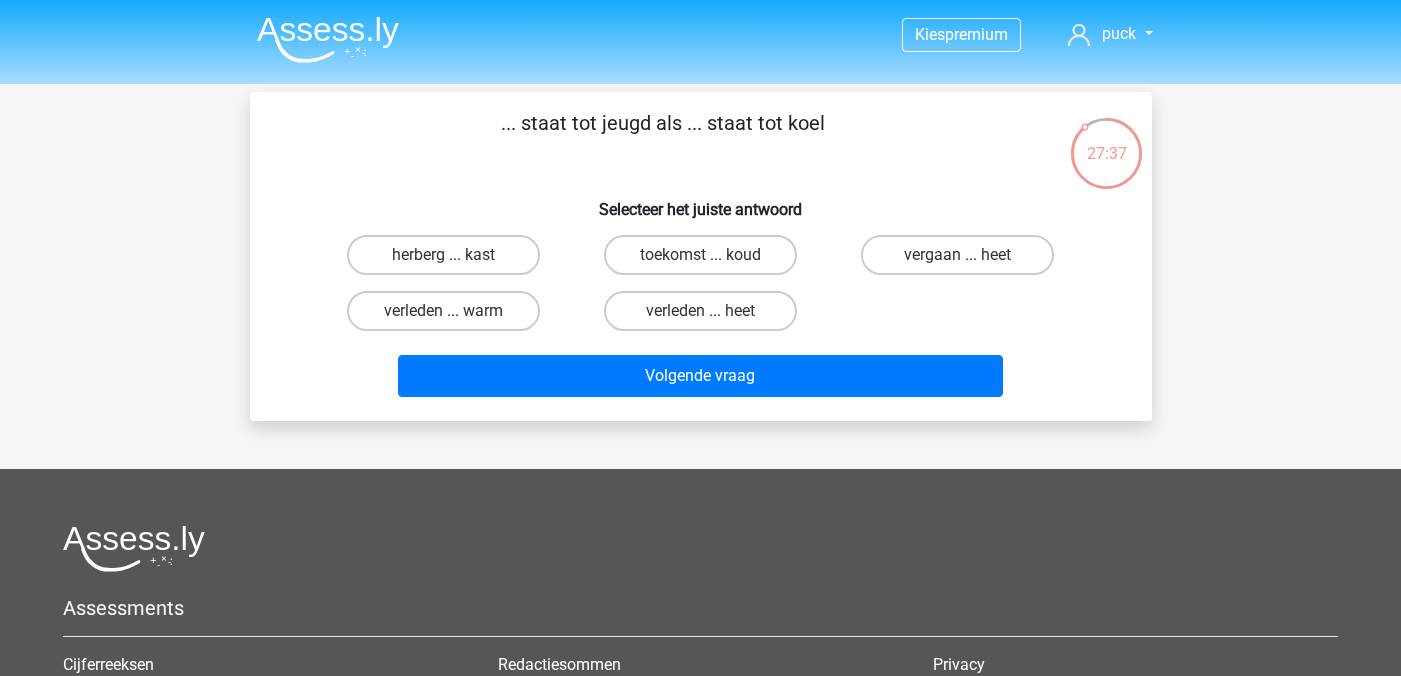 click on "herberg ... kast" at bounding box center [443, 255] 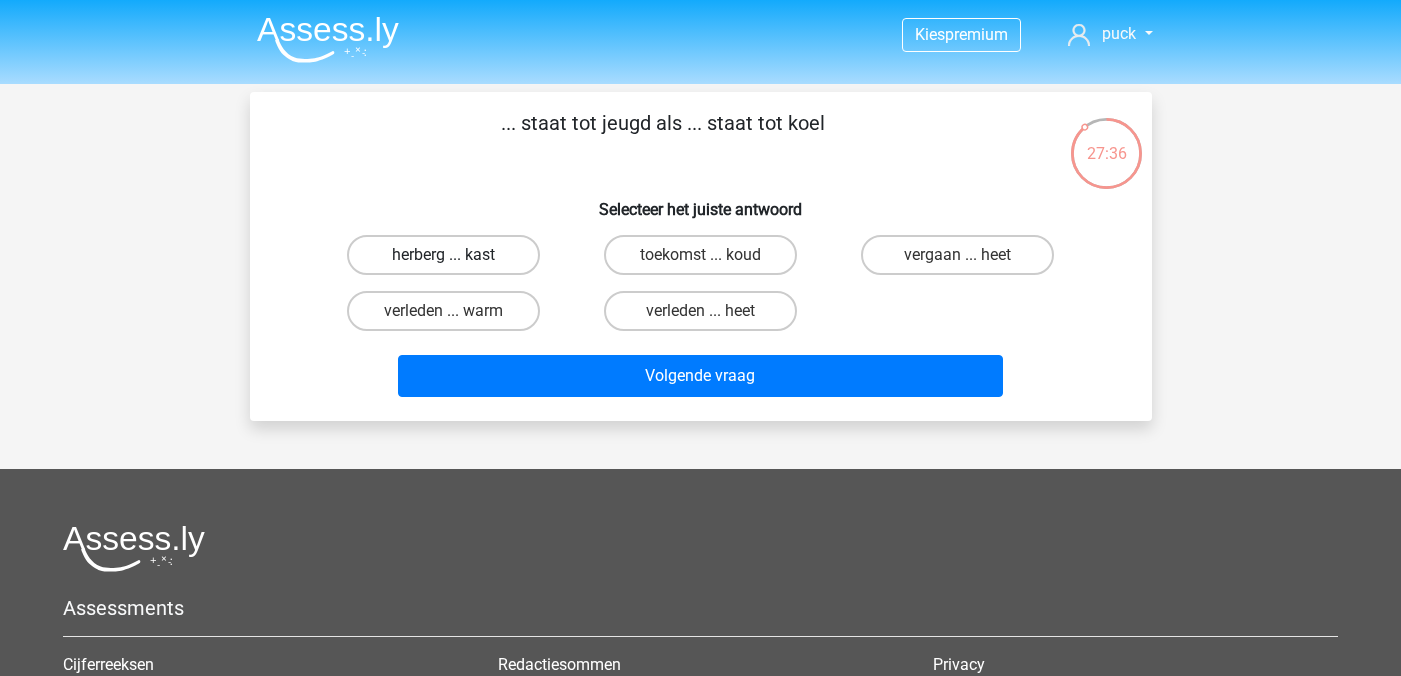 click on "herberg ... kast" at bounding box center [443, 255] 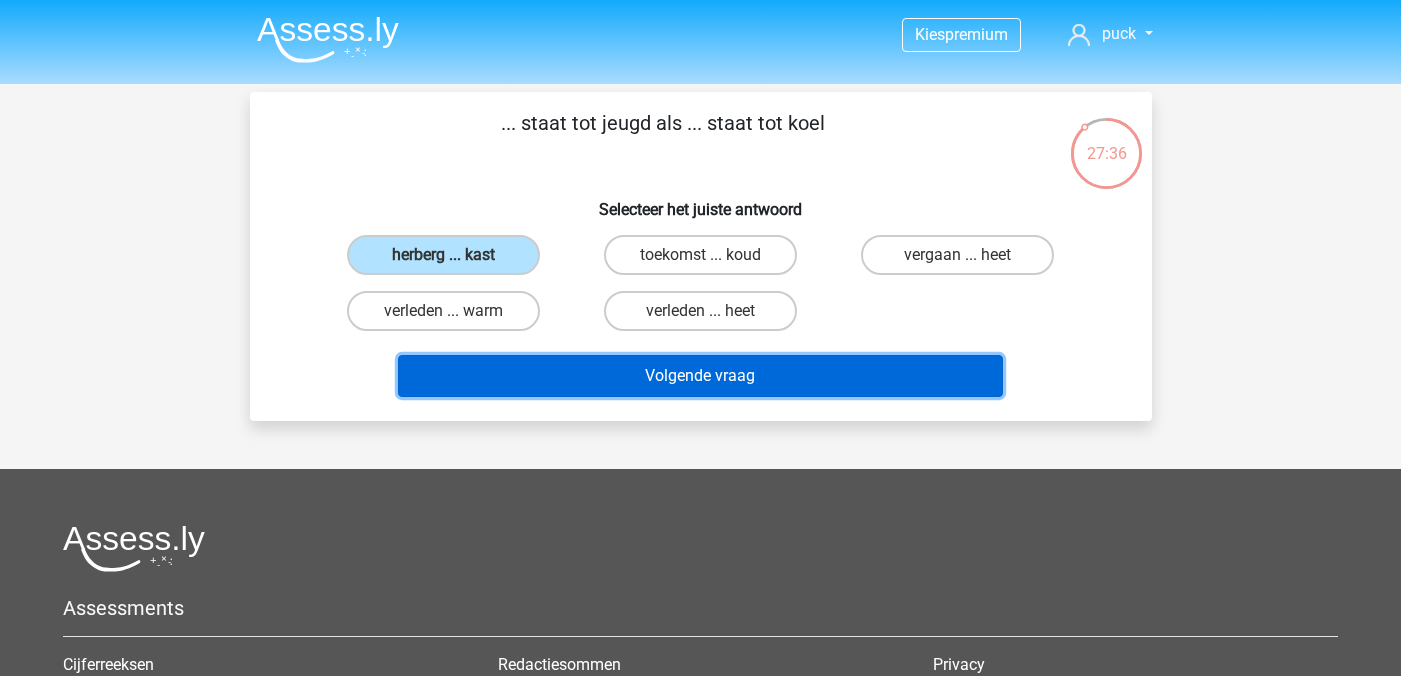 click on "Volgende vraag" at bounding box center [700, 376] 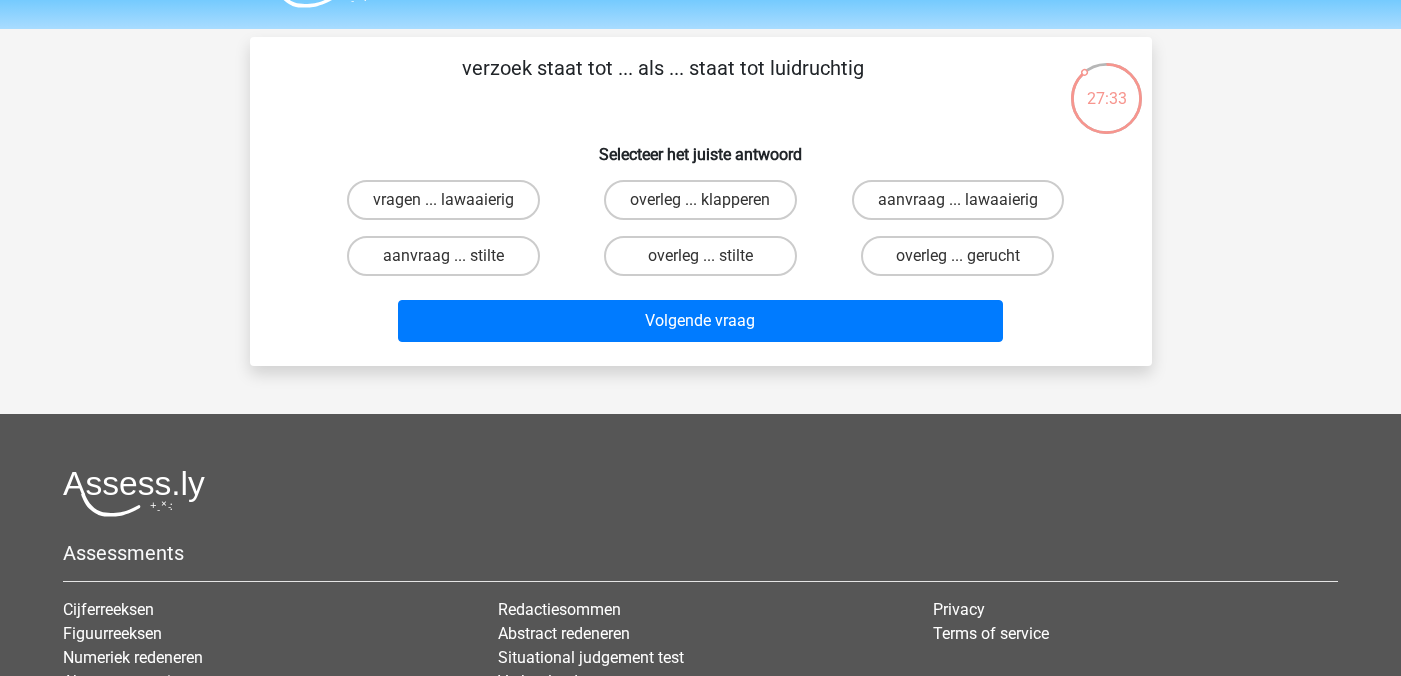 scroll, scrollTop: 56, scrollLeft: 0, axis: vertical 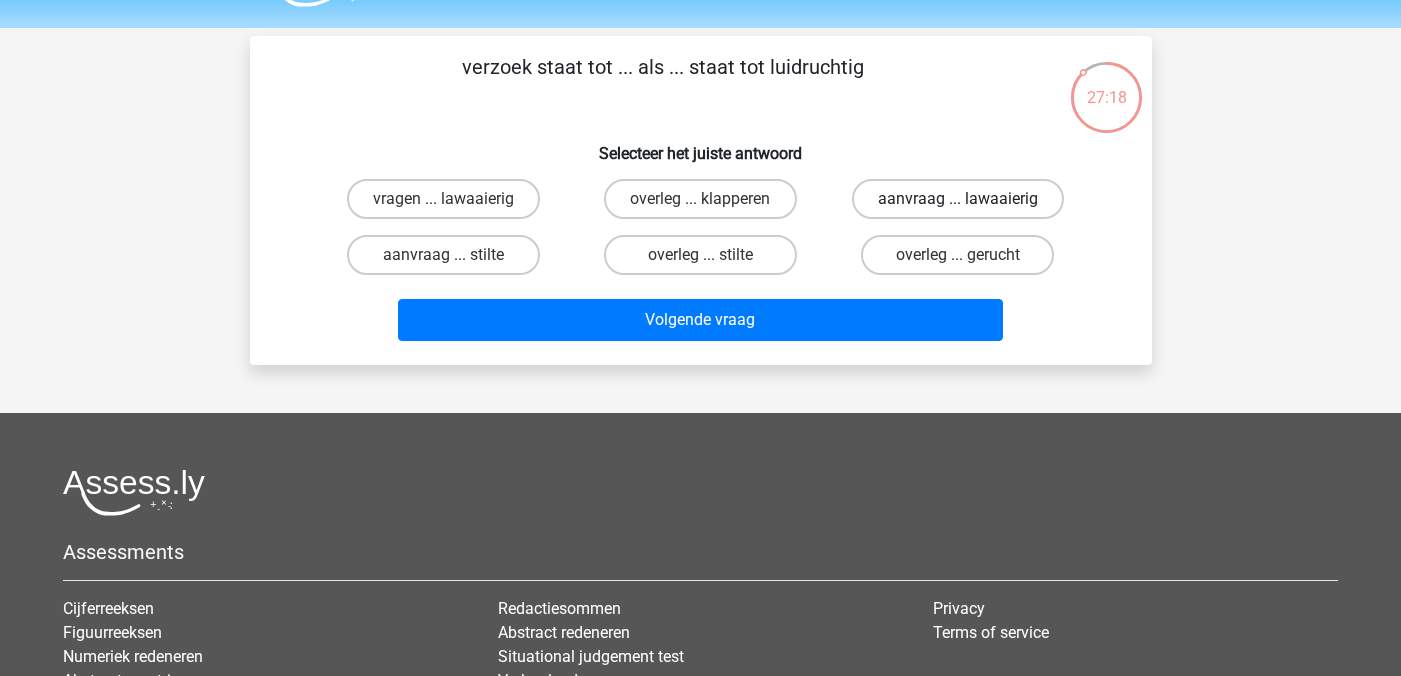 click on "aanvraag ... lawaaierig" at bounding box center (958, 199) 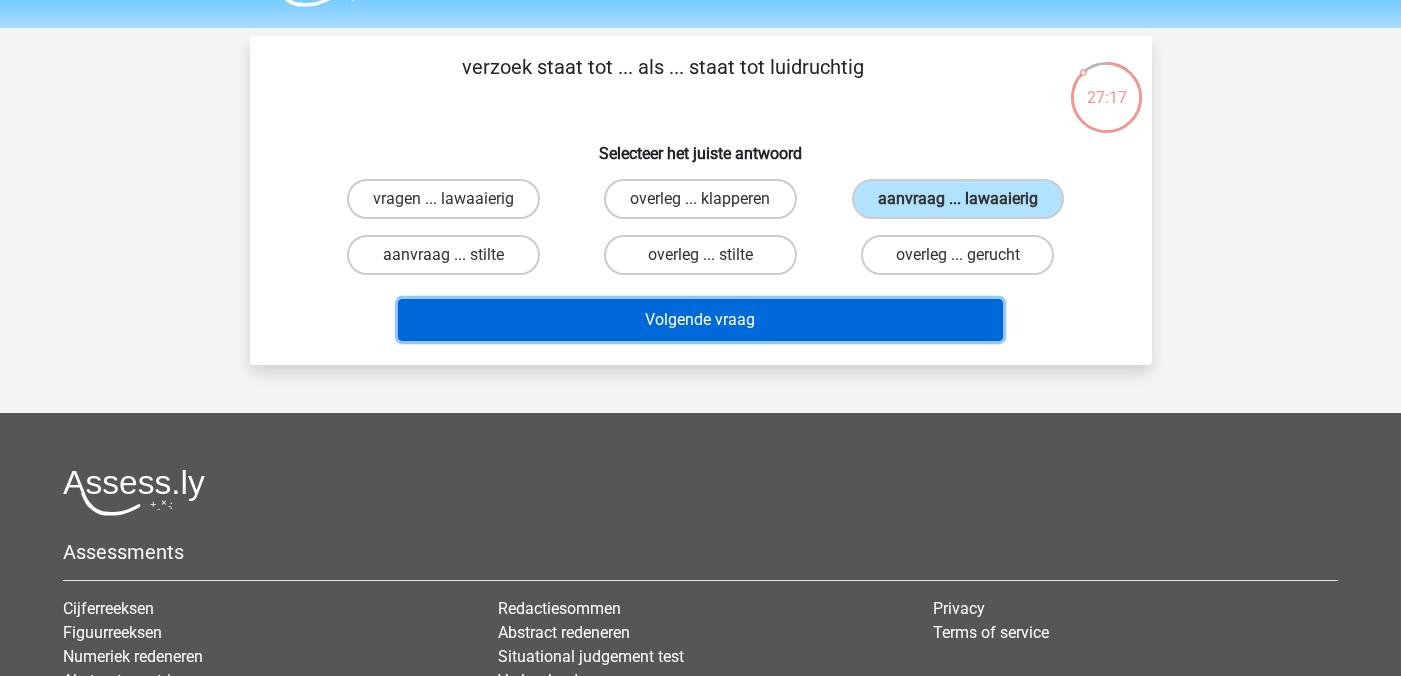 click on "Volgende vraag" at bounding box center (700, 320) 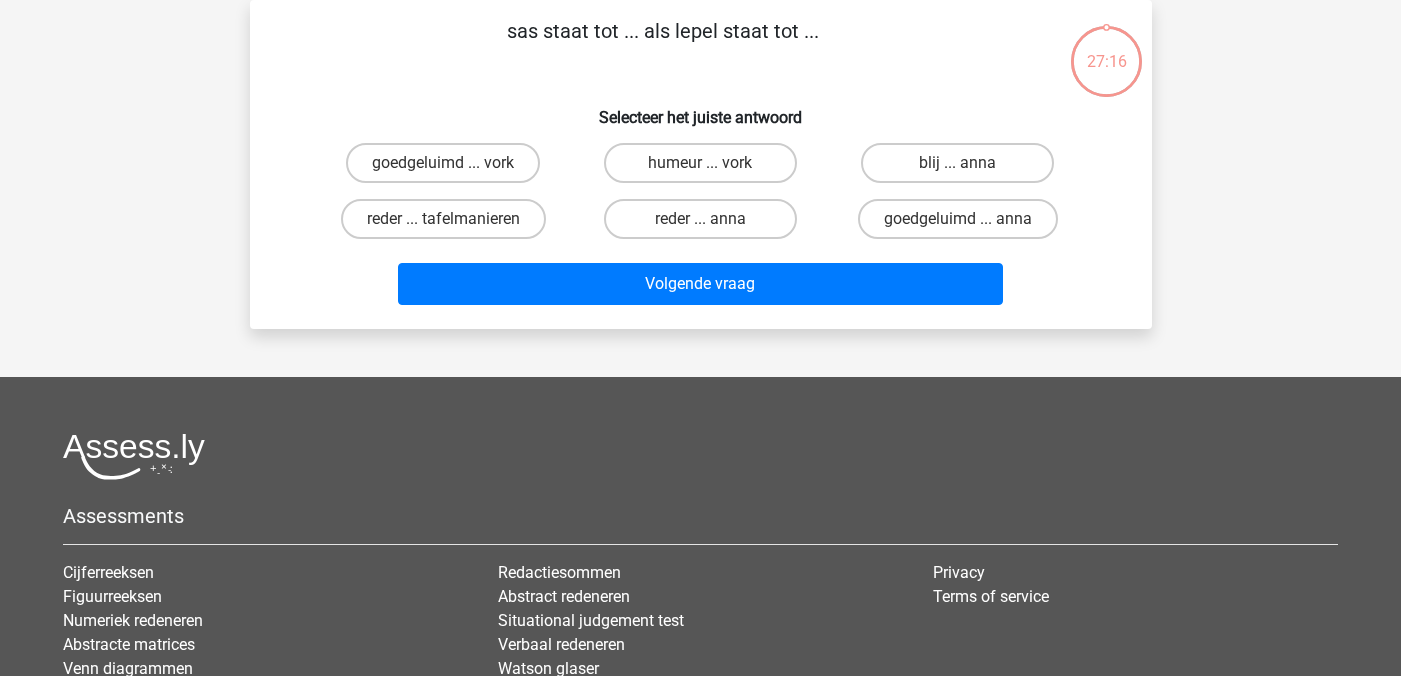 scroll, scrollTop: 62, scrollLeft: 0, axis: vertical 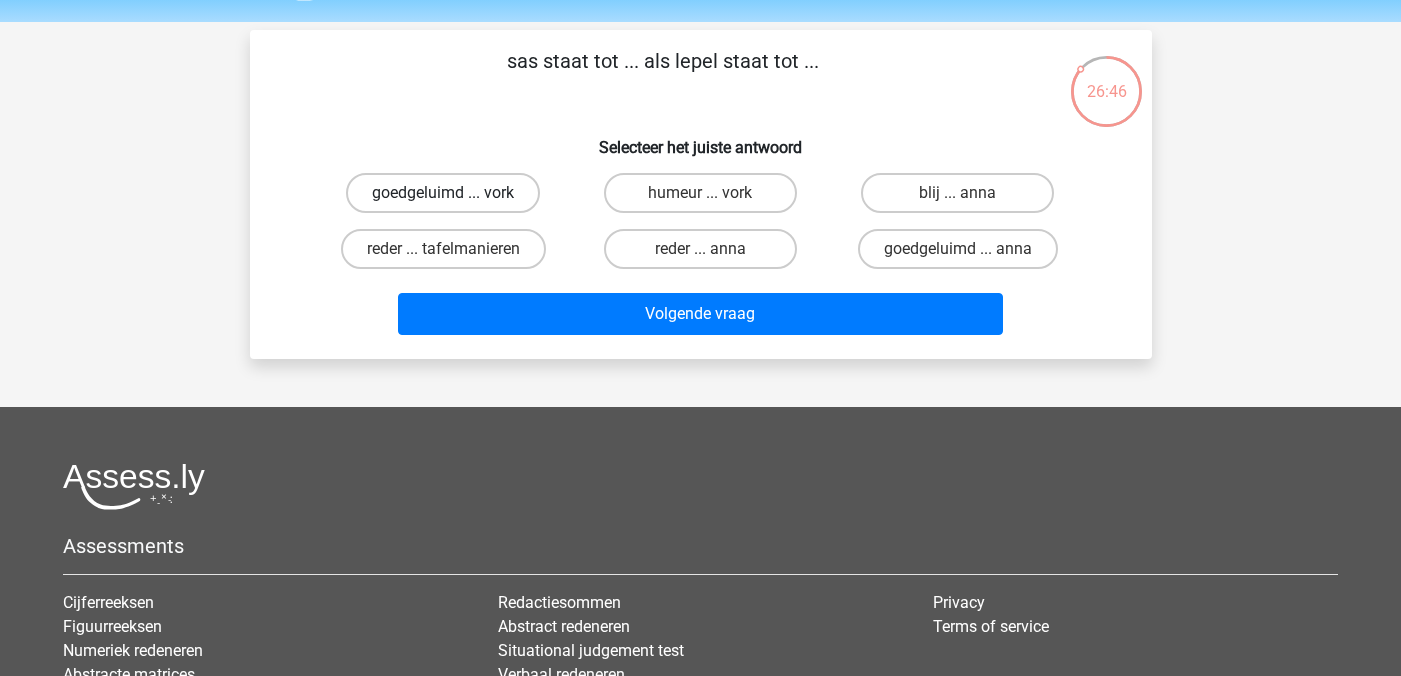 click on "goedgeluimd ... vork" at bounding box center [443, 193] 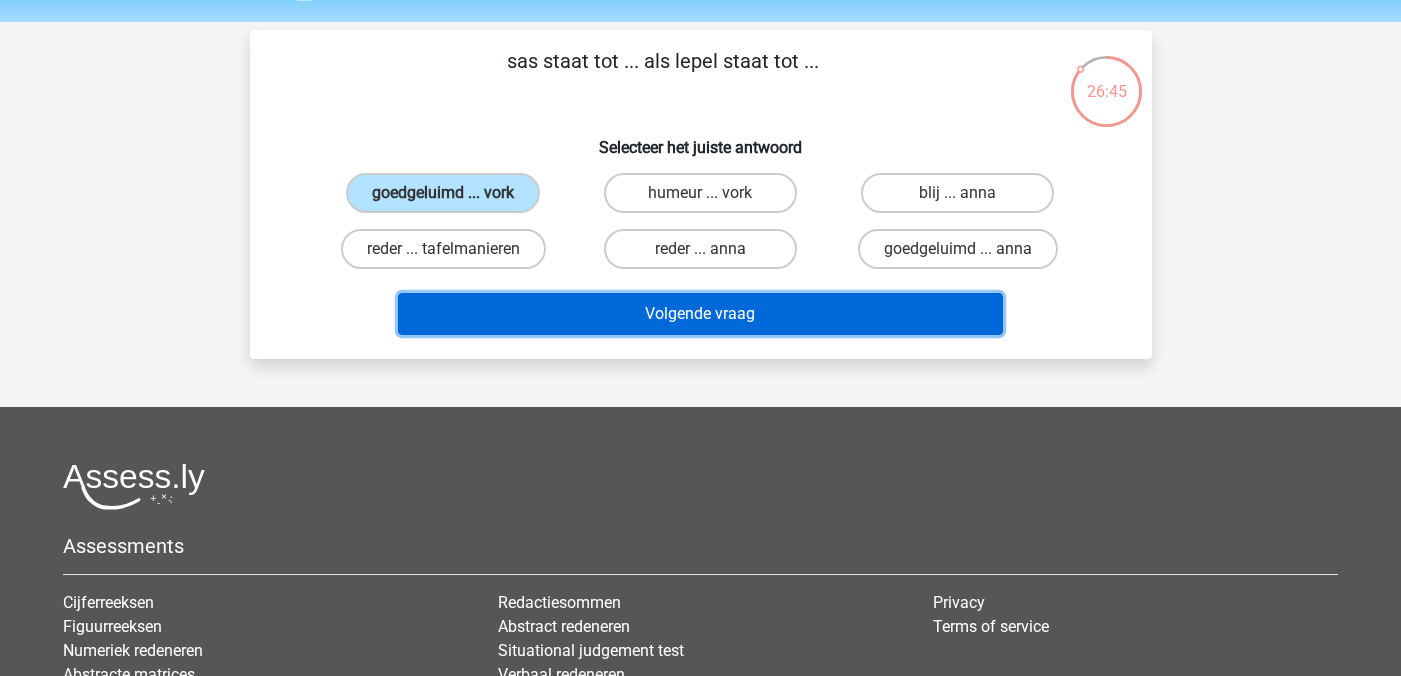 click on "Volgende vraag" at bounding box center (700, 314) 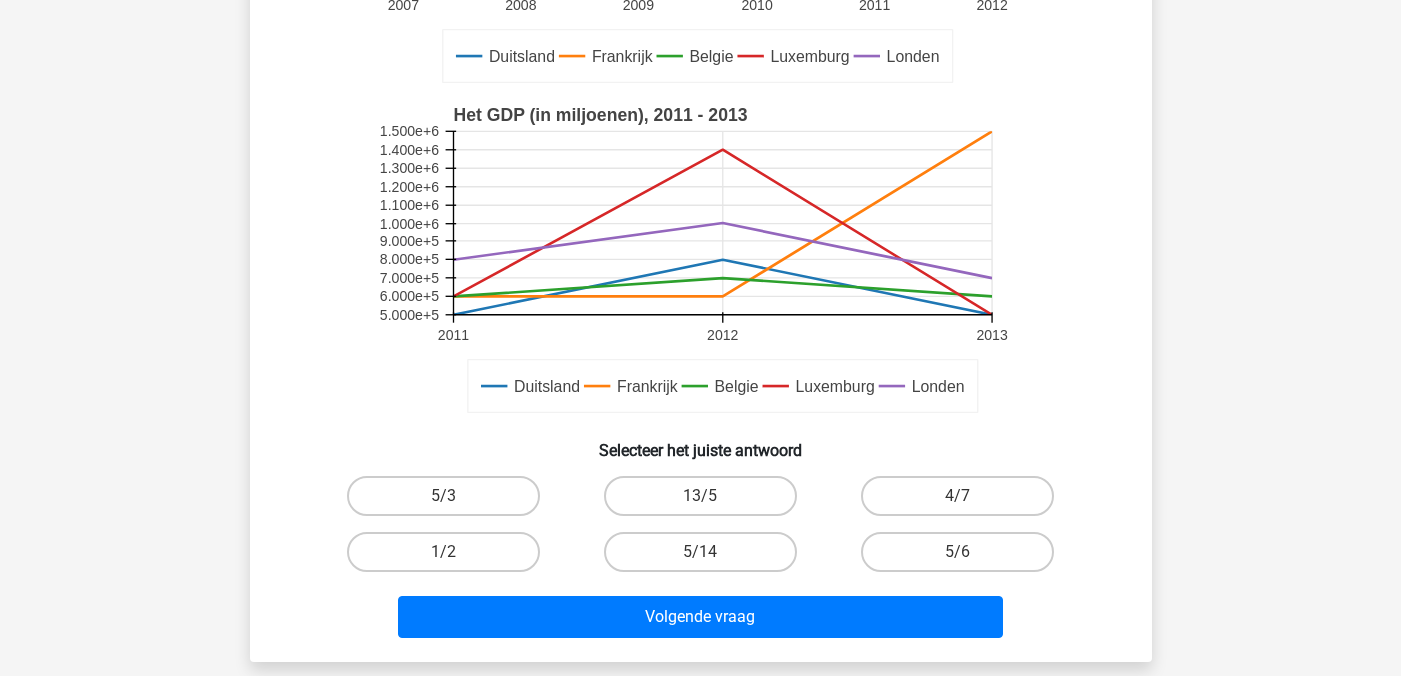 scroll, scrollTop: 495, scrollLeft: 0, axis: vertical 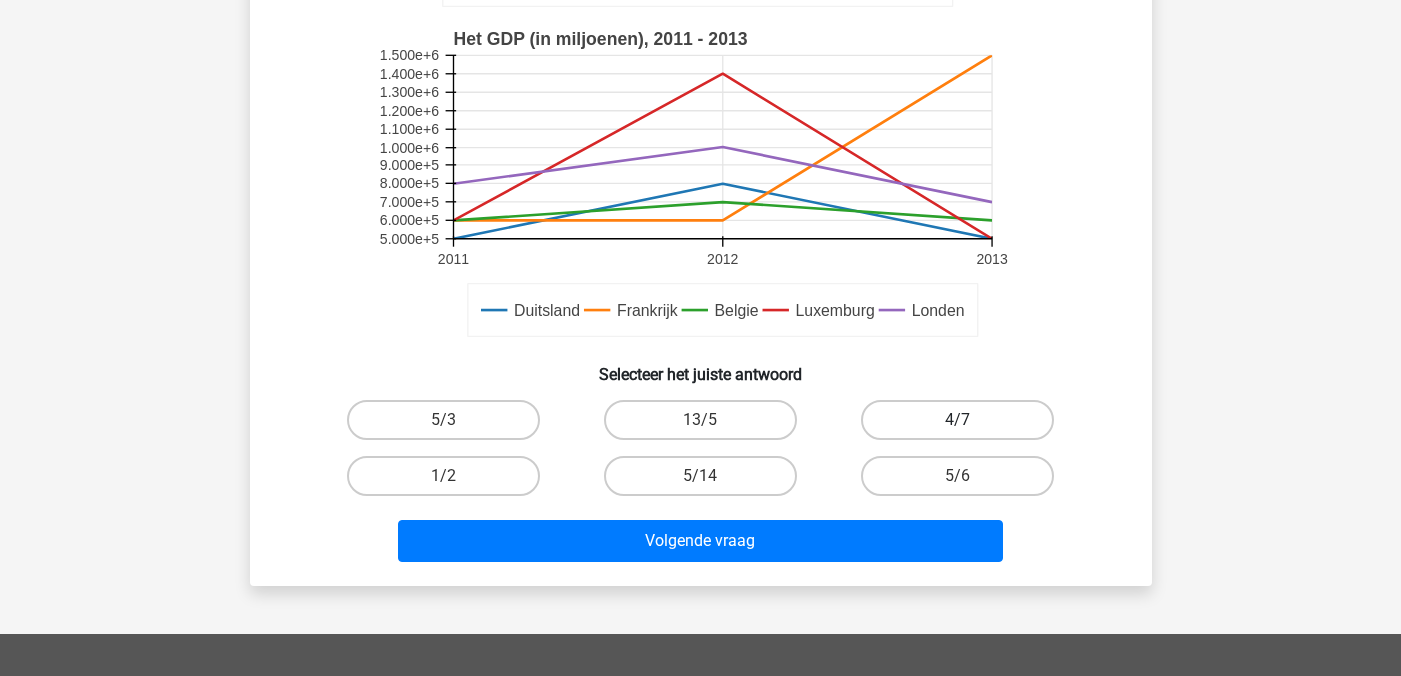 click on "4/7" at bounding box center [957, 420] 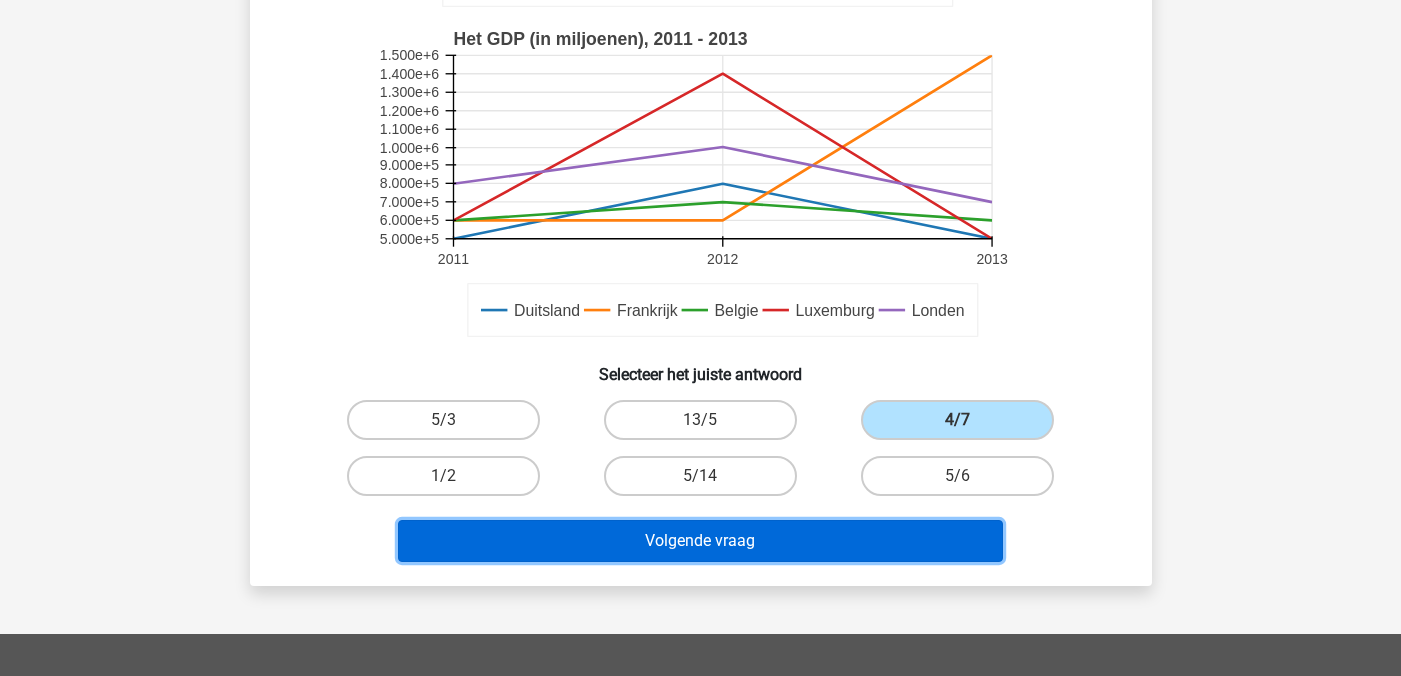 click on "Volgende vraag" at bounding box center [700, 541] 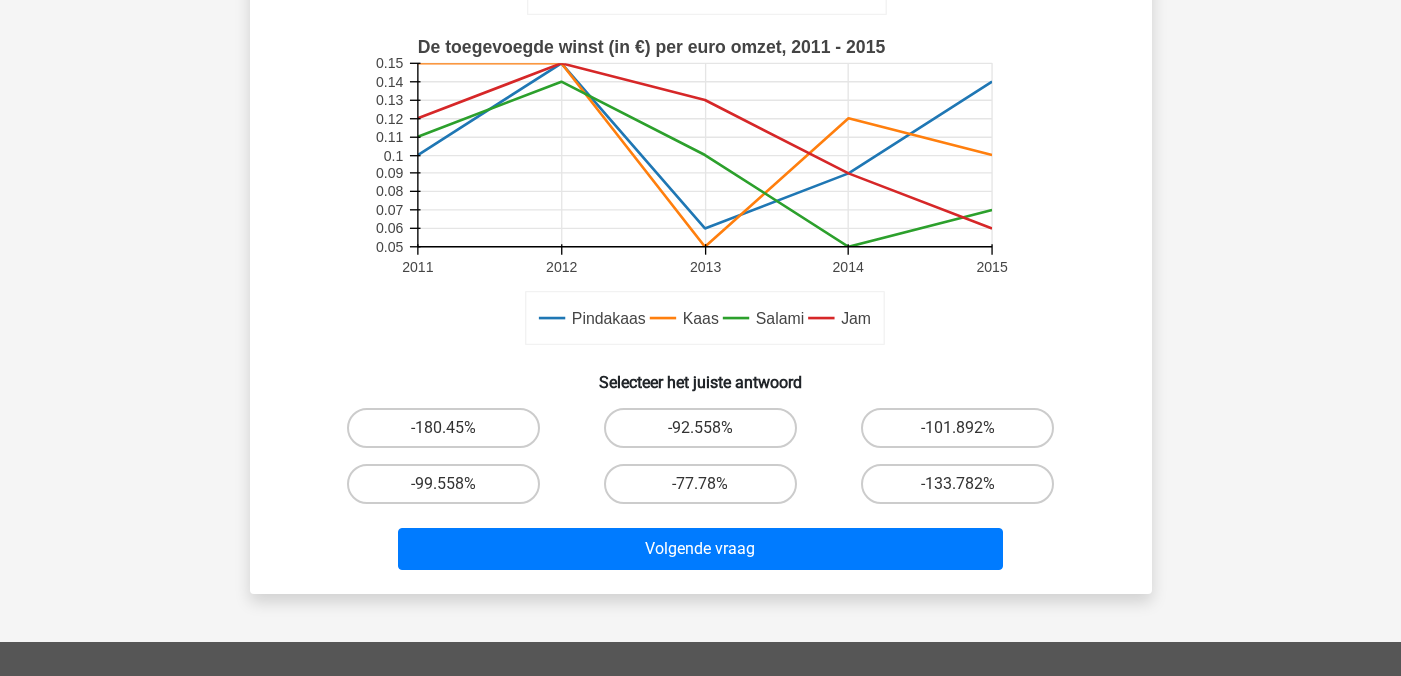 scroll, scrollTop: 526, scrollLeft: 0, axis: vertical 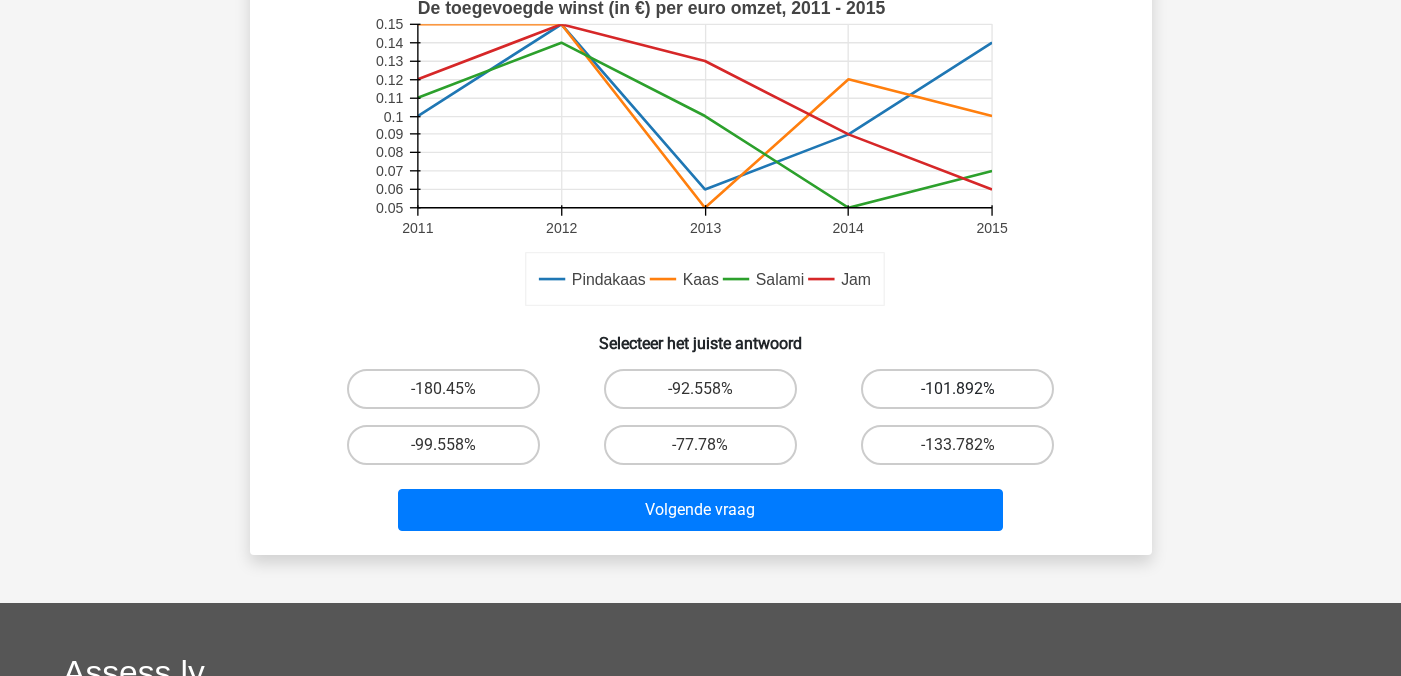 click on "-101.892%" at bounding box center [957, 389] 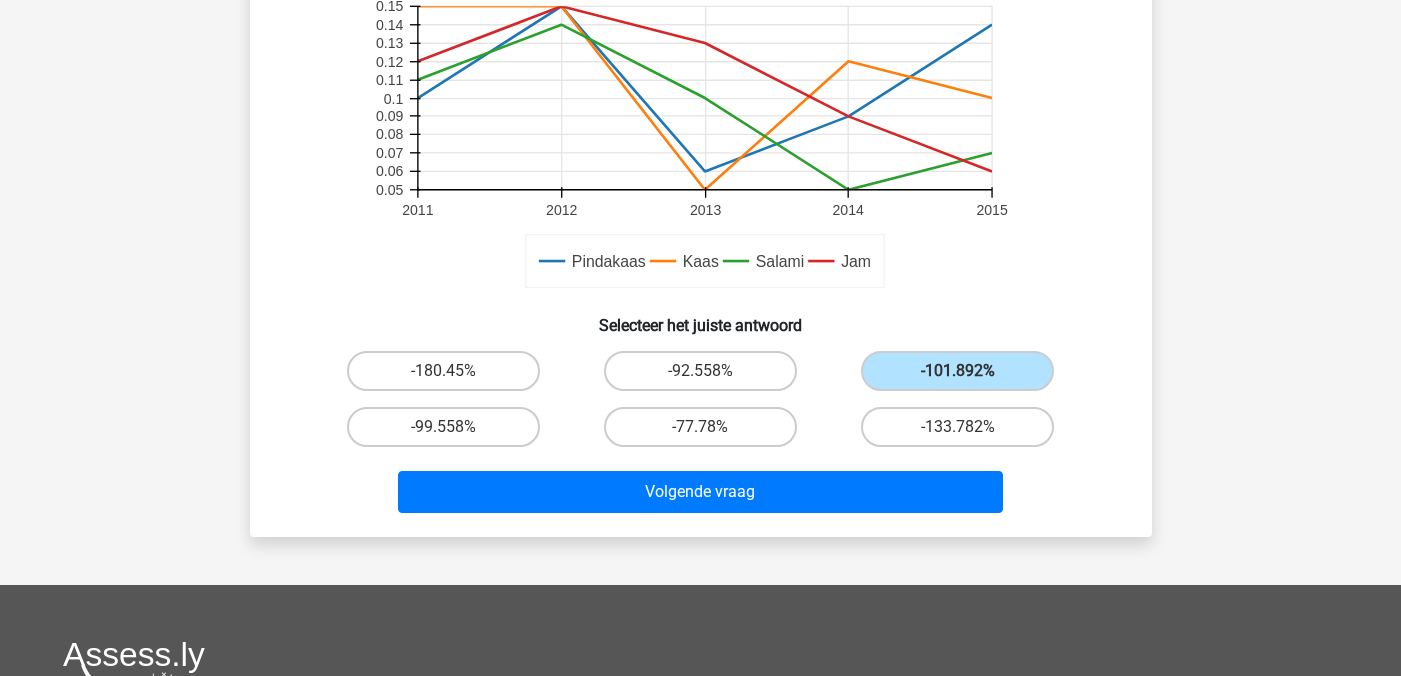 scroll, scrollTop: 604, scrollLeft: 0, axis: vertical 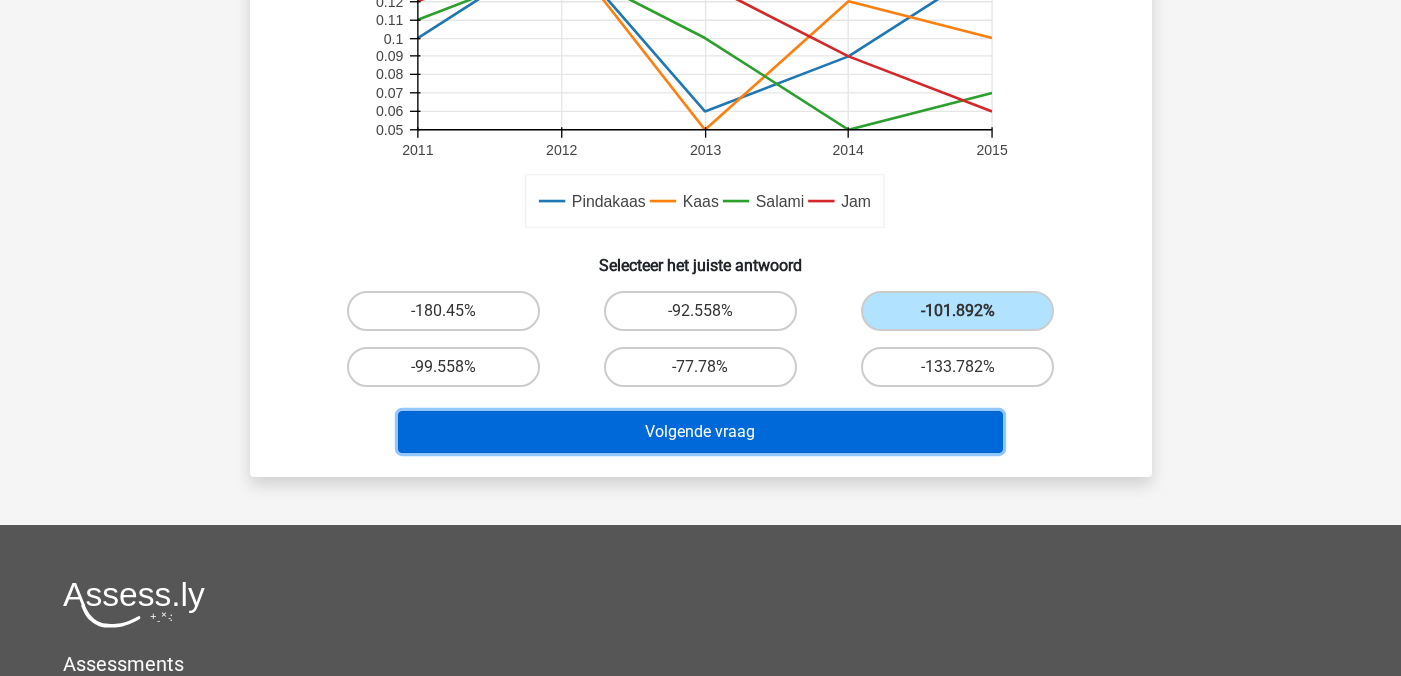 click on "Volgende vraag" at bounding box center (700, 432) 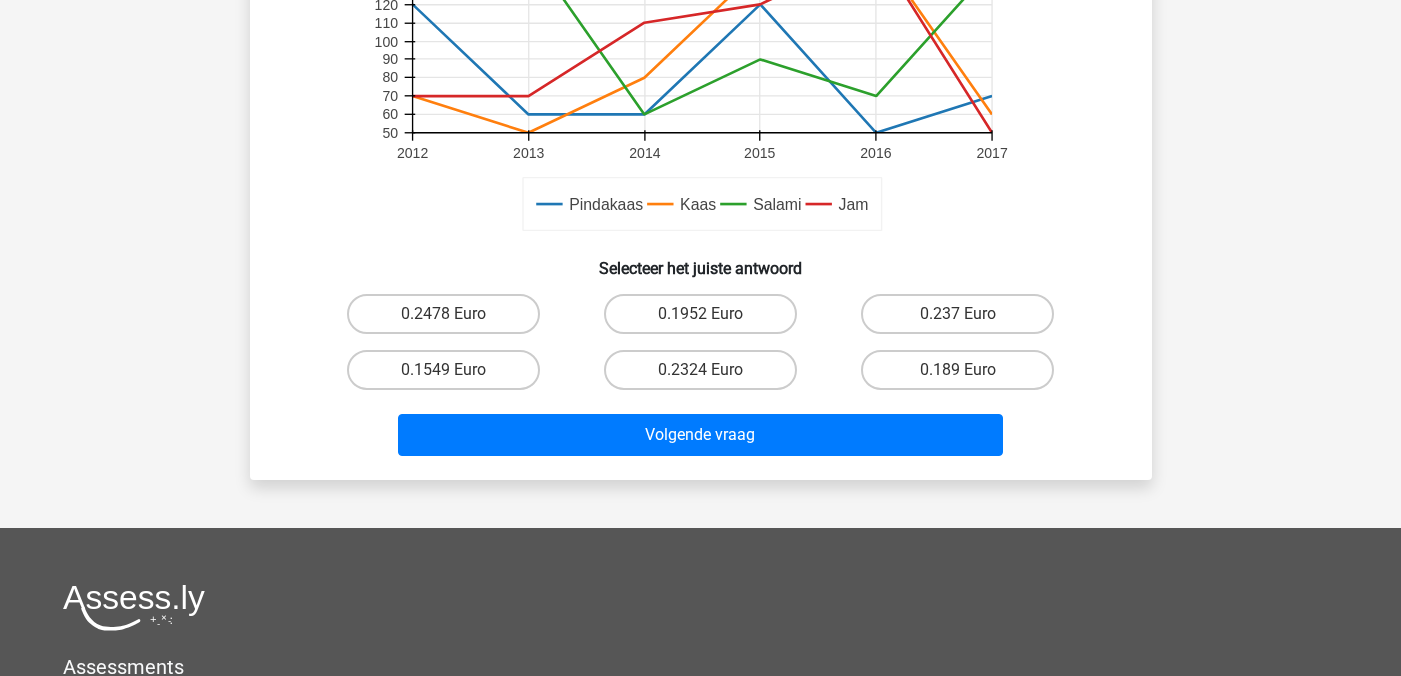 scroll, scrollTop: 605, scrollLeft: 0, axis: vertical 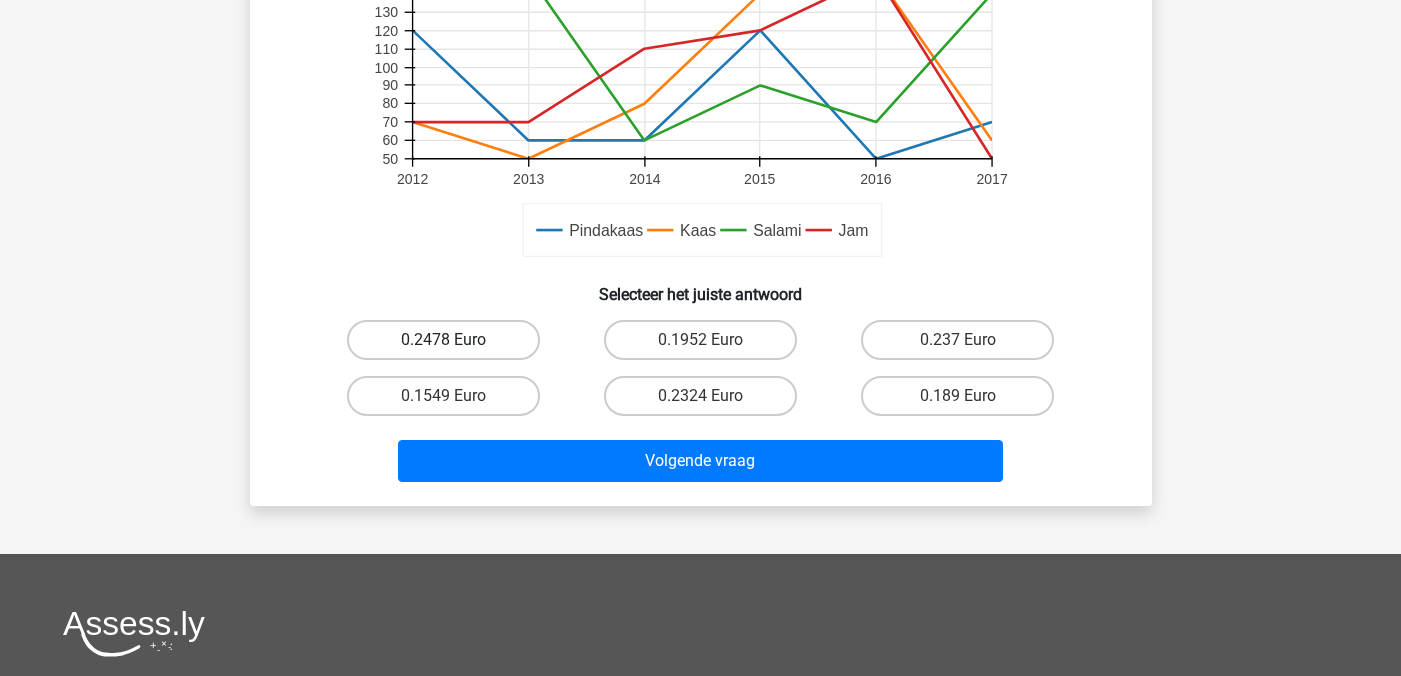 click on "0.2478 Euro" at bounding box center (443, 340) 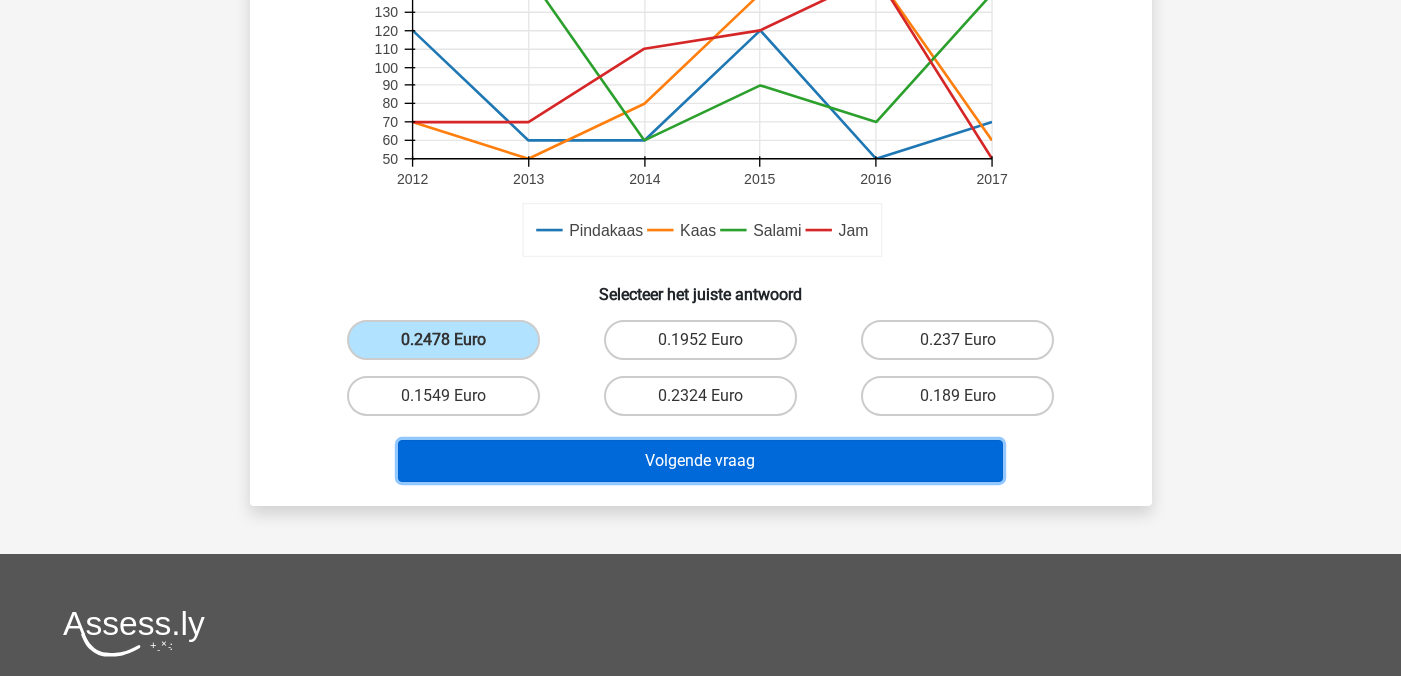 click on "Volgende vraag" at bounding box center (700, 461) 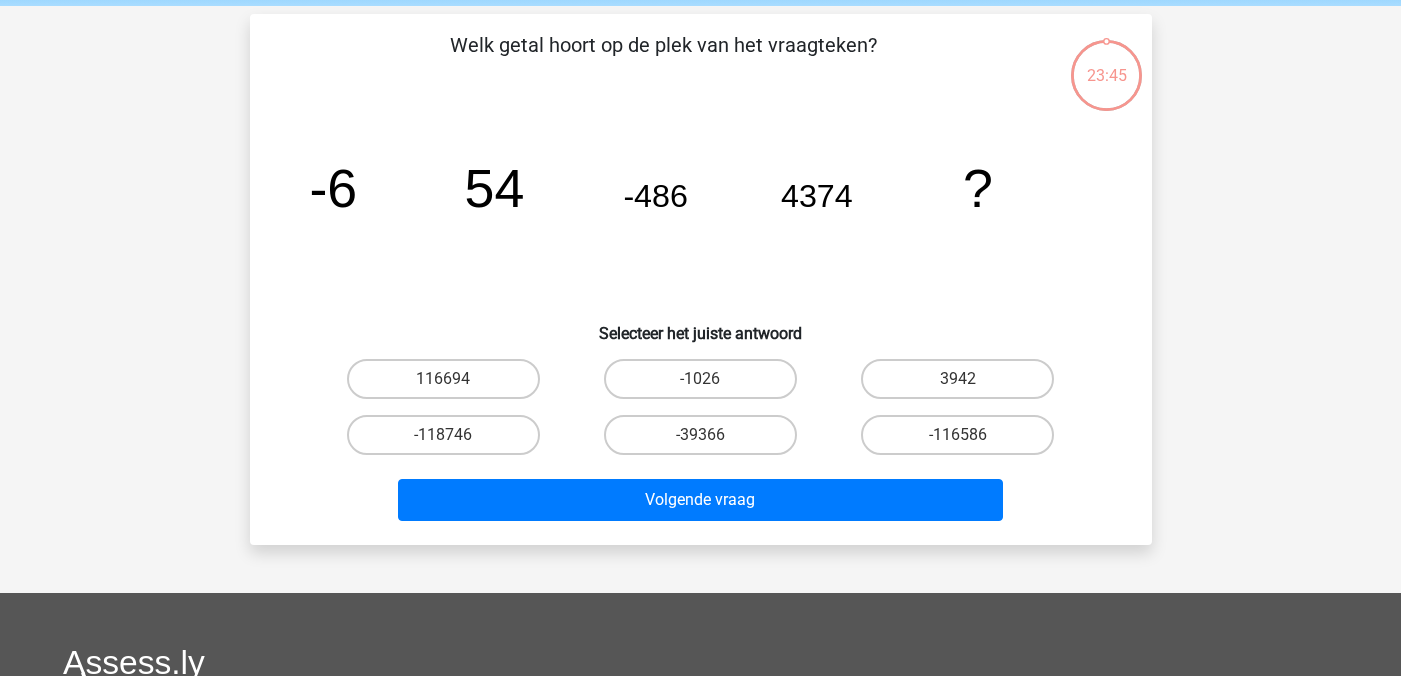 scroll, scrollTop: 0, scrollLeft: 0, axis: both 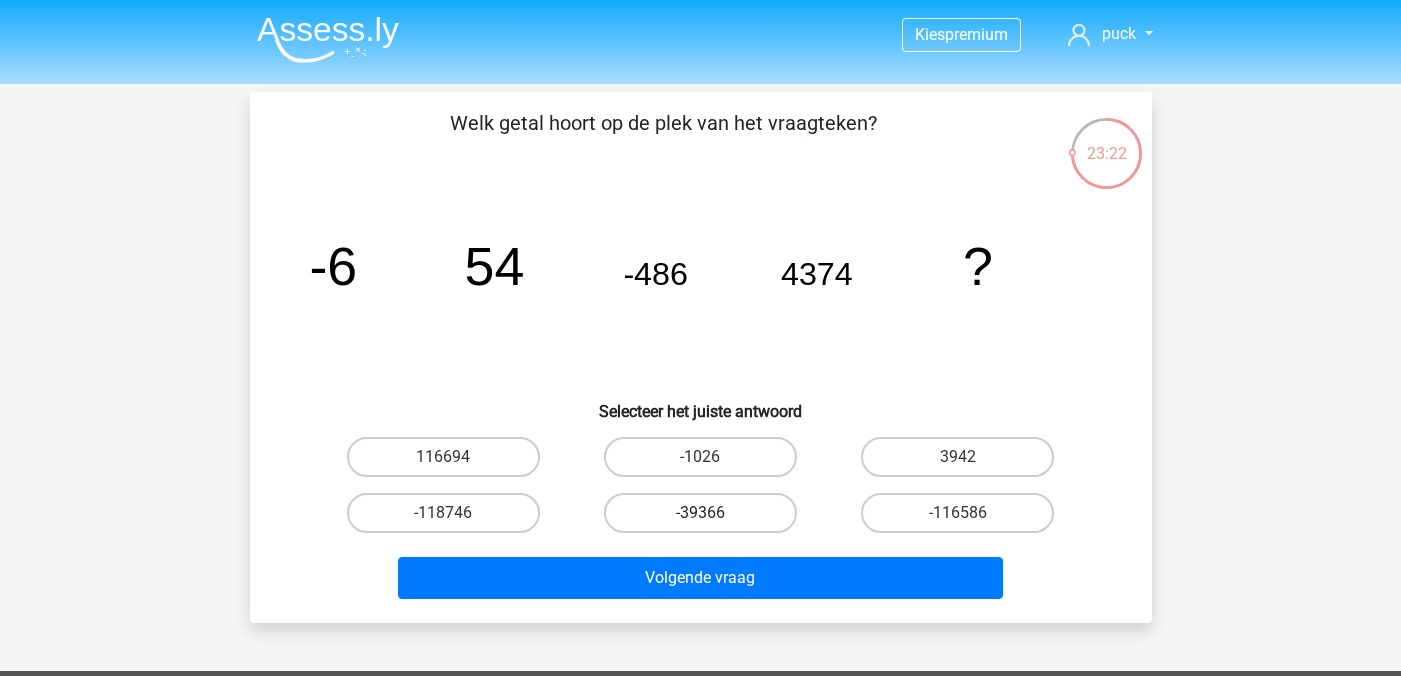 click on "-39366" at bounding box center (700, 513) 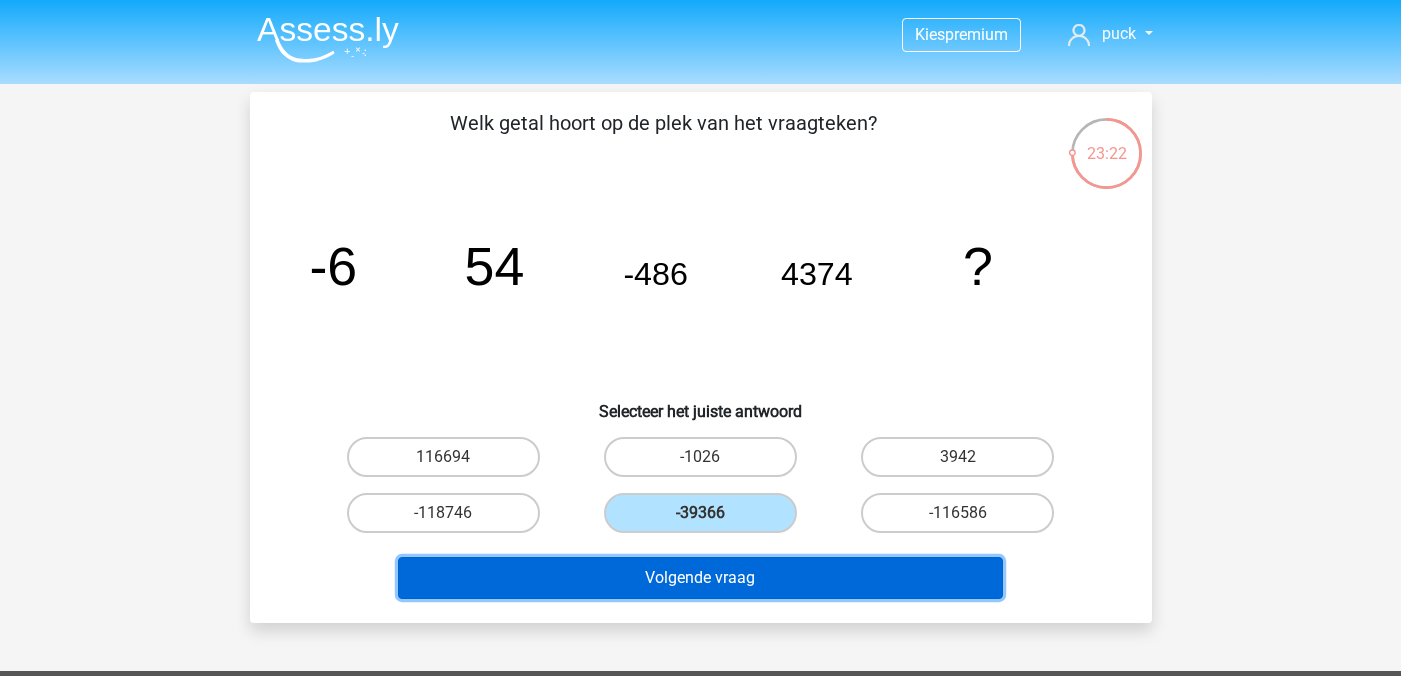 click on "Volgende vraag" at bounding box center (700, 578) 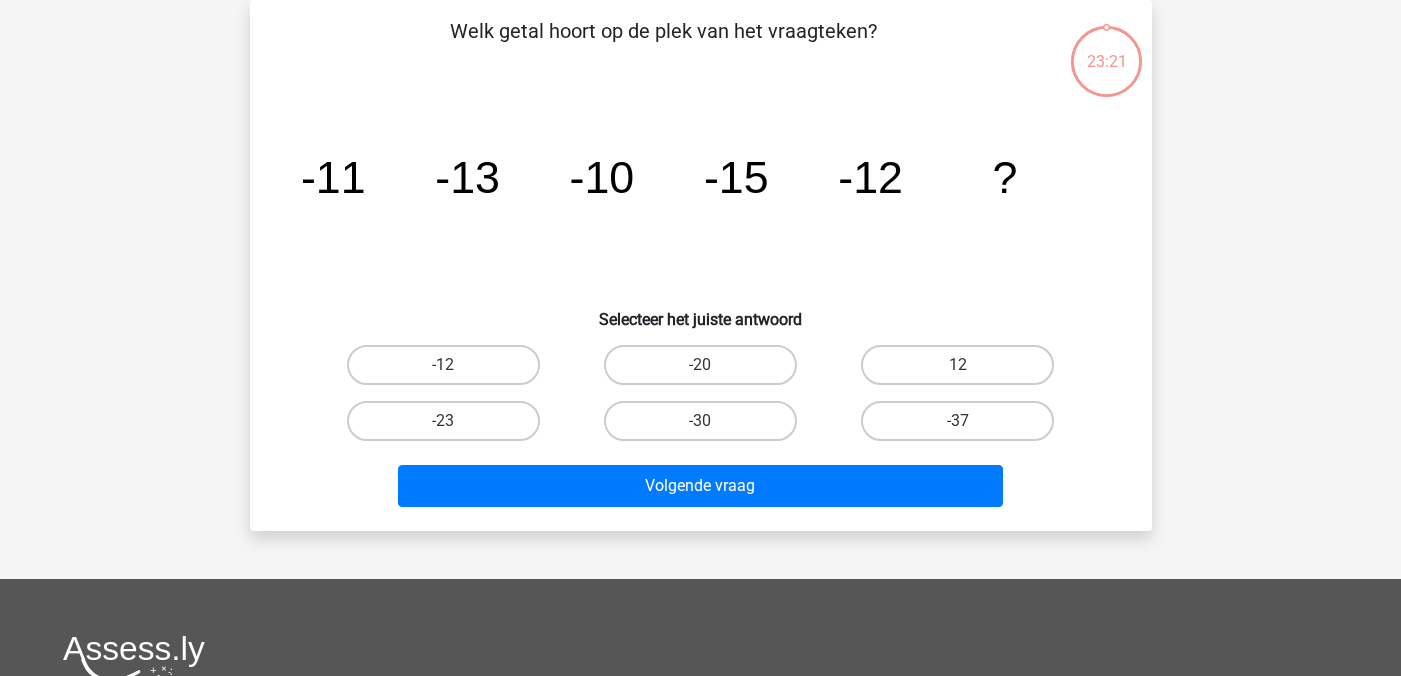 scroll, scrollTop: 0, scrollLeft: 0, axis: both 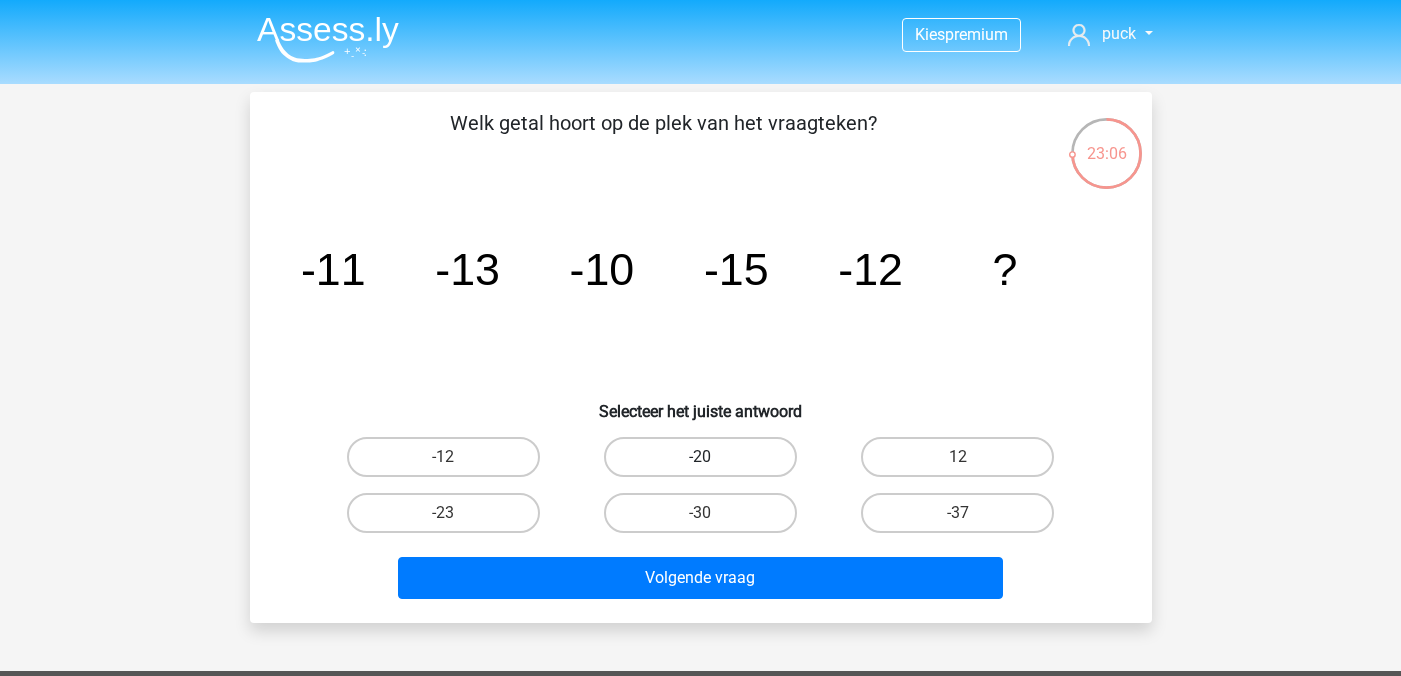 click on "-20" at bounding box center (700, 457) 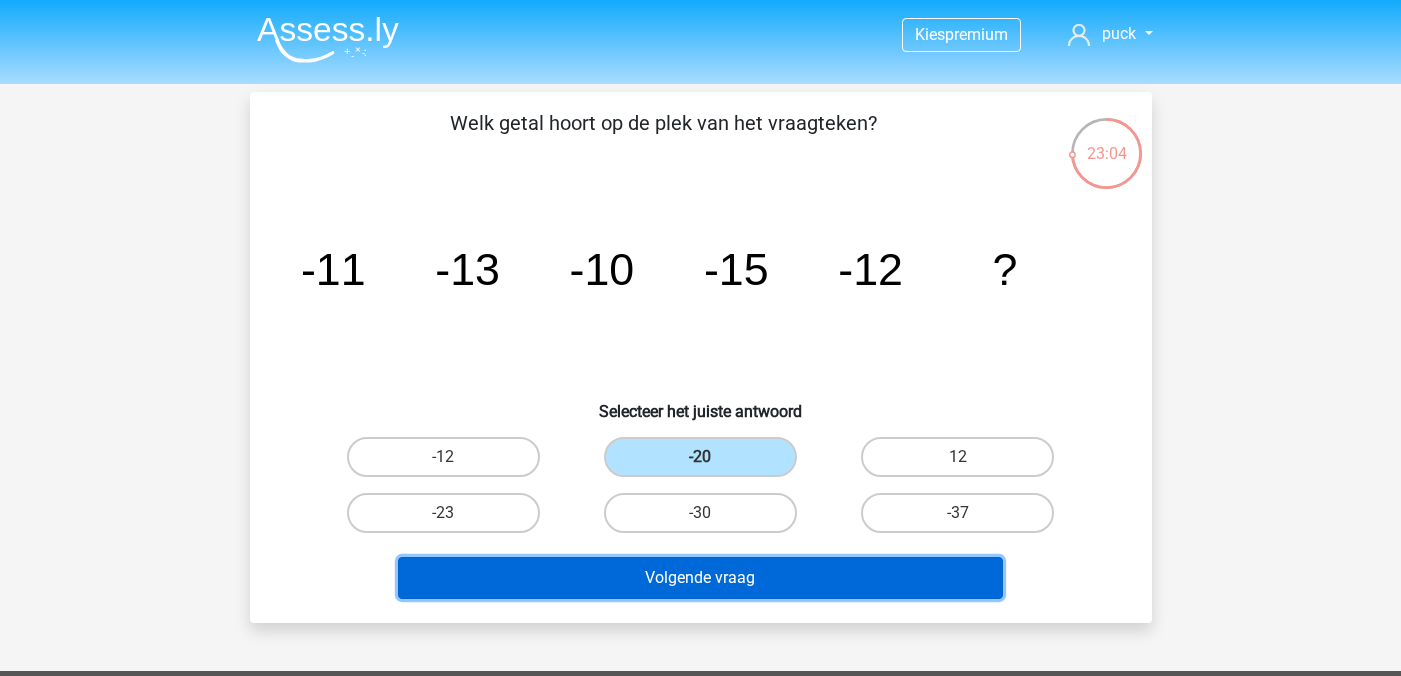 click on "Volgende vraag" at bounding box center (700, 578) 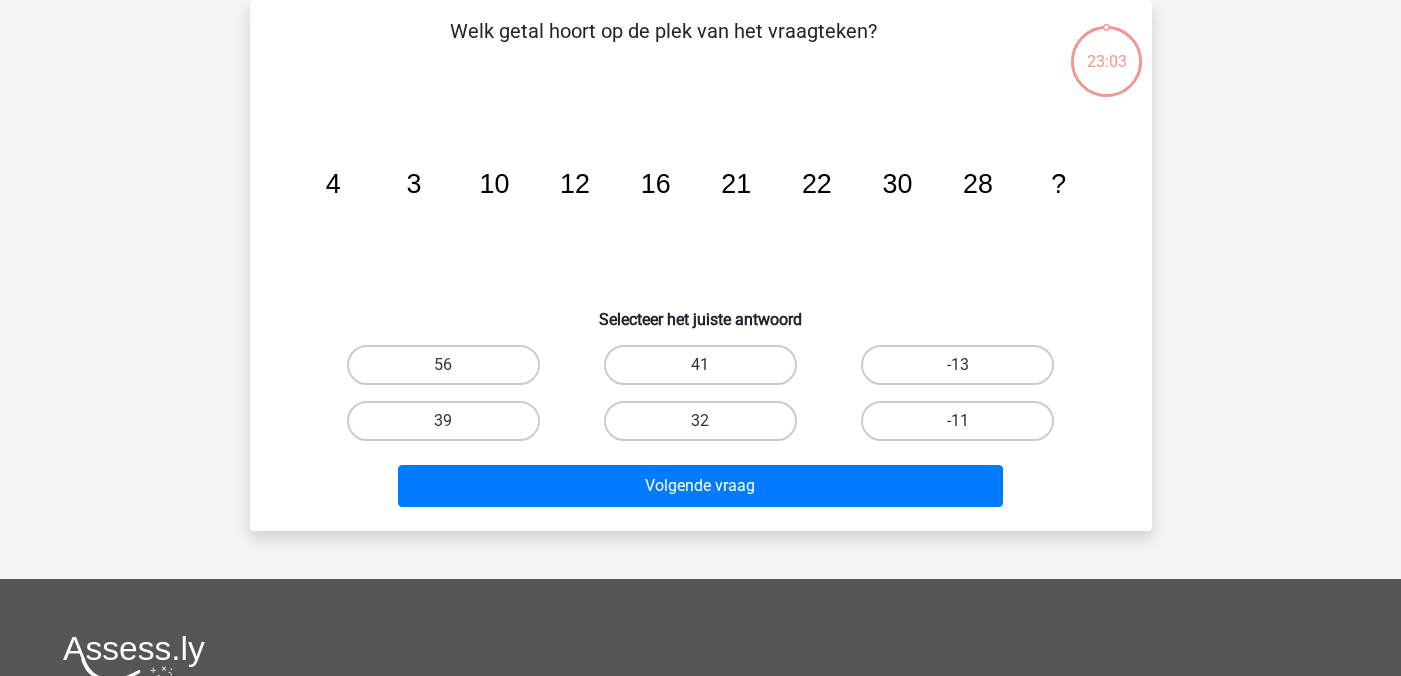 scroll, scrollTop: 19, scrollLeft: 0, axis: vertical 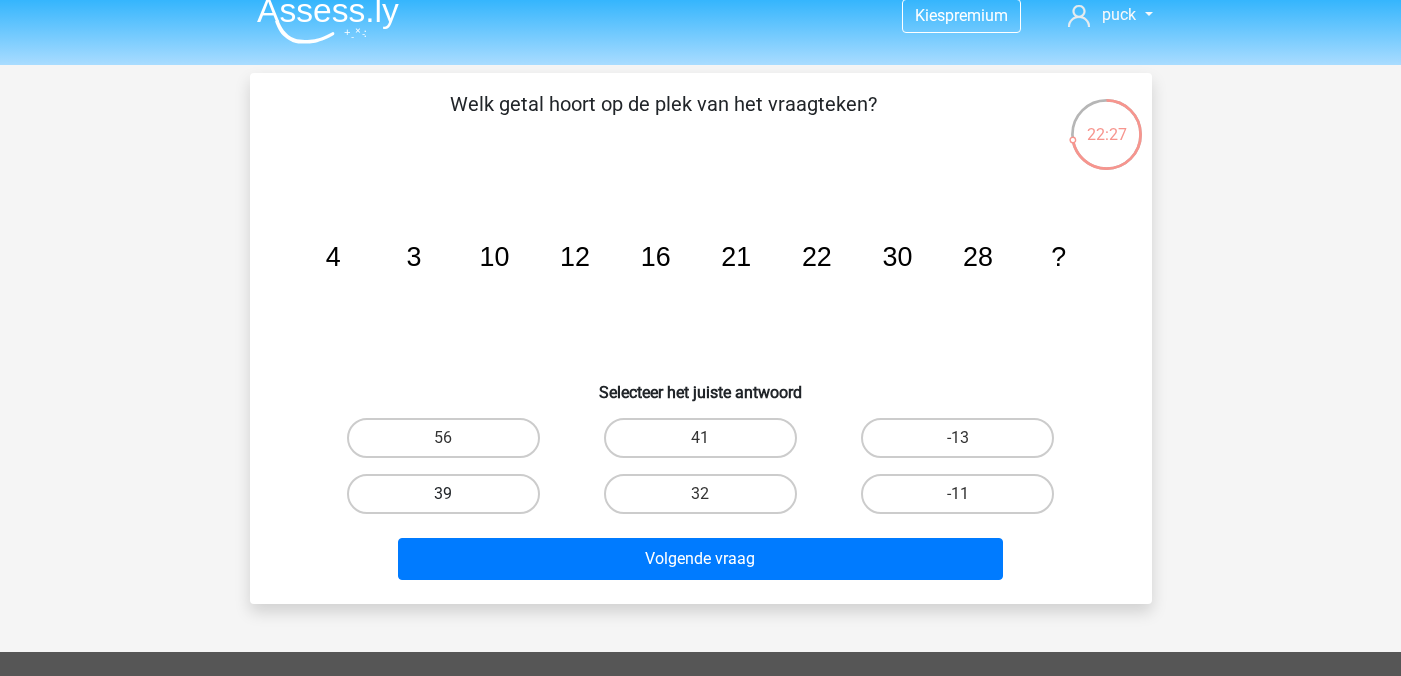 click on "39" at bounding box center (443, 494) 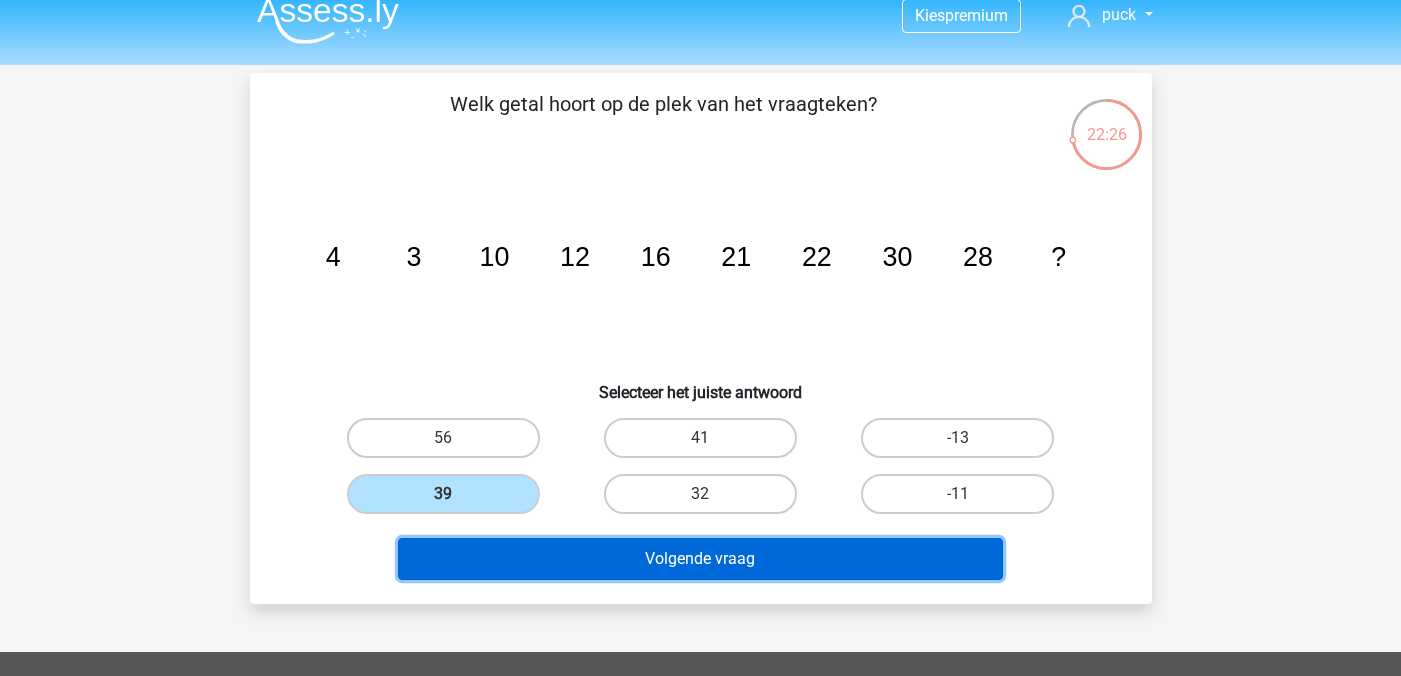 click on "Volgende vraag" at bounding box center (700, 559) 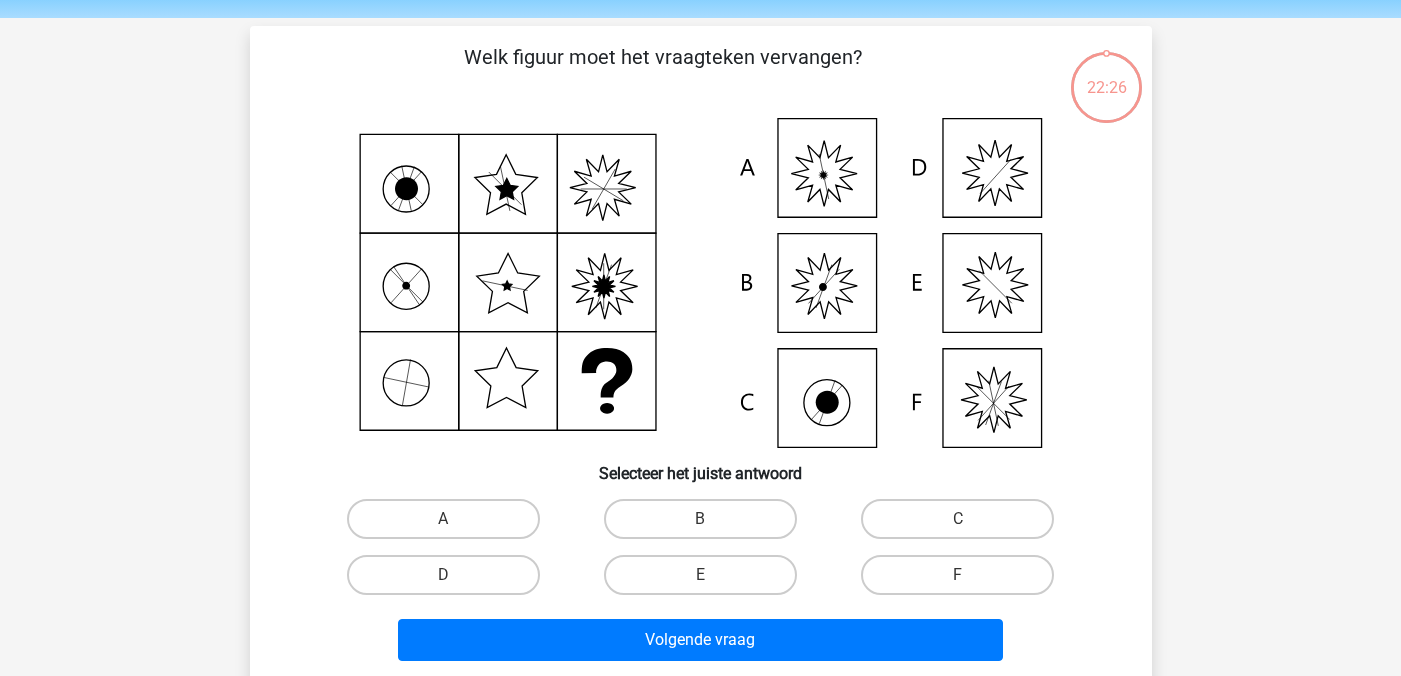 scroll, scrollTop: 63, scrollLeft: 0, axis: vertical 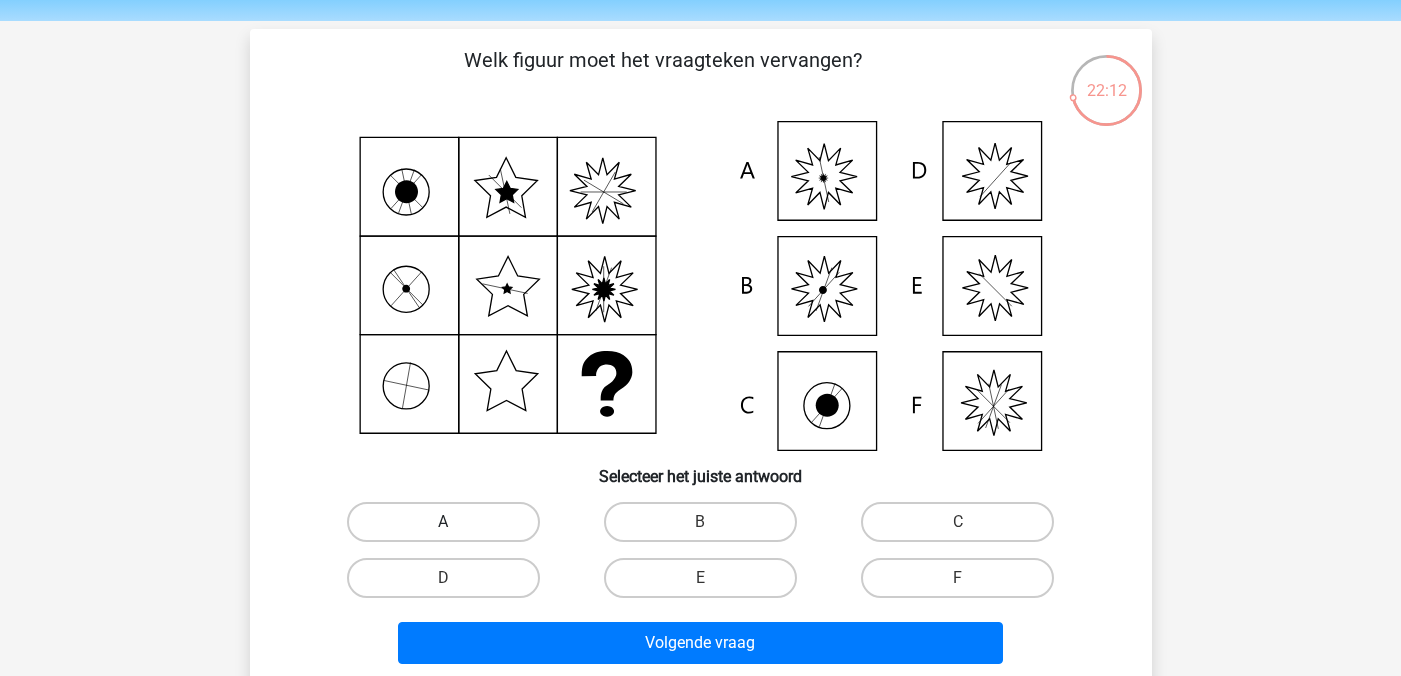 click on "A" at bounding box center [443, 522] 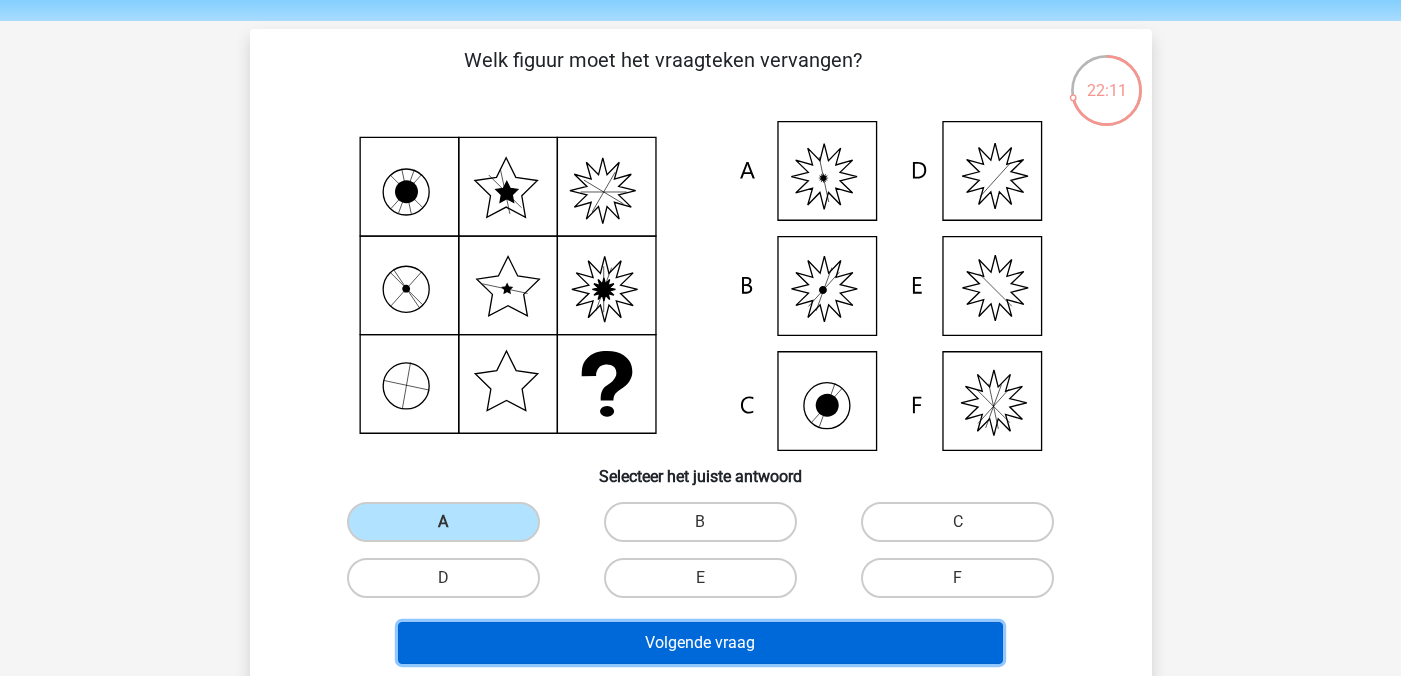 click on "Volgende vraag" at bounding box center [700, 643] 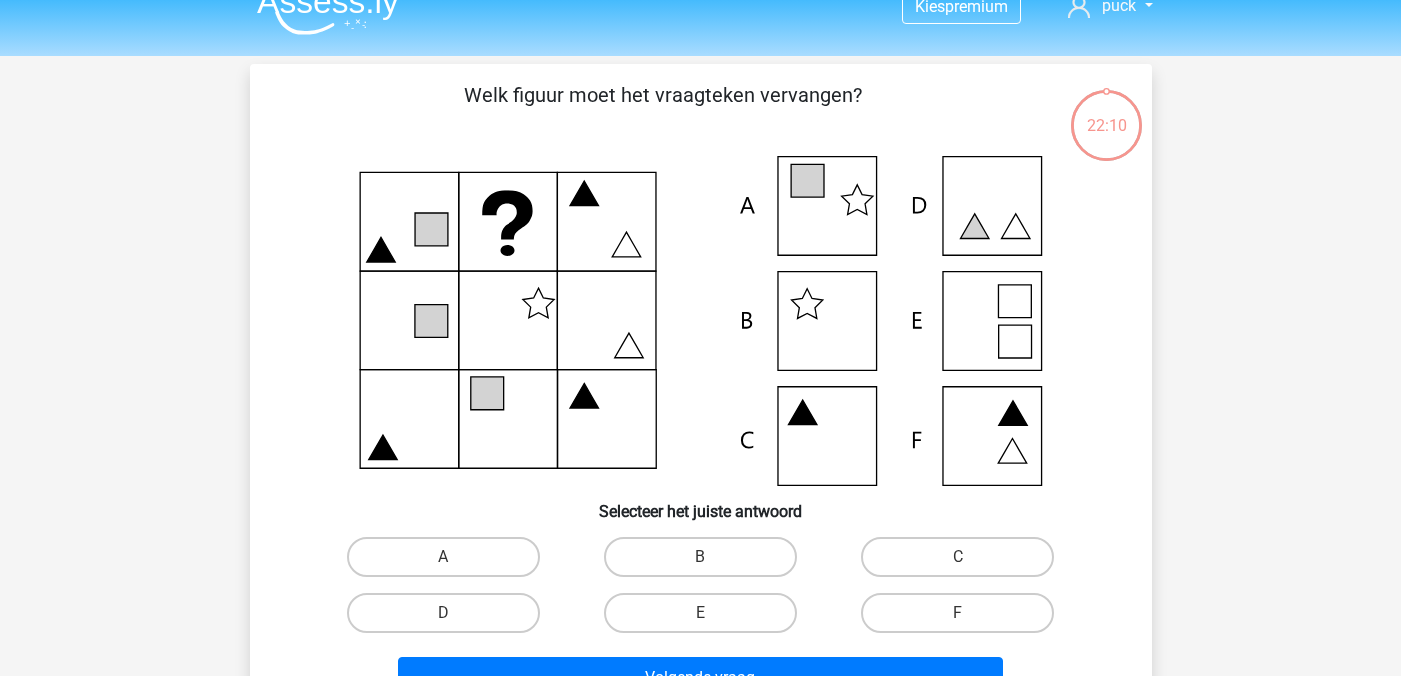 scroll, scrollTop: 27, scrollLeft: 0, axis: vertical 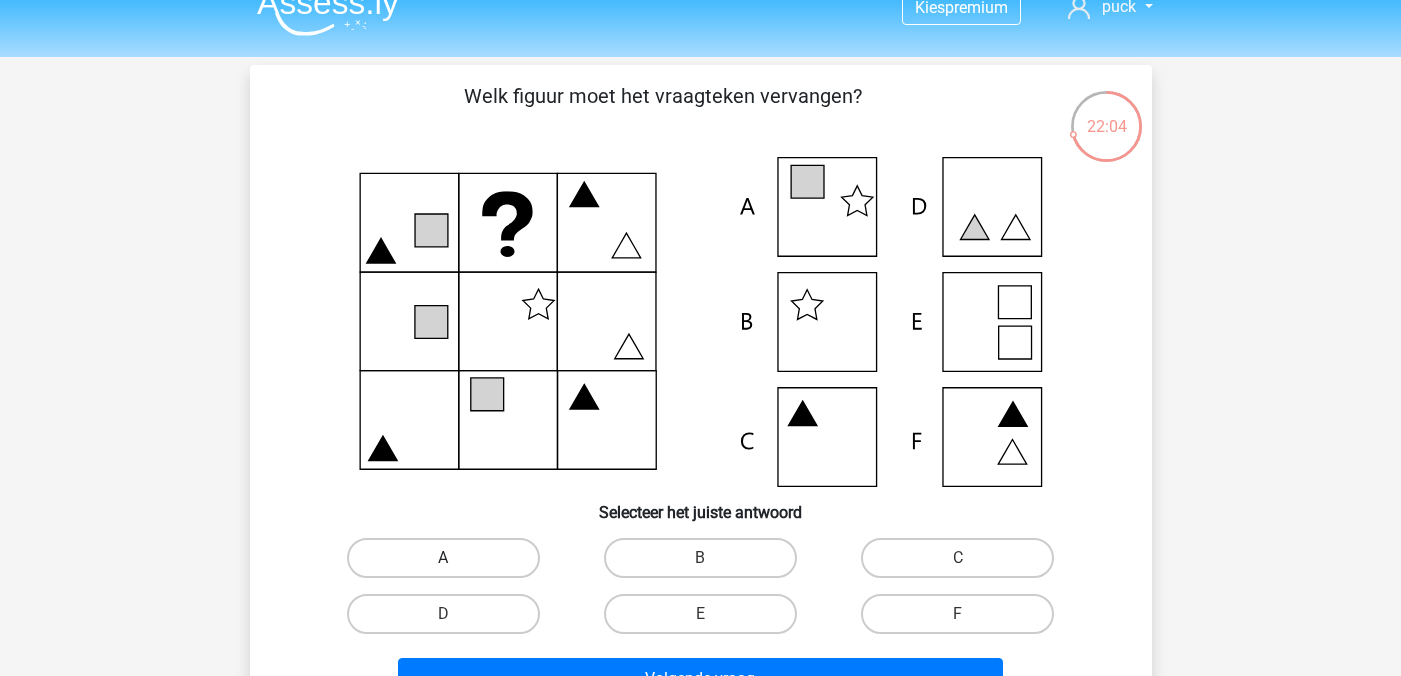 click on "A" at bounding box center [443, 558] 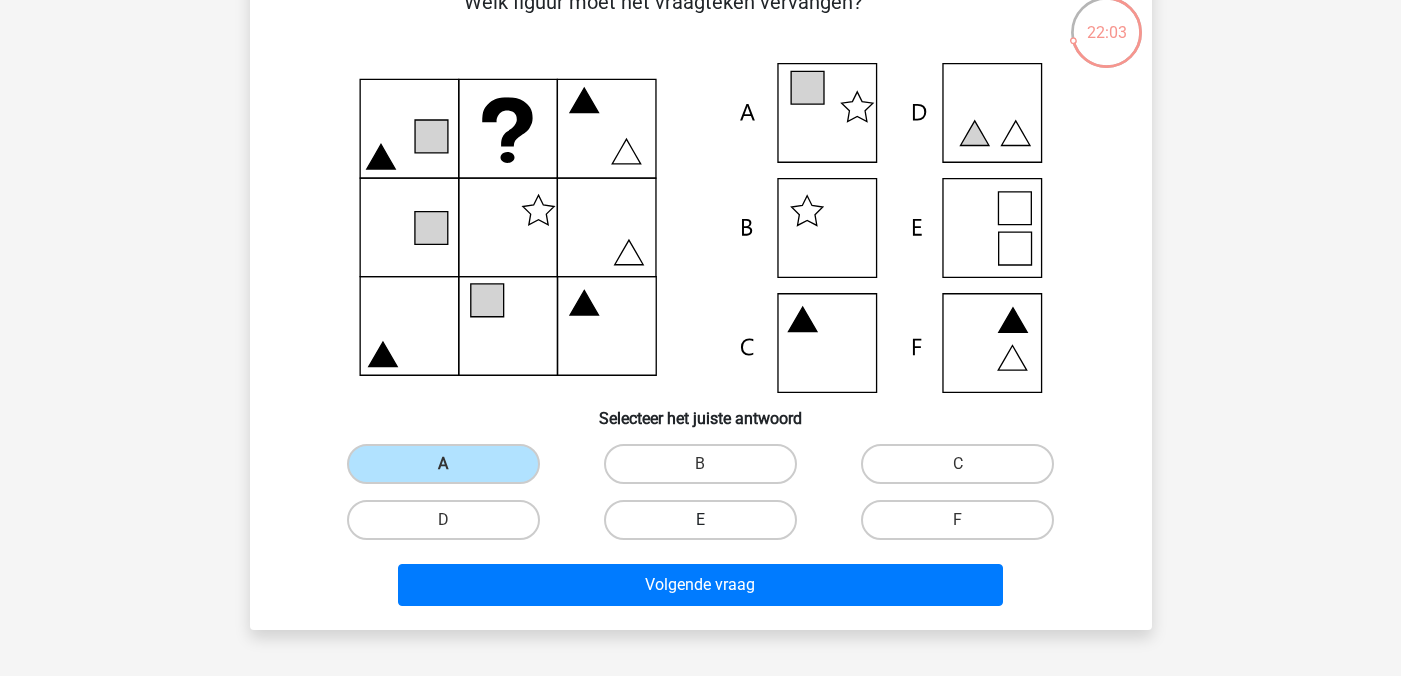 scroll, scrollTop: 135, scrollLeft: 0, axis: vertical 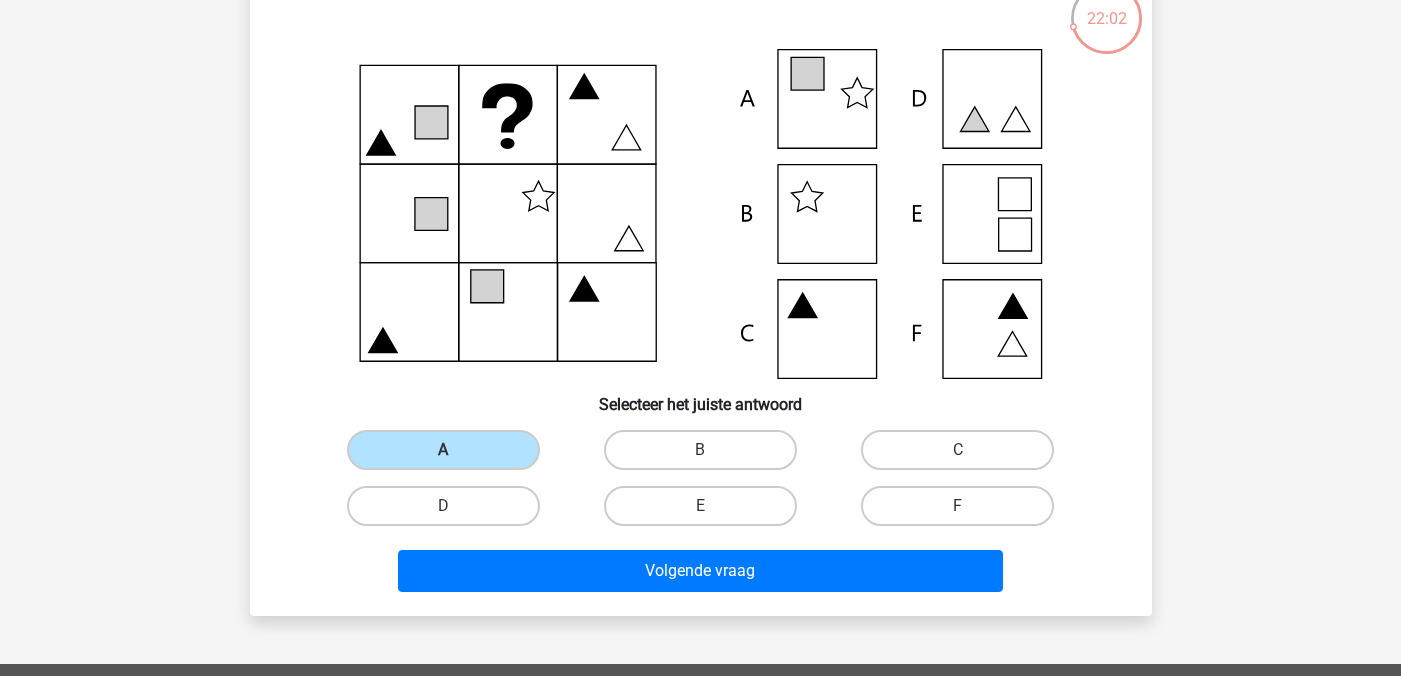 click on "Volgende vraag" at bounding box center (701, 567) 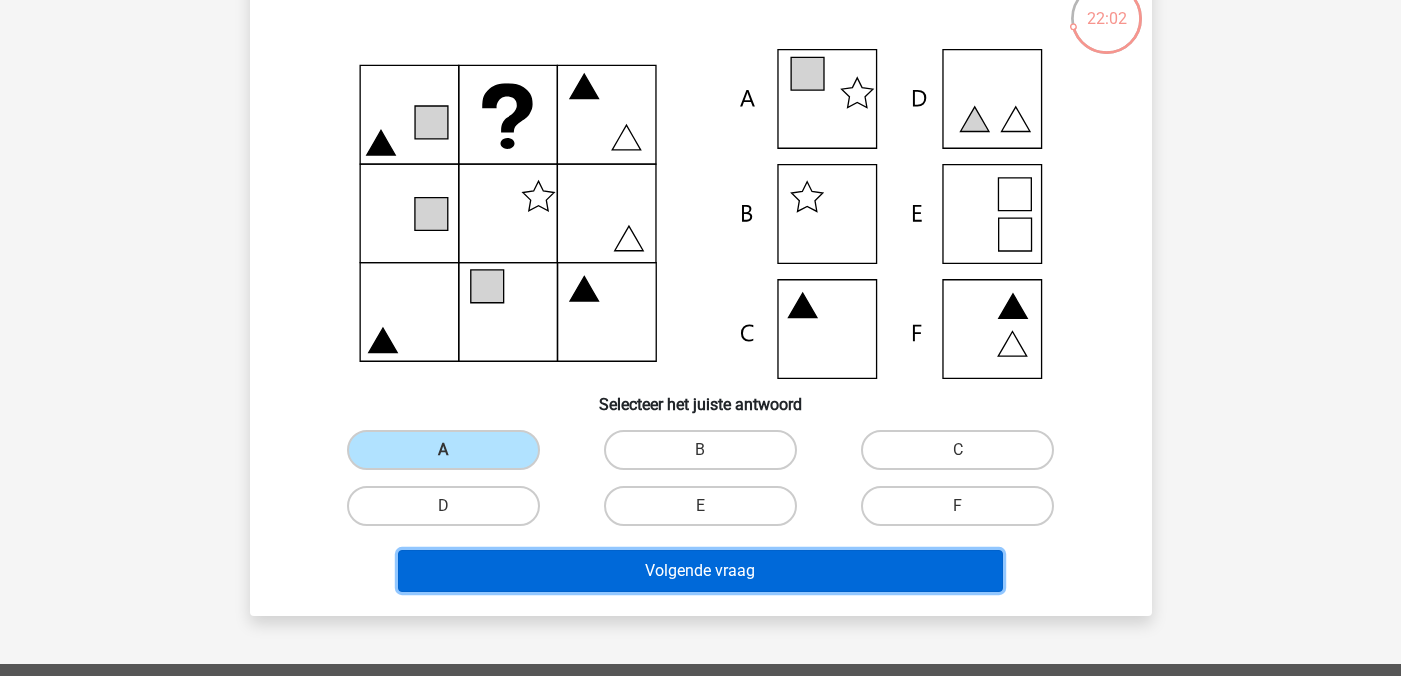 click on "Volgende vraag" at bounding box center (700, 571) 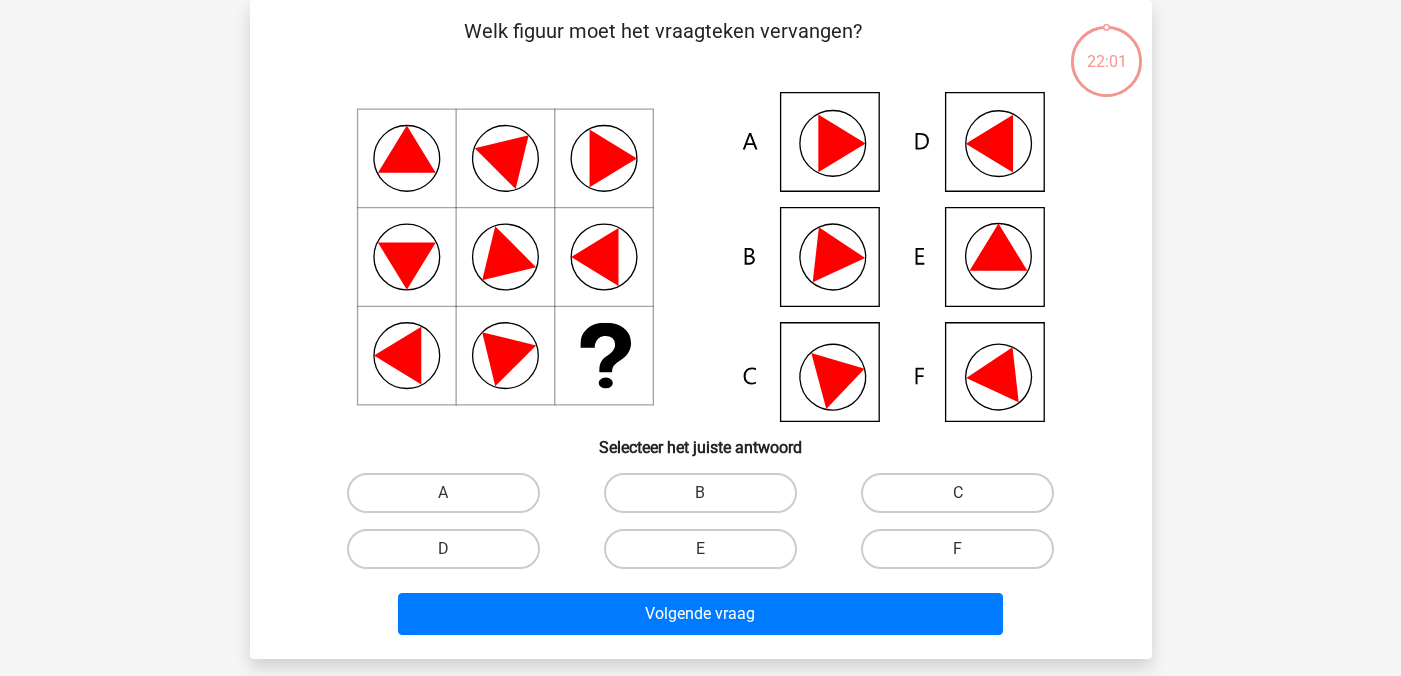 scroll, scrollTop: 70, scrollLeft: 0, axis: vertical 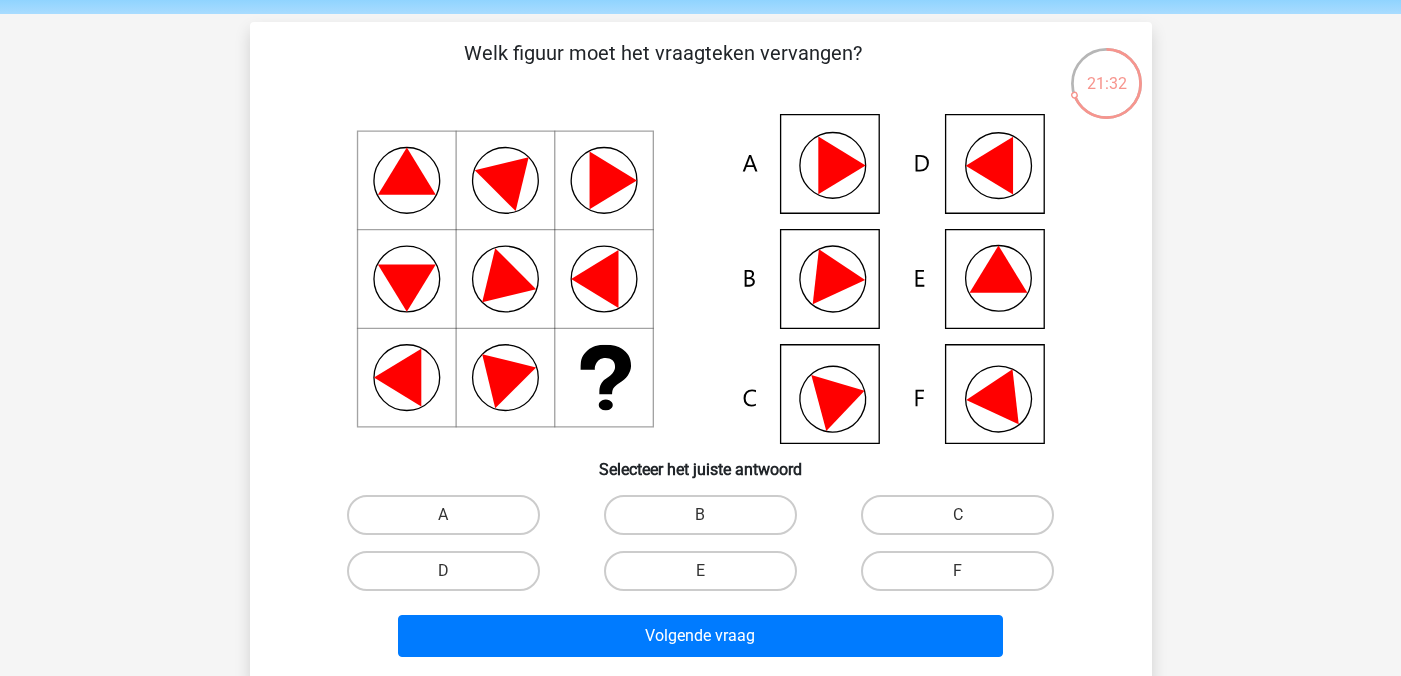 click on "E" at bounding box center (706, 577) 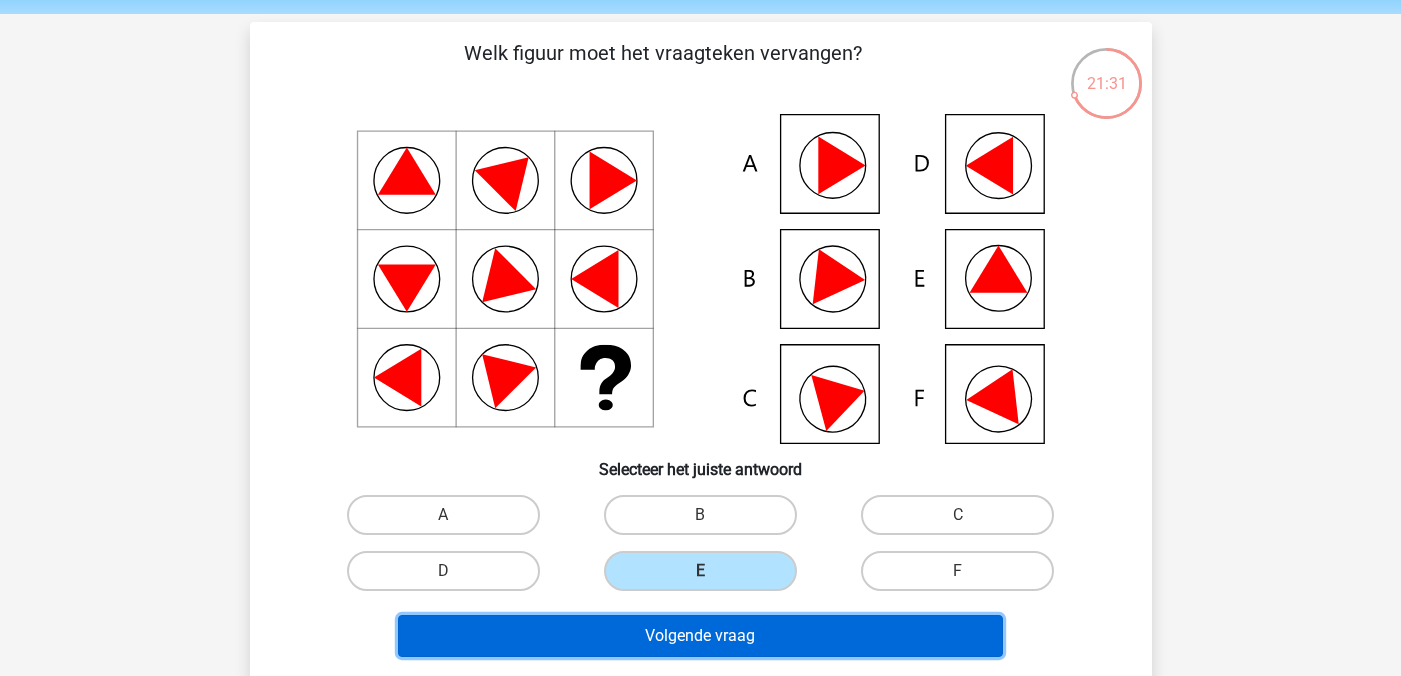 click on "Volgende vraag" at bounding box center [700, 636] 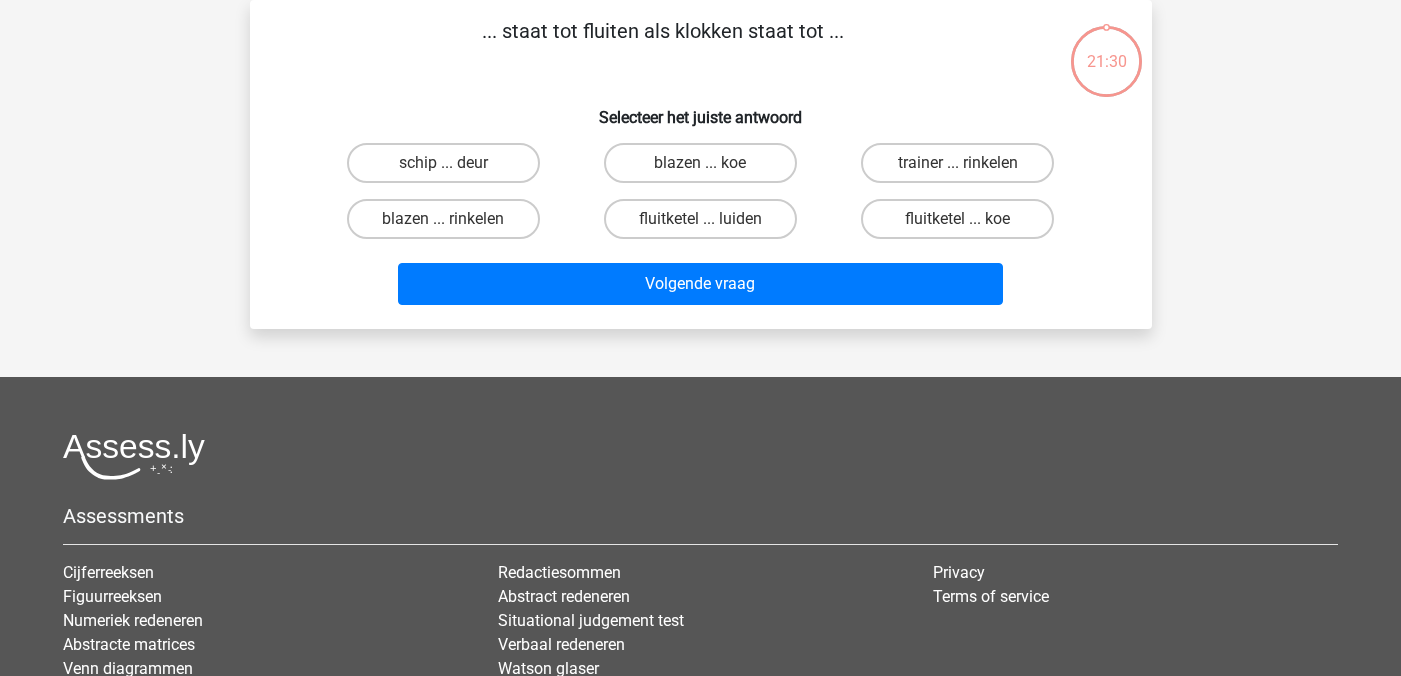 scroll, scrollTop: 0, scrollLeft: 0, axis: both 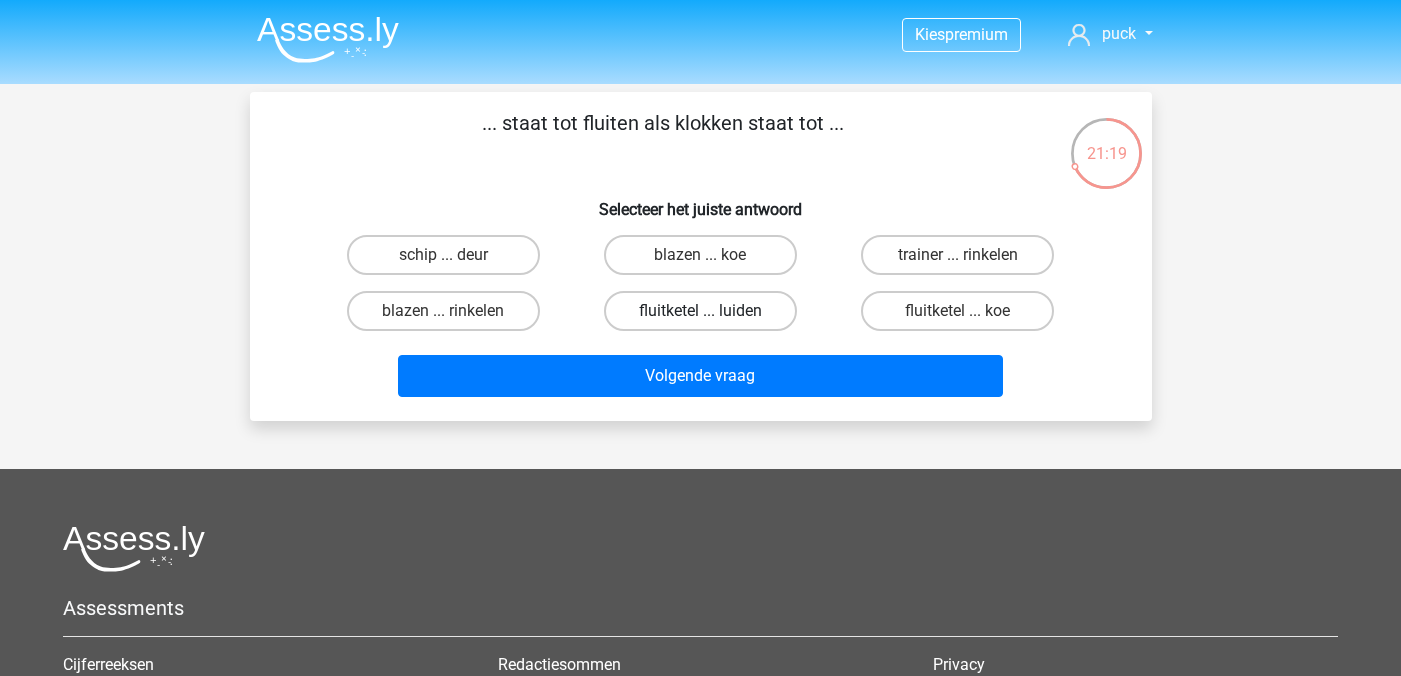 click on "fluitketel ... luiden" at bounding box center [700, 311] 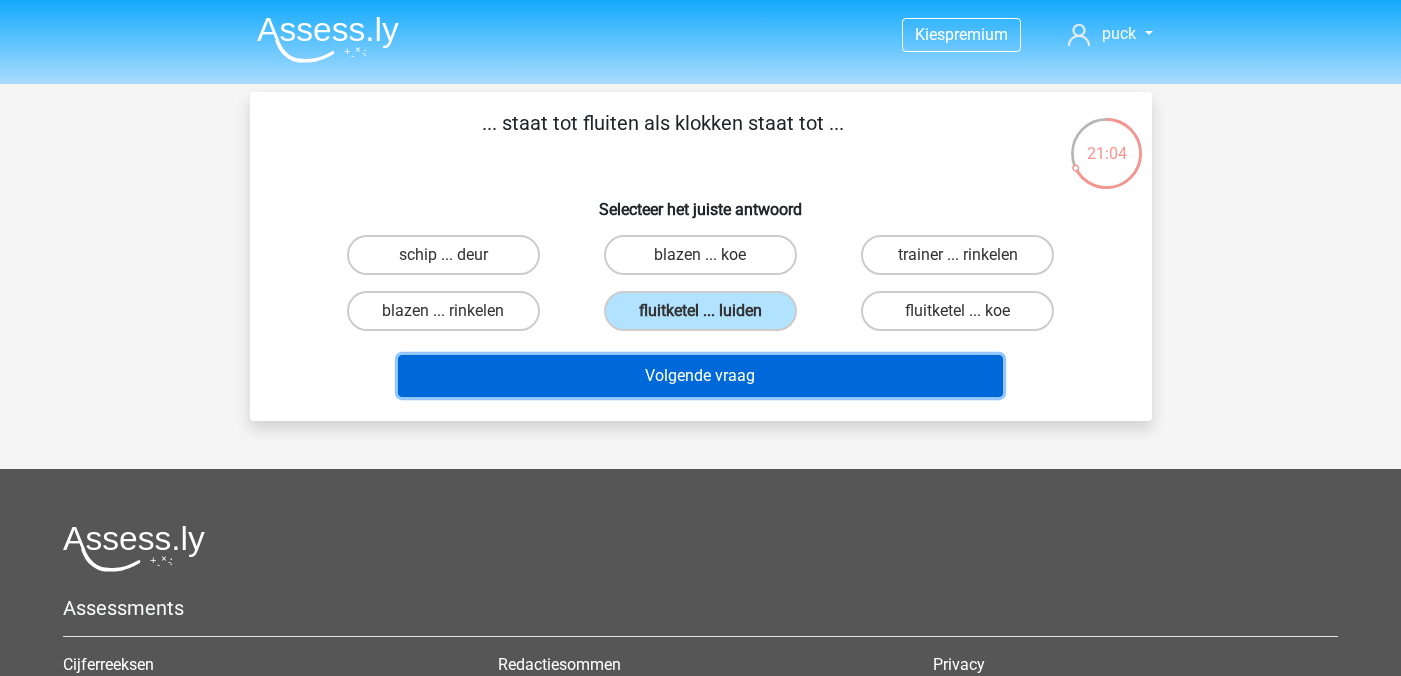 click on "Volgende vraag" at bounding box center (700, 376) 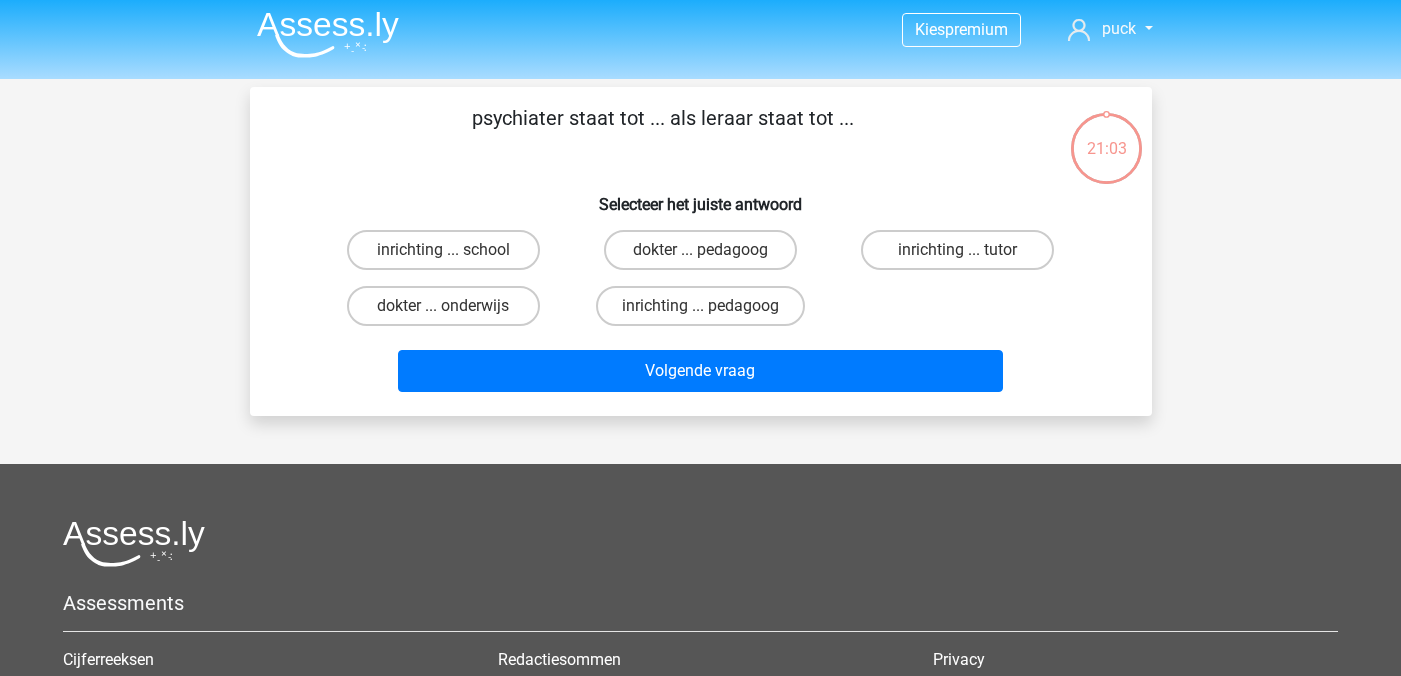 scroll, scrollTop: 0, scrollLeft: 0, axis: both 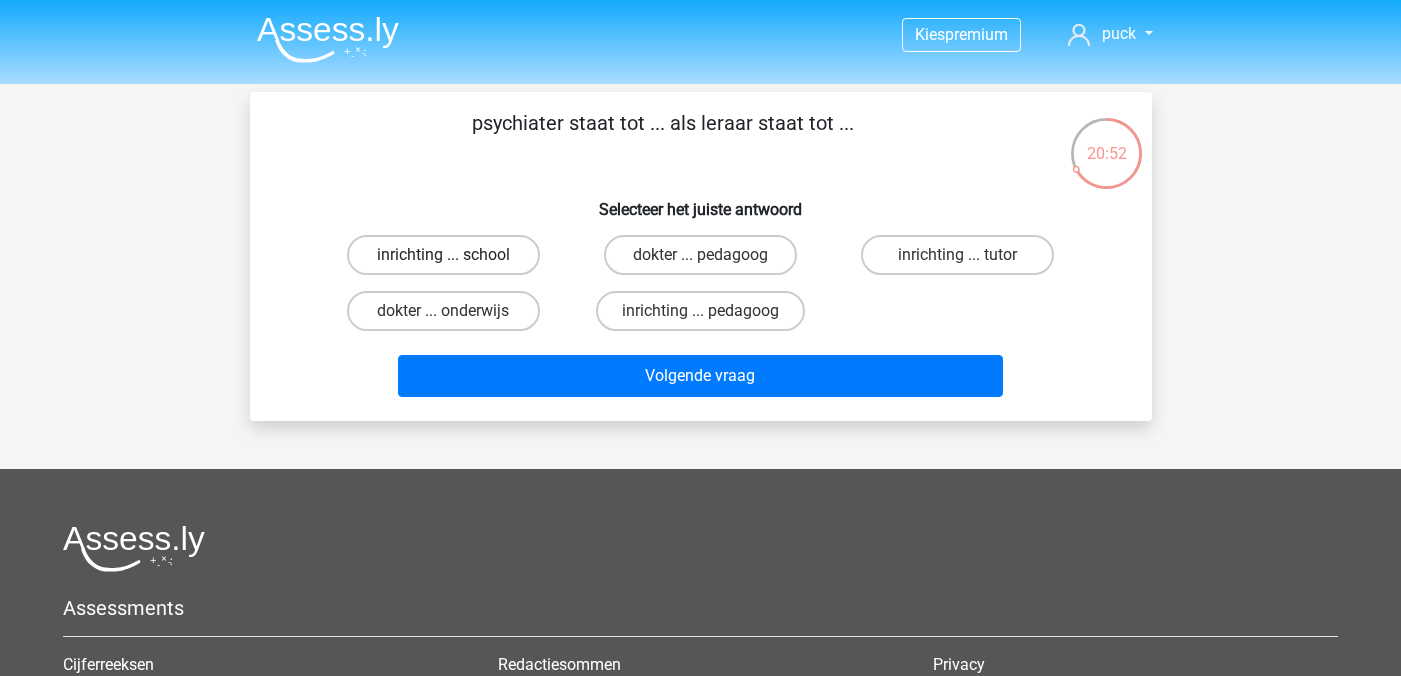 click on "inrichting ... school" at bounding box center (443, 255) 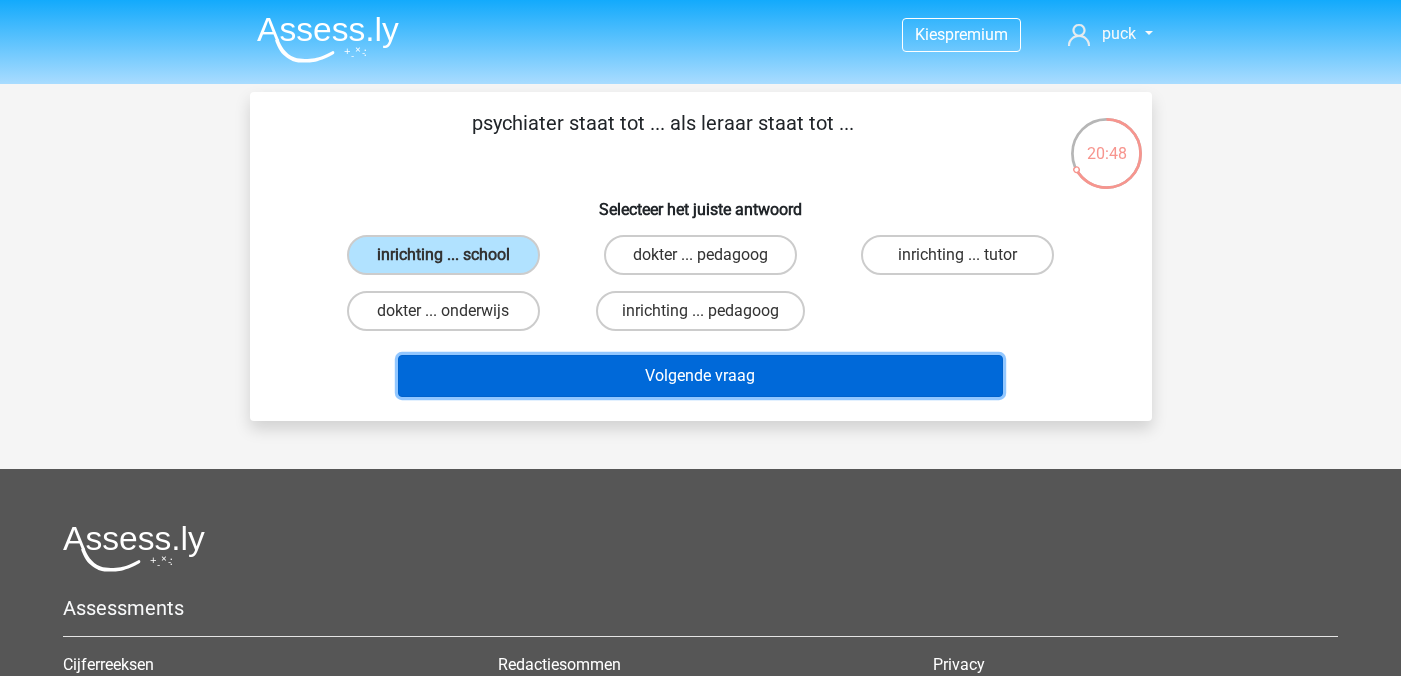 click on "Volgende vraag" at bounding box center (700, 376) 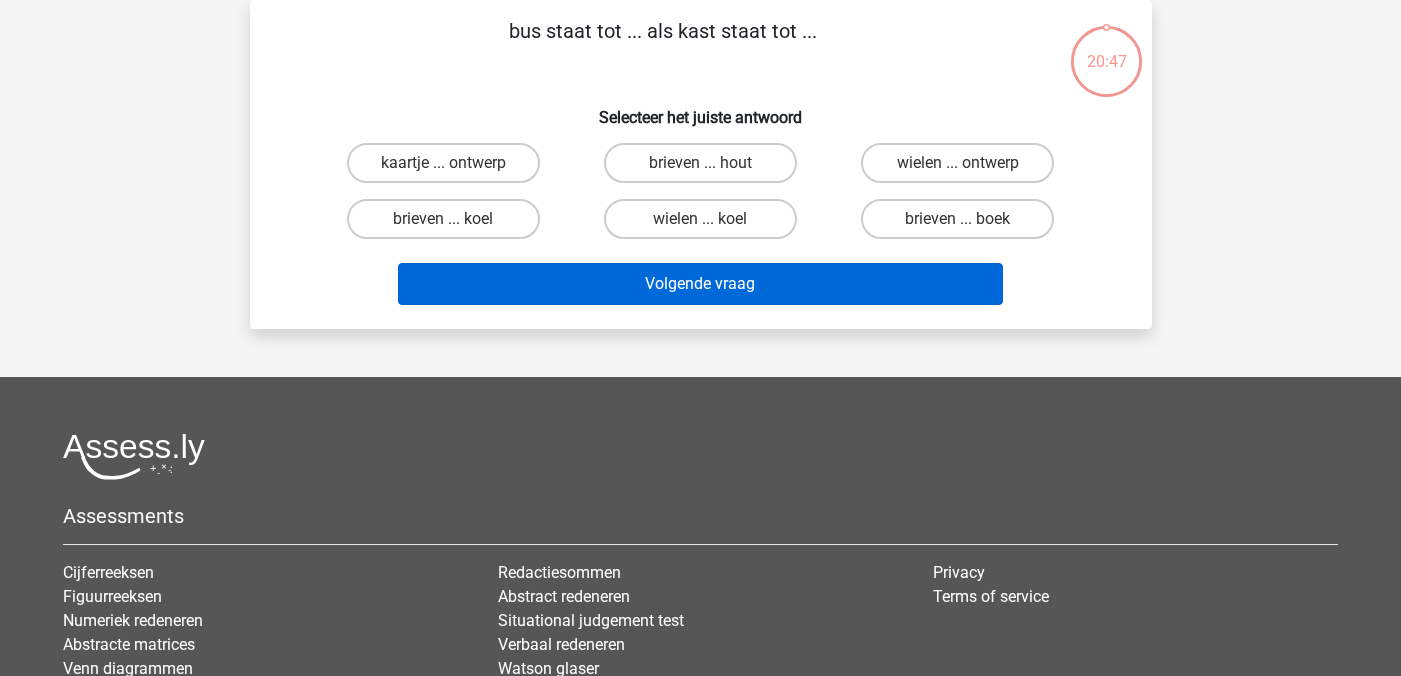 scroll, scrollTop: 0, scrollLeft: 0, axis: both 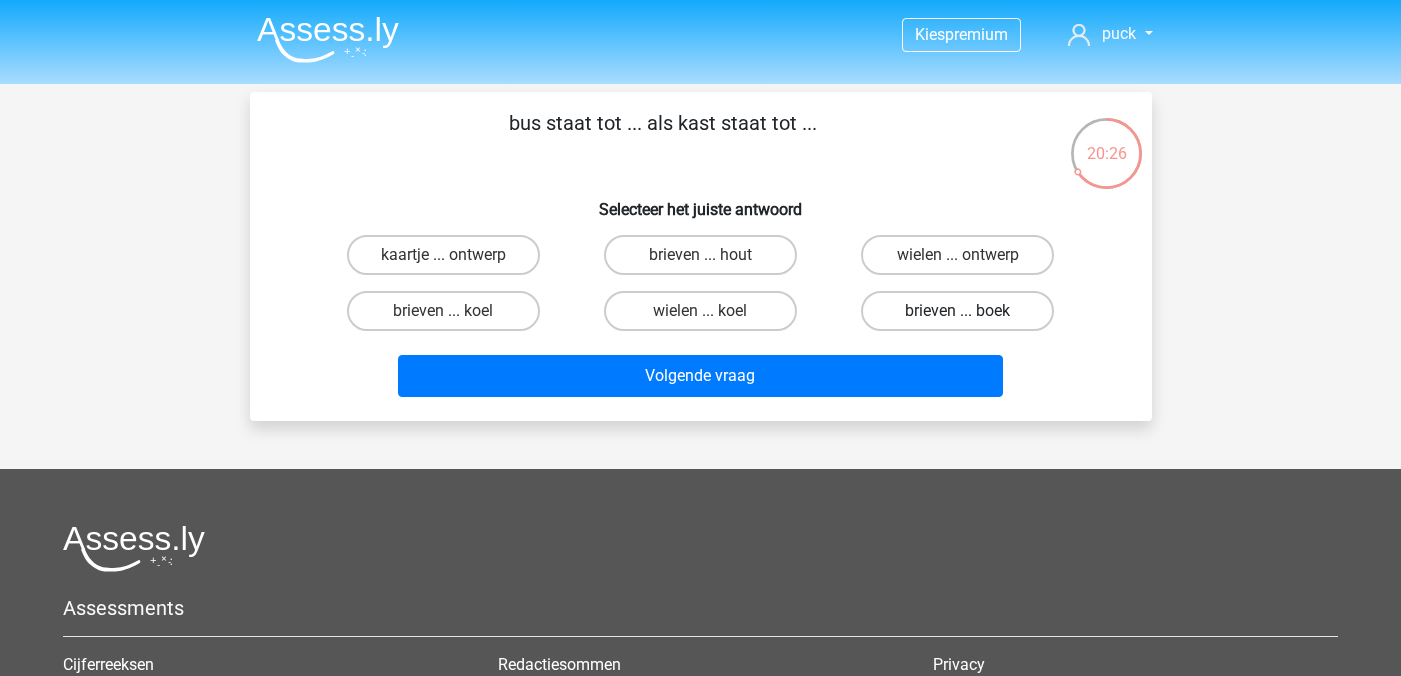 click on "brieven ... boek" at bounding box center [957, 311] 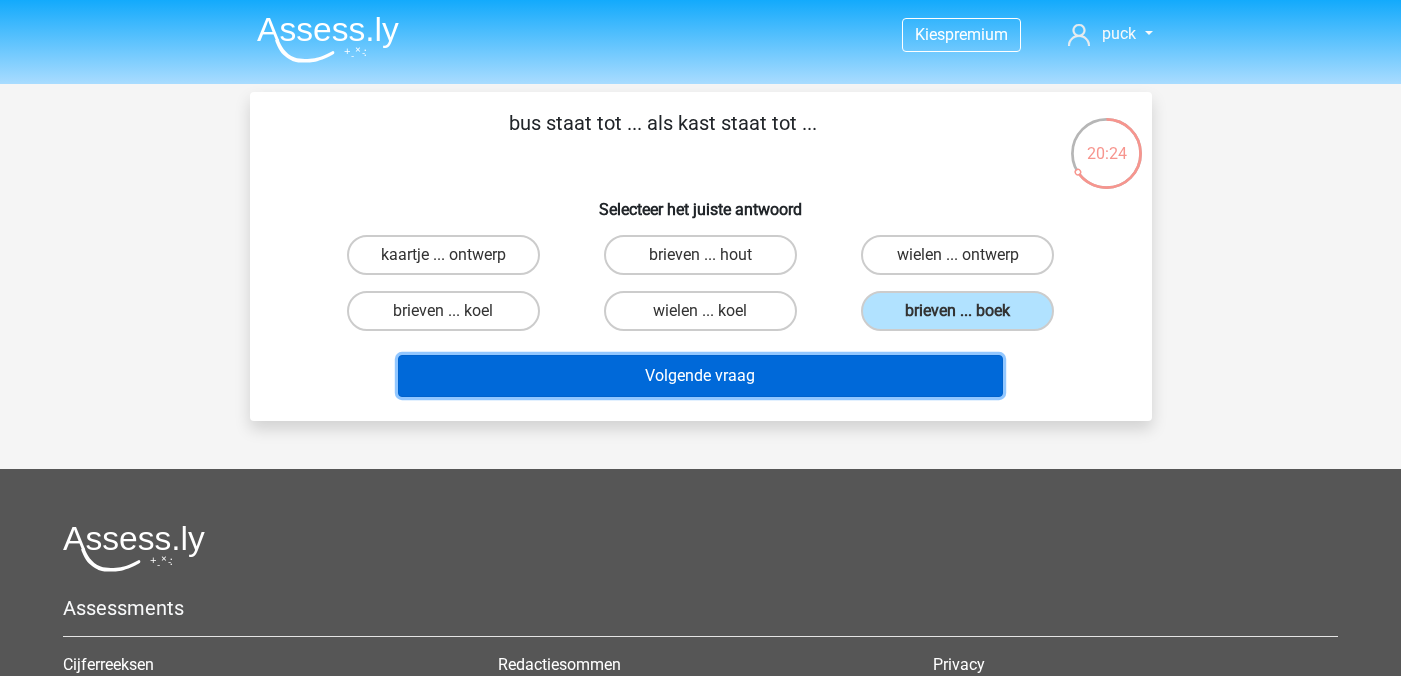 click on "Volgende vraag" at bounding box center (700, 376) 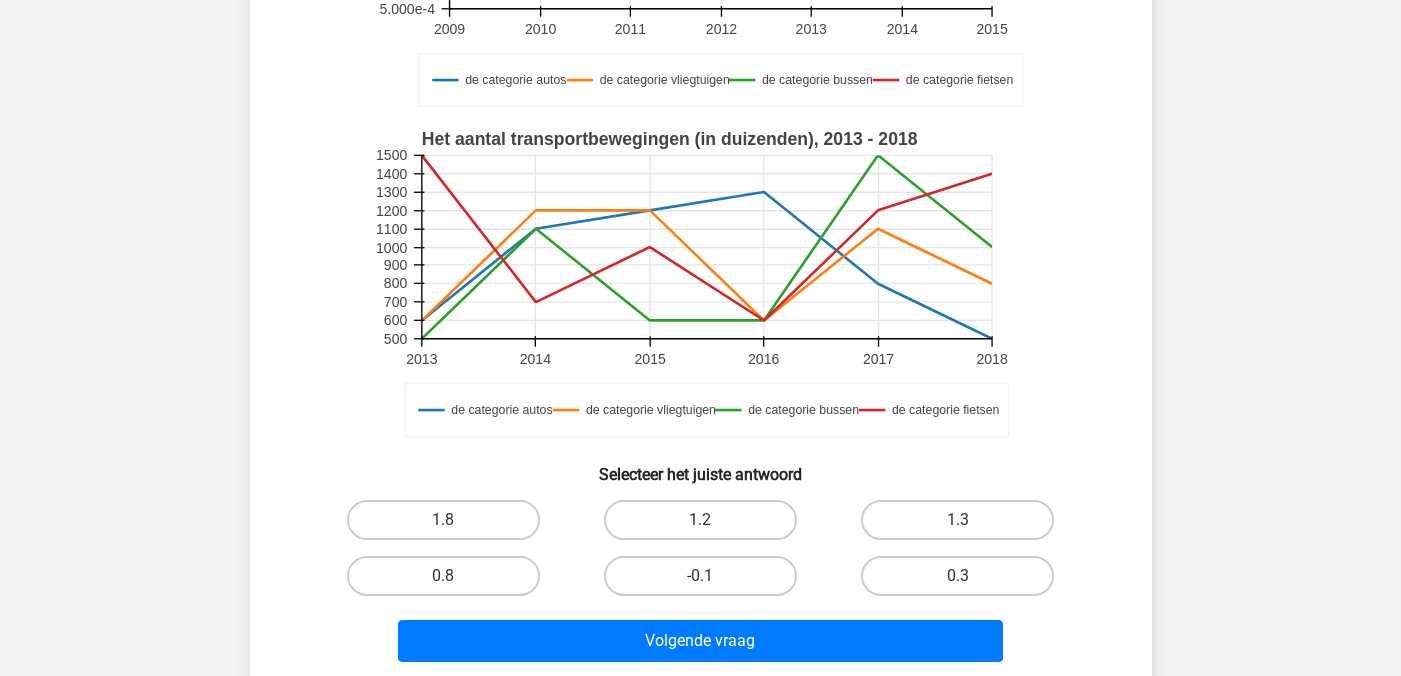 scroll, scrollTop: 429, scrollLeft: 0, axis: vertical 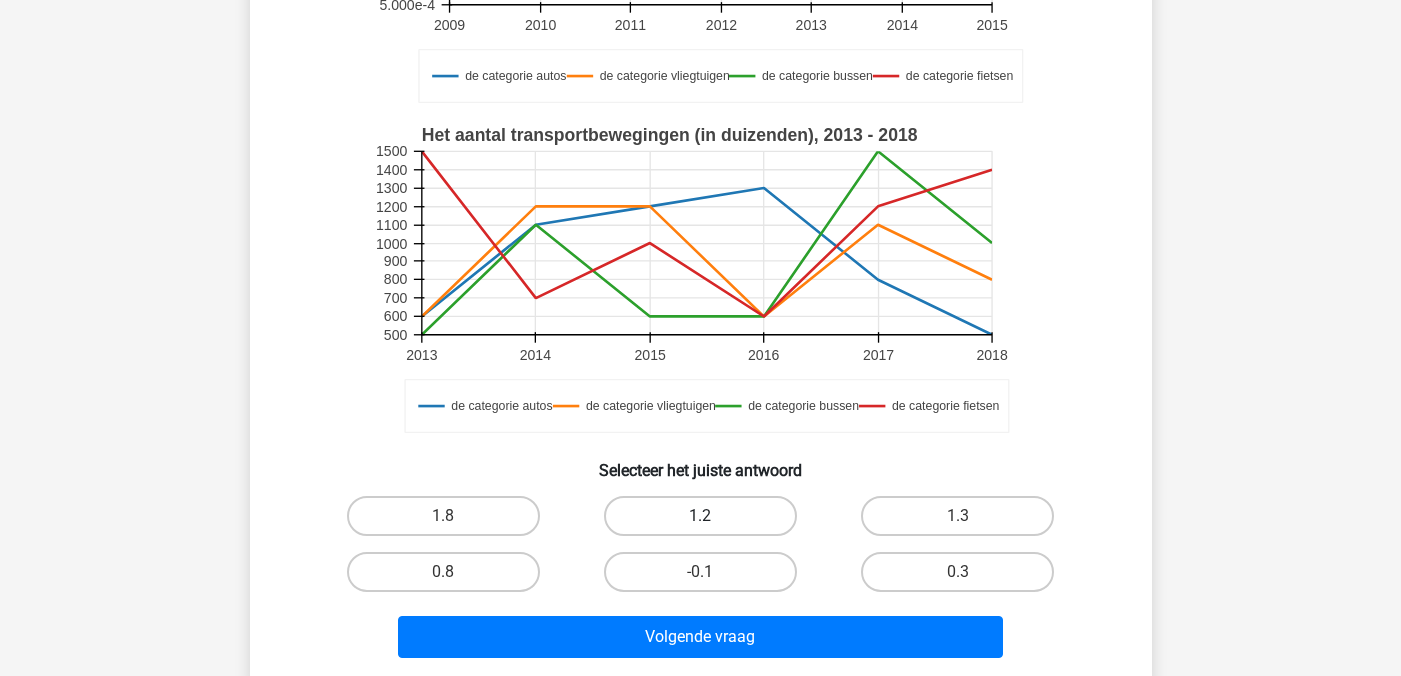 click on "1.2" at bounding box center [700, 516] 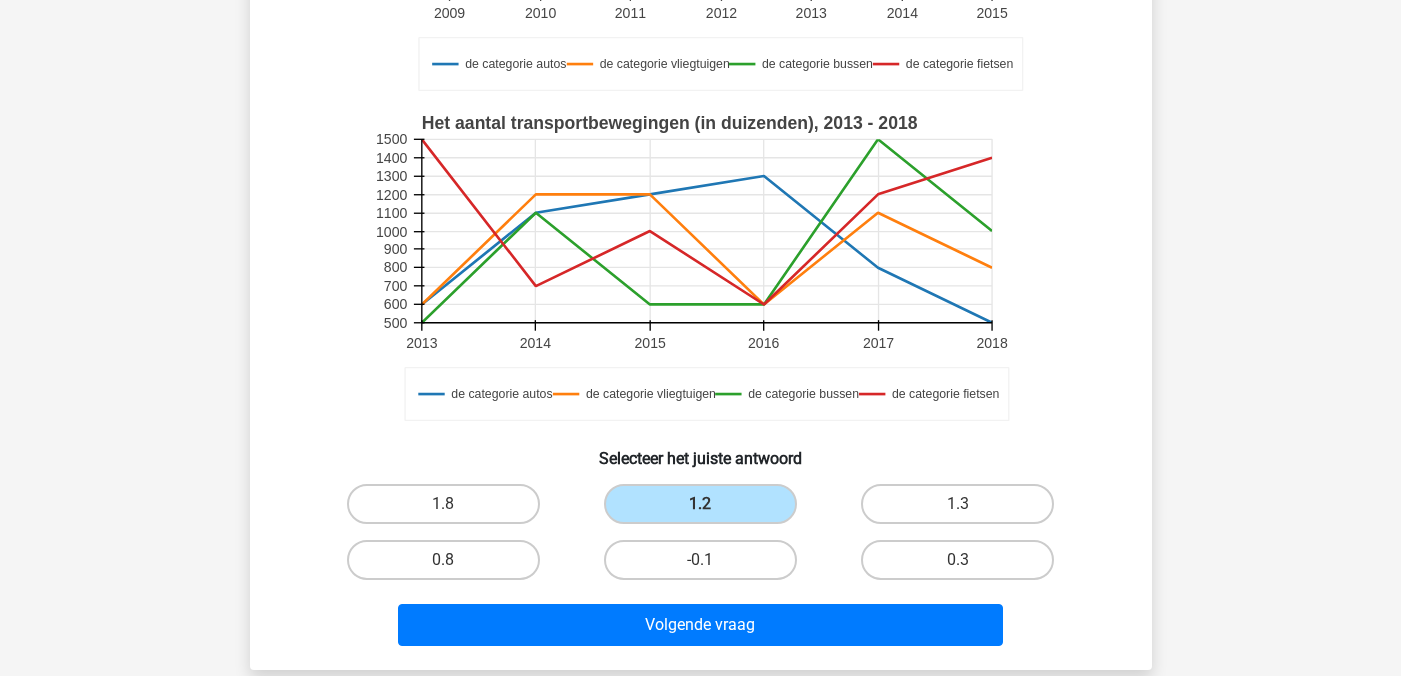 scroll, scrollTop: 522, scrollLeft: 0, axis: vertical 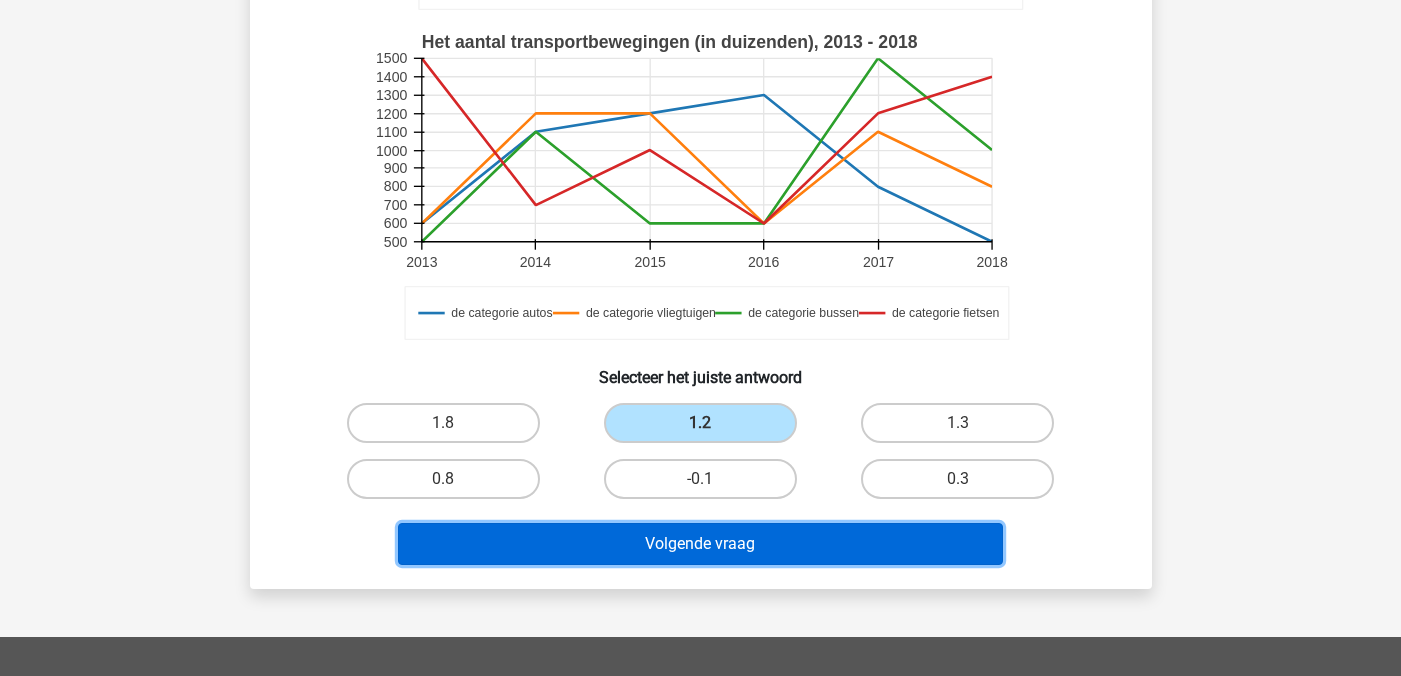 click on "Volgende vraag" at bounding box center [700, 544] 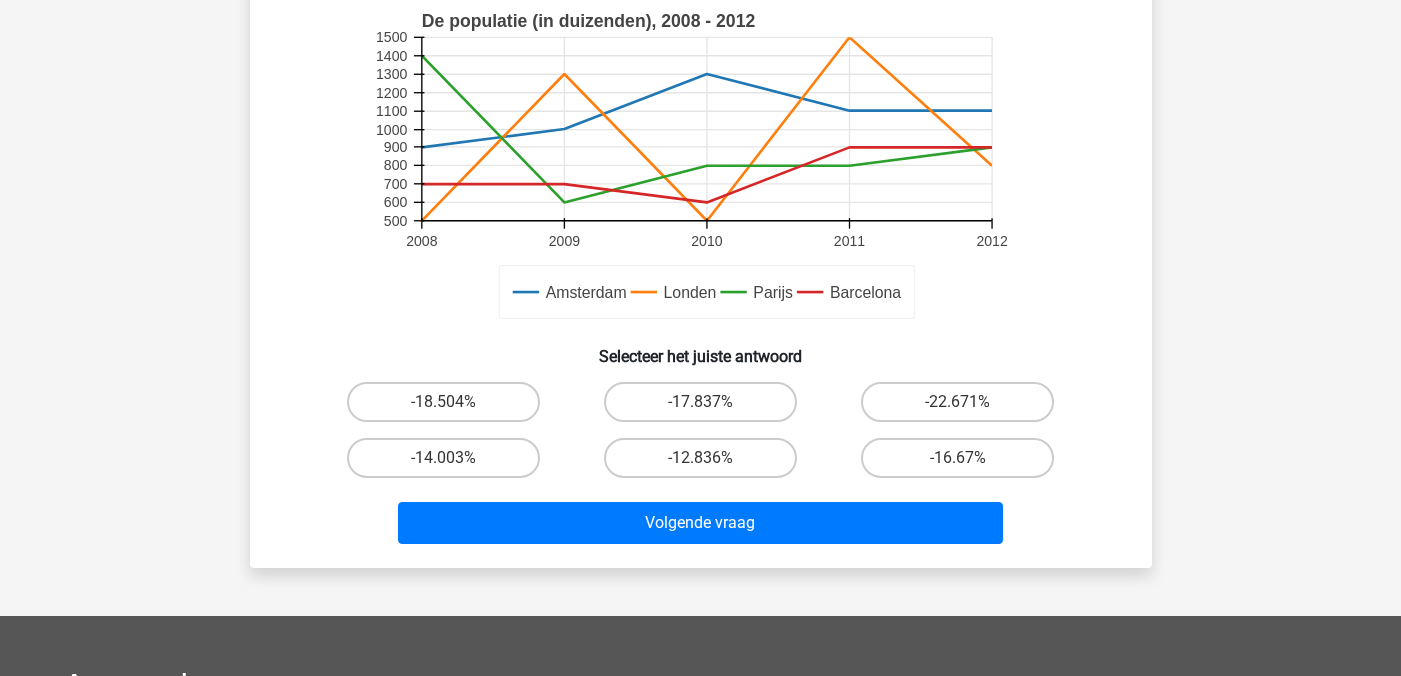 scroll, scrollTop: 594, scrollLeft: 0, axis: vertical 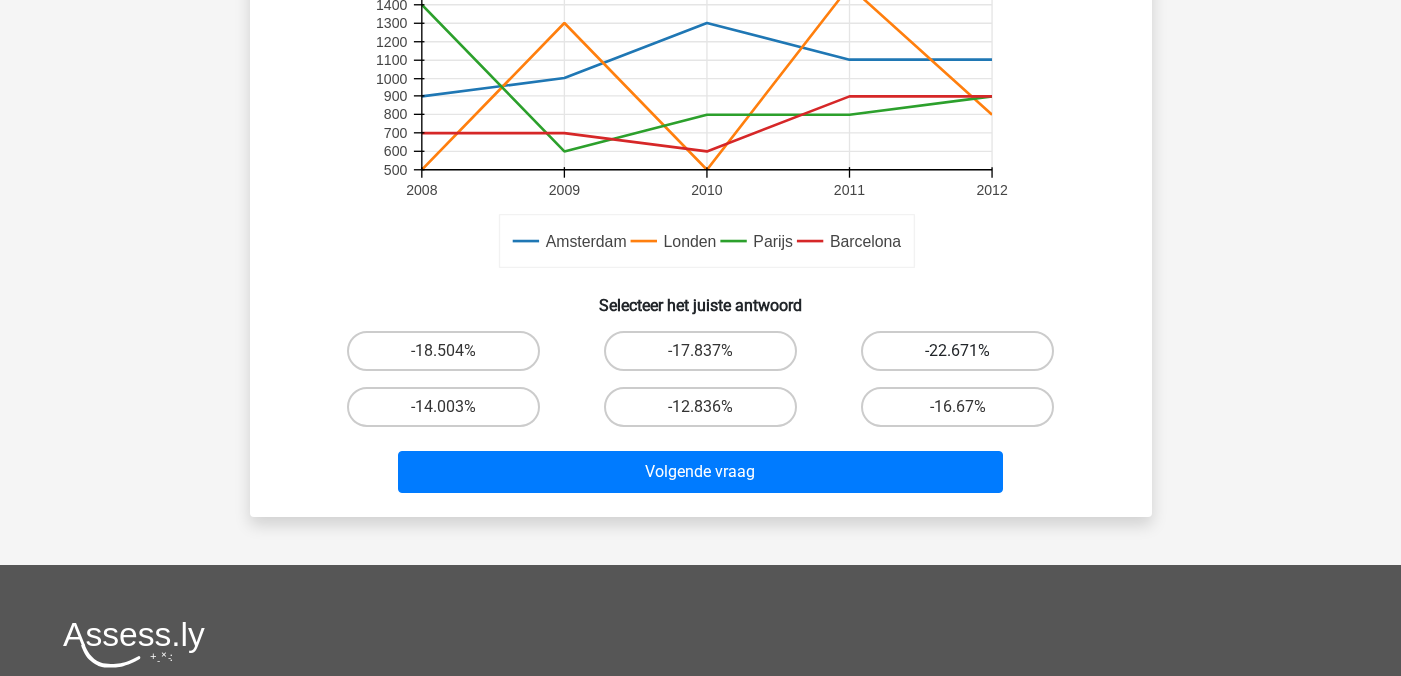 click on "-22.671%" at bounding box center [957, 351] 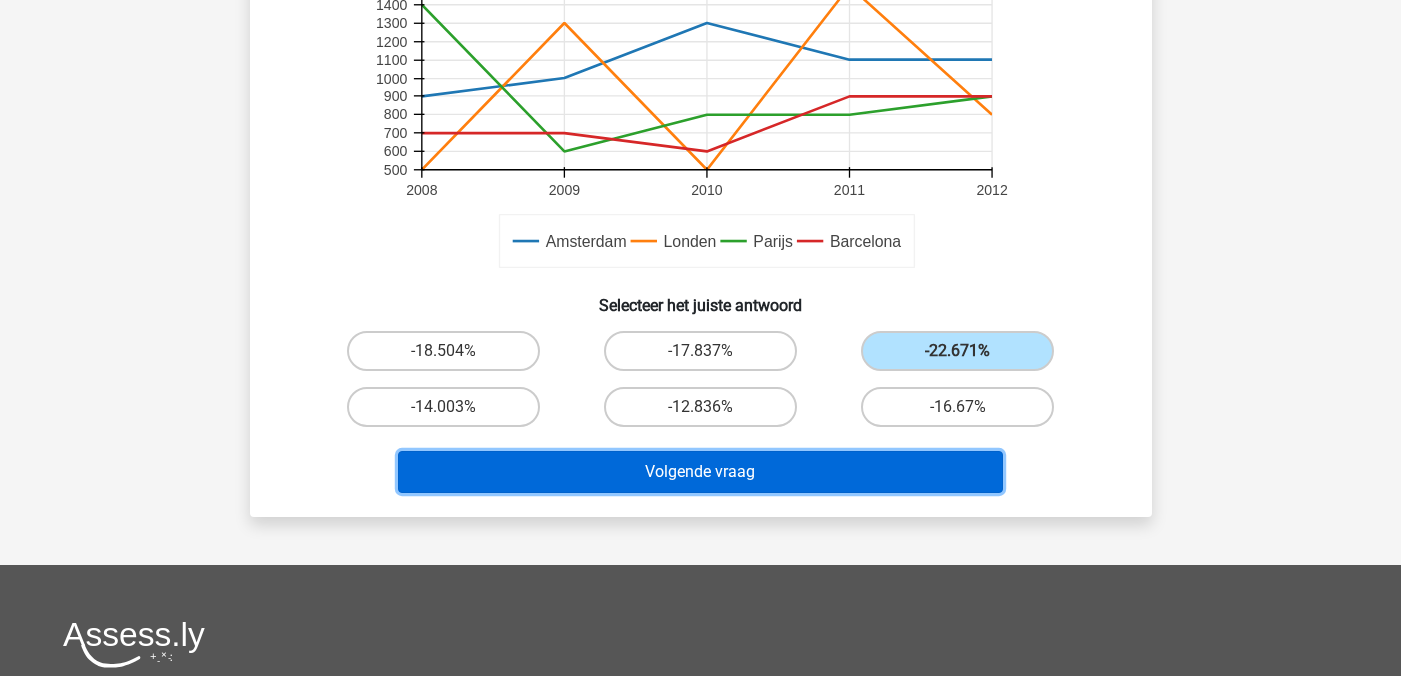 click on "Volgende vraag" at bounding box center (700, 472) 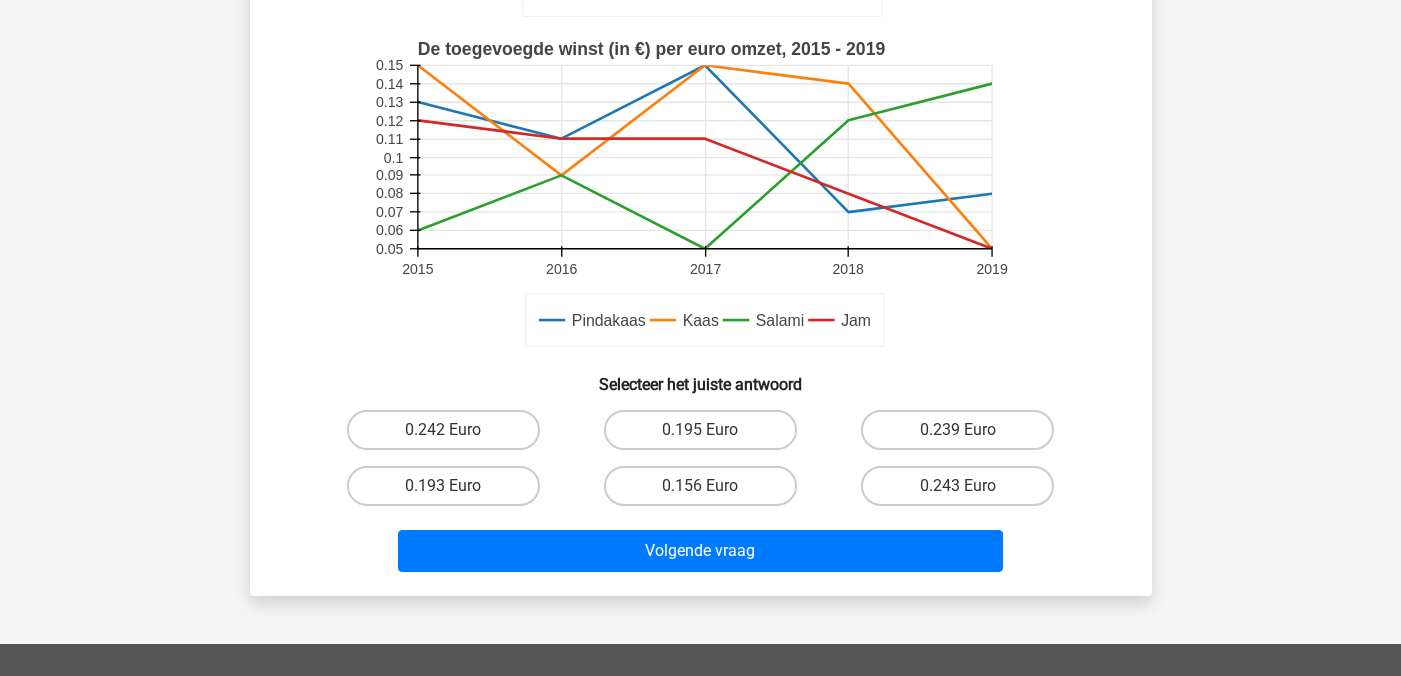 scroll, scrollTop: 520, scrollLeft: 0, axis: vertical 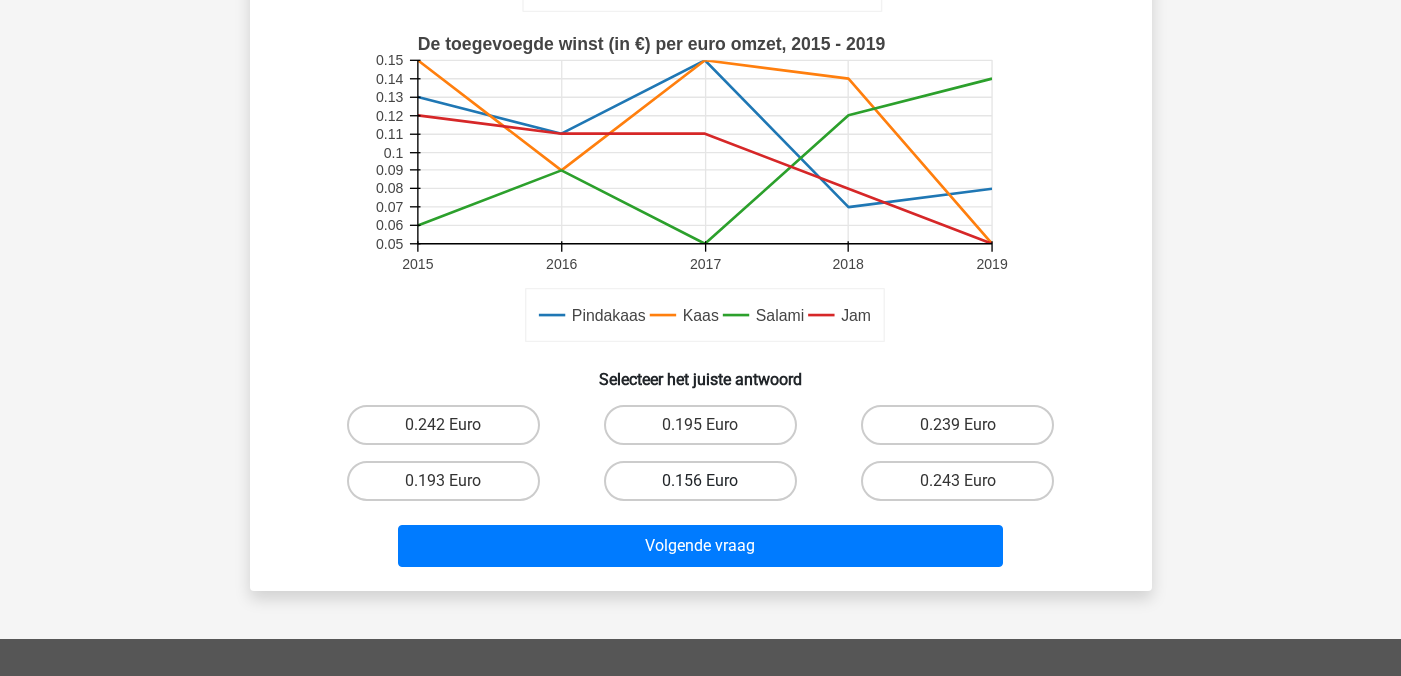 click on "0.156 Euro" at bounding box center [700, 481] 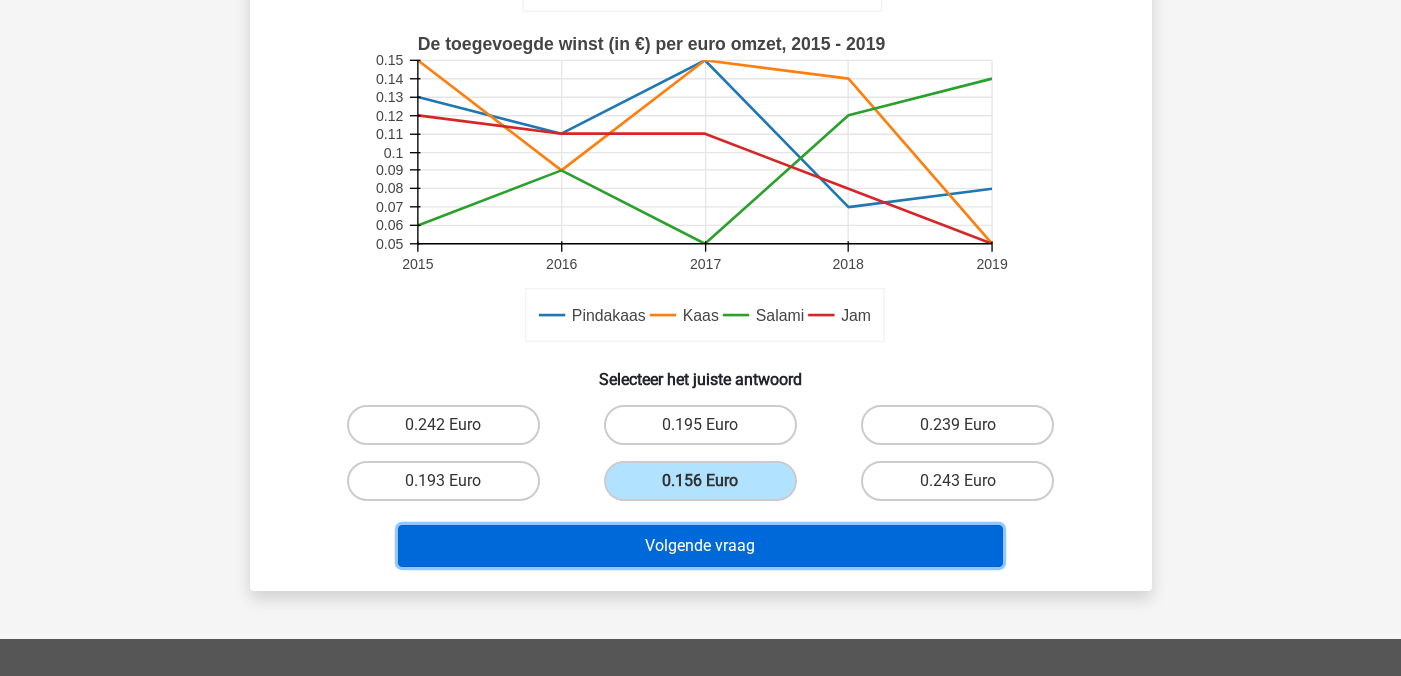 click on "Volgende vraag" at bounding box center [700, 546] 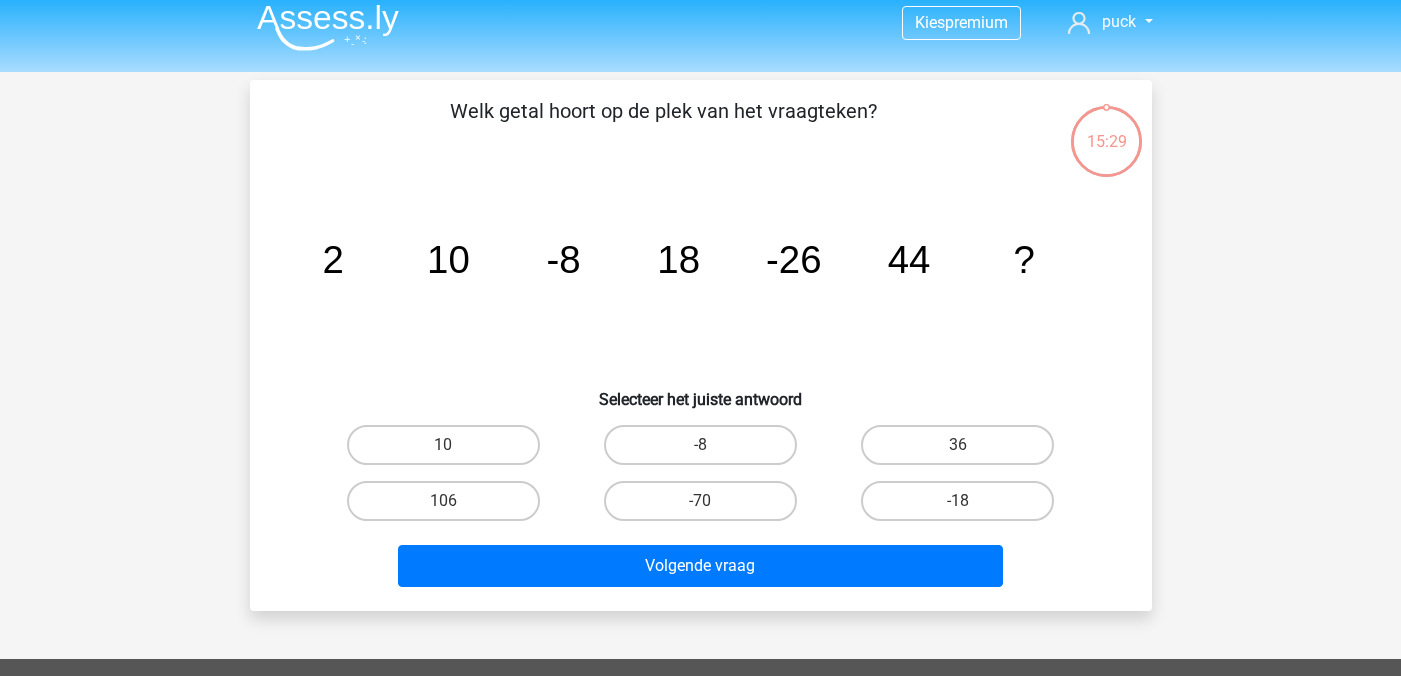 scroll, scrollTop: 0, scrollLeft: 0, axis: both 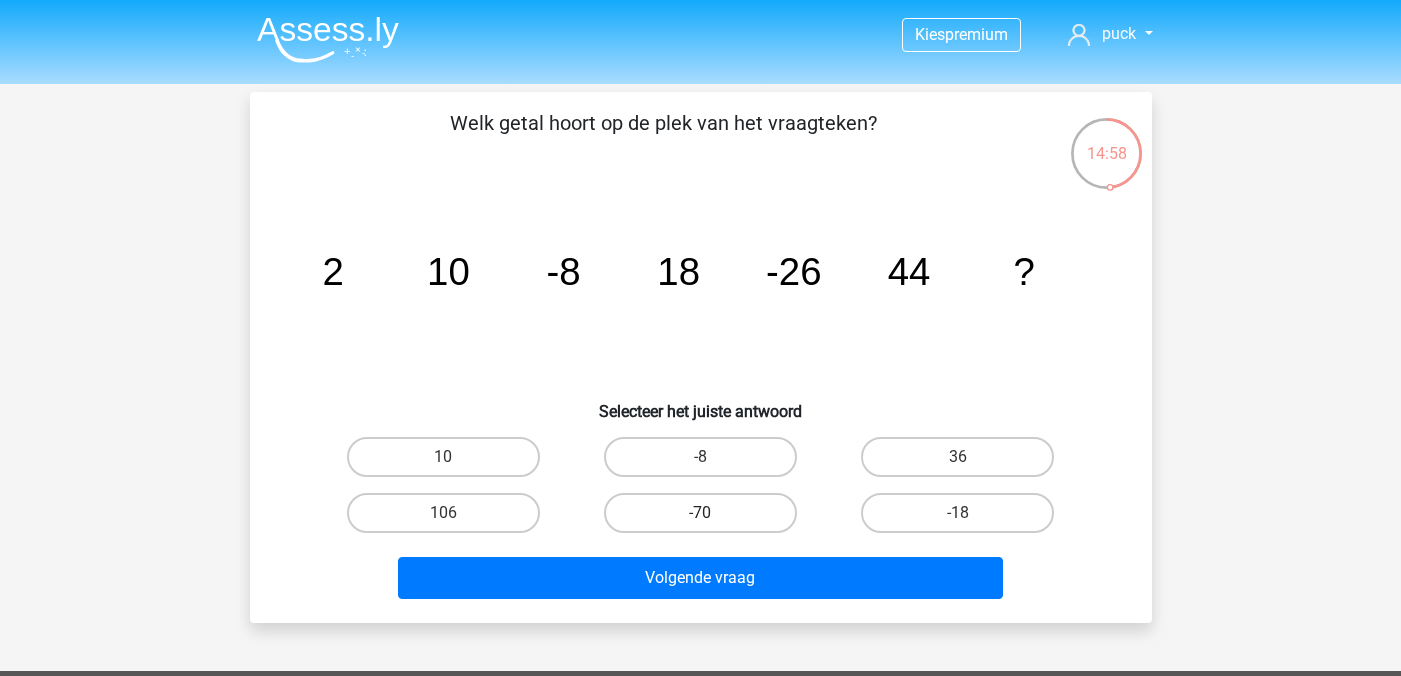 click on "-70" at bounding box center [700, 513] 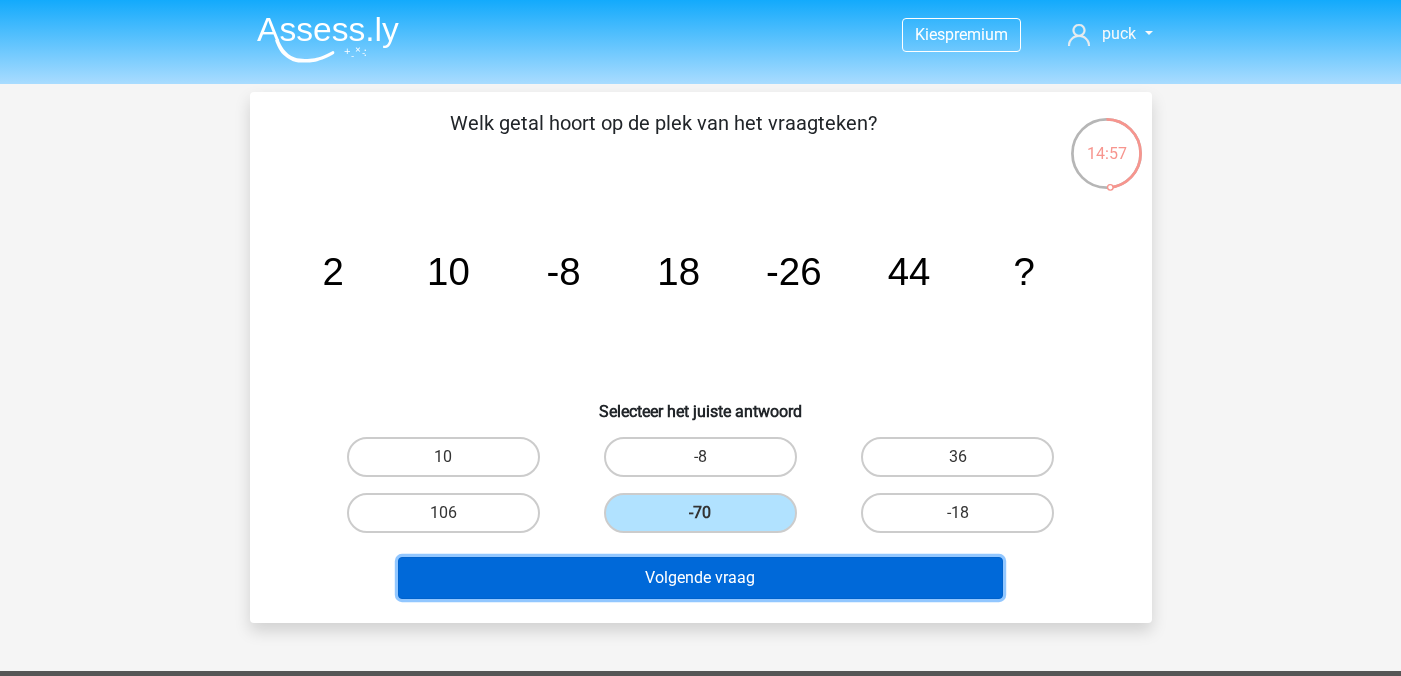 click on "Volgende vraag" at bounding box center [700, 578] 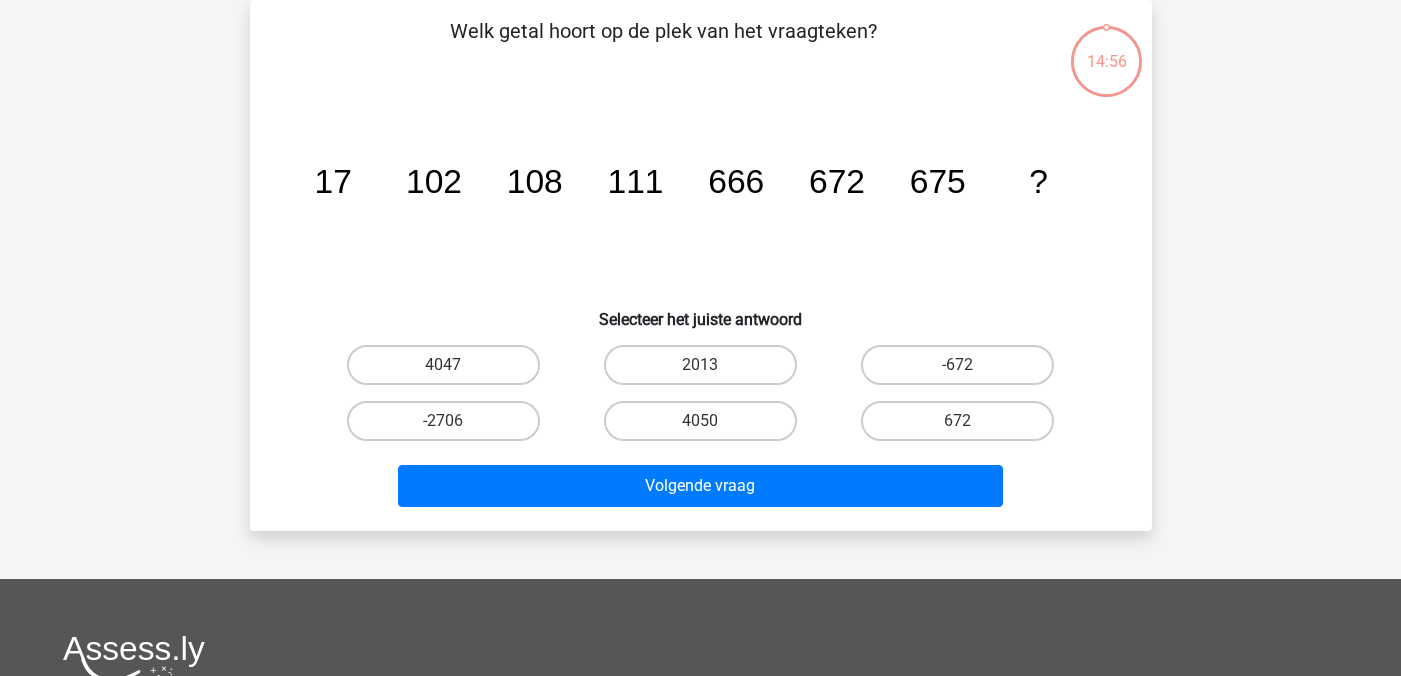 scroll, scrollTop: 8, scrollLeft: 0, axis: vertical 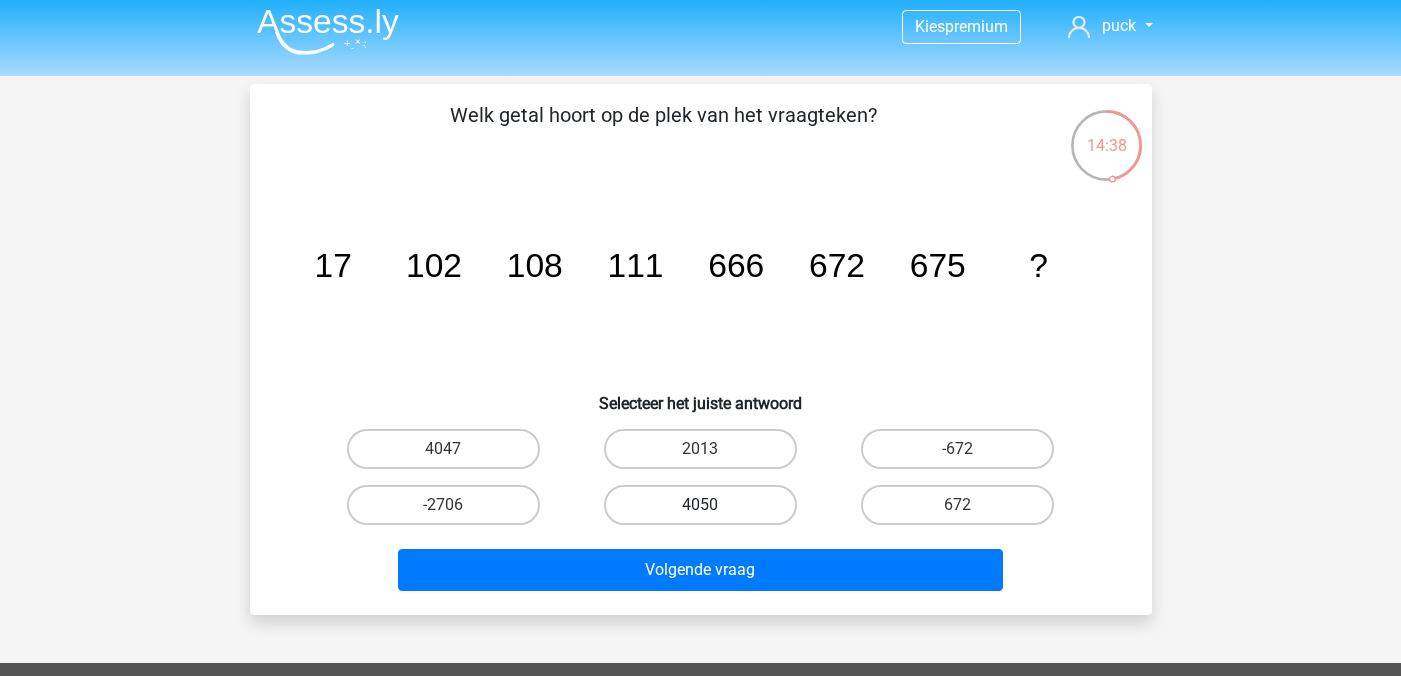 click on "4050" at bounding box center [700, 505] 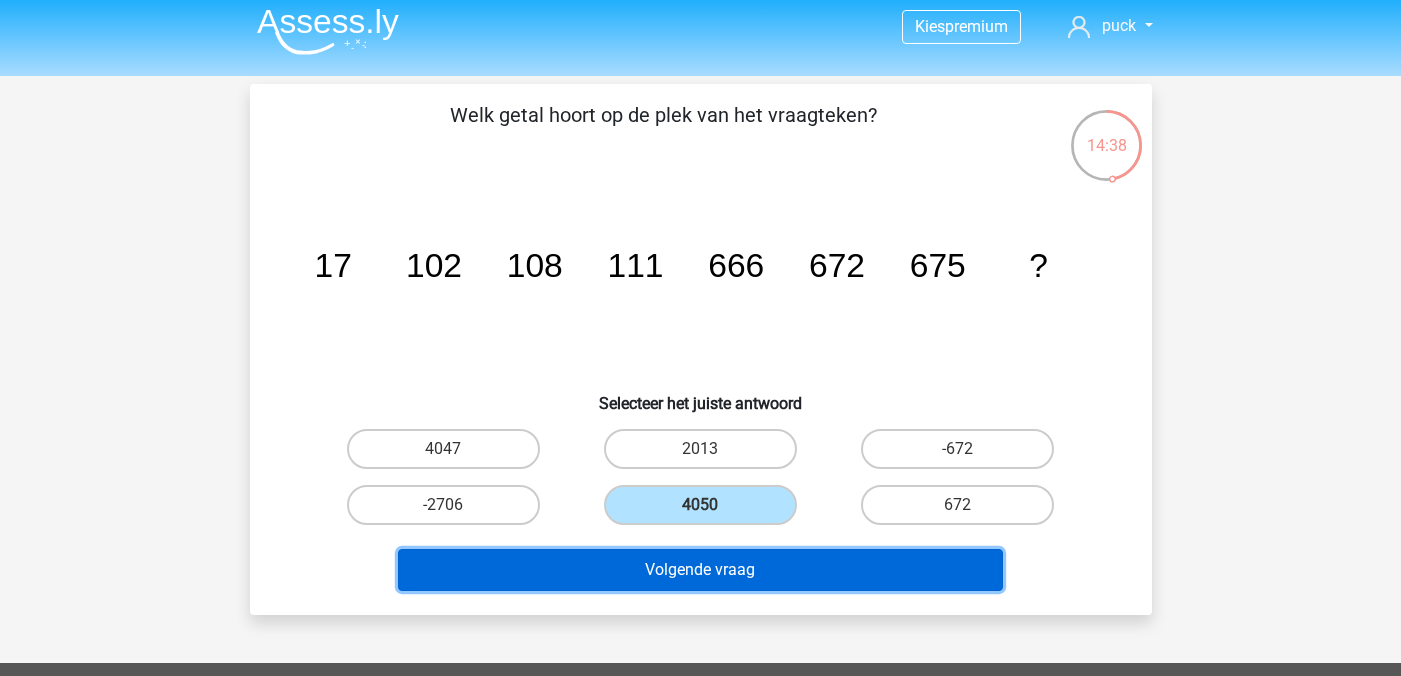 click on "Volgende vraag" at bounding box center [700, 570] 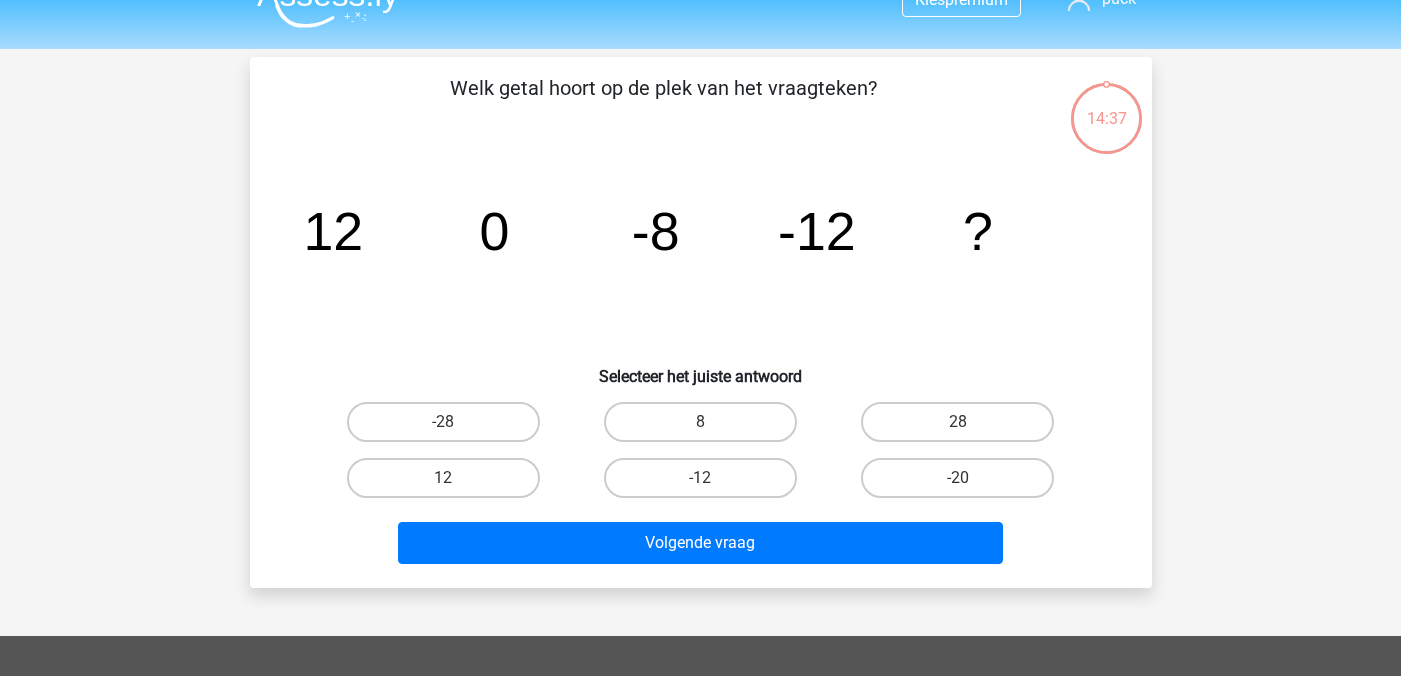 scroll, scrollTop: 0, scrollLeft: 0, axis: both 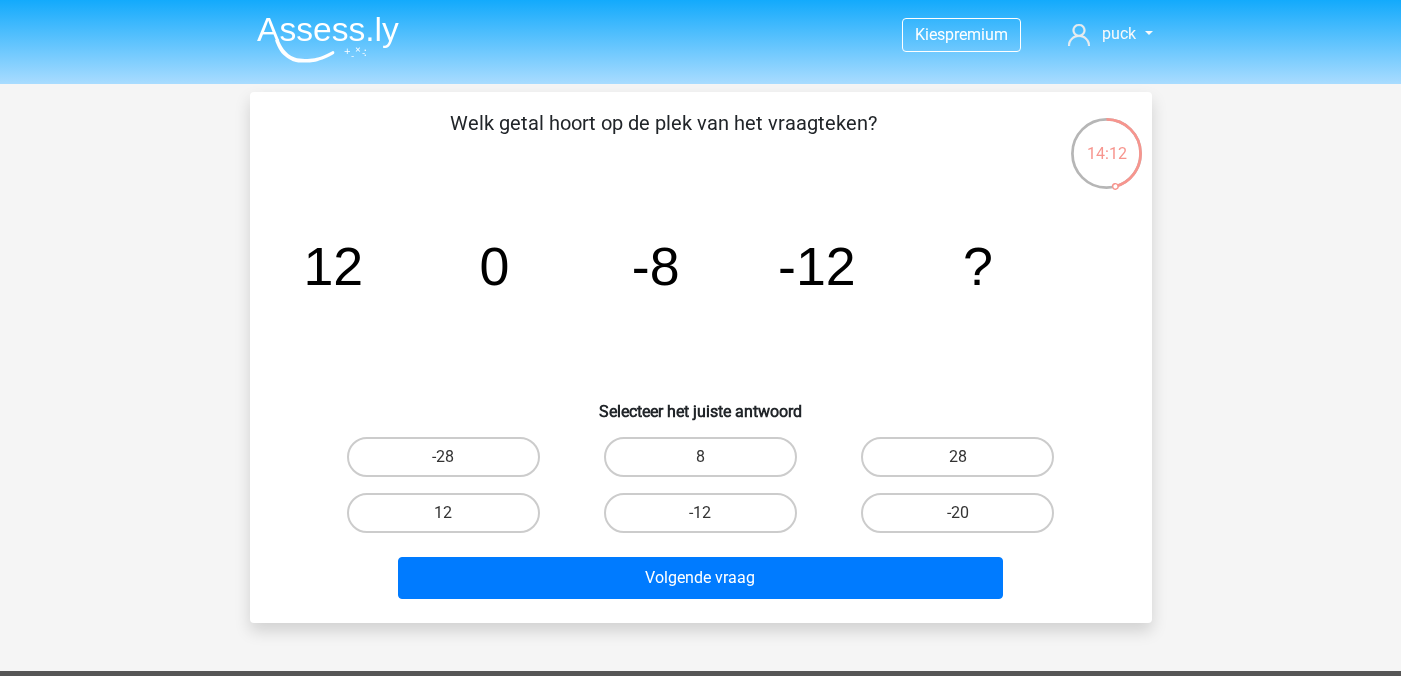 click on "-8" 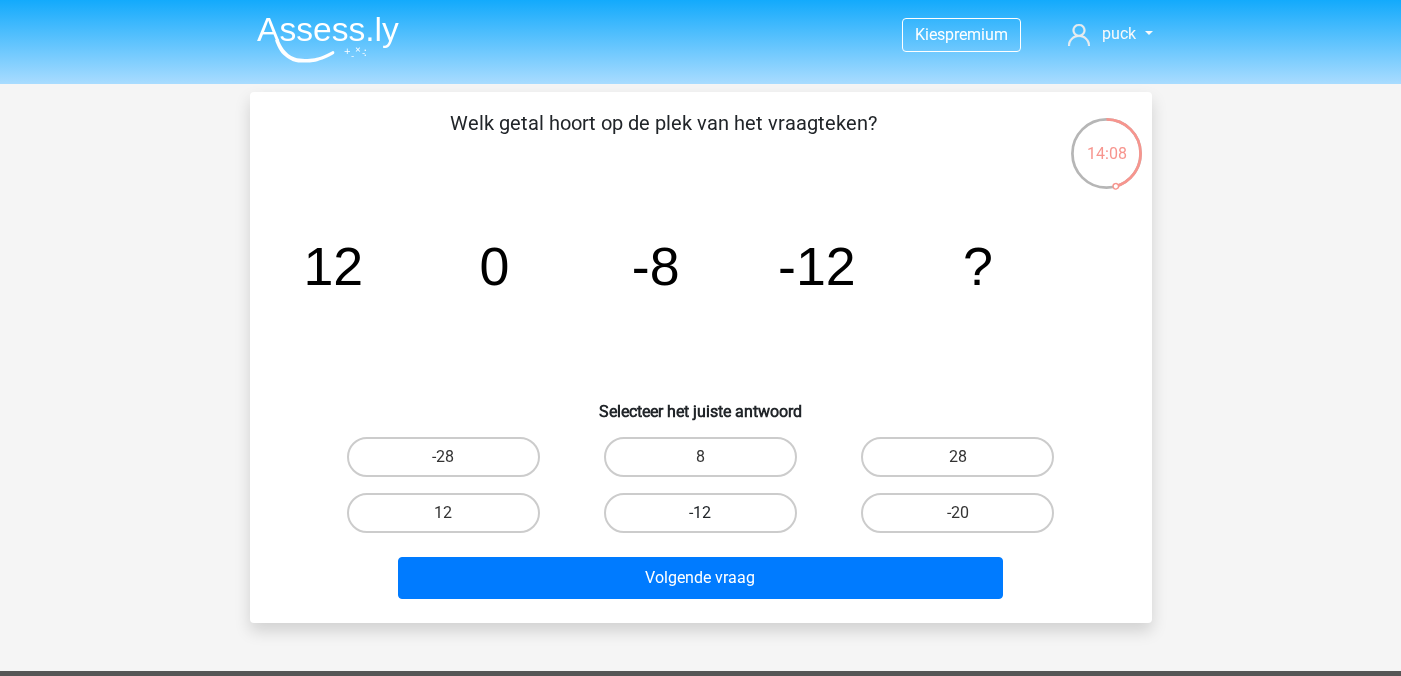 click on "-12" at bounding box center (700, 513) 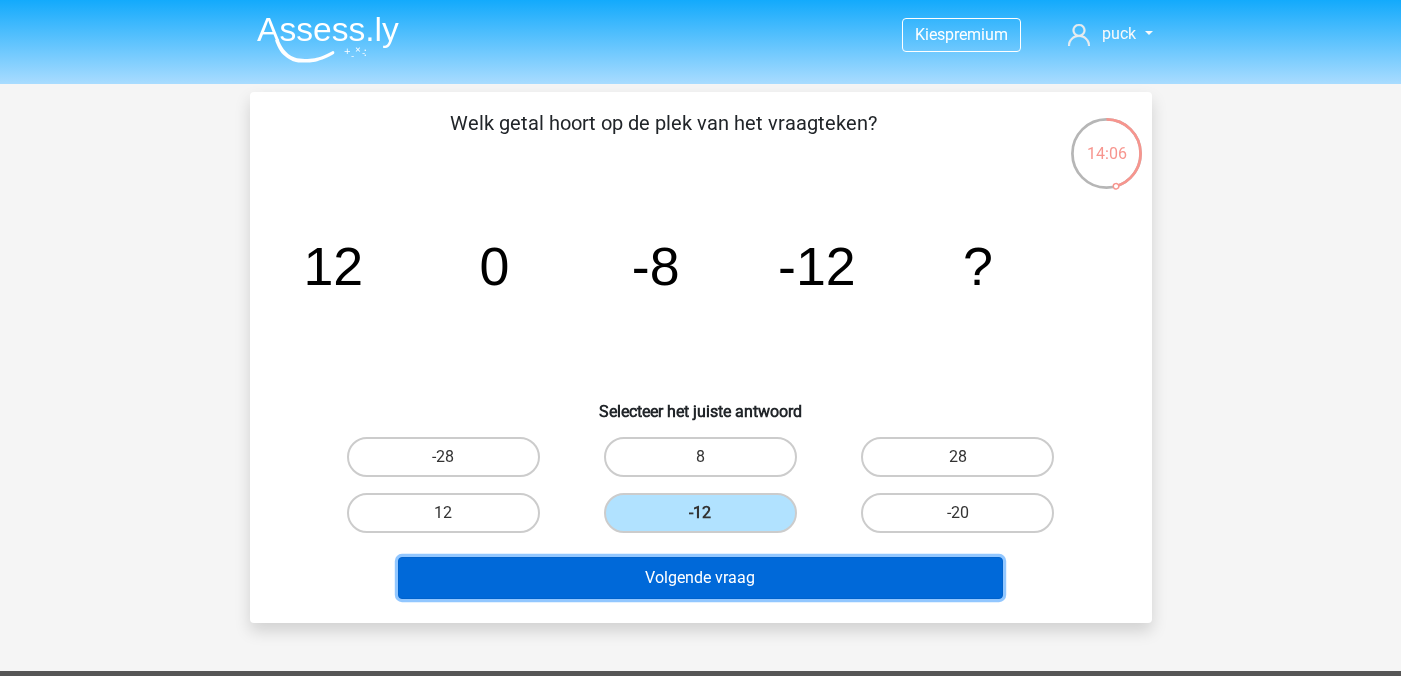click on "Volgende vraag" at bounding box center [700, 578] 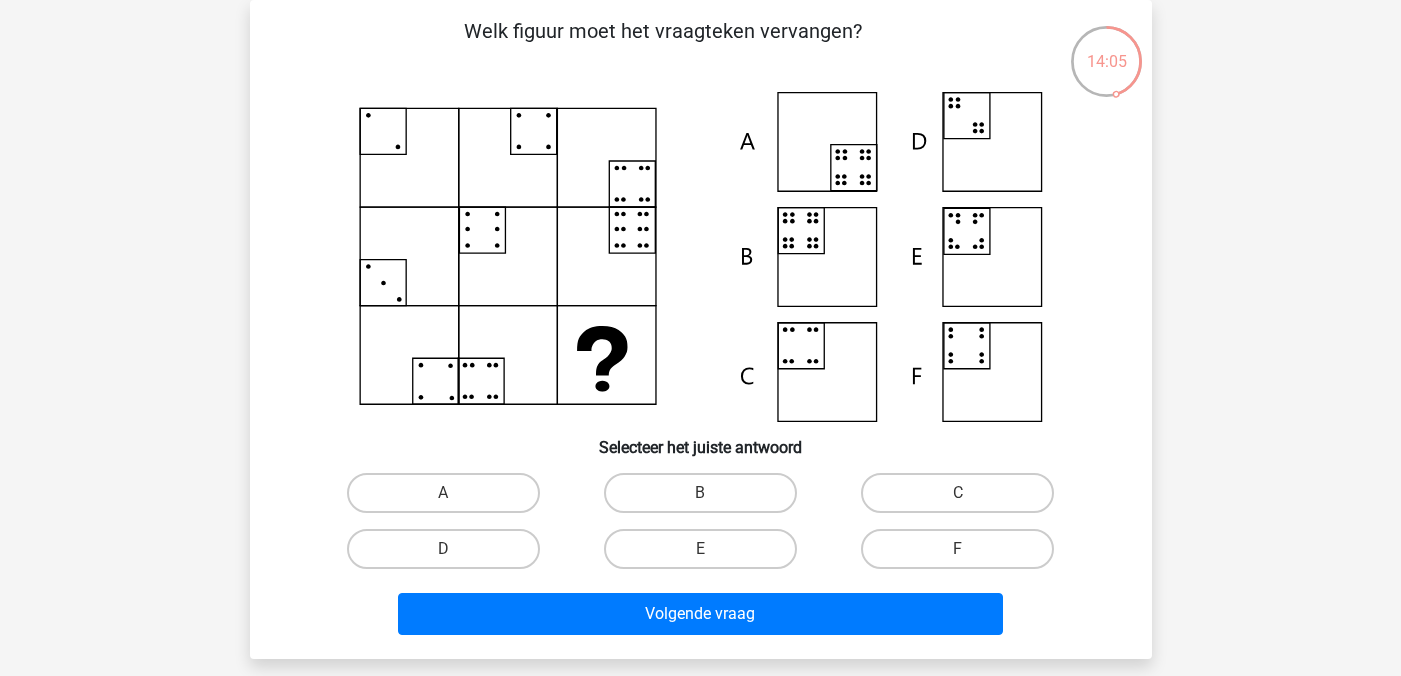 scroll, scrollTop: 55, scrollLeft: 0, axis: vertical 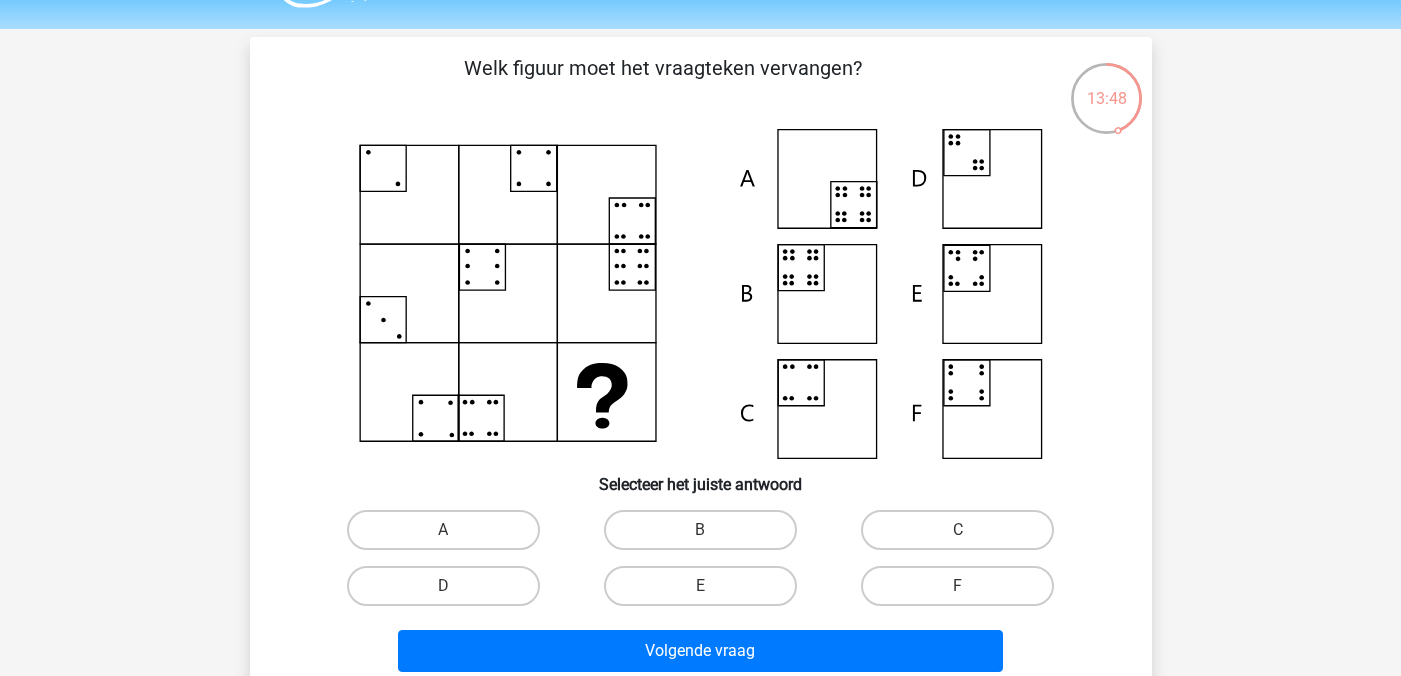 click on "B" at bounding box center (706, 536) 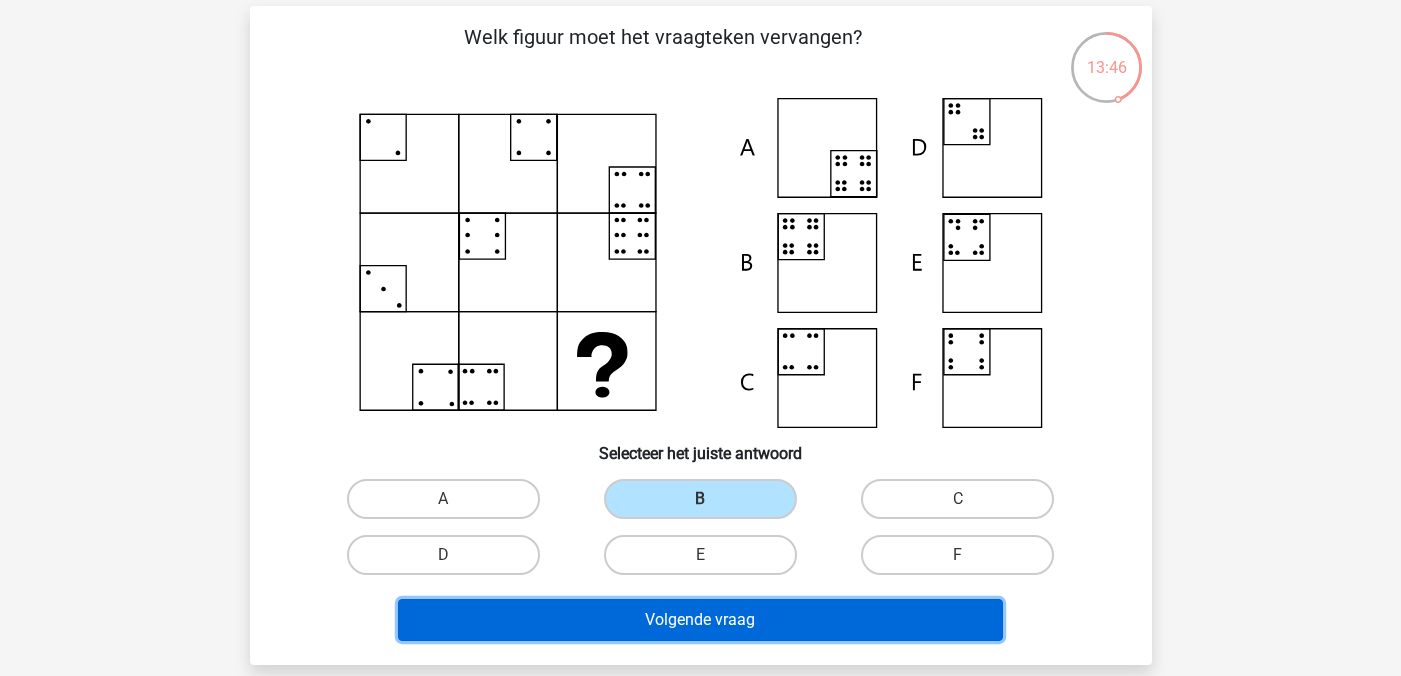 click on "Volgende vraag" at bounding box center [700, 620] 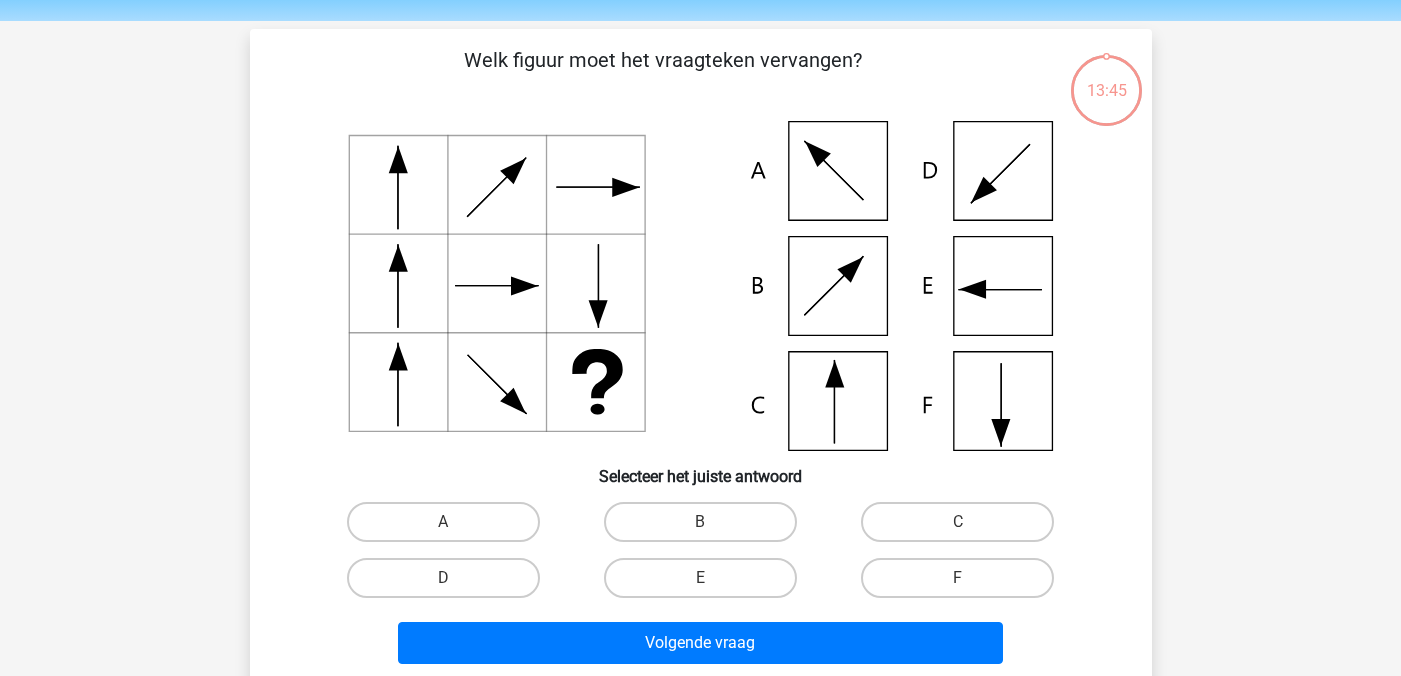 scroll, scrollTop: 51, scrollLeft: 0, axis: vertical 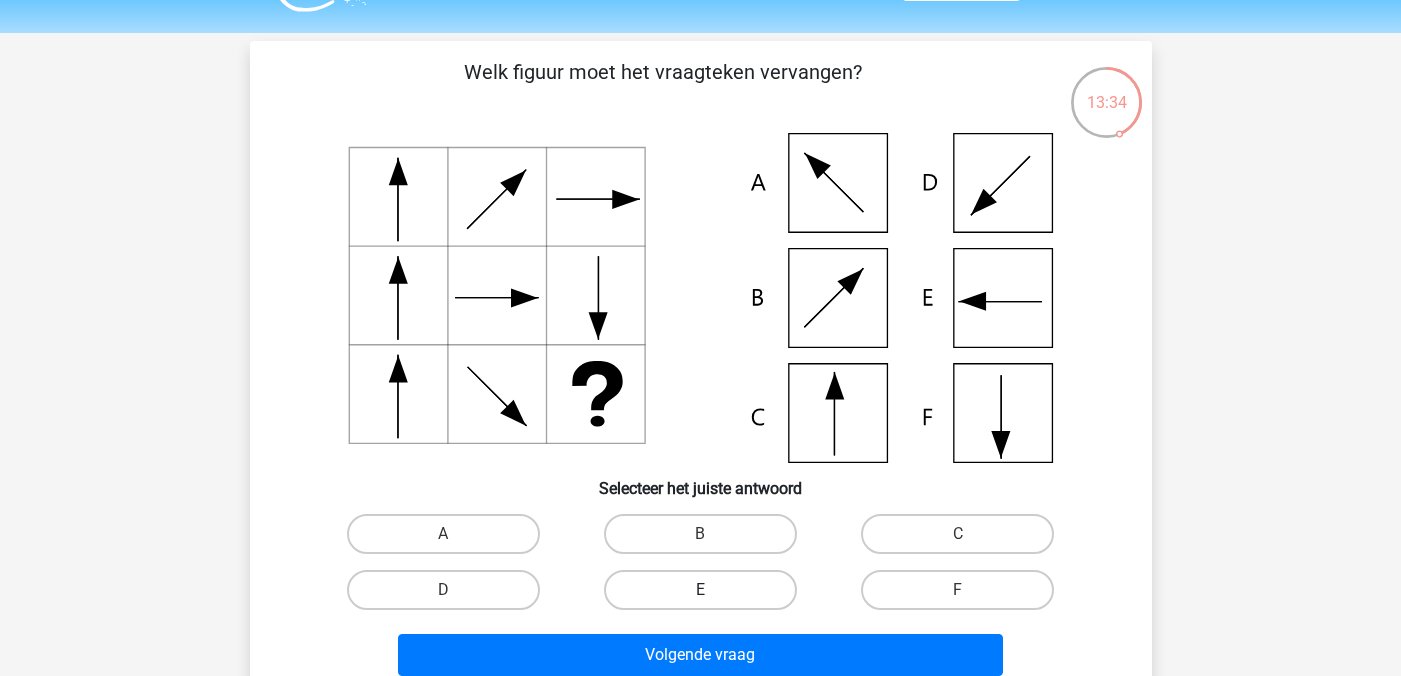 click on "E" at bounding box center (700, 590) 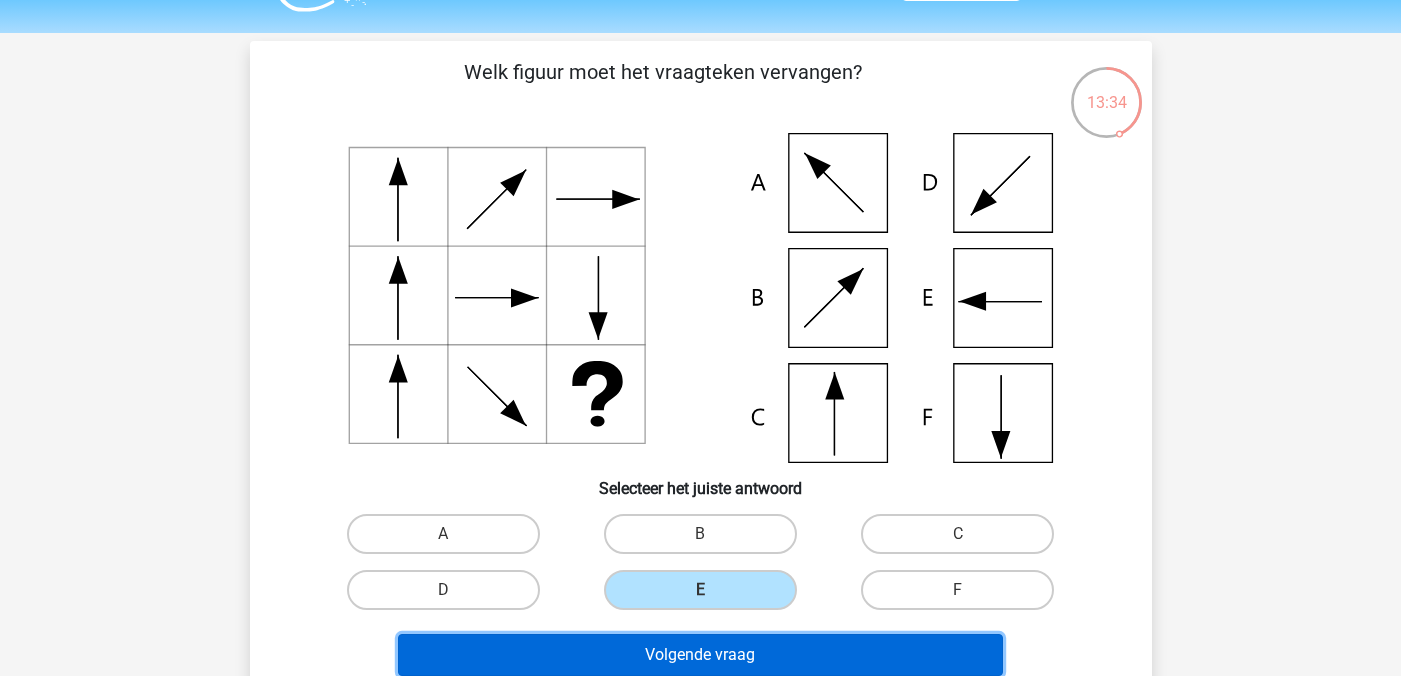 click on "Volgende vraag" at bounding box center (700, 655) 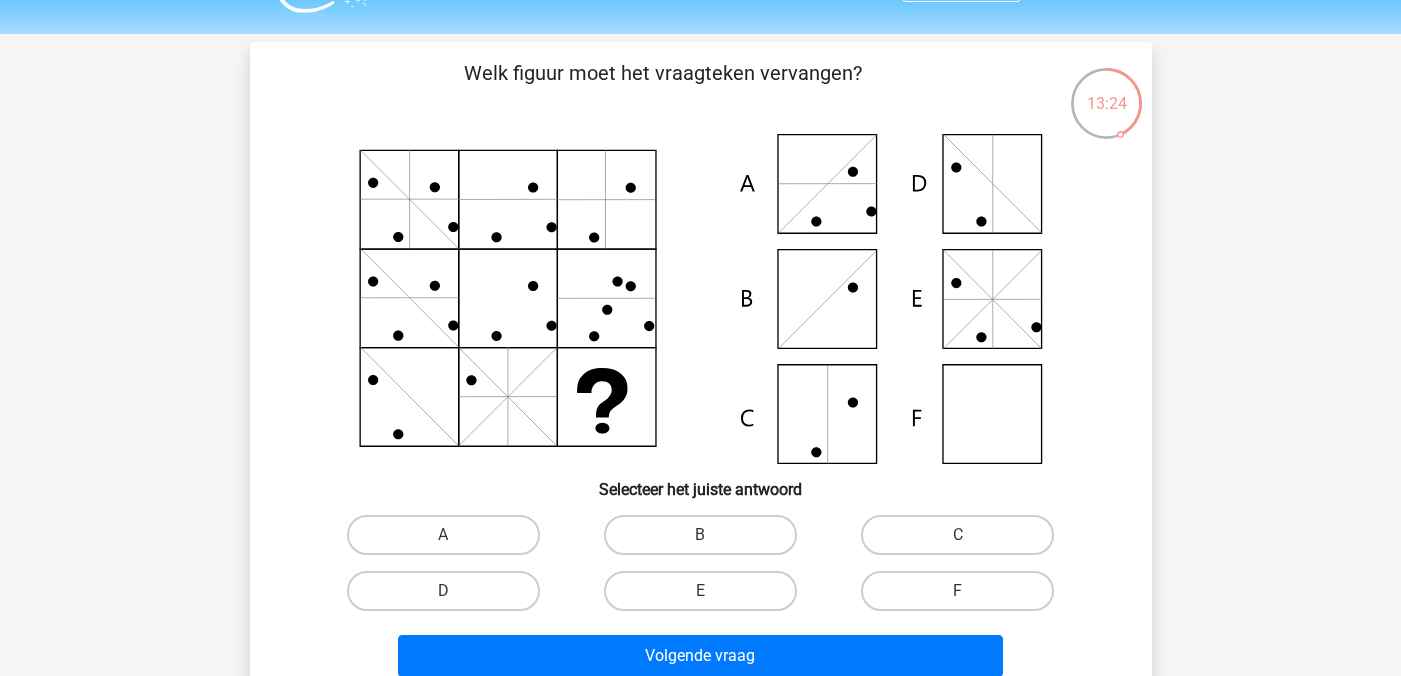 scroll, scrollTop: 73, scrollLeft: 0, axis: vertical 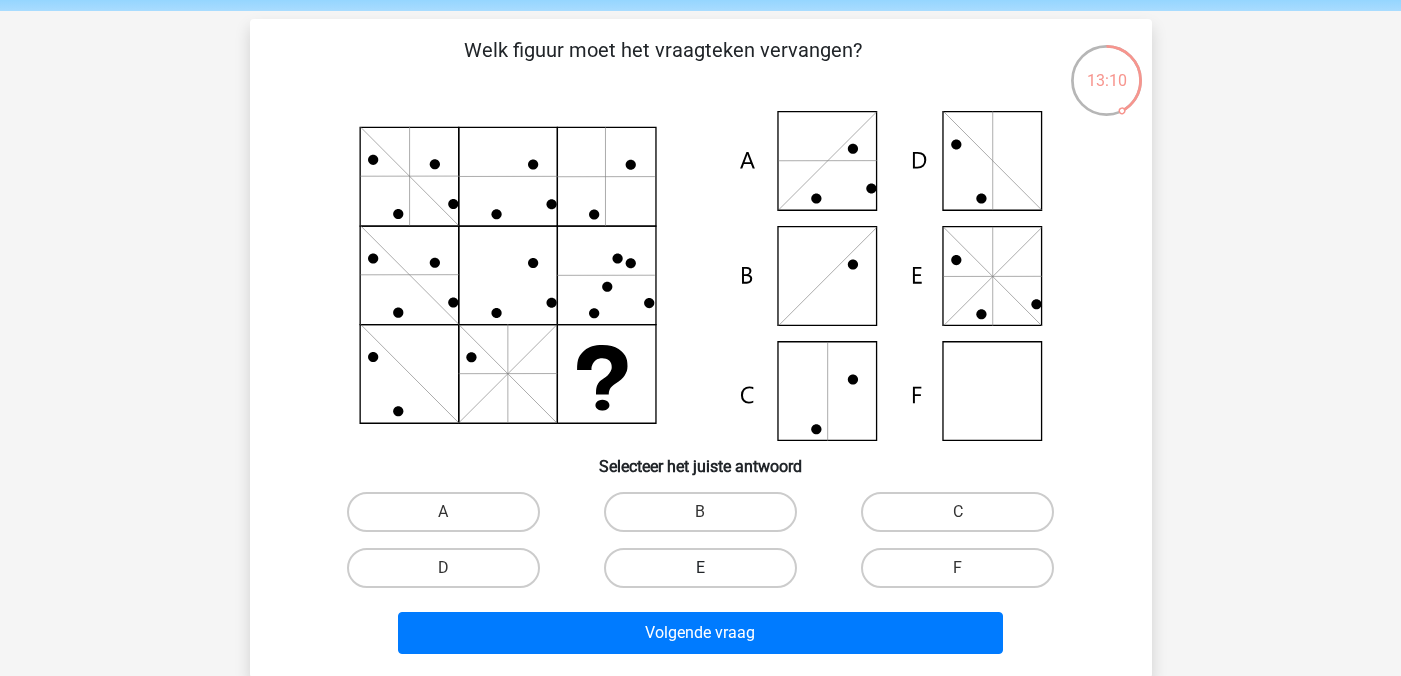click on "E" at bounding box center [700, 568] 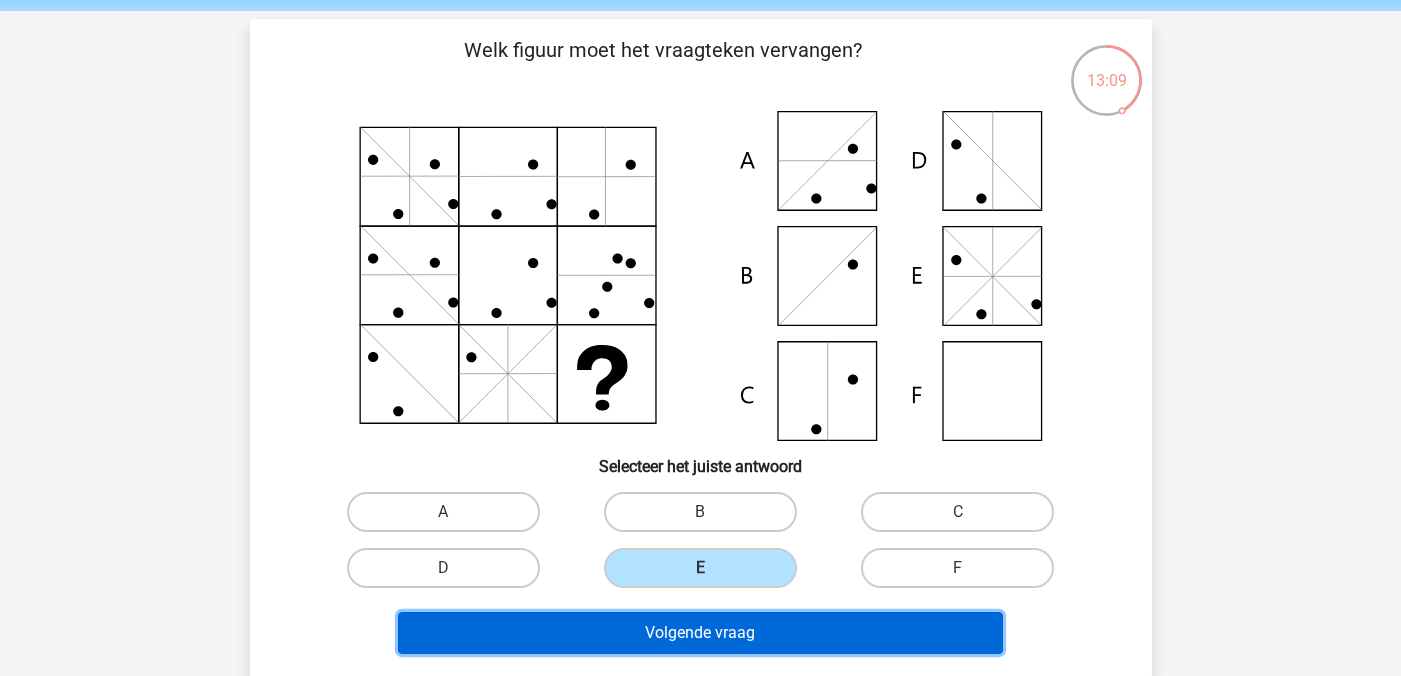 click on "Volgende vraag" at bounding box center (700, 633) 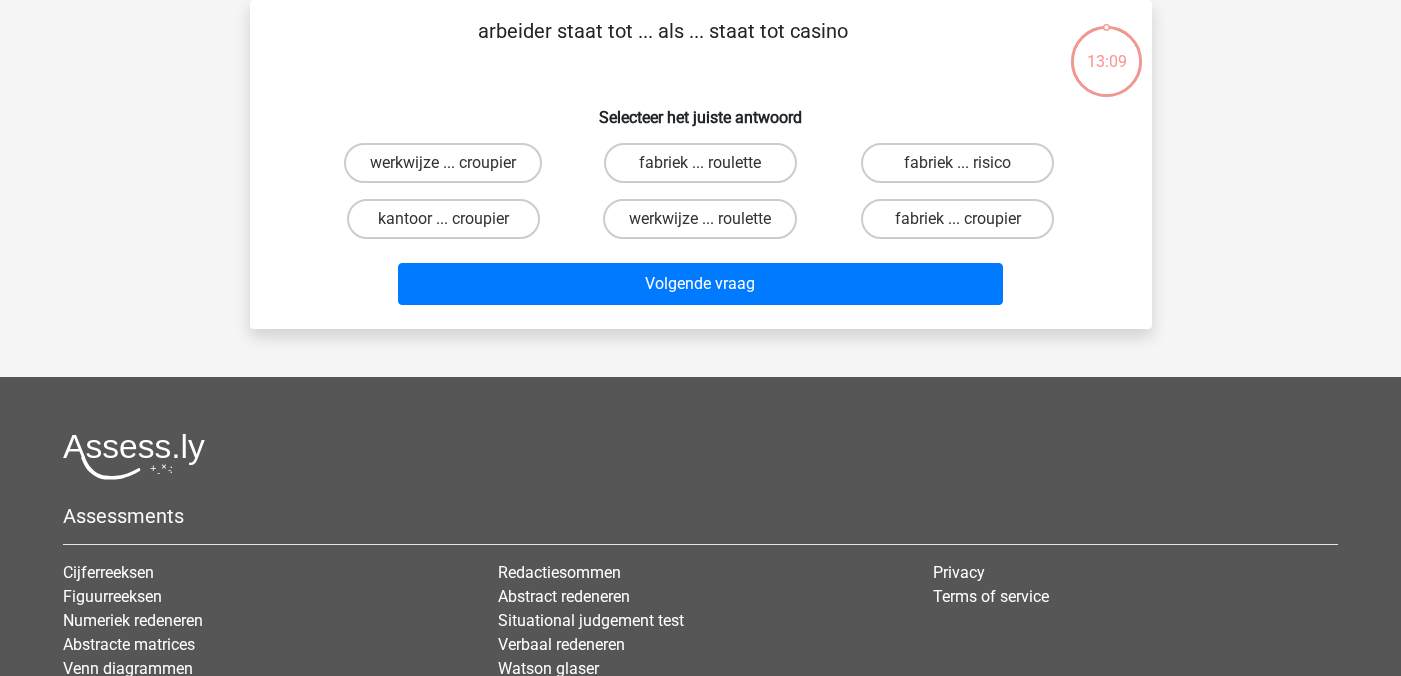 scroll, scrollTop: 0, scrollLeft: 0, axis: both 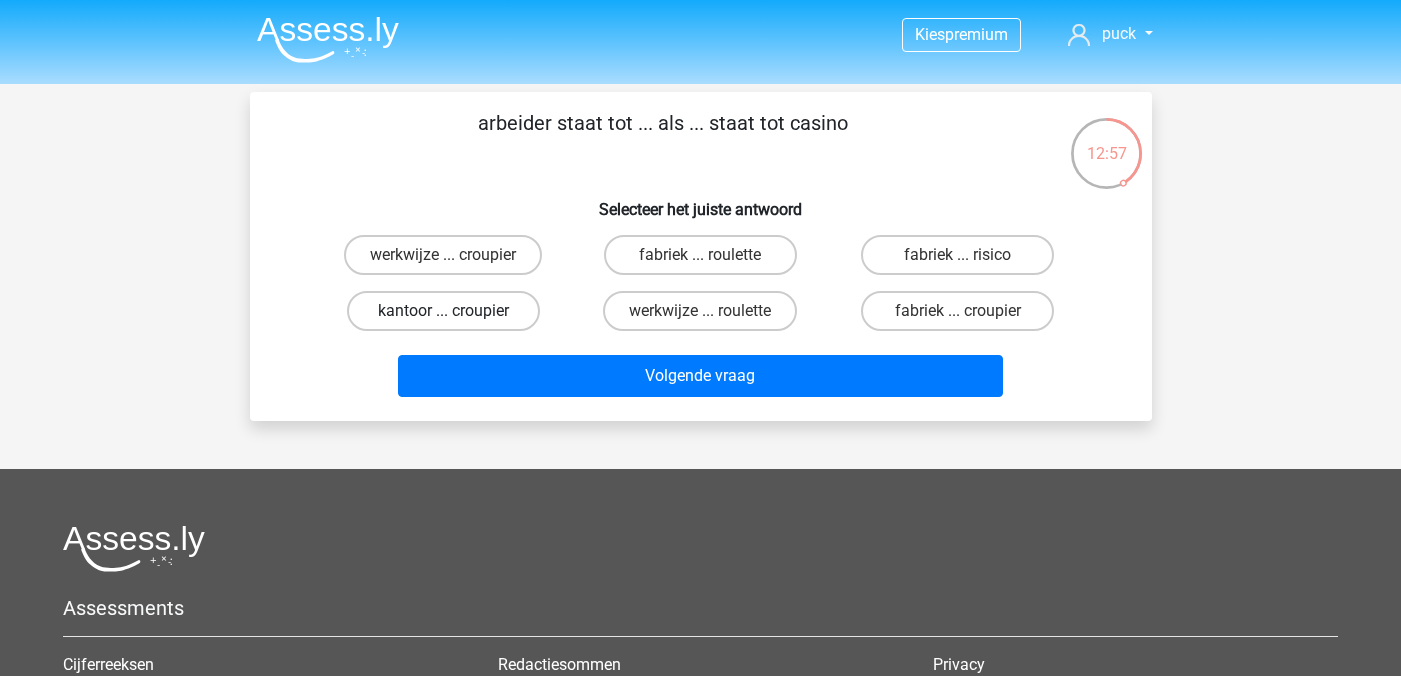 click on "kantoor ... croupier" at bounding box center (443, 311) 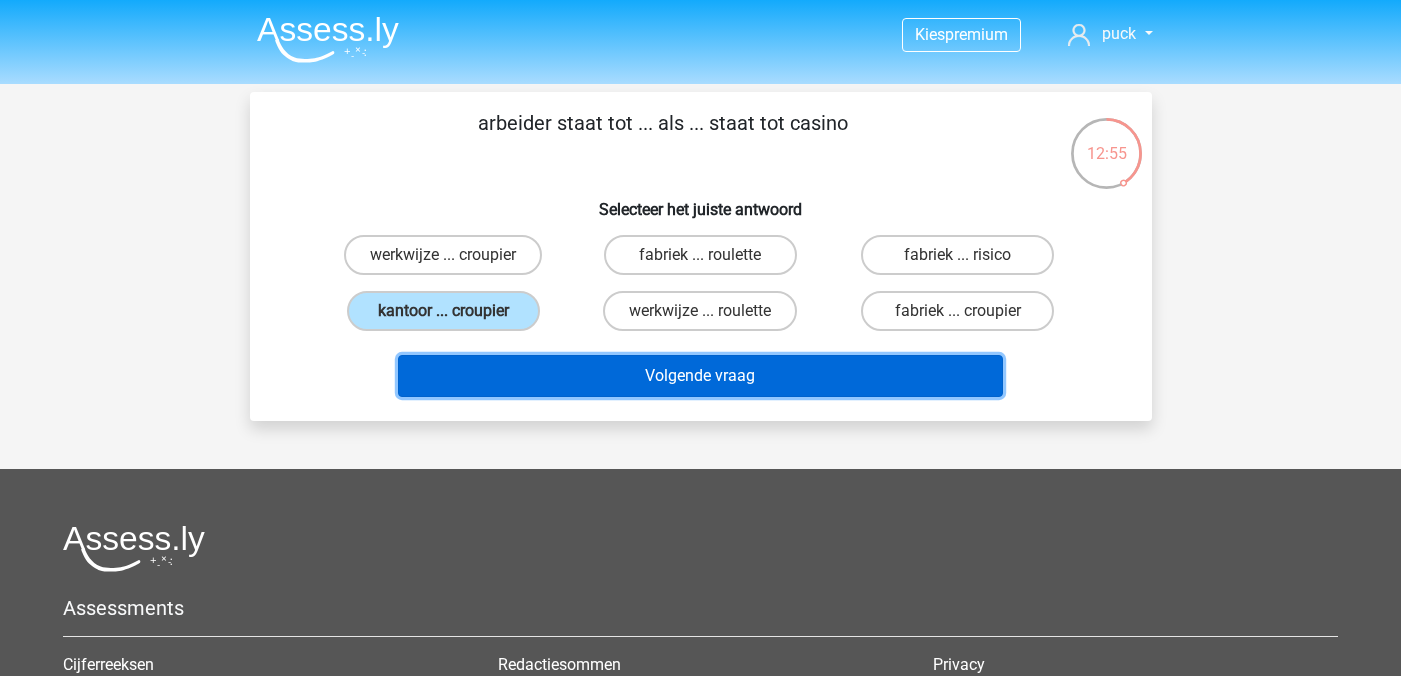 click on "Volgende vraag" at bounding box center (700, 376) 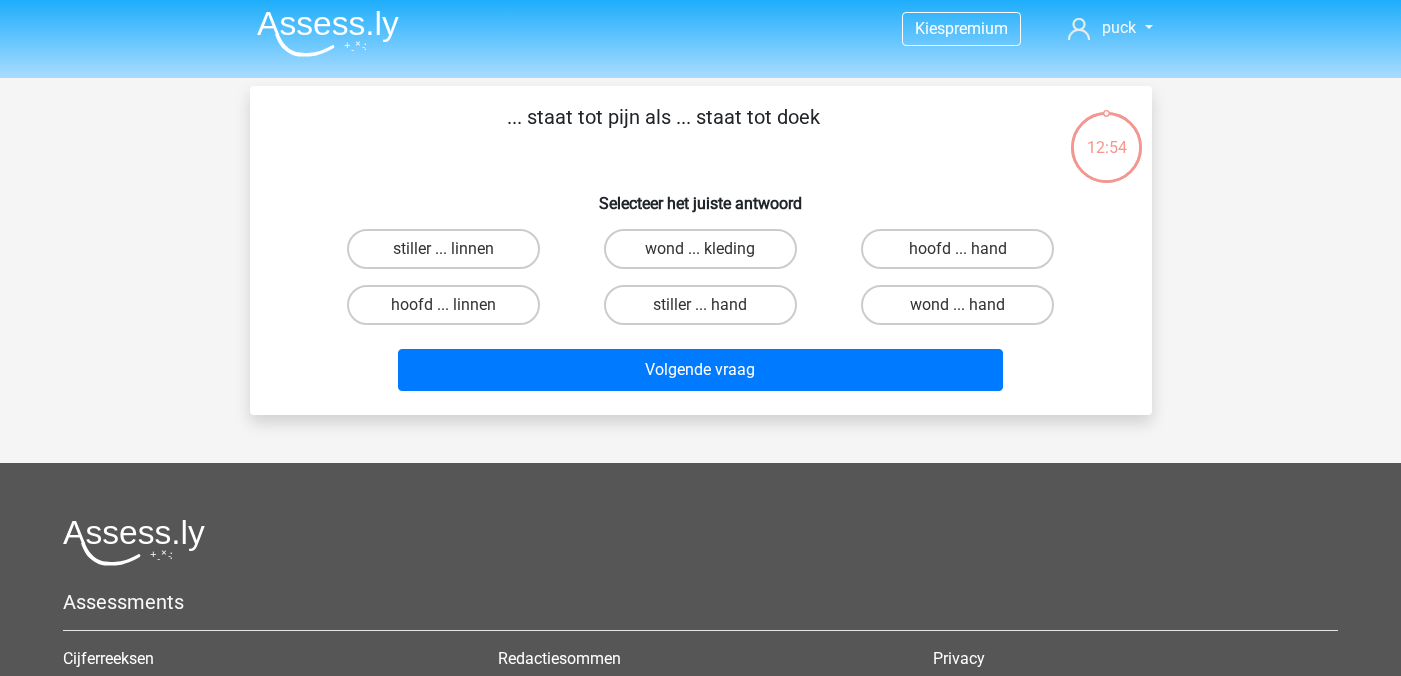 scroll, scrollTop: 3, scrollLeft: 0, axis: vertical 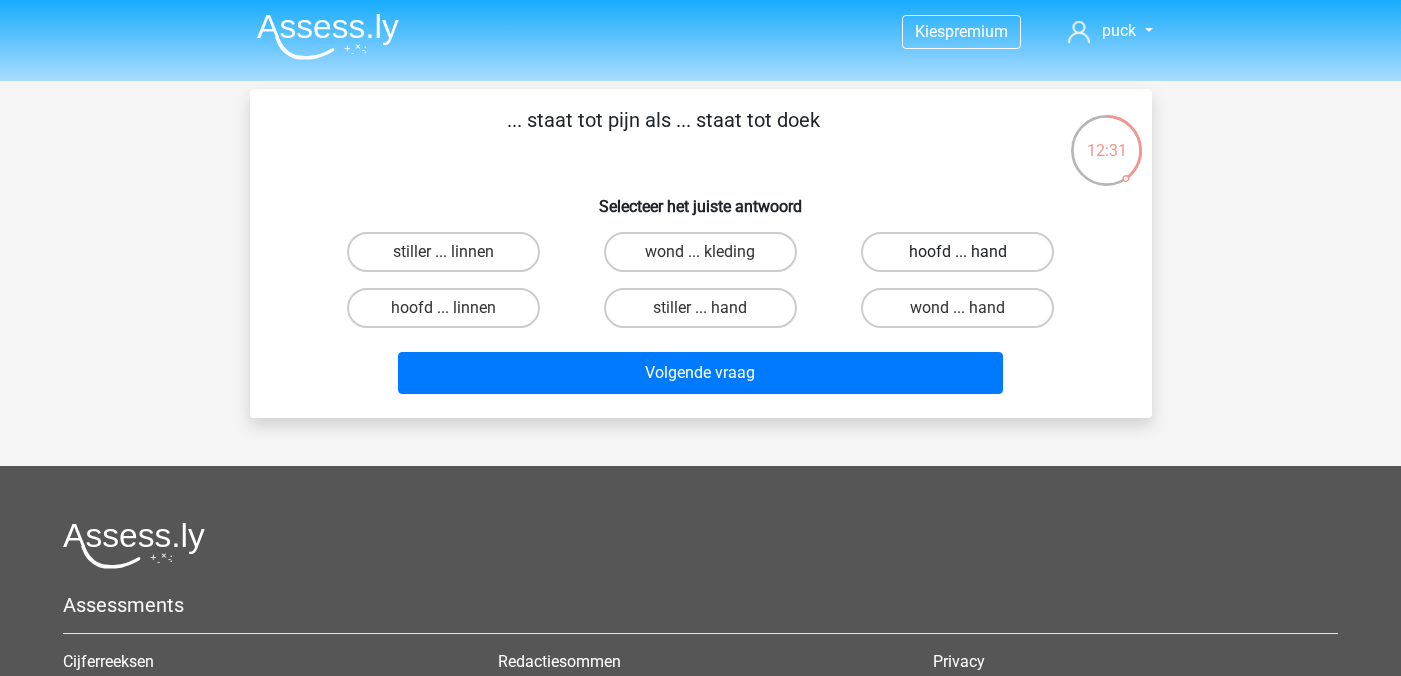 click on "hoofd ... hand" at bounding box center [957, 252] 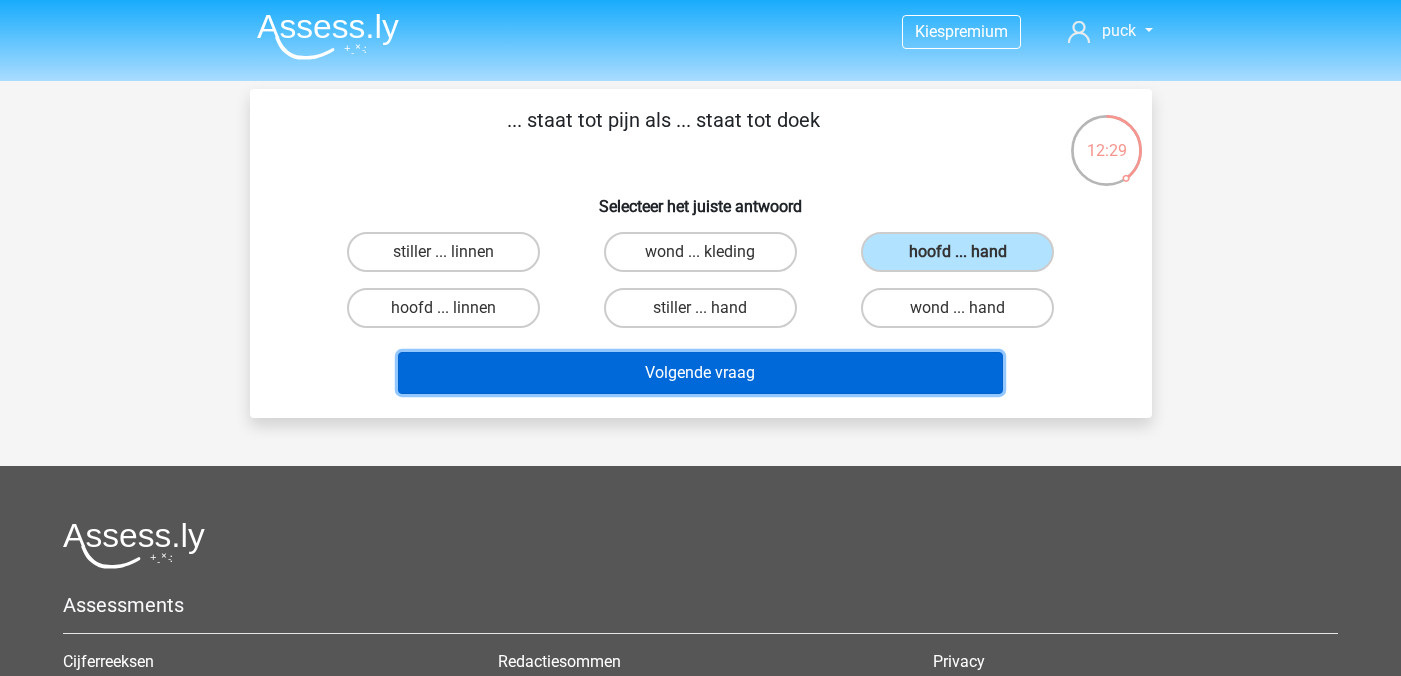 click on "Volgende vraag" at bounding box center (700, 373) 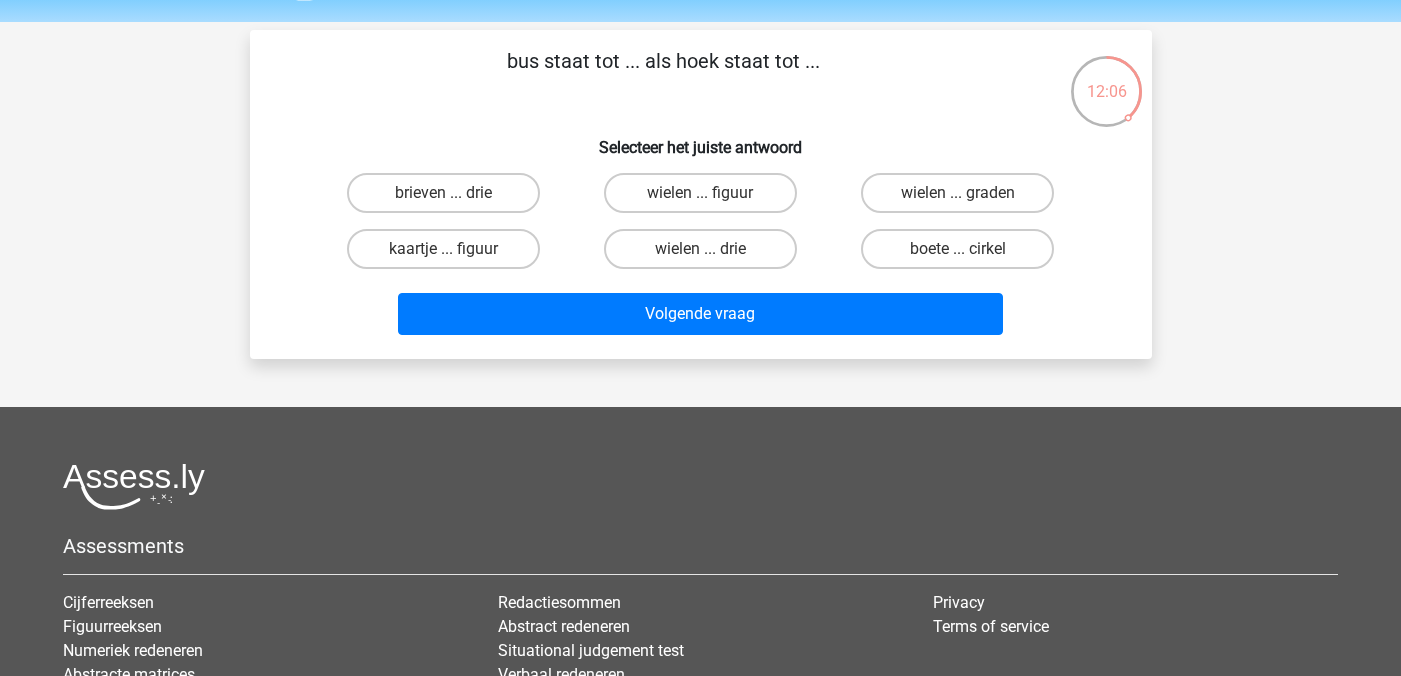 scroll, scrollTop: 34, scrollLeft: 0, axis: vertical 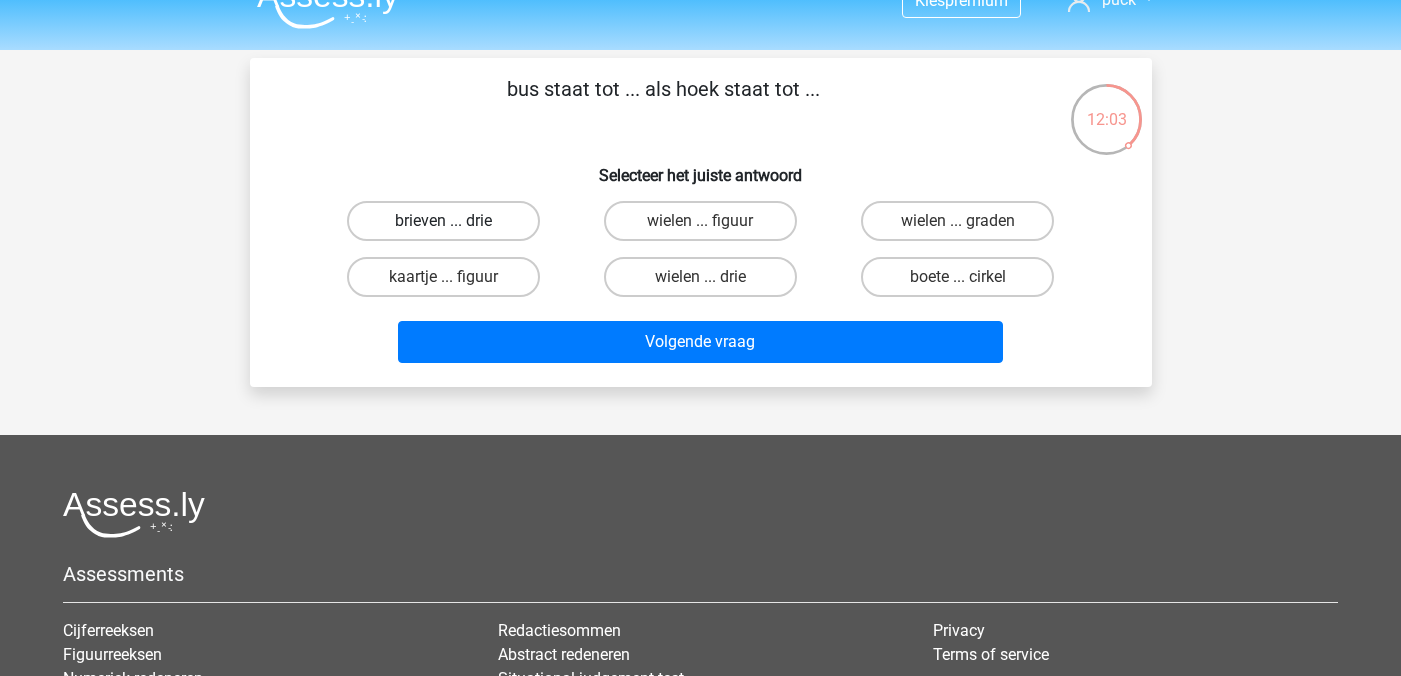 click on "brieven ... drie" at bounding box center (443, 221) 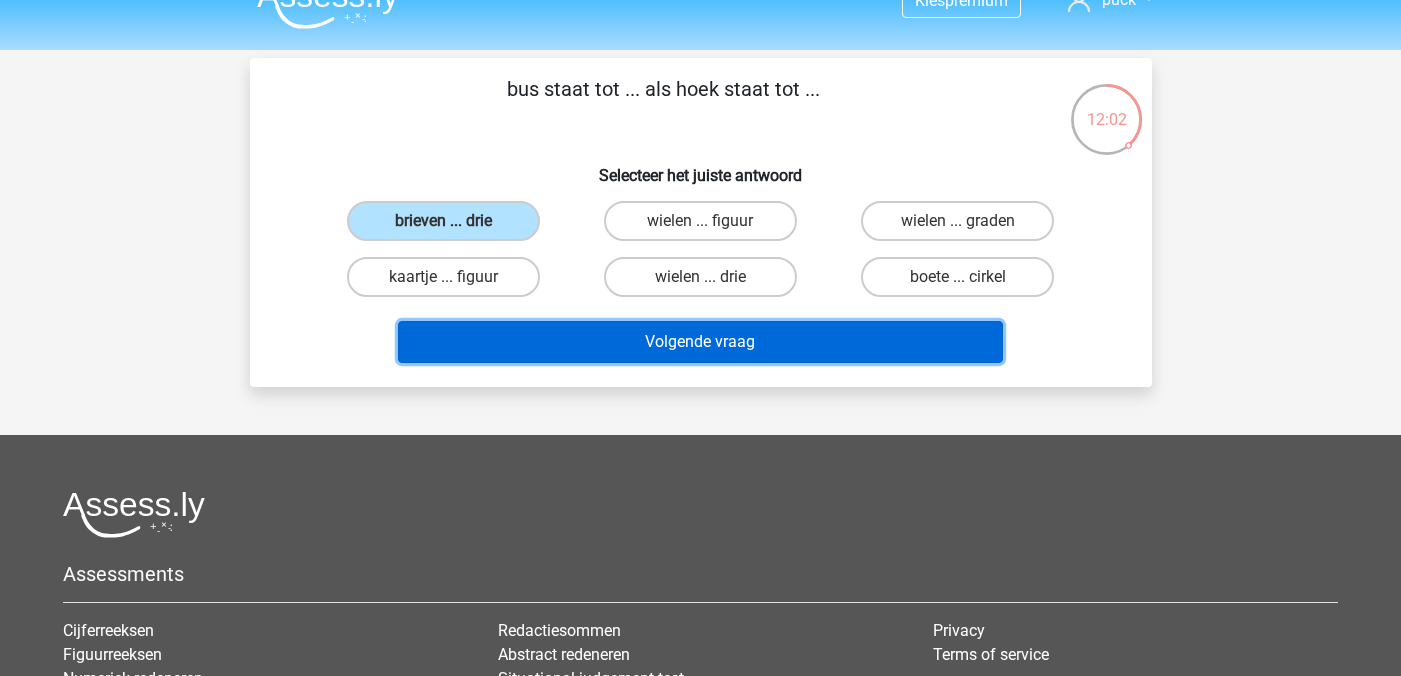 click on "Volgende vraag" at bounding box center (700, 342) 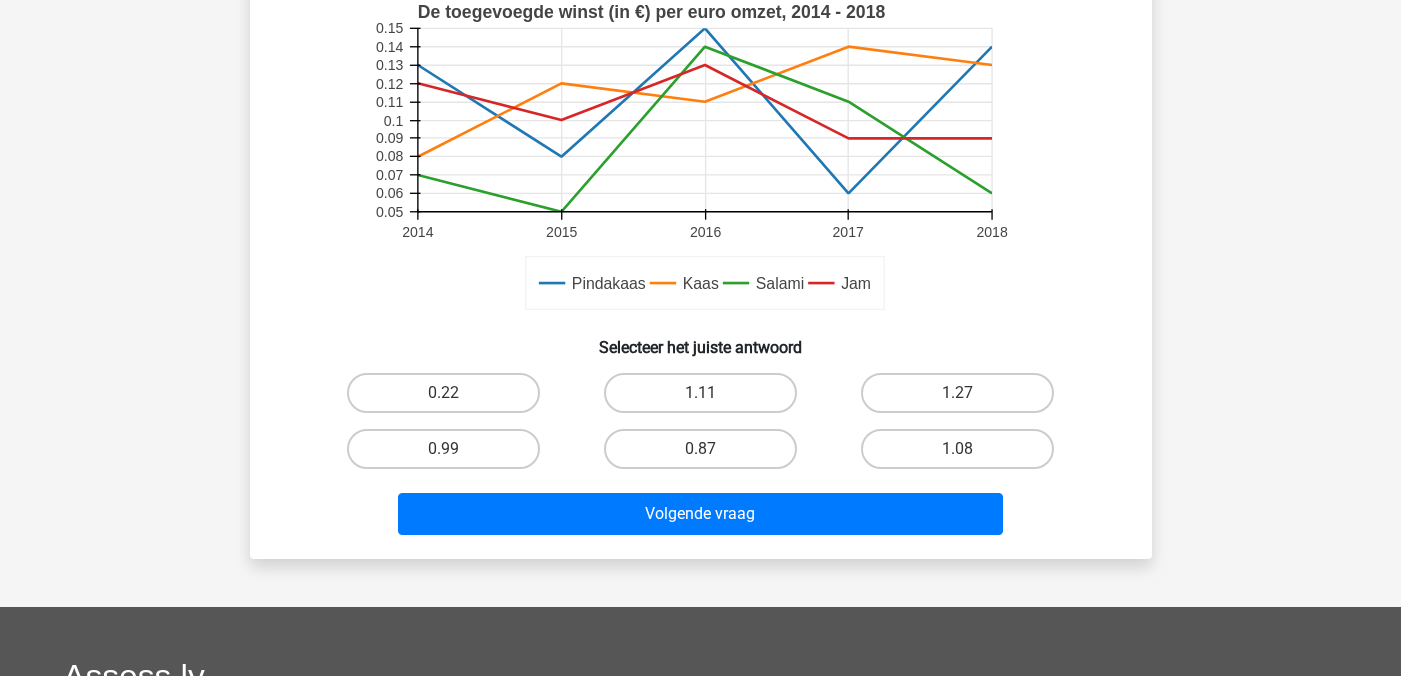 scroll, scrollTop: 533, scrollLeft: 0, axis: vertical 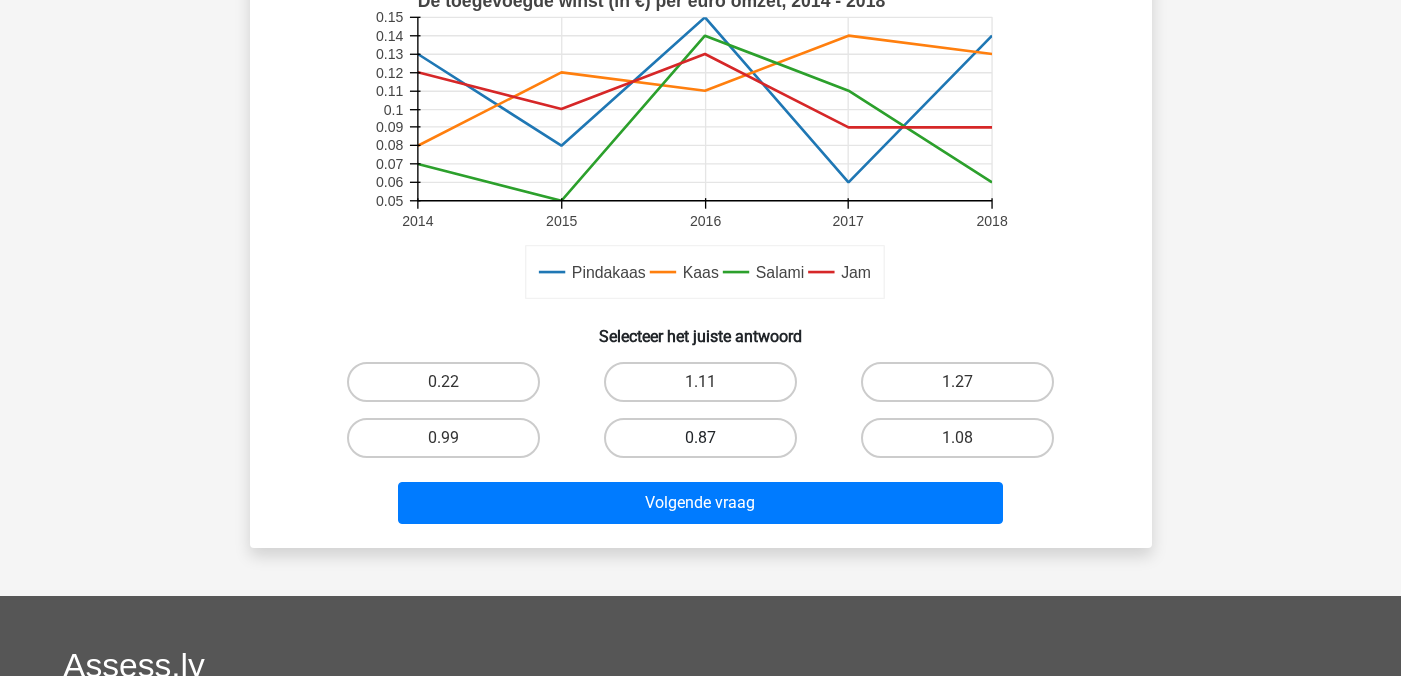 click on "0.87" at bounding box center [700, 438] 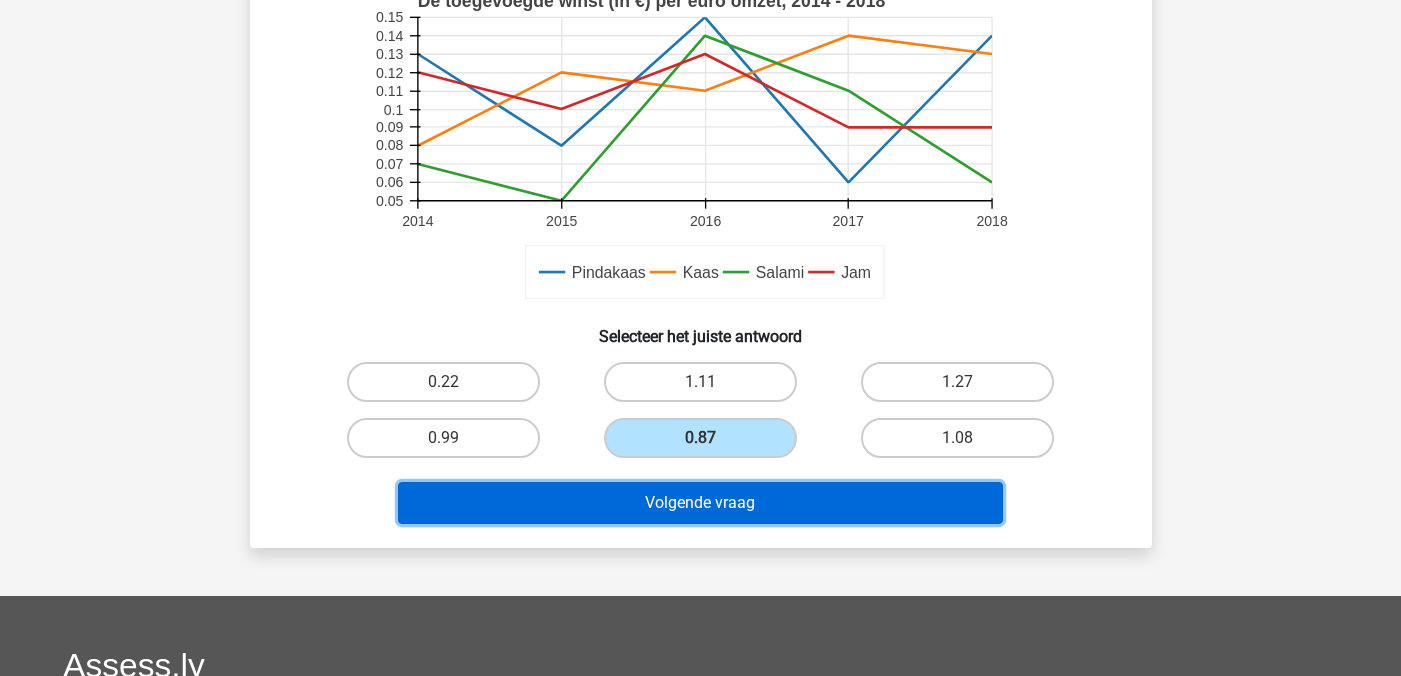 click on "Volgende vraag" at bounding box center (700, 503) 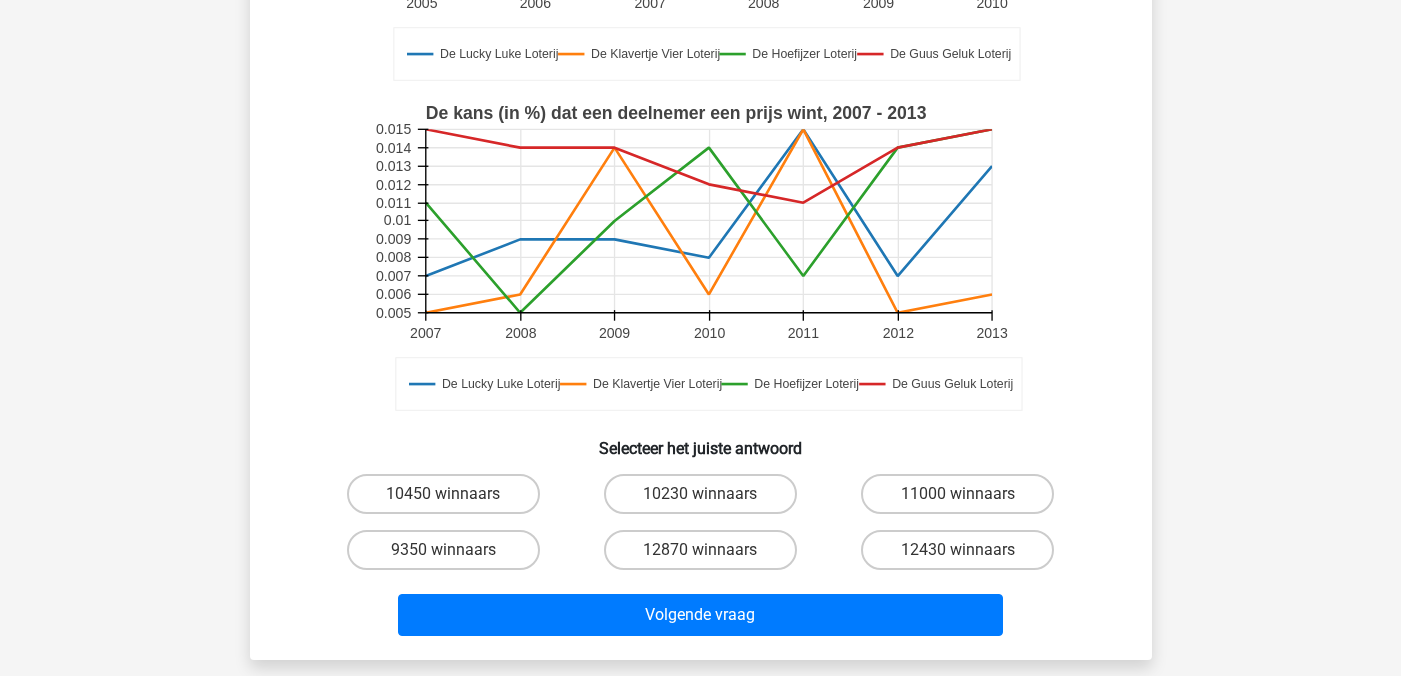 scroll, scrollTop: 446, scrollLeft: 0, axis: vertical 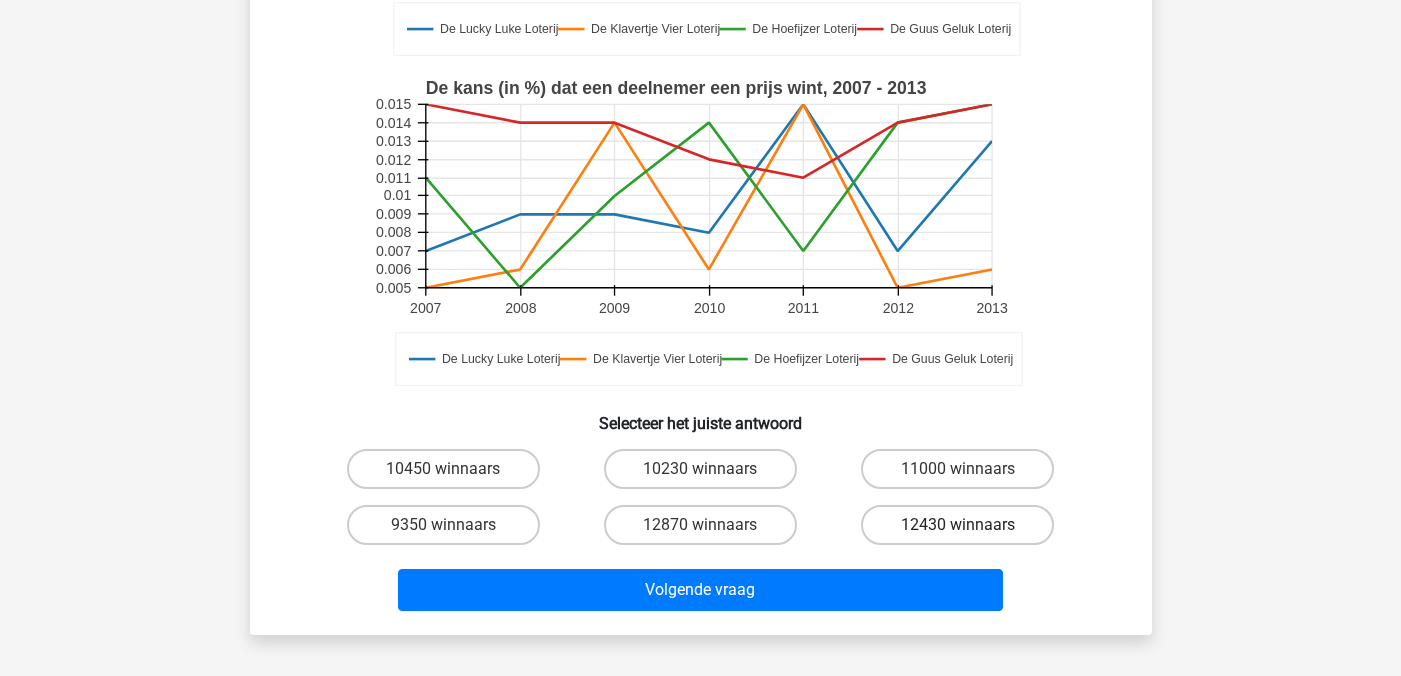 click on "12430 winnaars" at bounding box center [957, 525] 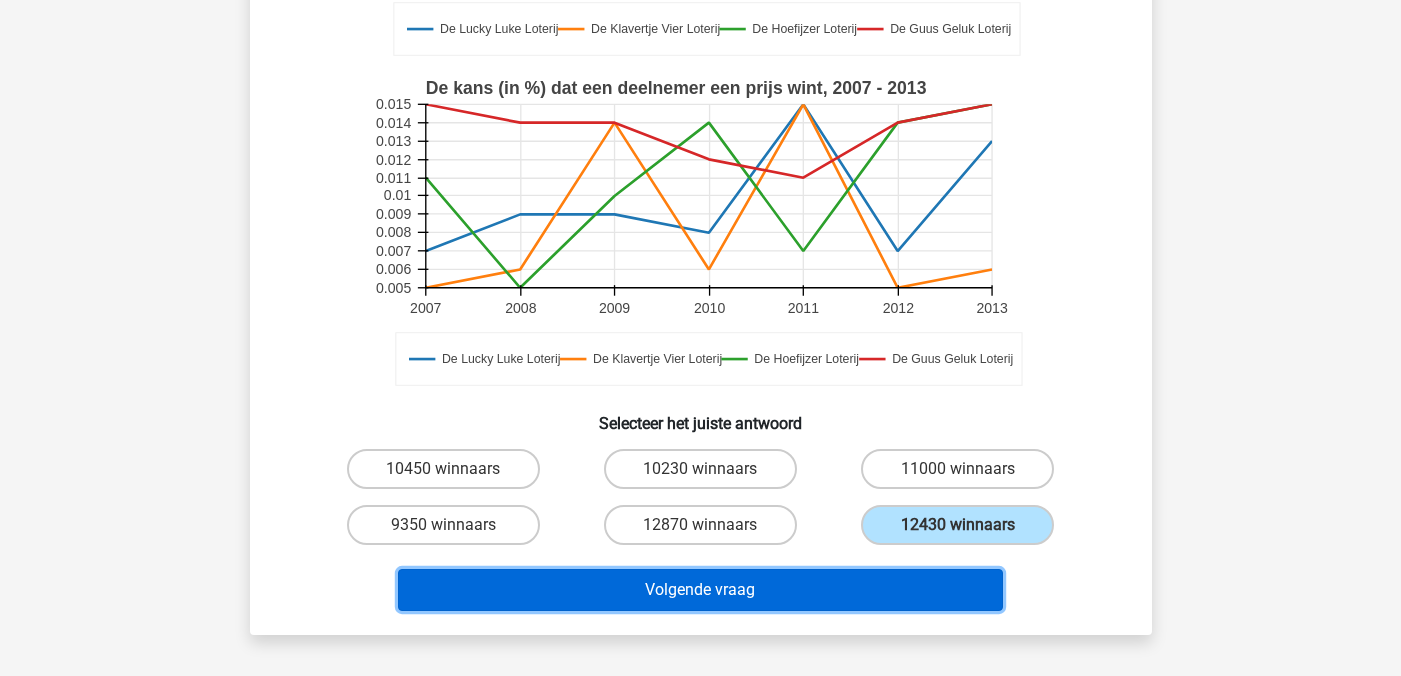 click on "Volgende vraag" at bounding box center [700, 590] 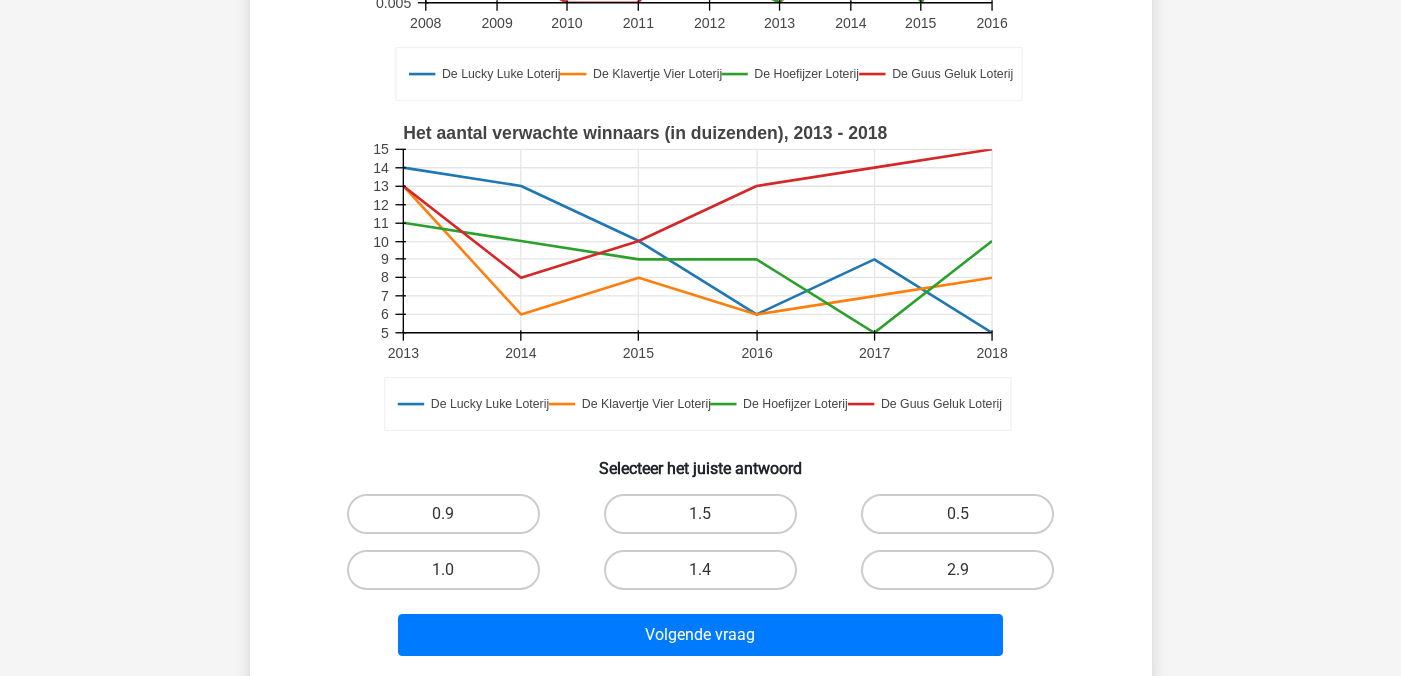 scroll, scrollTop: 433, scrollLeft: 0, axis: vertical 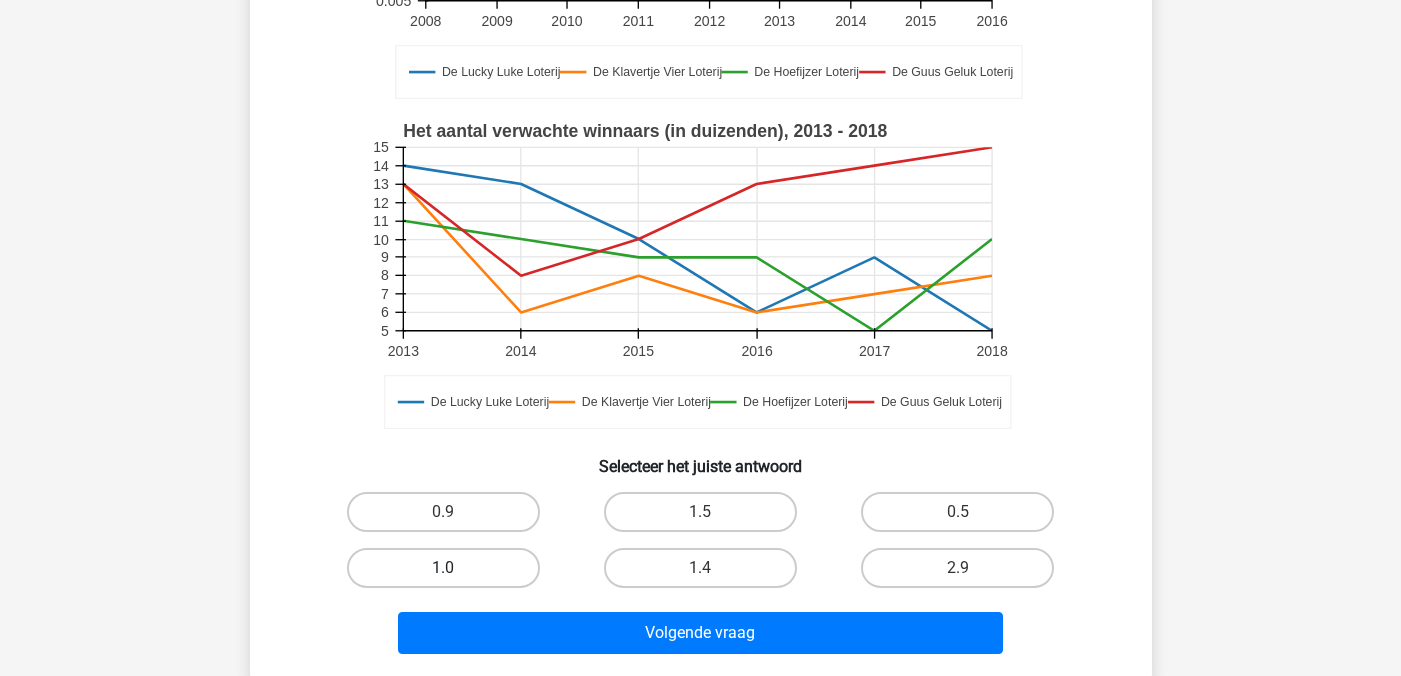 click on "1.0" at bounding box center [443, 568] 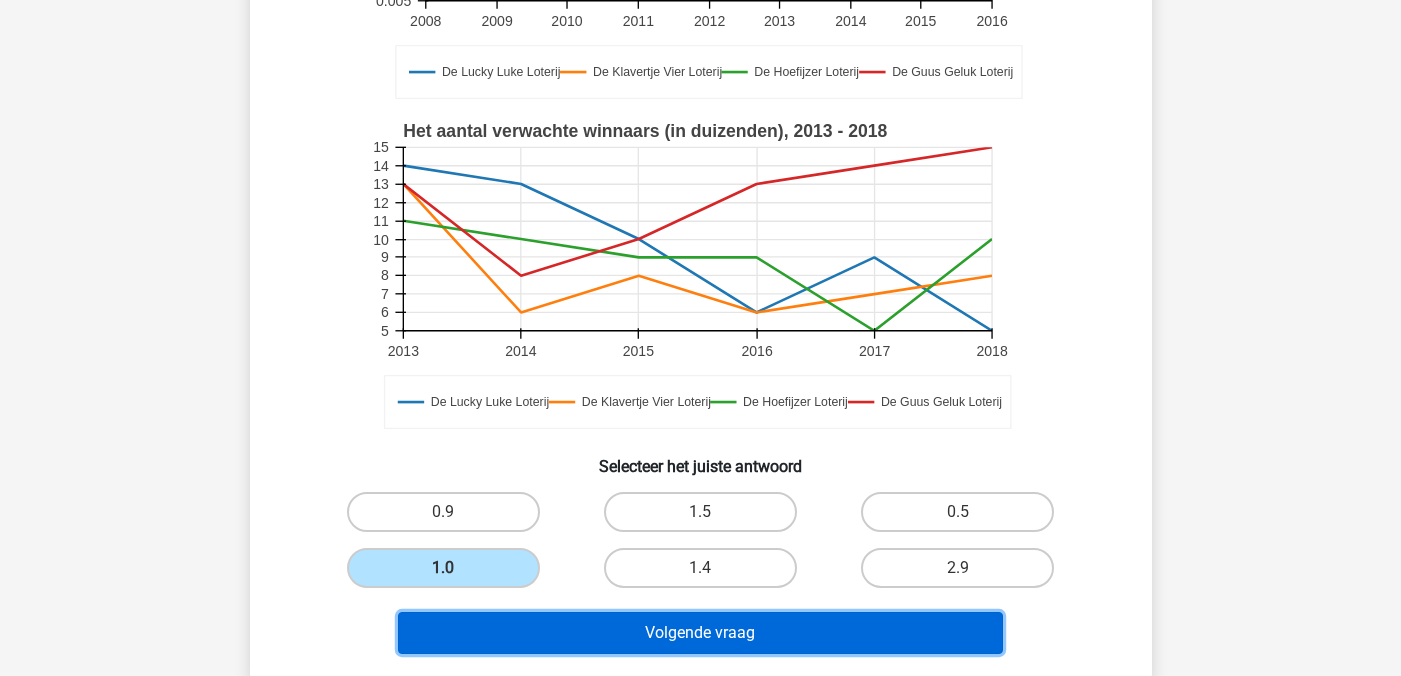 click on "Volgende vraag" at bounding box center [700, 633] 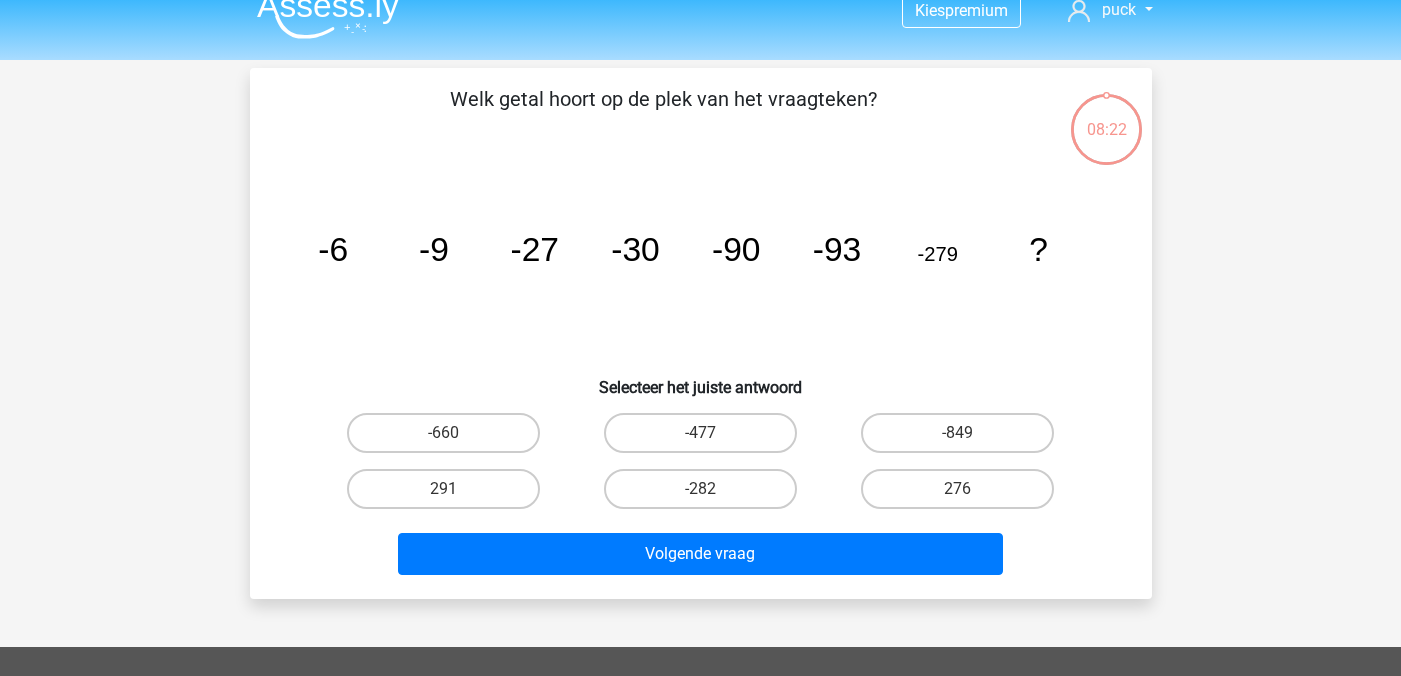 scroll, scrollTop: 0, scrollLeft: 0, axis: both 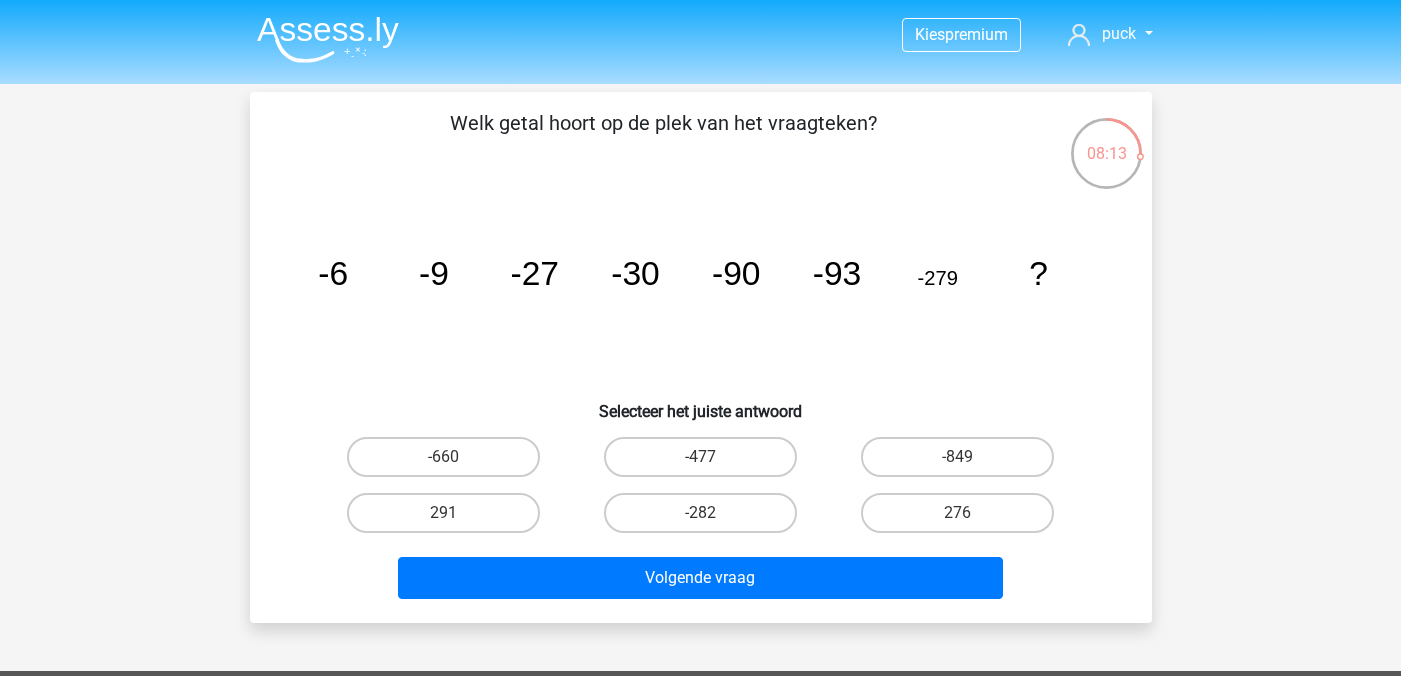 click on "-282" at bounding box center (706, 519) 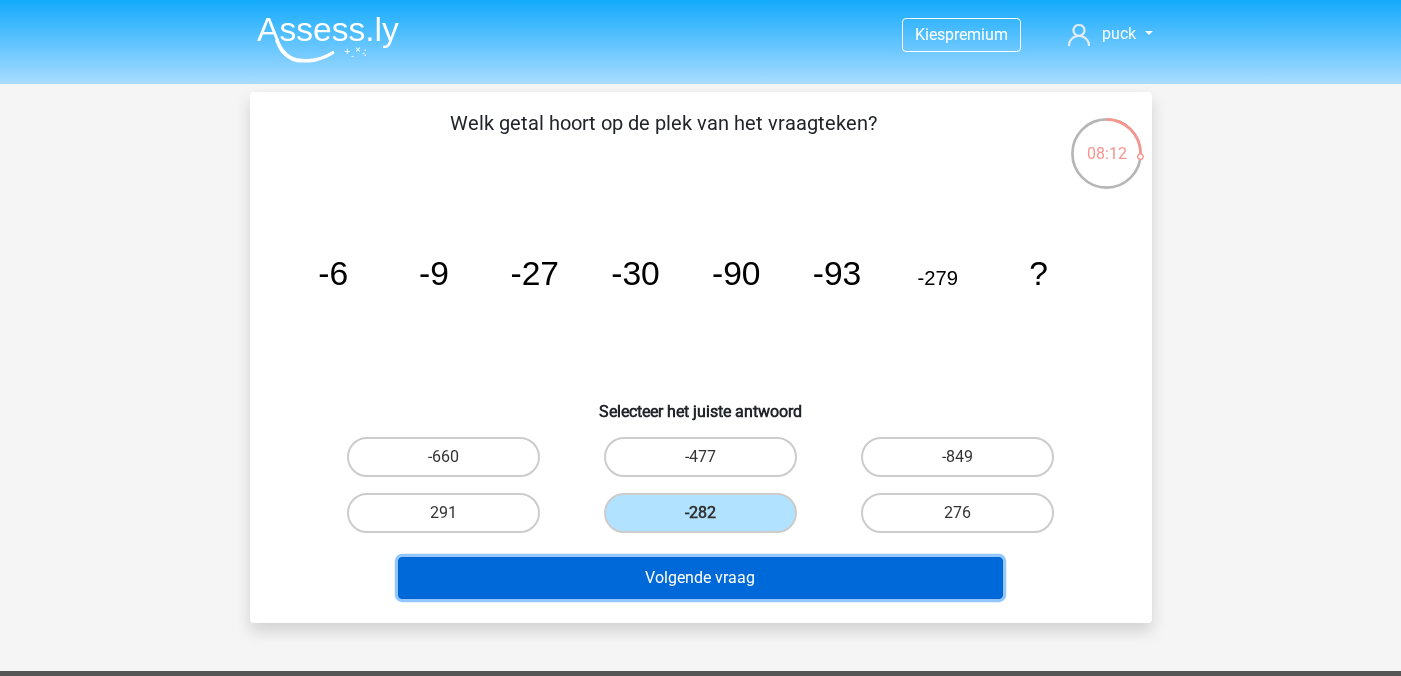 click on "Volgende vraag" at bounding box center [700, 578] 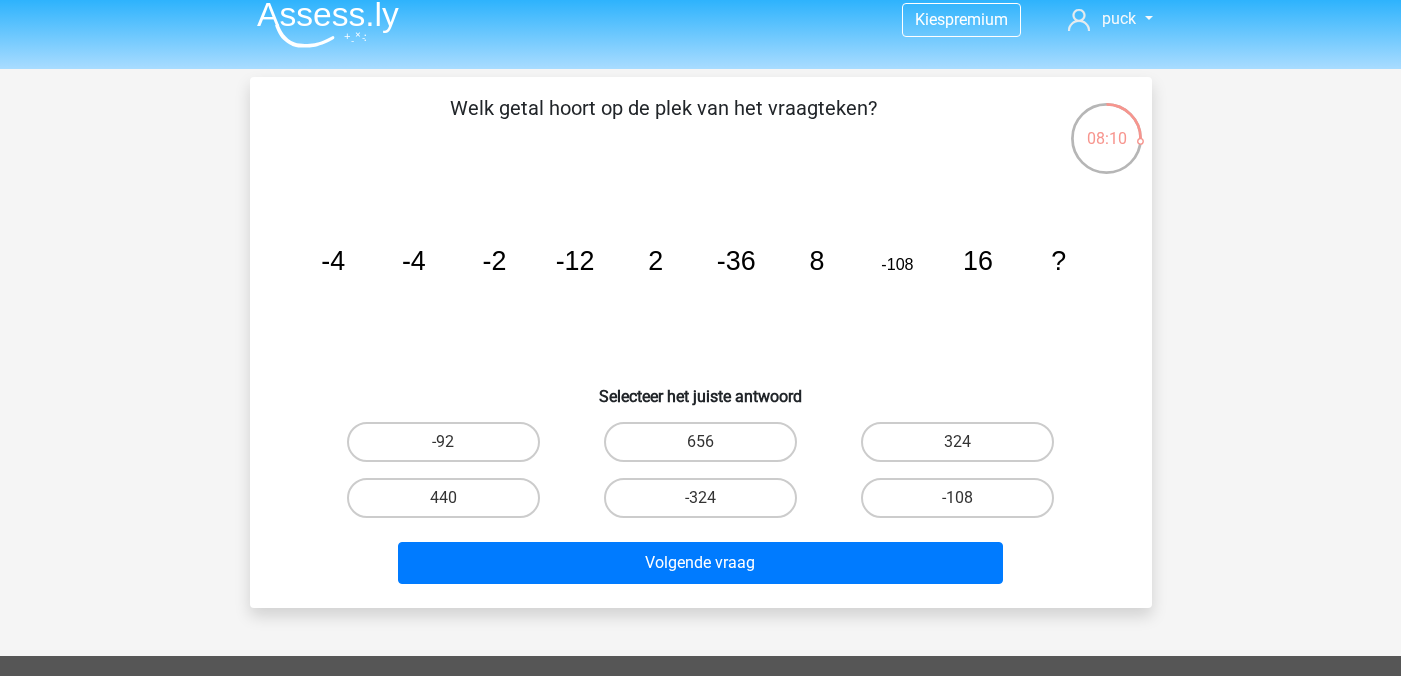 scroll, scrollTop: 3, scrollLeft: 0, axis: vertical 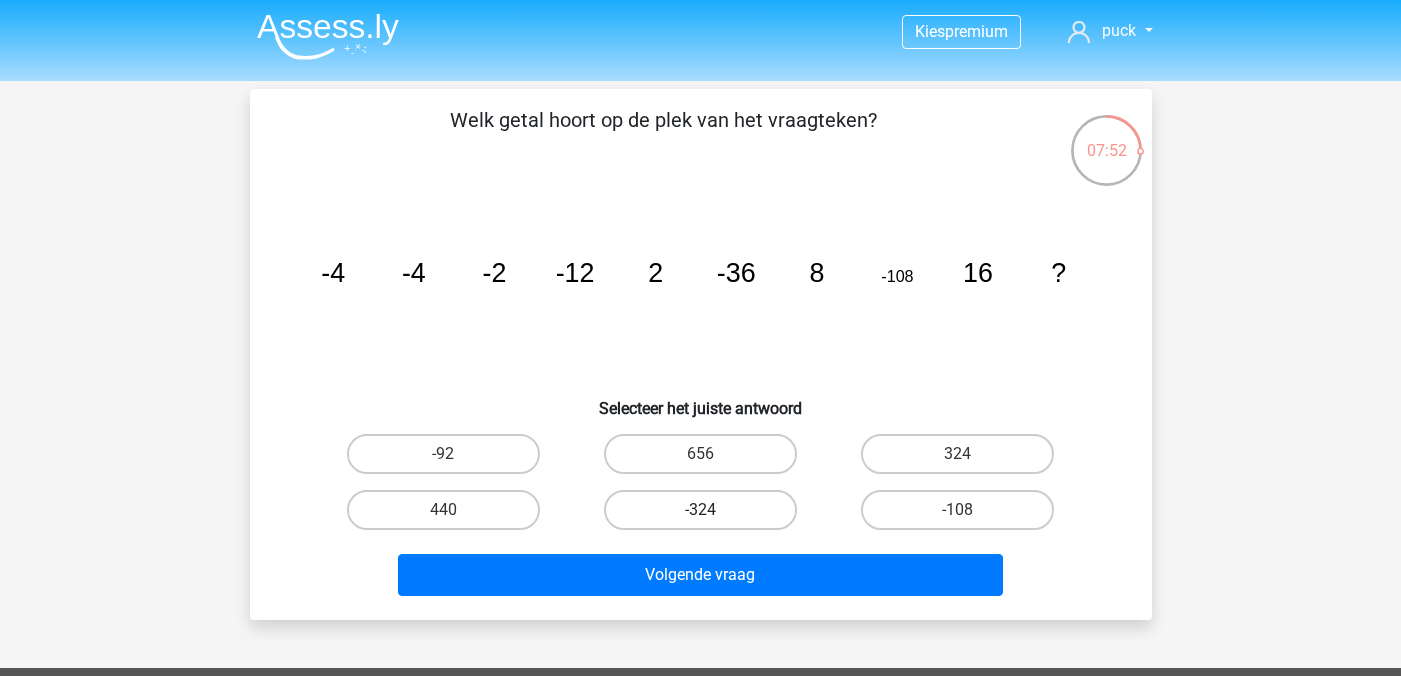 click on "-324" at bounding box center [700, 510] 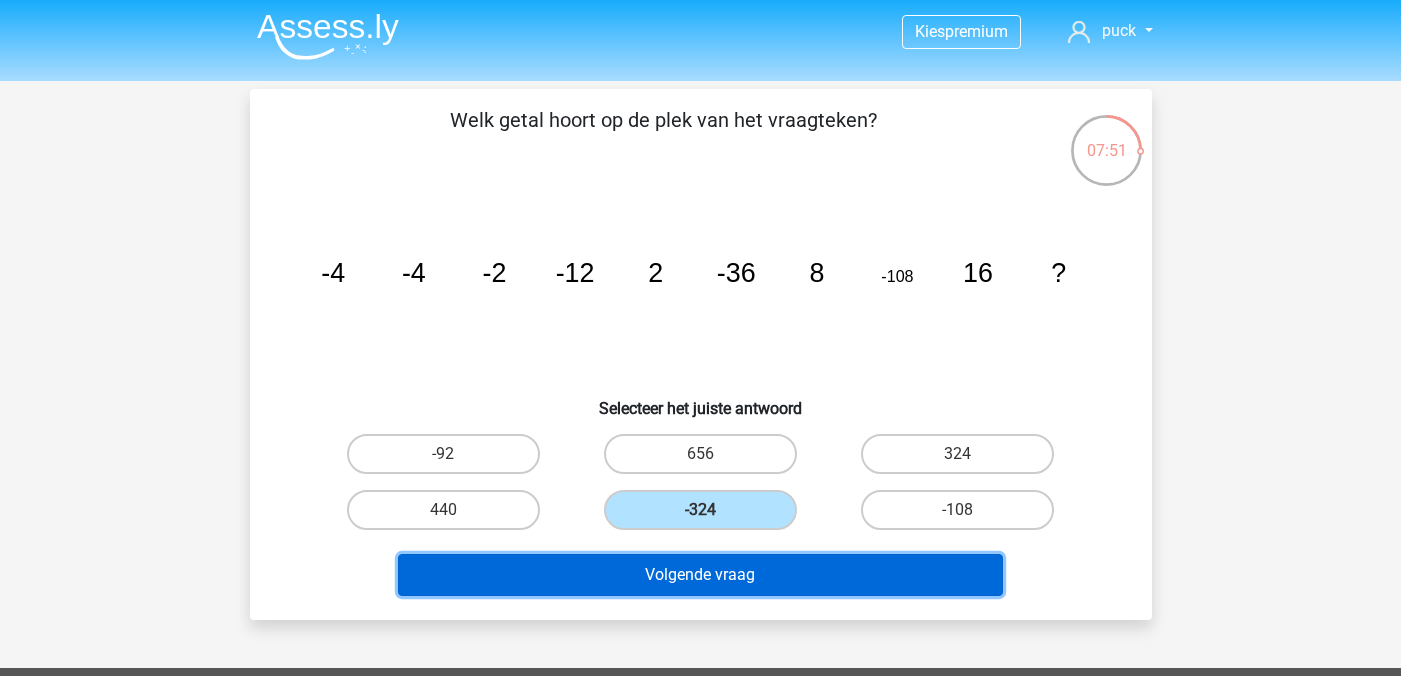 click on "Volgende vraag" at bounding box center [700, 575] 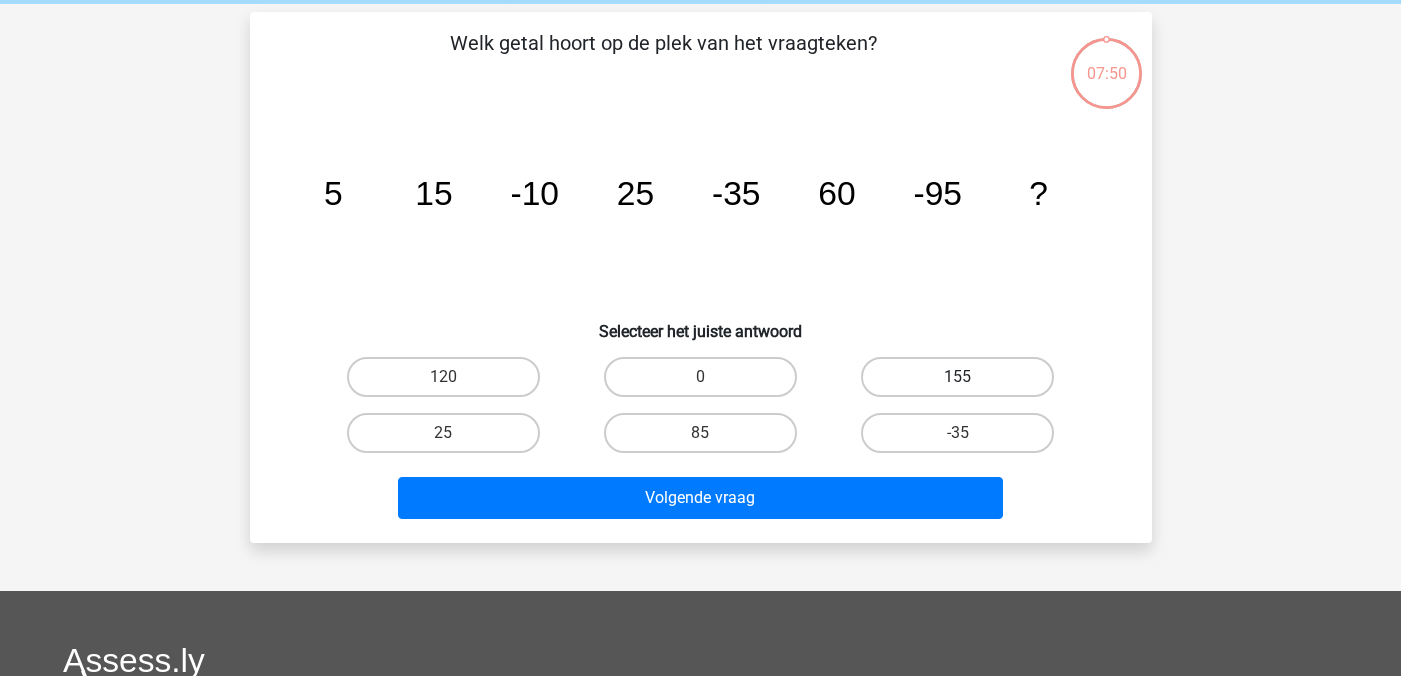 scroll, scrollTop: 92, scrollLeft: 0, axis: vertical 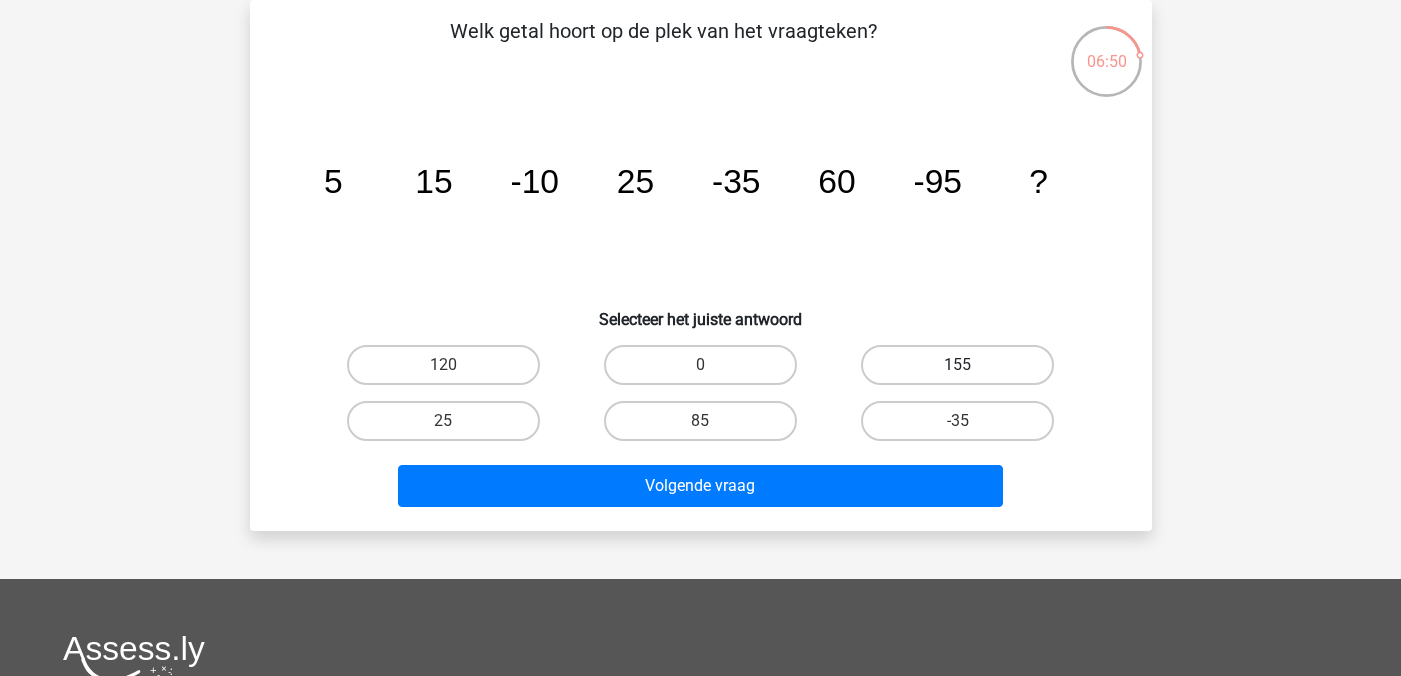 click on "155" at bounding box center (957, 365) 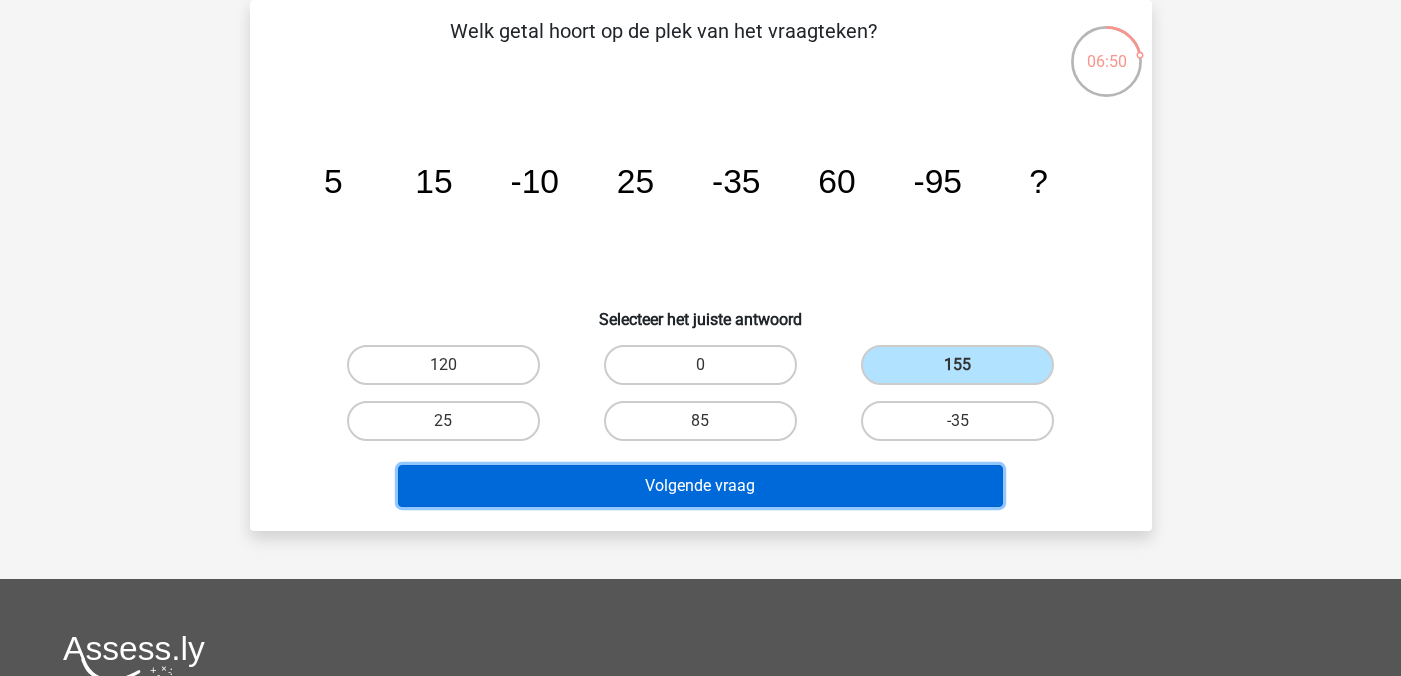 click on "Volgende vraag" at bounding box center (700, 486) 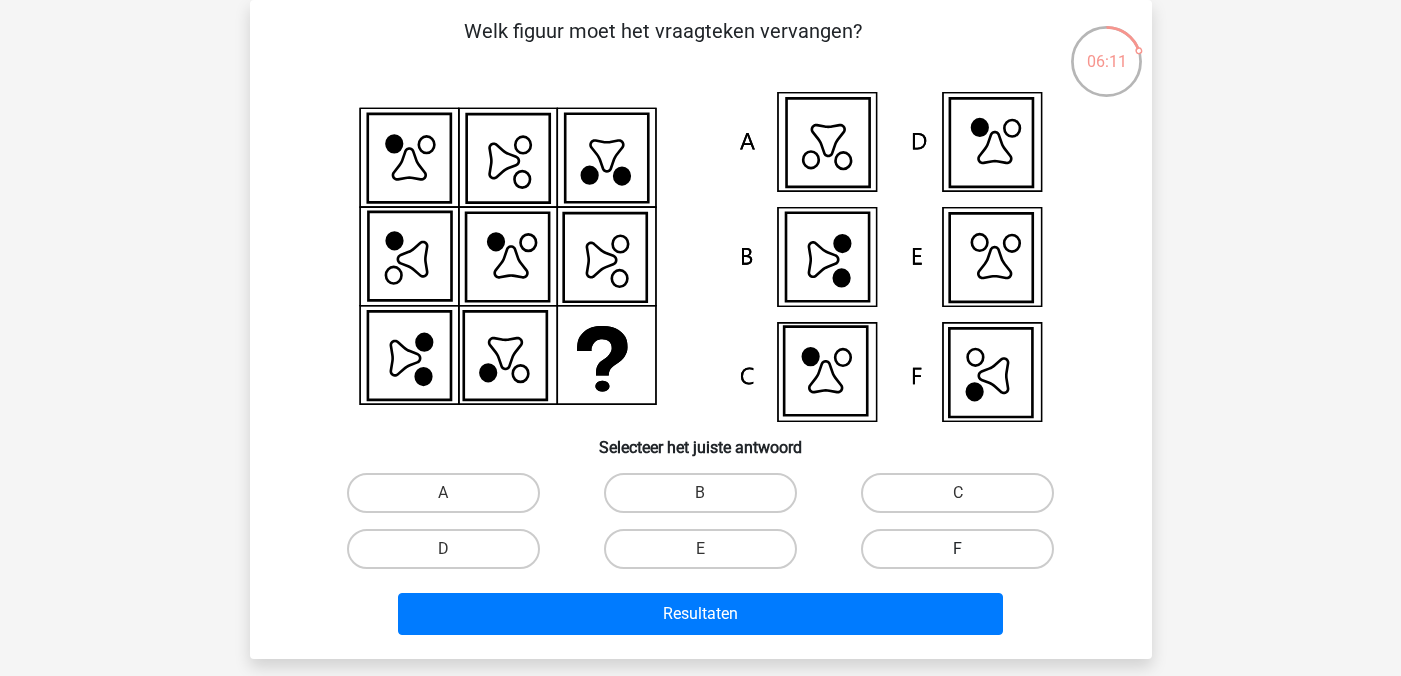 click on "F" at bounding box center (957, 549) 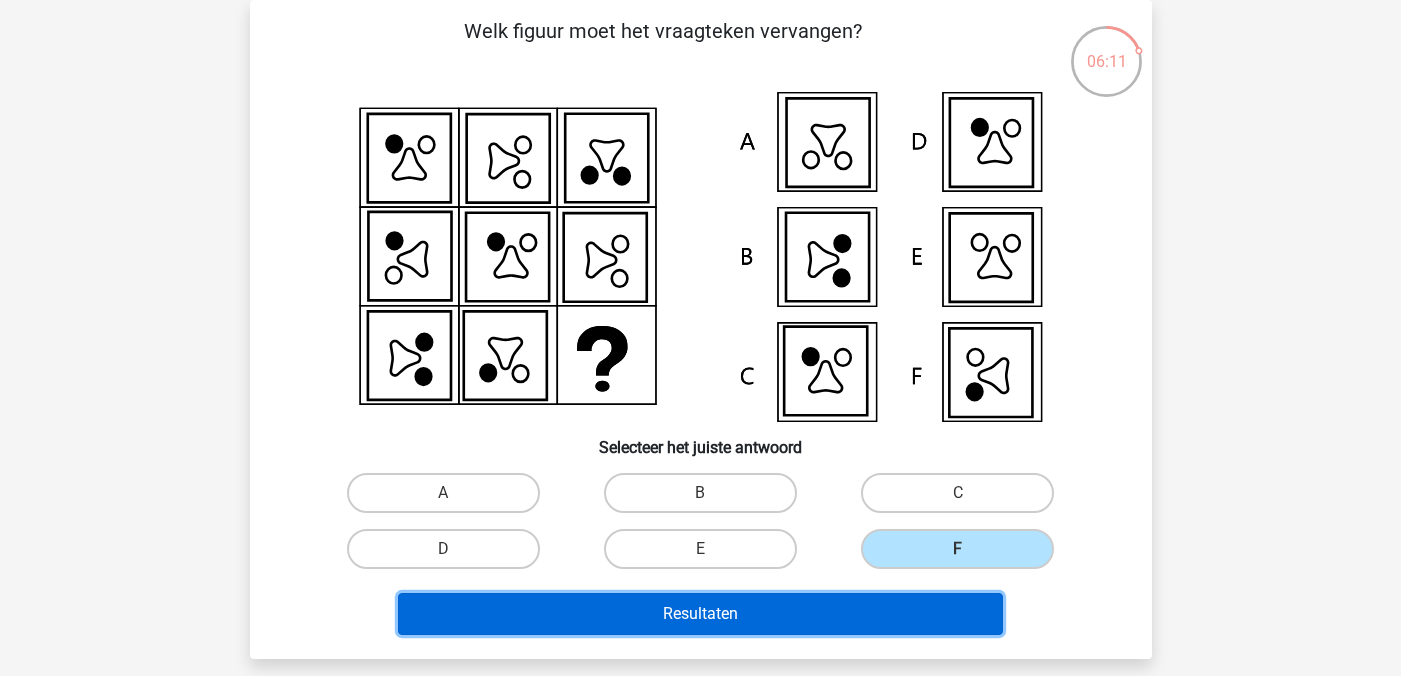 click on "Resultaten" at bounding box center [700, 614] 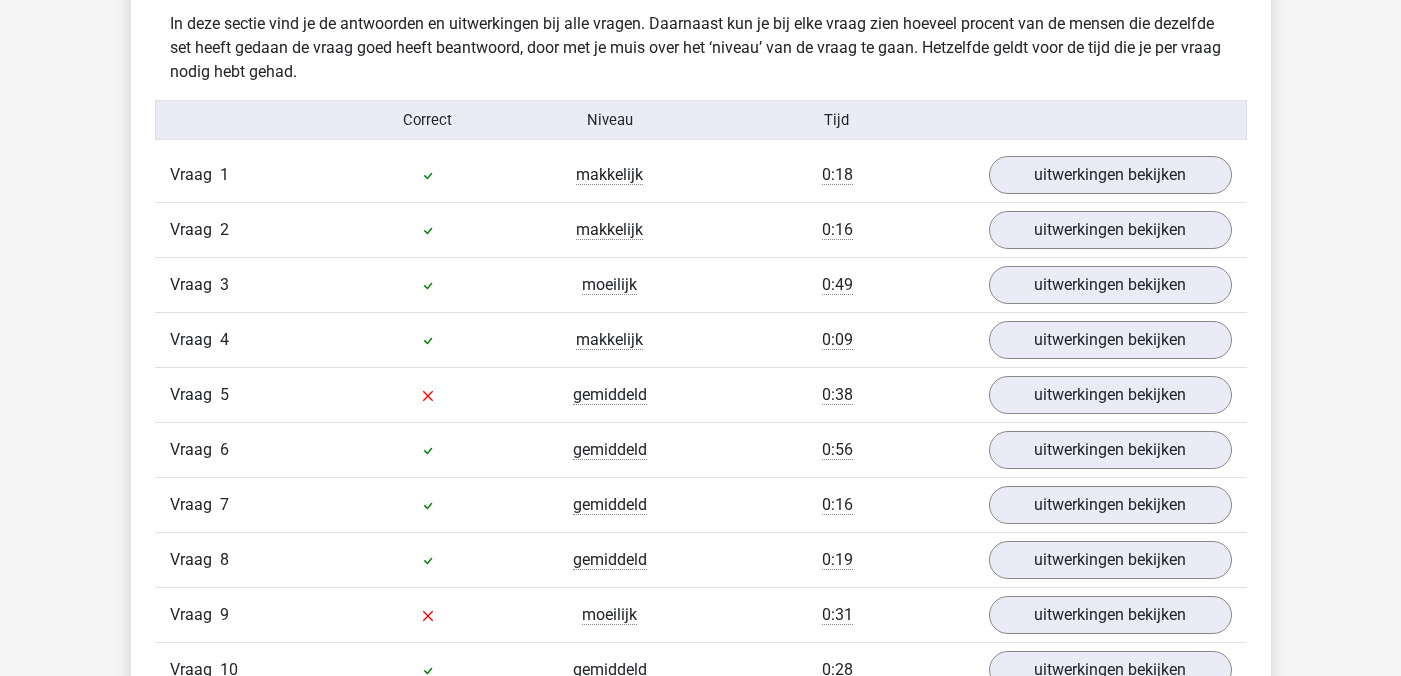 scroll, scrollTop: 2074, scrollLeft: 0, axis: vertical 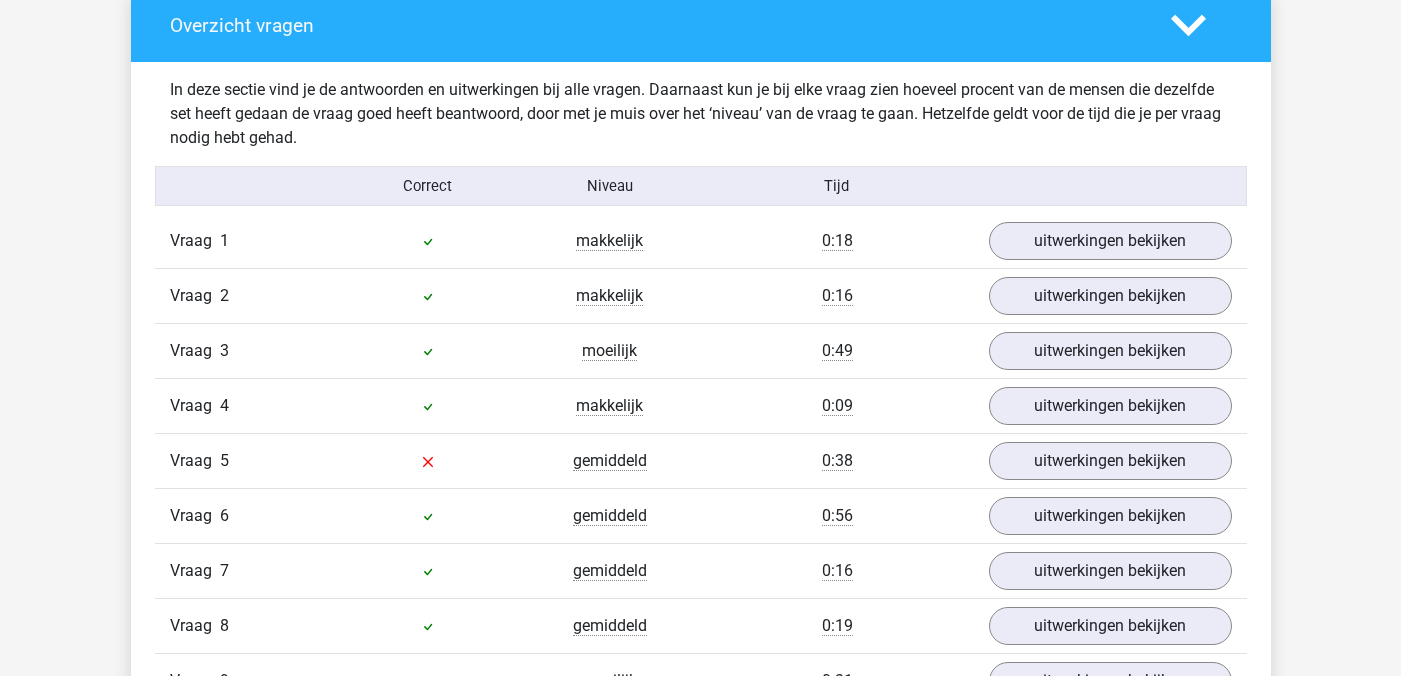 click on "Vraag" at bounding box center [195, 241] 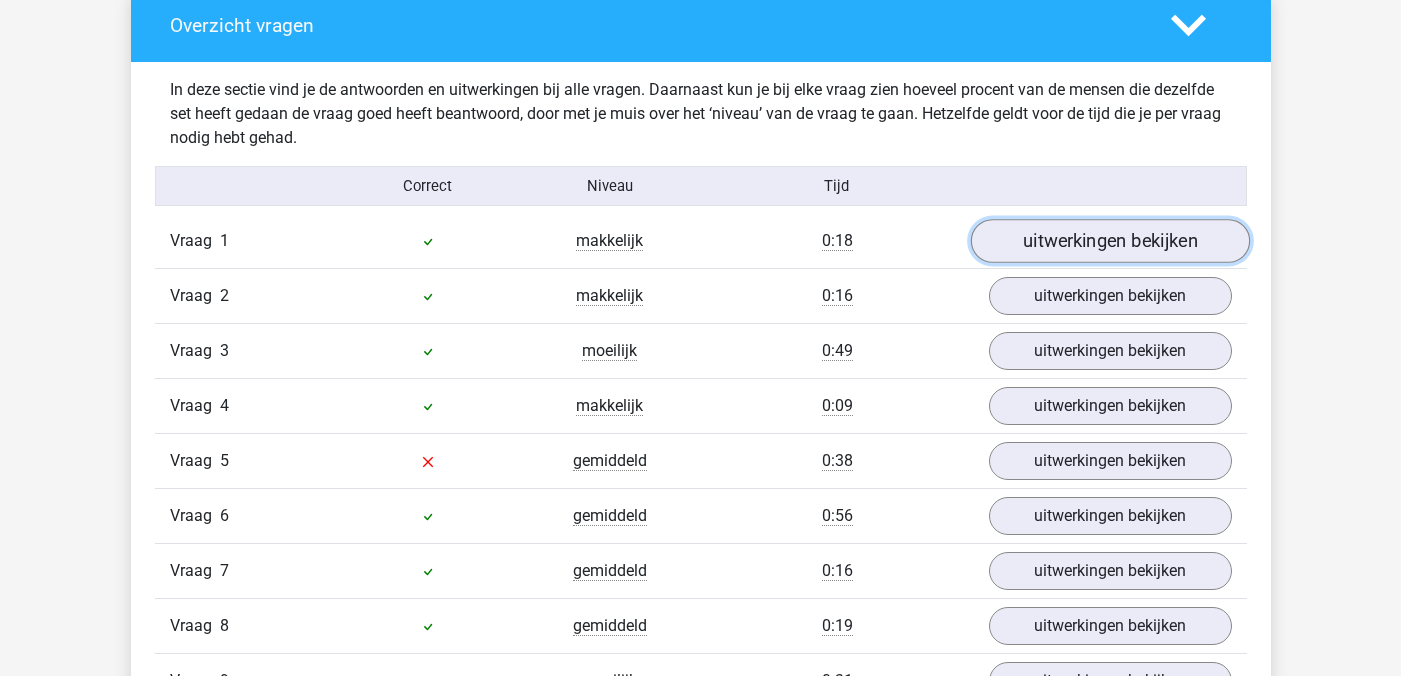 click on "uitwerkingen bekijken" at bounding box center [1109, 241] 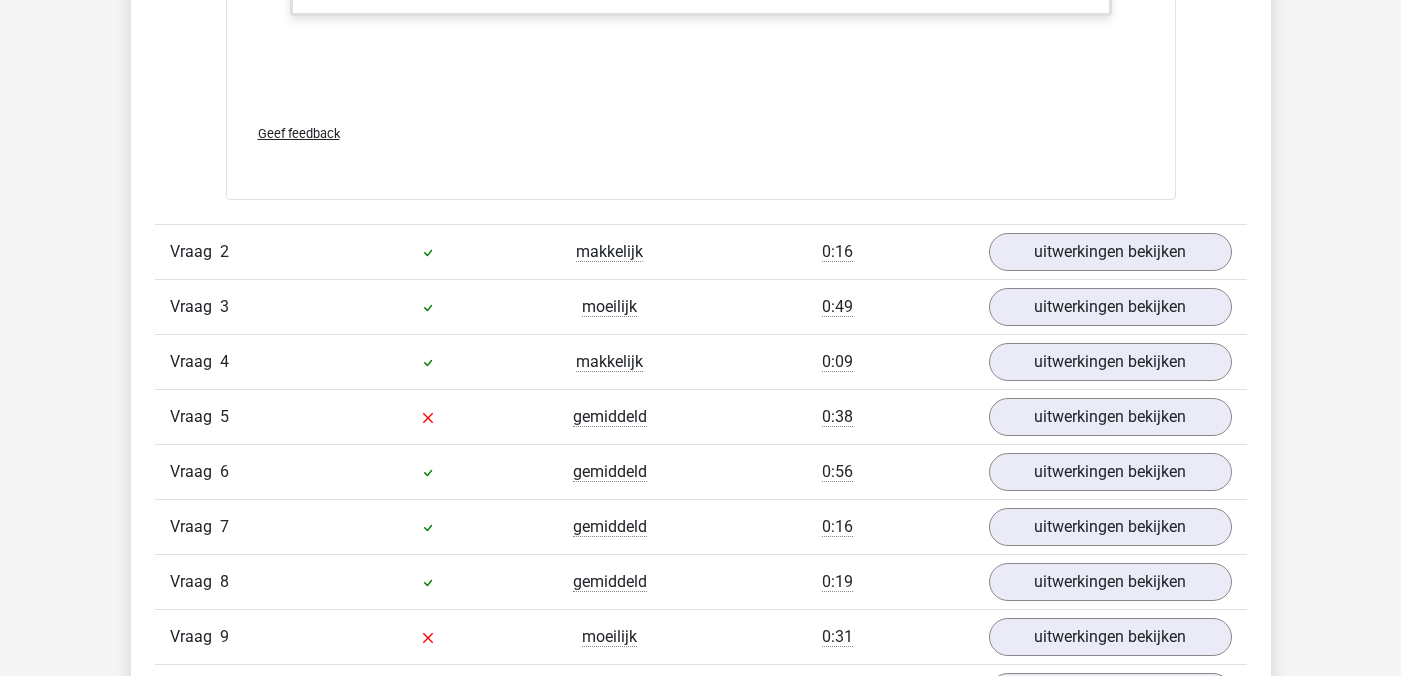 scroll, scrollTop: 3343, scrollLeft: 0, axis: vertical 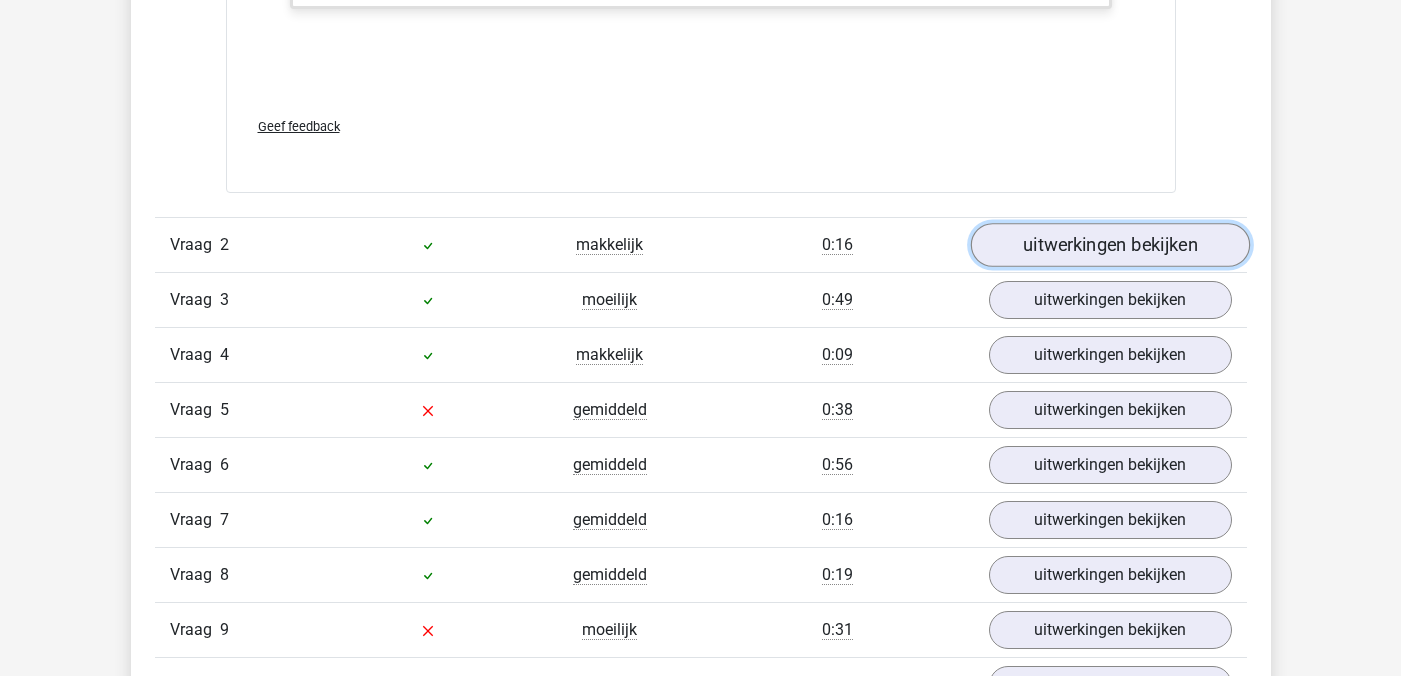 click on "uitwerkingen bekijken" at bounding box center (1109, 245) 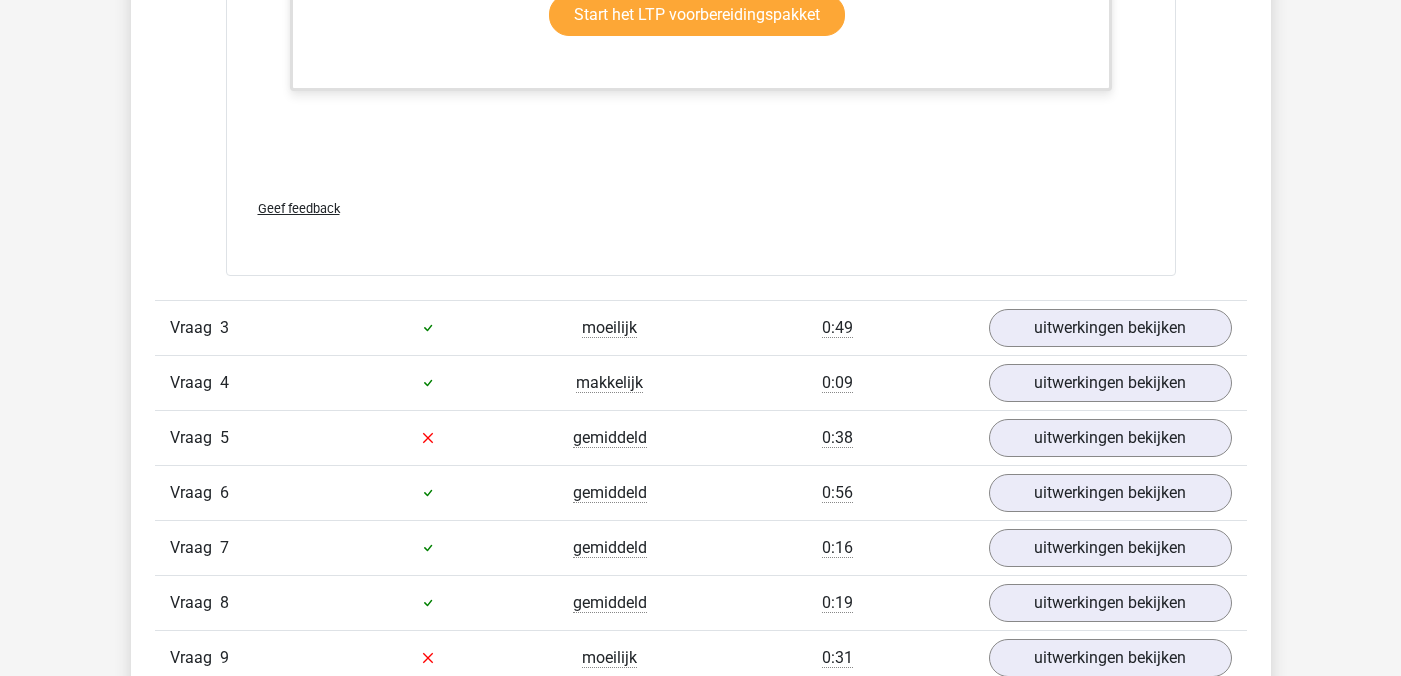 scroll, scrollTop: 4534, scrollLeft: 0, axis: vertical 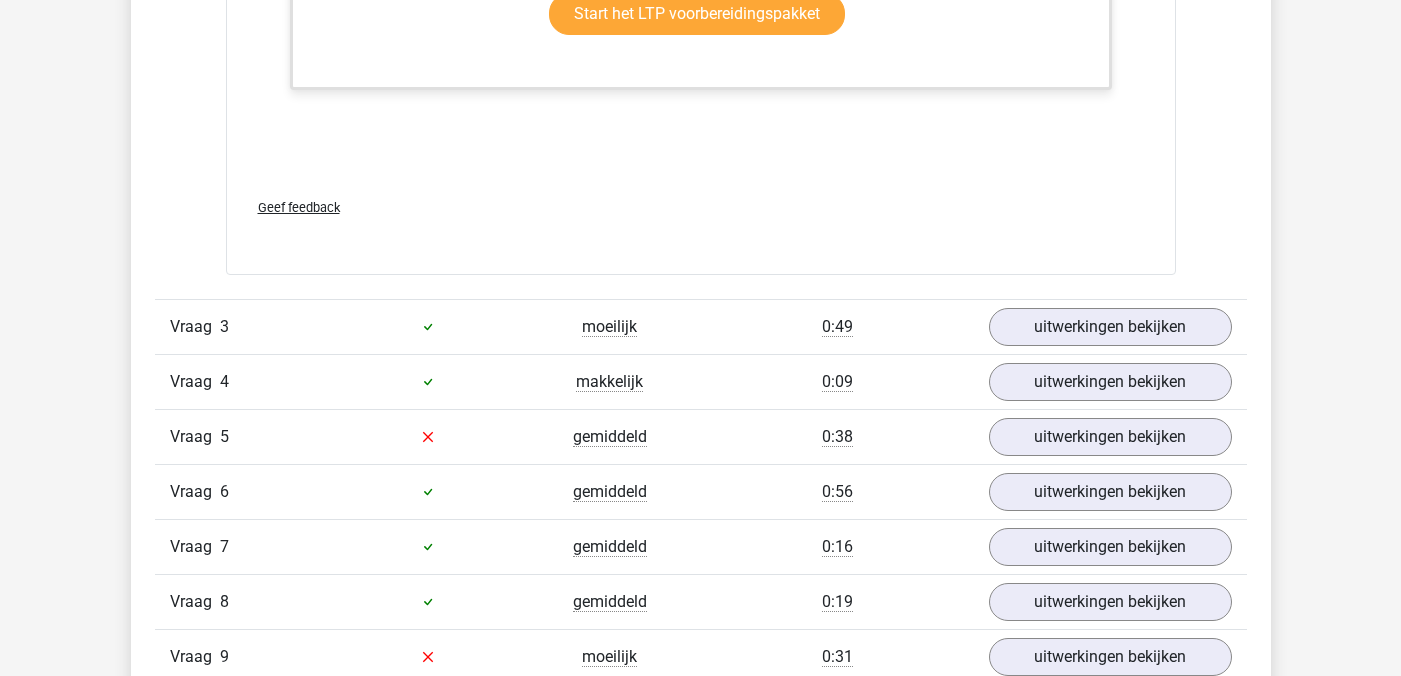 click on "moeilijk" at bounding box center (610, 327) 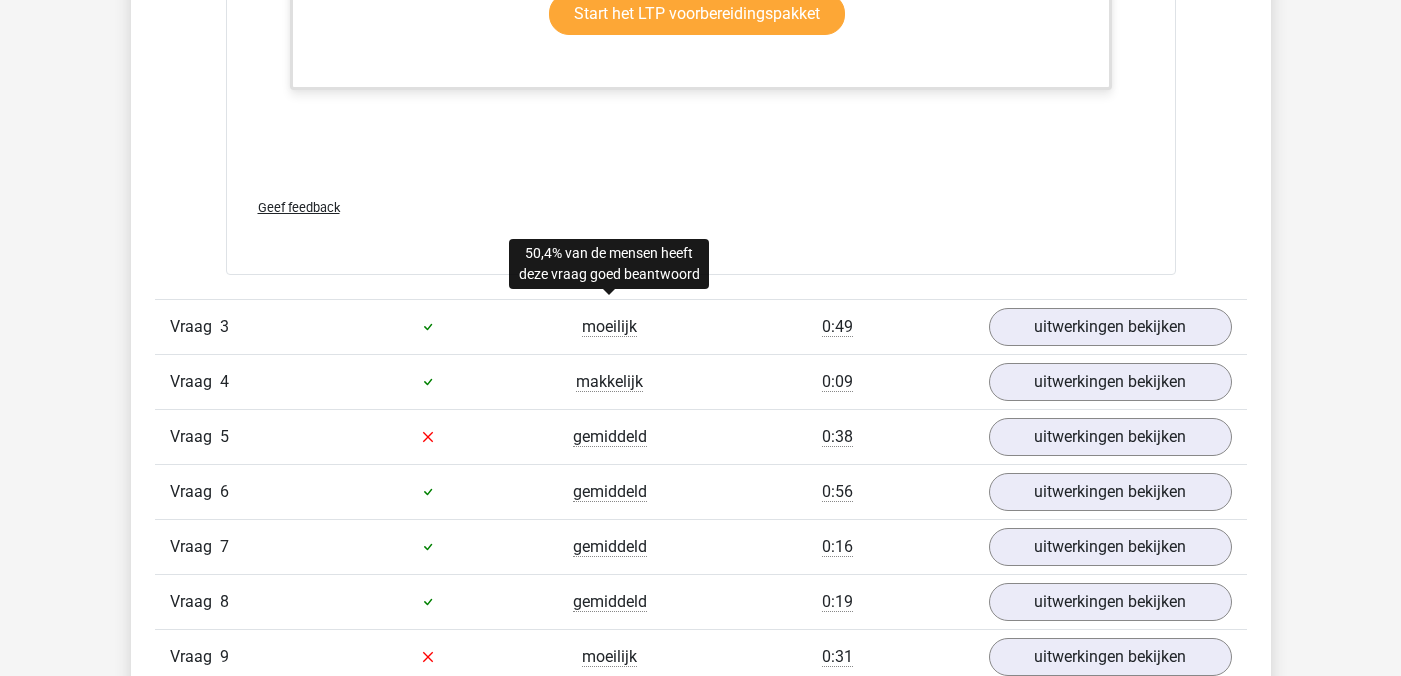 click on "moeilijk" at bounding box center (609, 327) 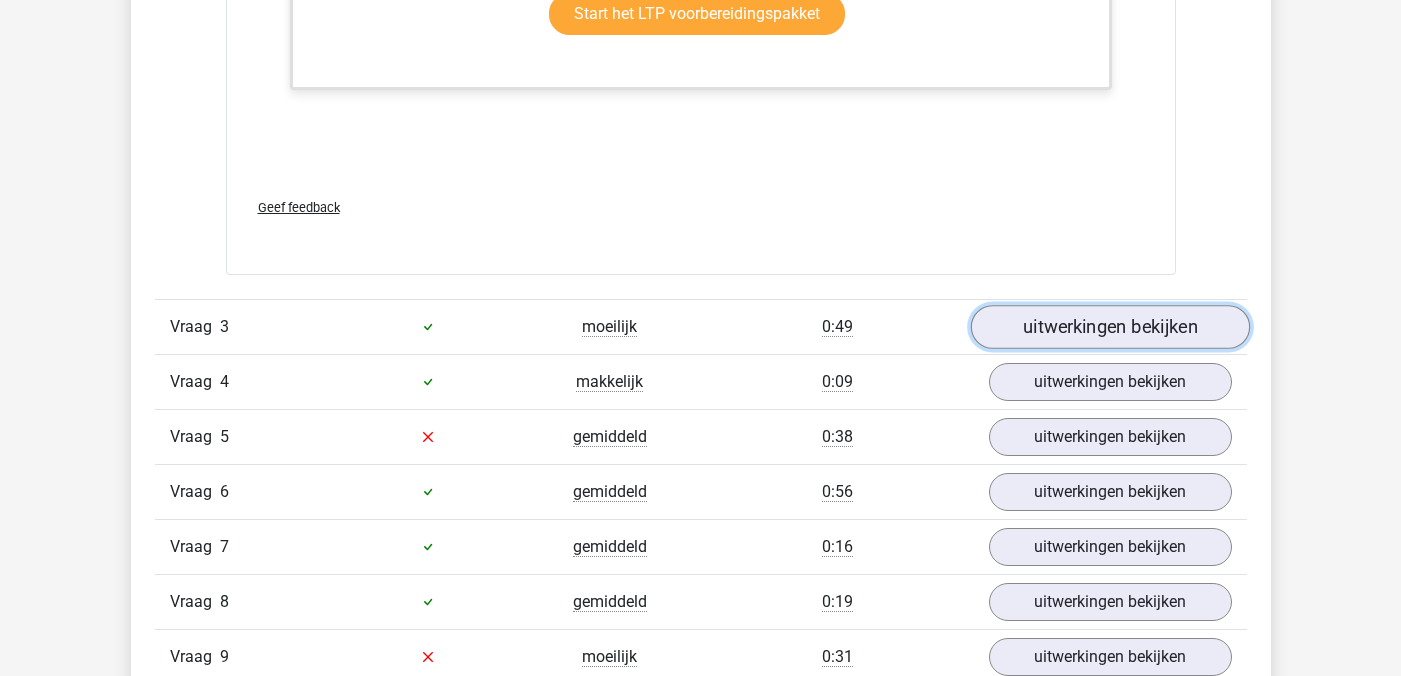 click on "uitwerkingen bekijken" at bounding box center [1109, 327] 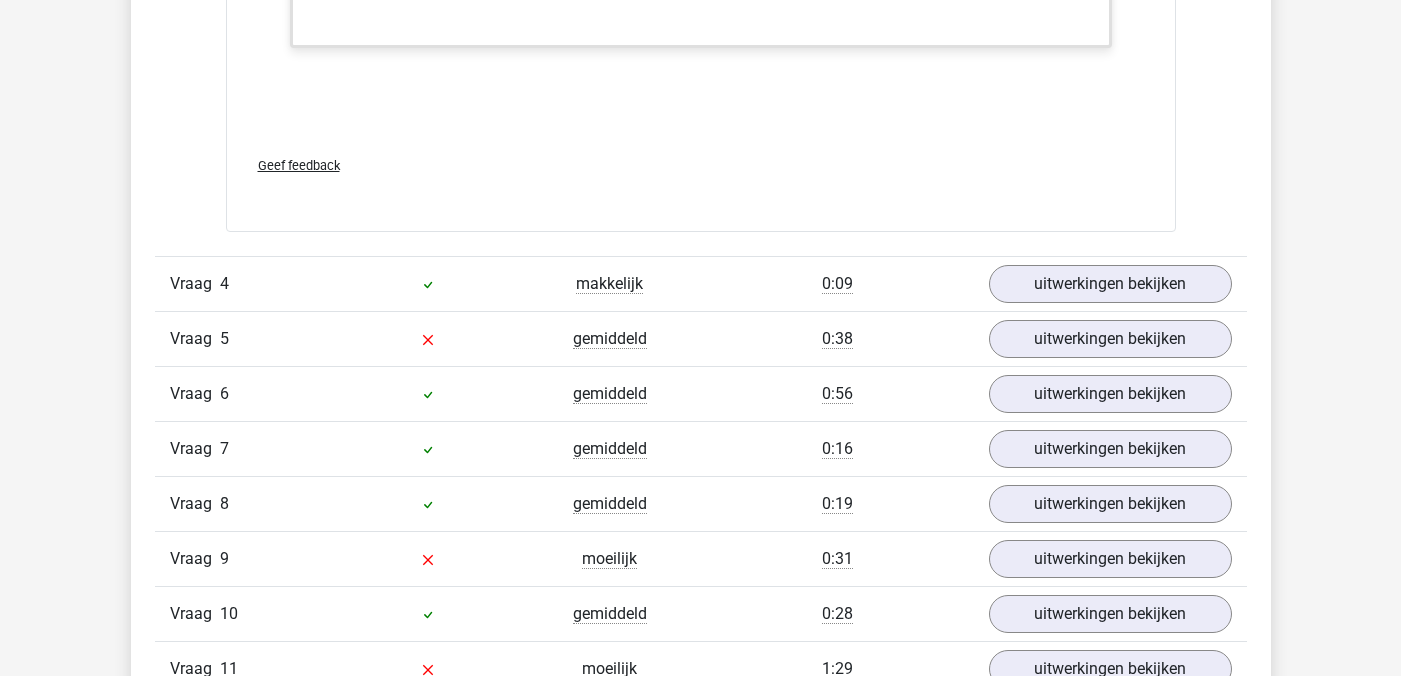 scroll, scrollTop: 5901, scrollLeft: 0, axis: vertical 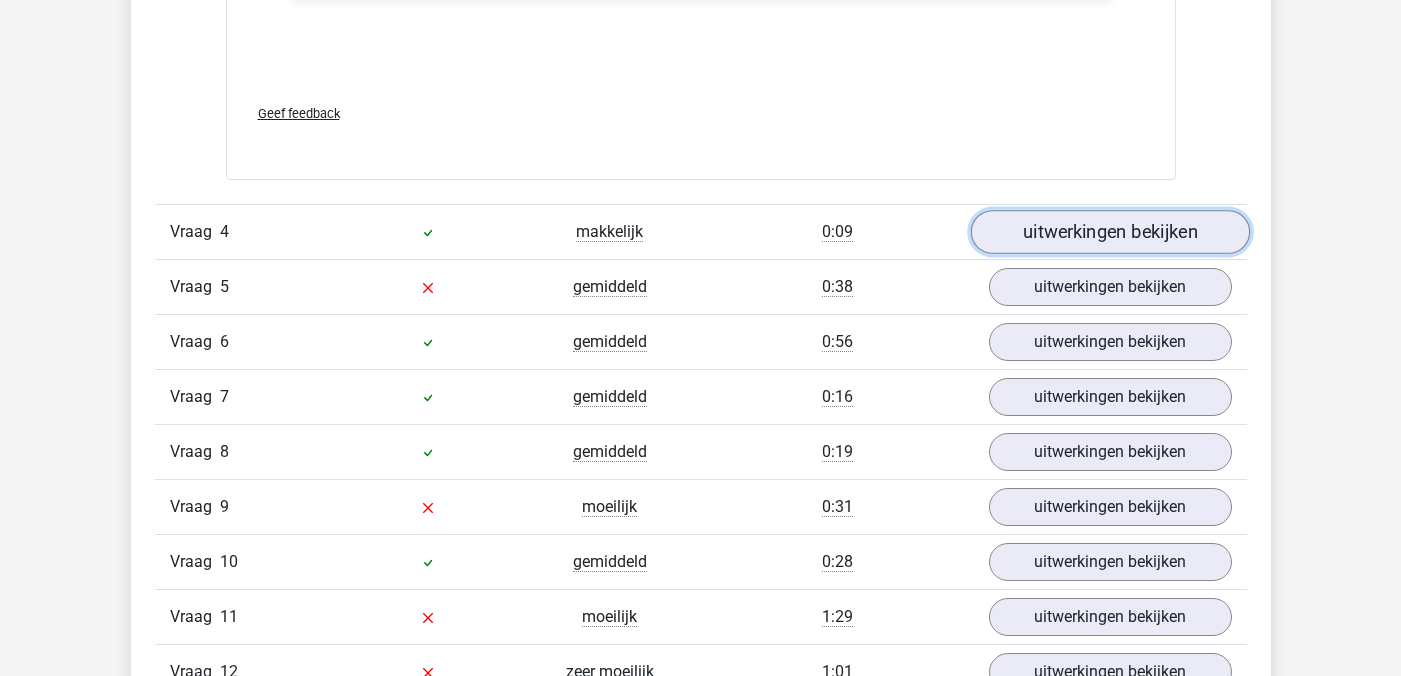 click on "uitwerkingen bekijken" at bounding box center [1109, 232] 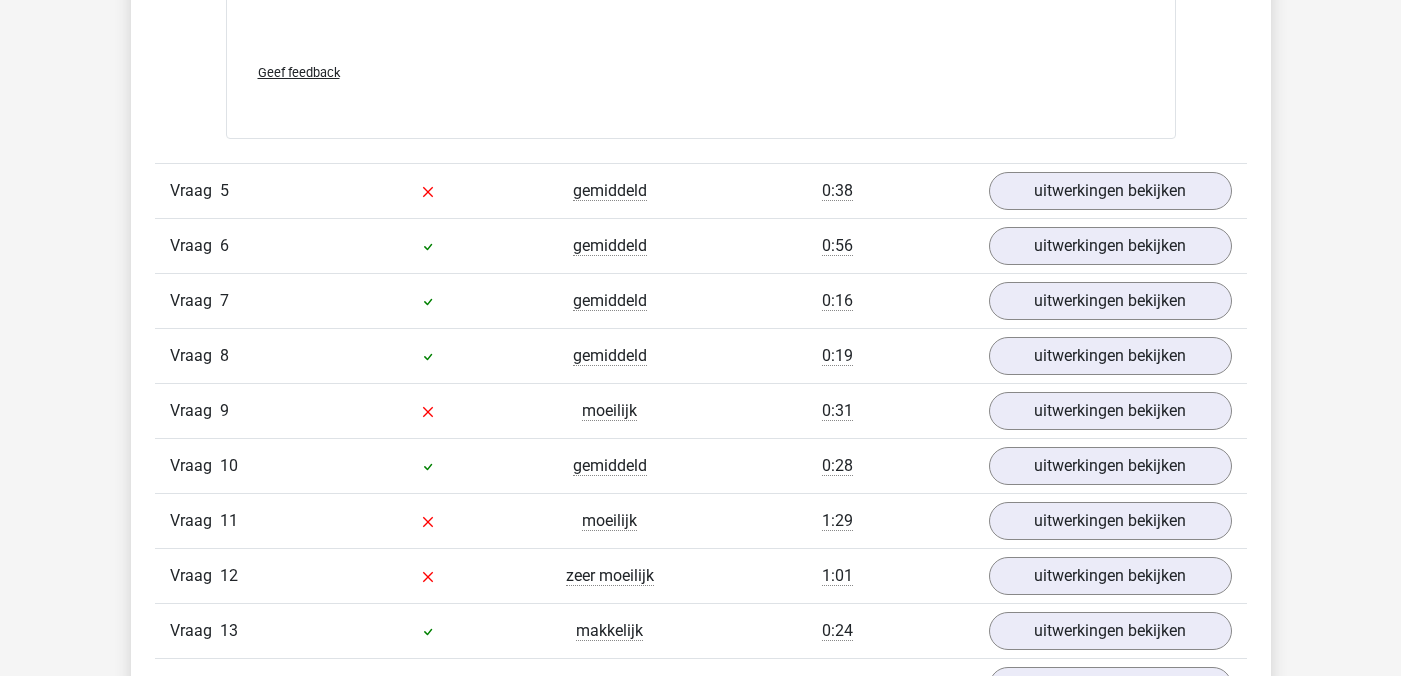 scroll, scrollTop: 7319, scrollLeft: 0, axis: vertical 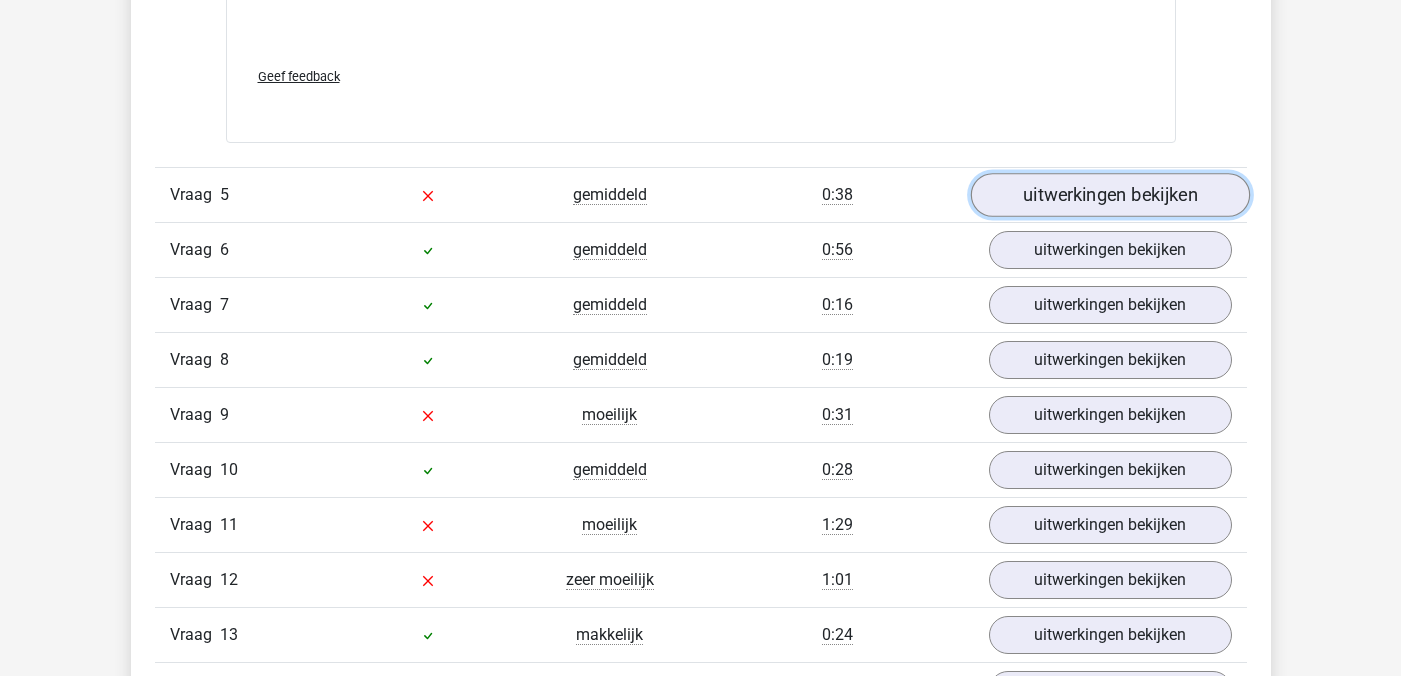 click on "uitwerkingen bekijken" at bounding box center (1109, 196) 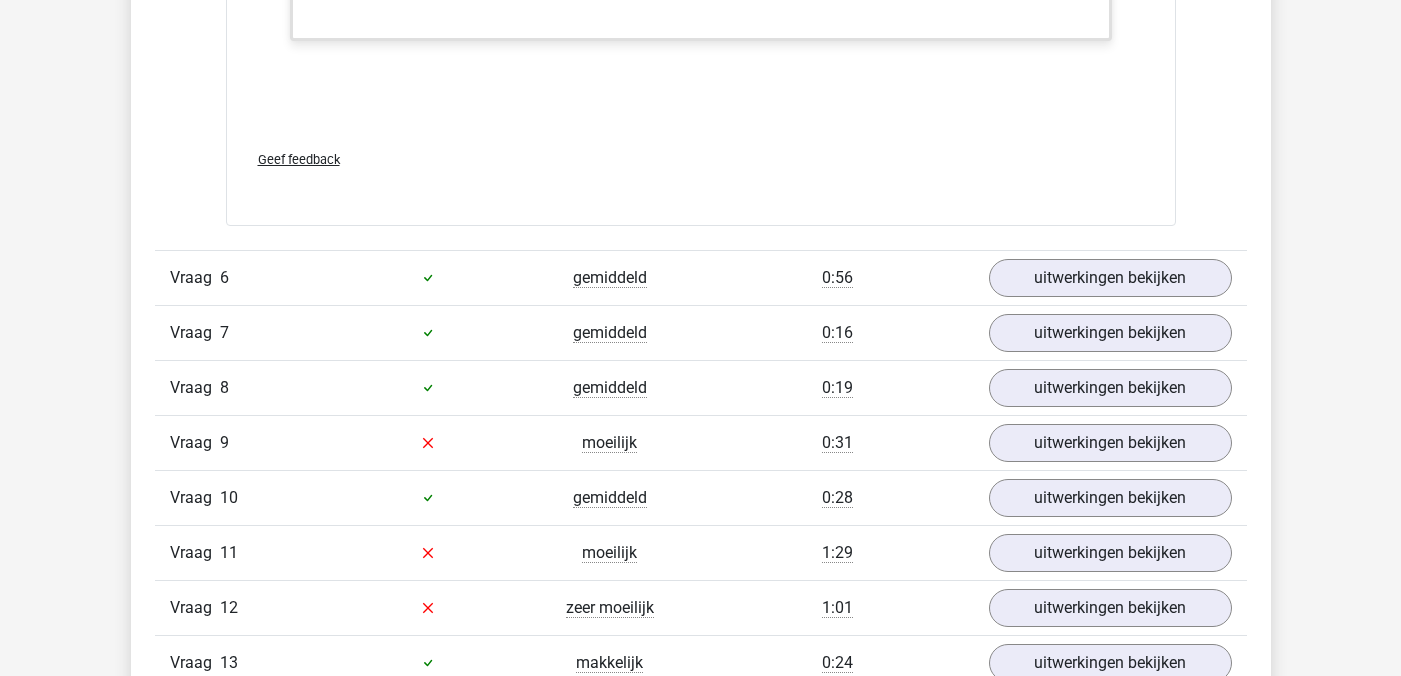 scroll, scrollTop: 8616, scrollLeft: 0, axis: vertical 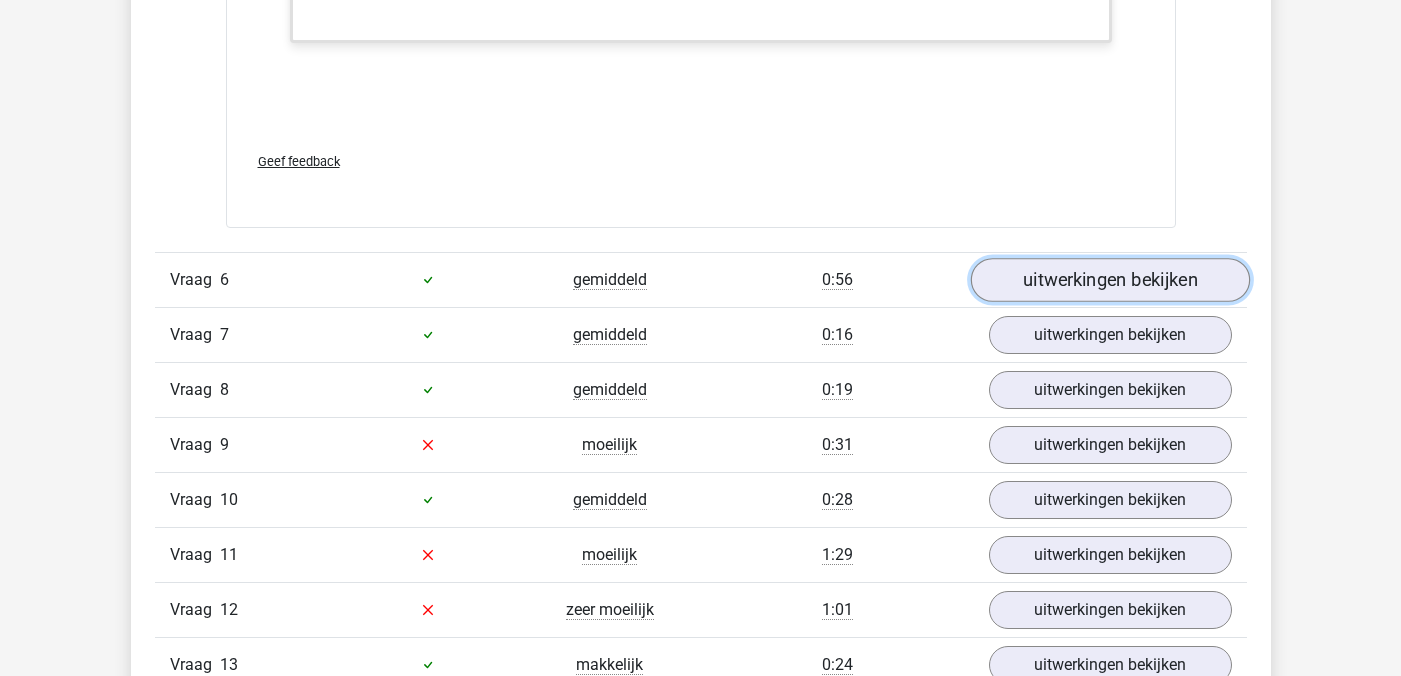 click on "uitwerkingen bekijken" at bounding box center (1109, 280) 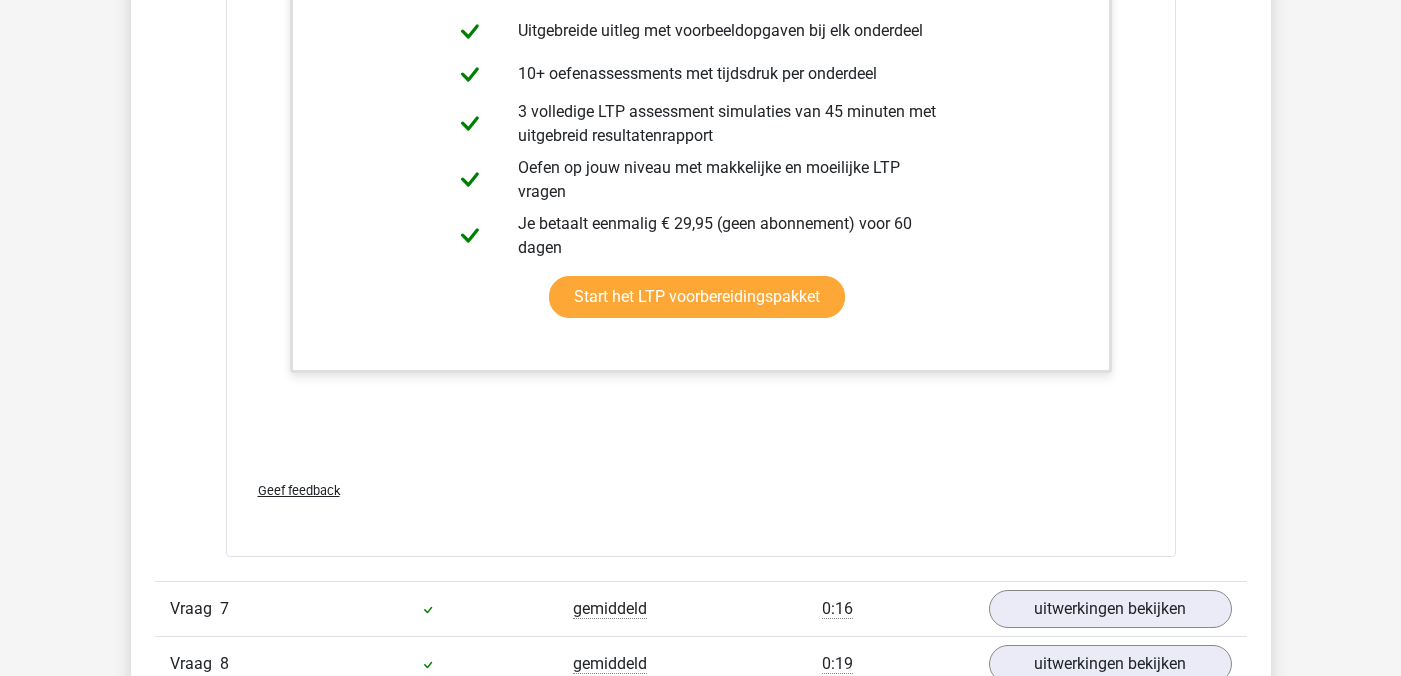 scroll, scrollTop: 9831, scrollLeft: 0, axis: vertical 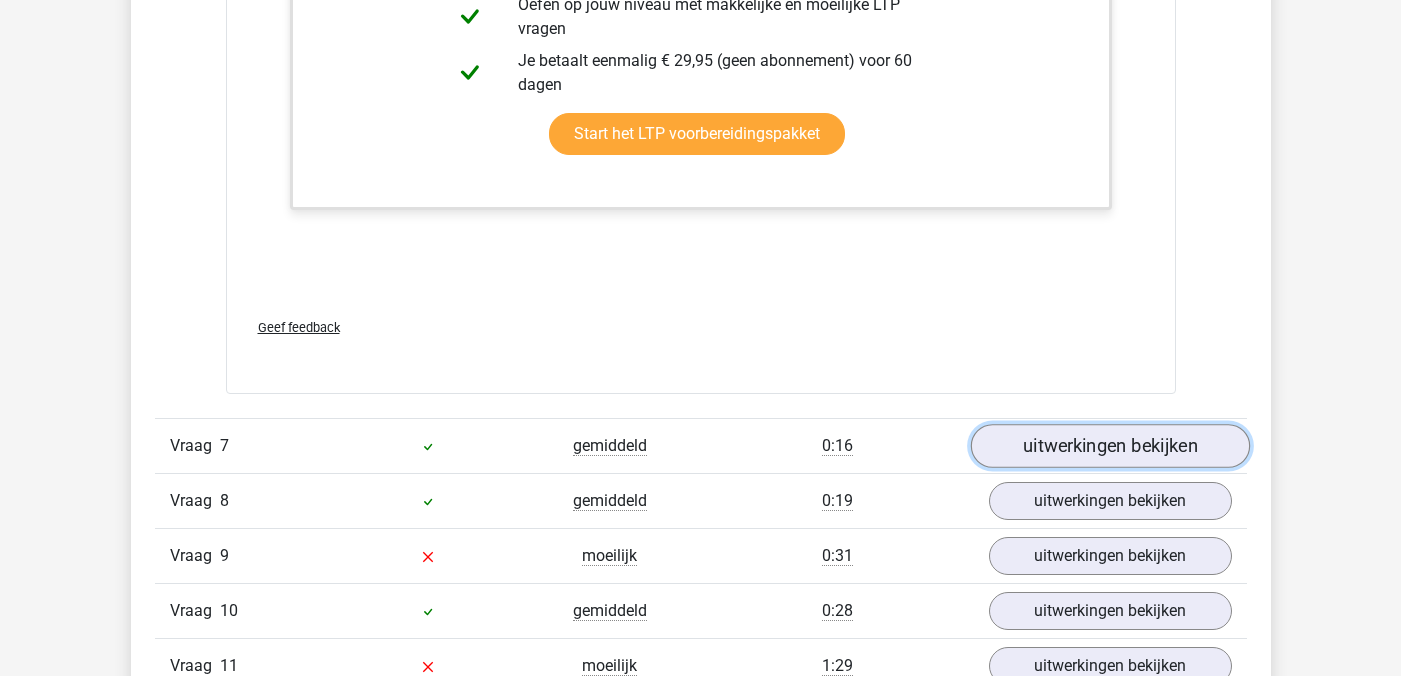 click on "uitwerkingen bekijken" at bounding box center (1109, 446) 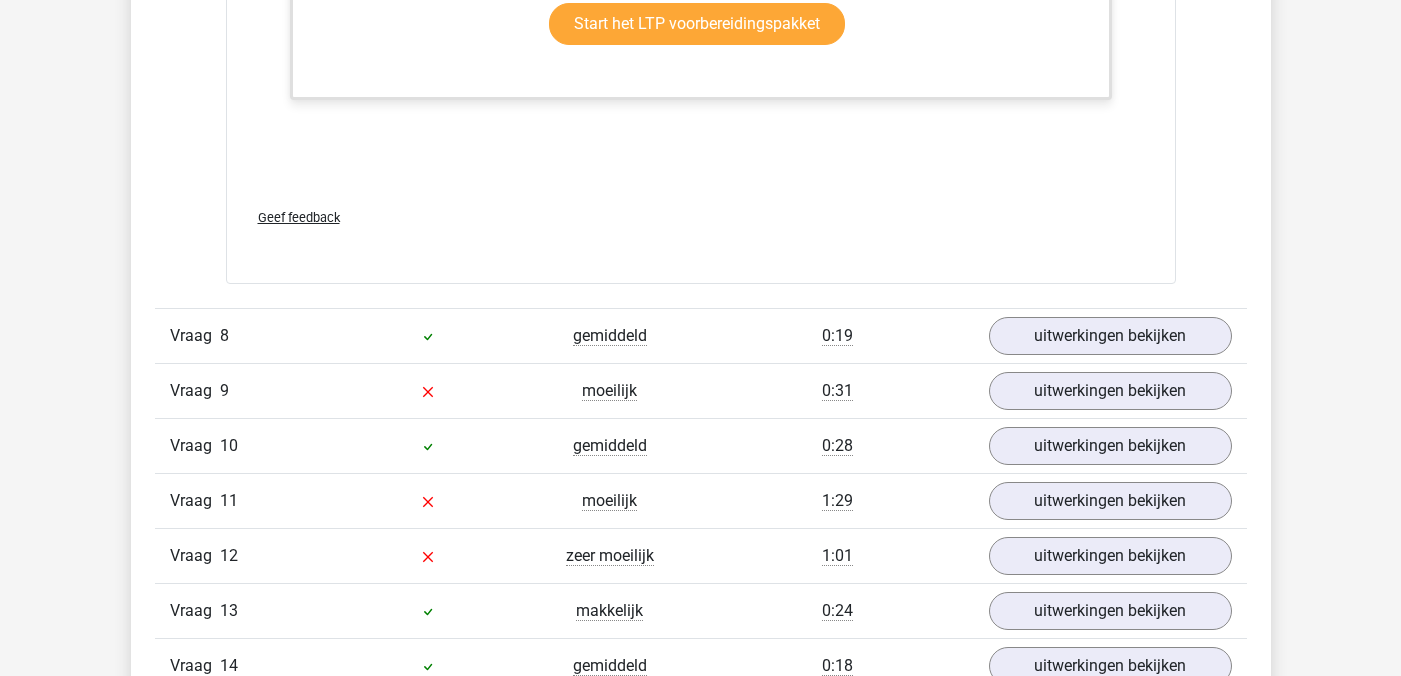 scroll, scrollTop: 10975, scrollLeft: 0, axis: vertical 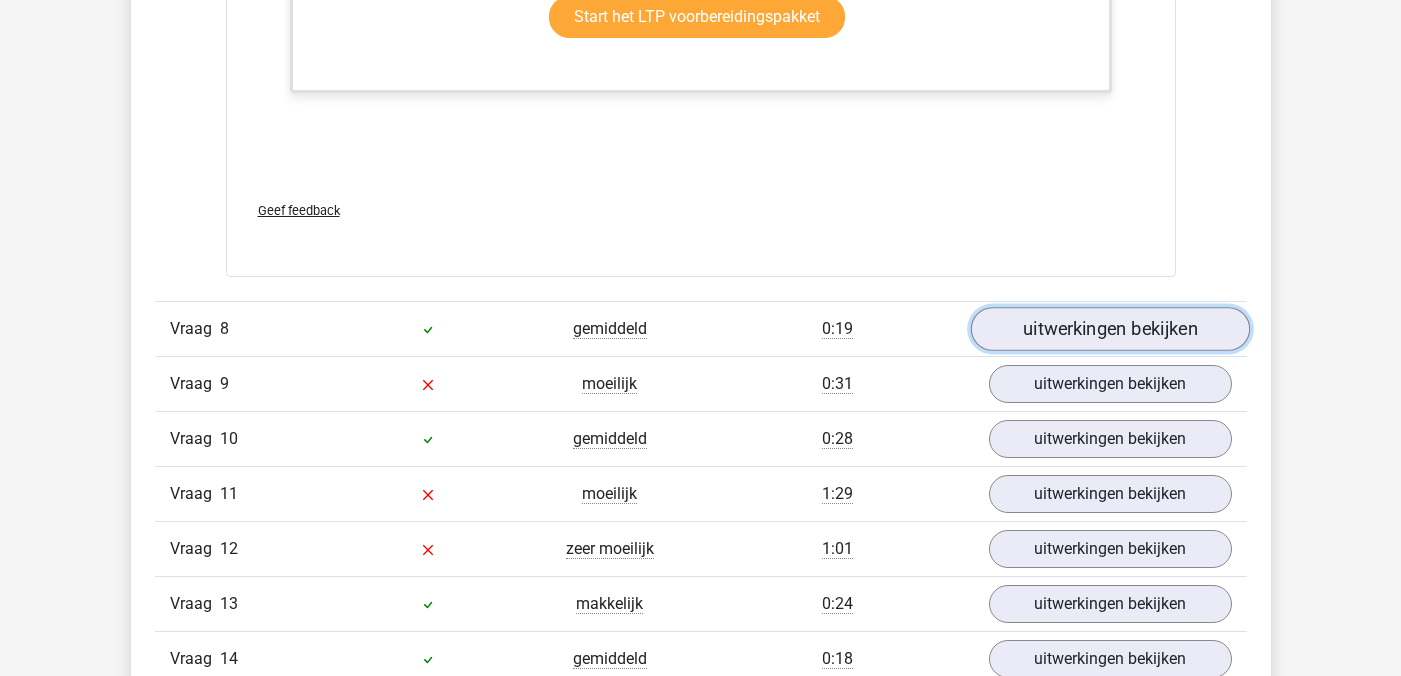 click on "uitwerkingen bekijken" at bounding box center (1109, 329) 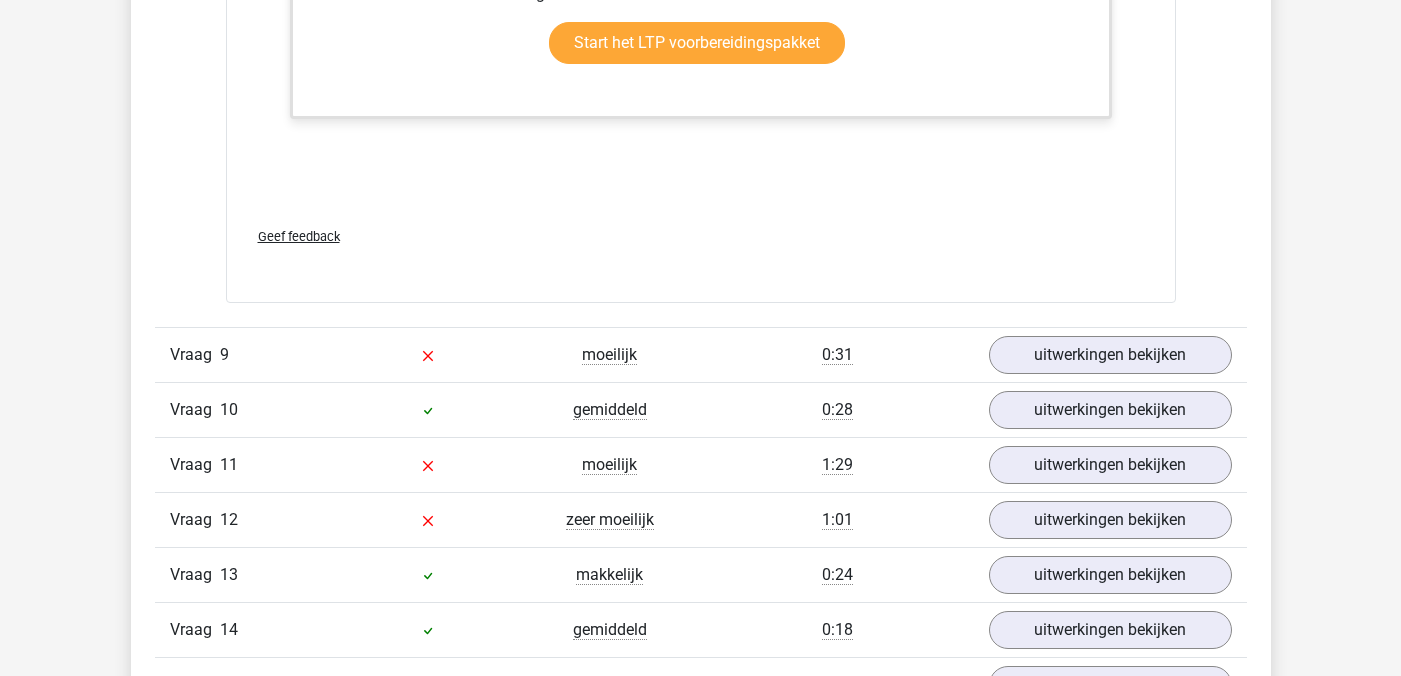 scroll, scrollTop: 12020, scrollLeft: 0, axis: vertical 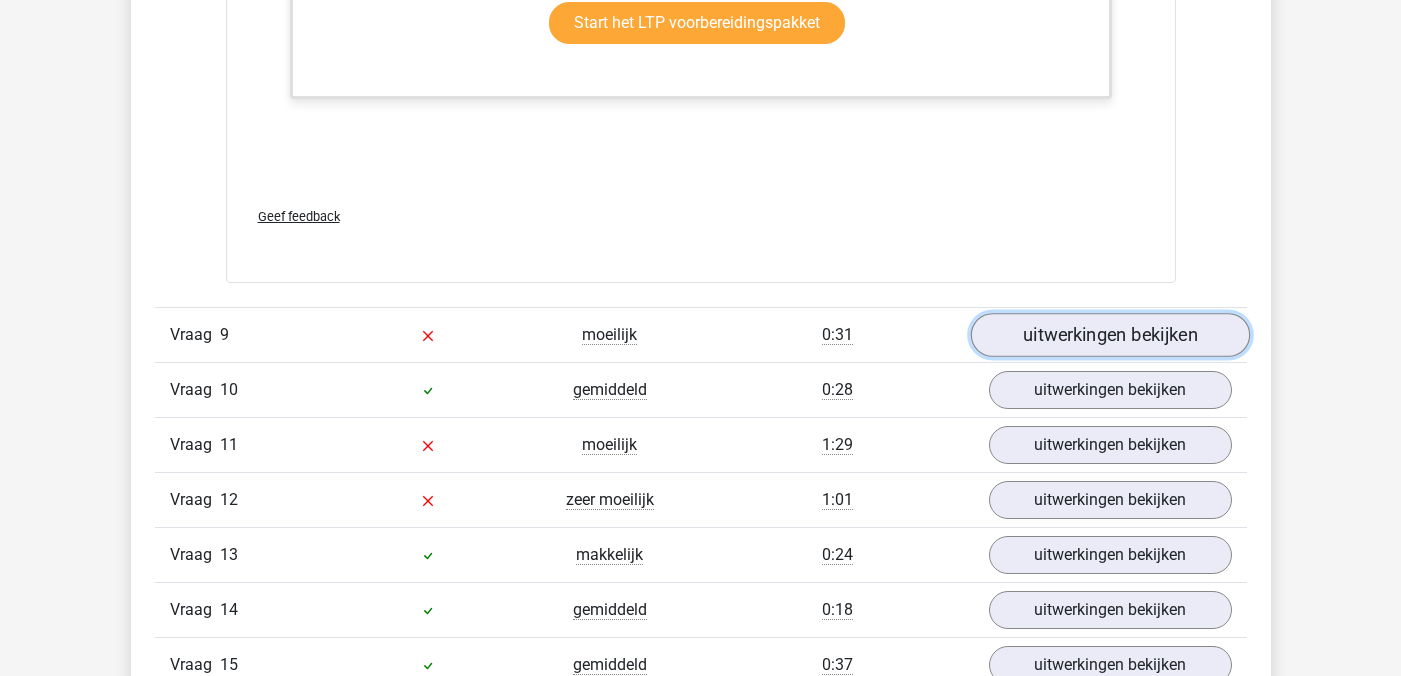 click on "uitwerkingen bekijken" at bounding box center [1109, 336] 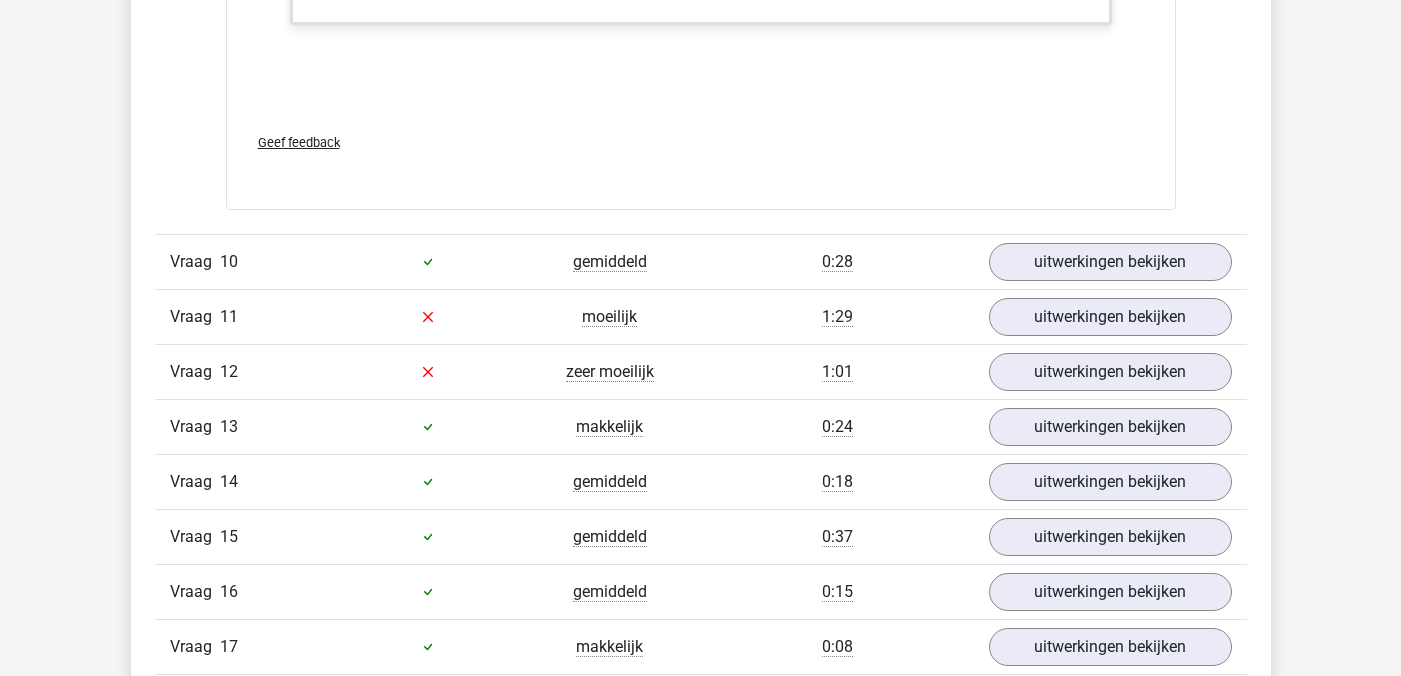 scroll, scrollTop: 13148, scrollLeft: 0, axis: vertical 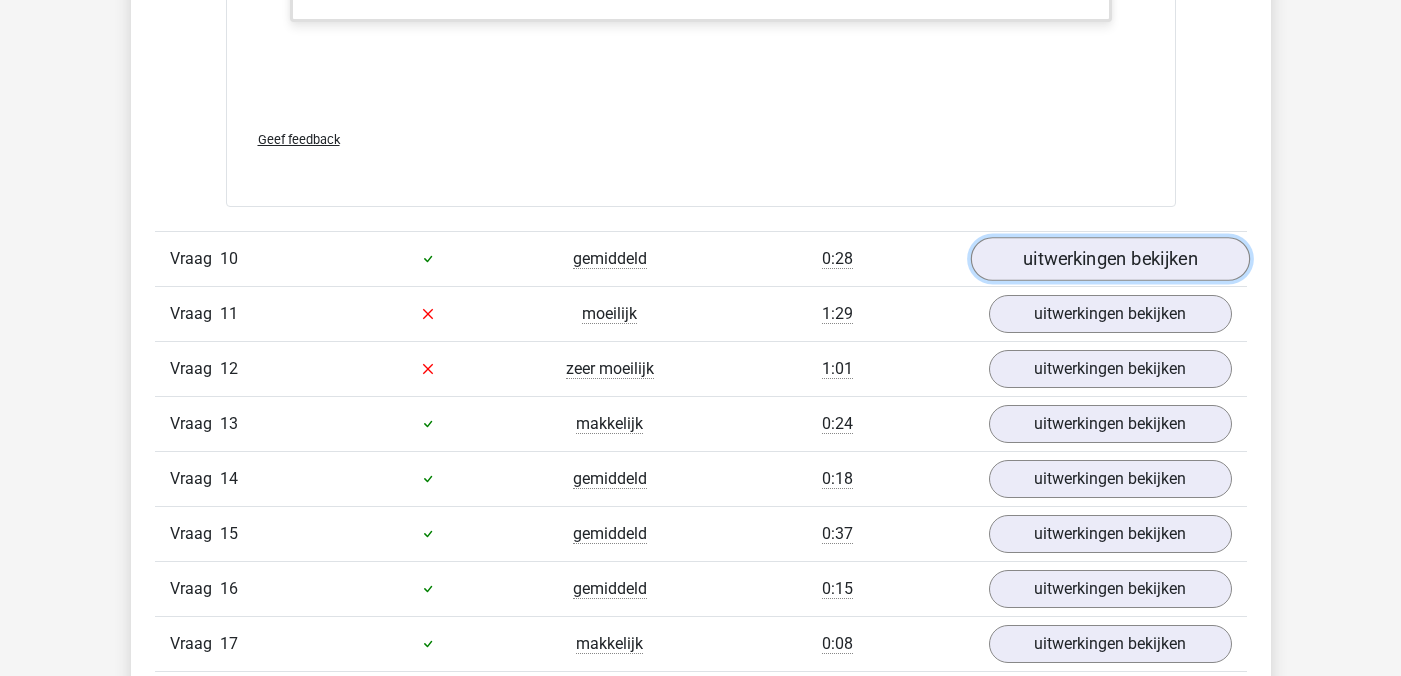 click on "uitwerkingen bekijken" at bounding box center (1109, 259) 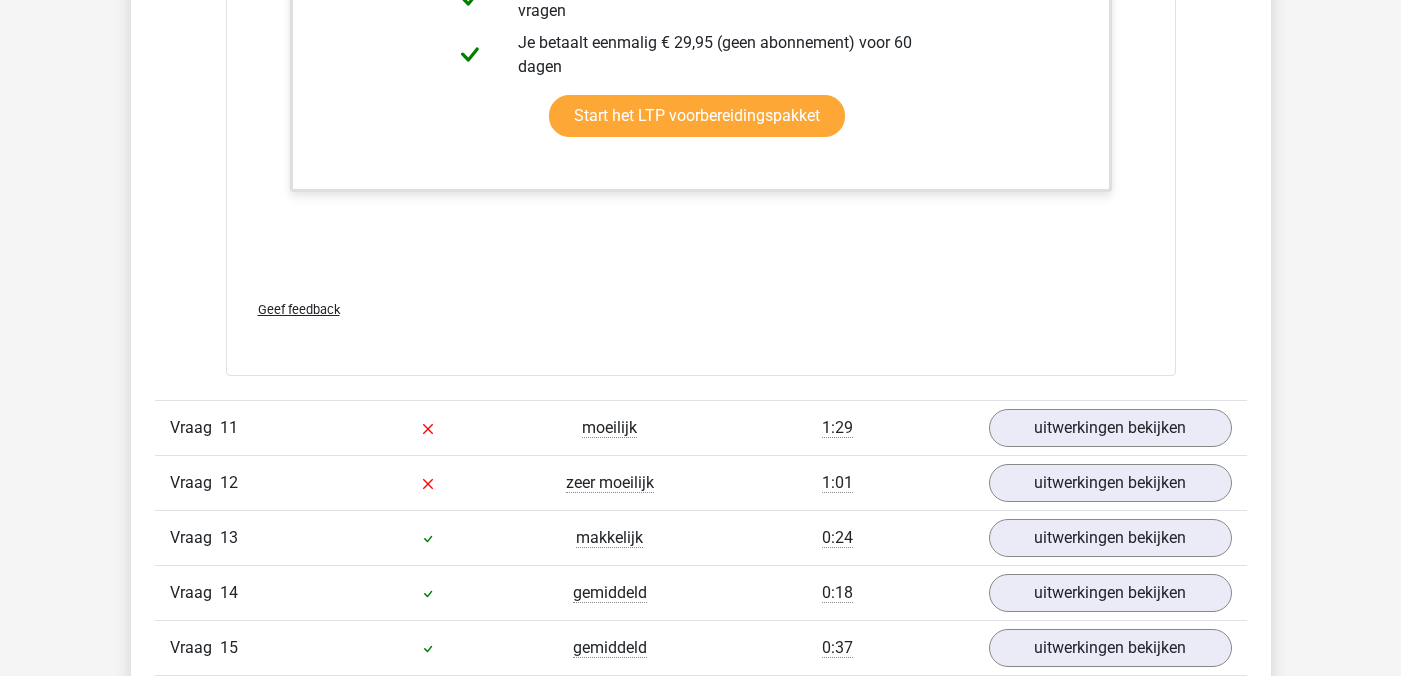 scroll, scrollTop: 14819, scrollLeft: 0, axis: vertical 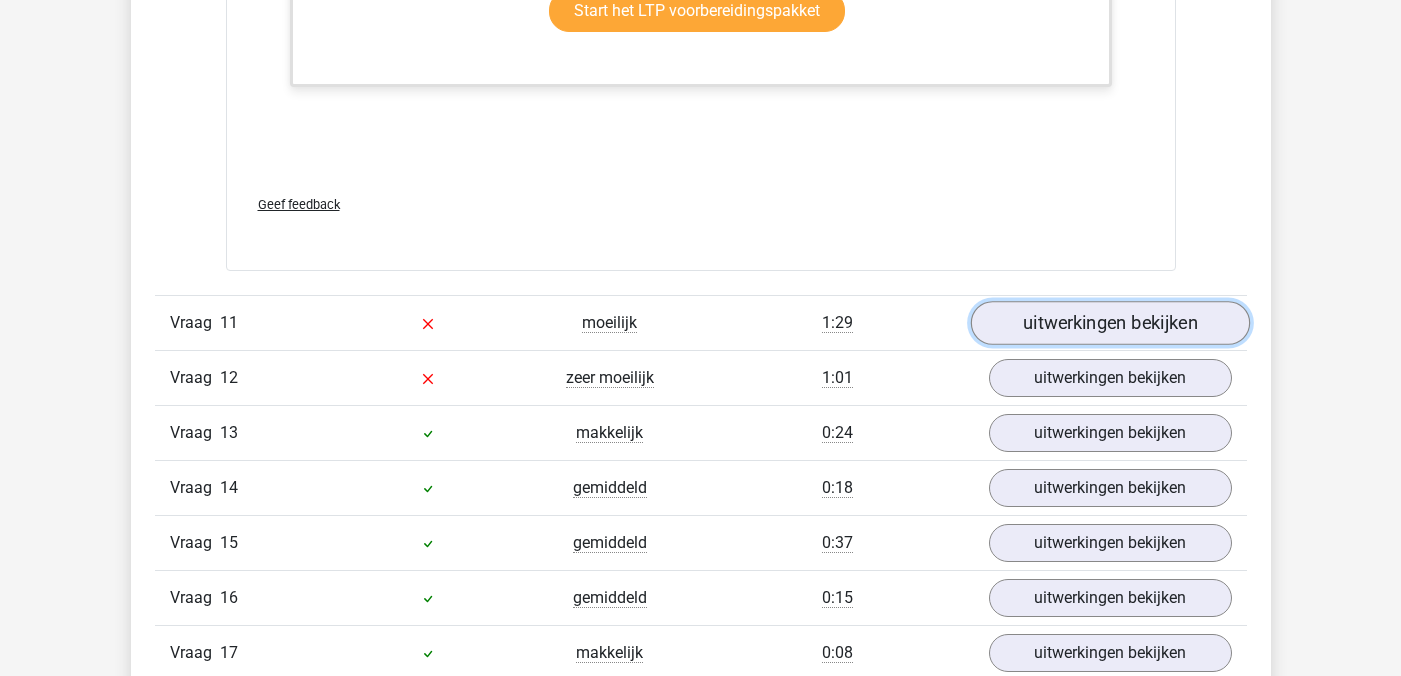 click on "uitwerkingen bekijken" at bounding box center (1109, 323) 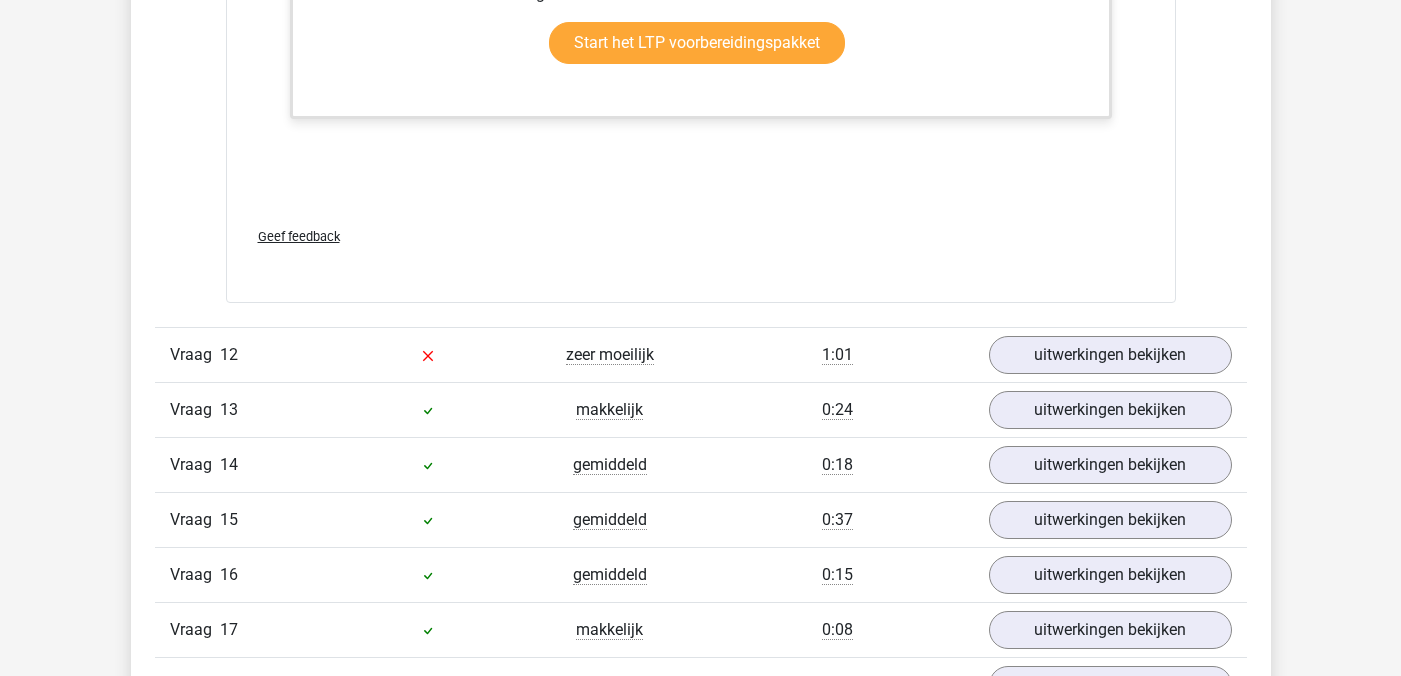 scroll, scrollTop: 16557, scrollLeft: 0, axis: vertical 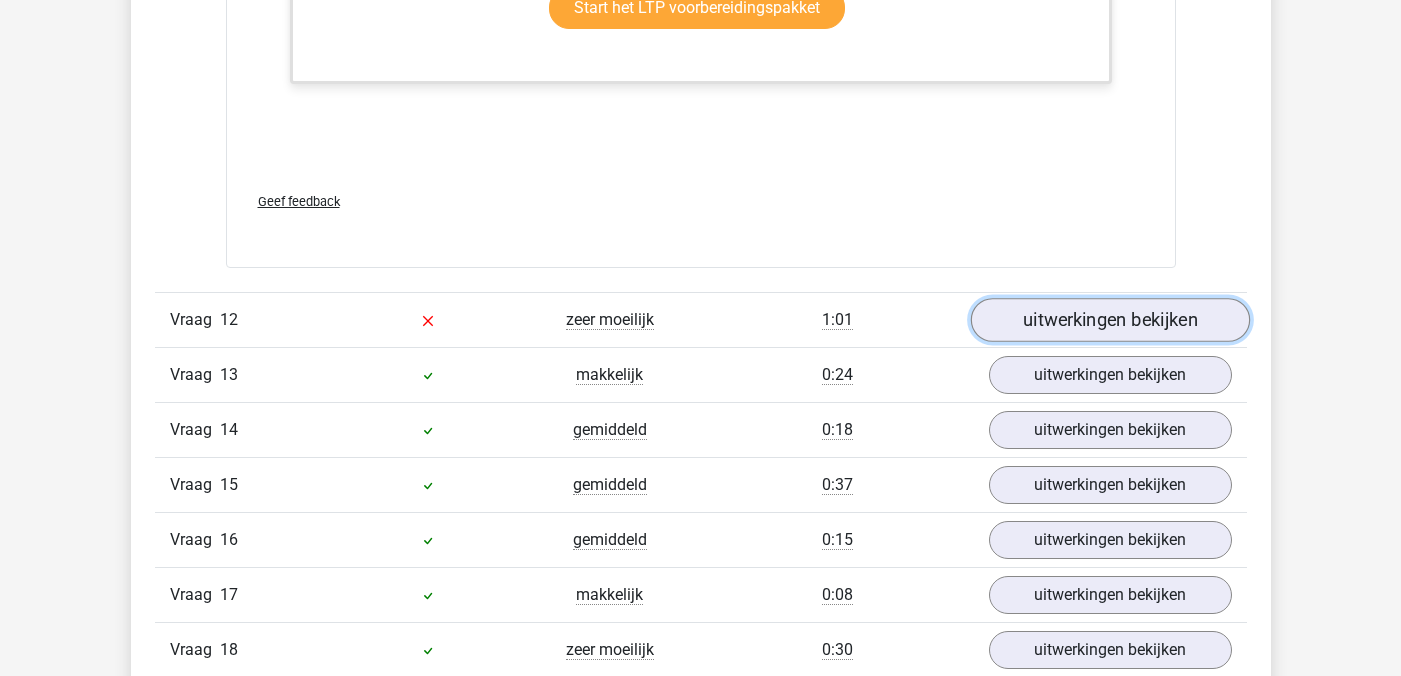 click on "uitwerkingen bekijken" at bounding box center (1109, 320) 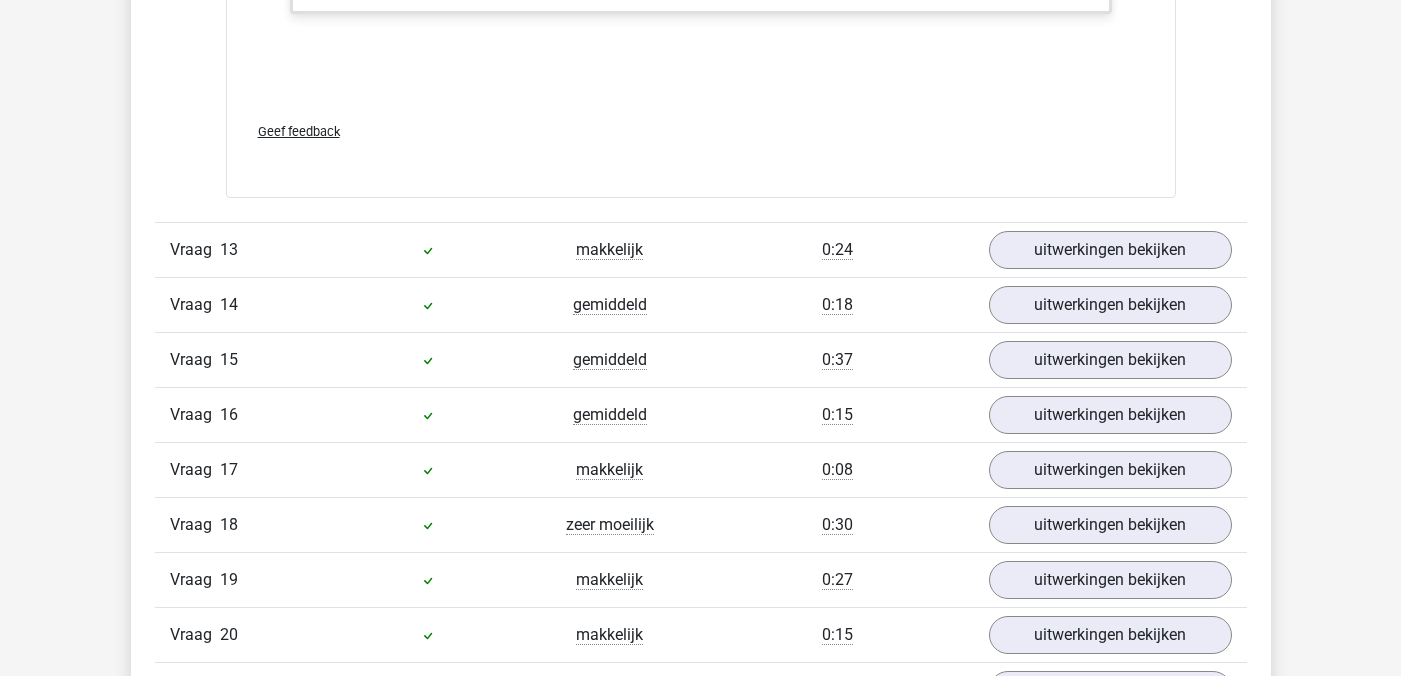 scroll, scrollTop: 18394, scrollLeft: 0, axis: vertical 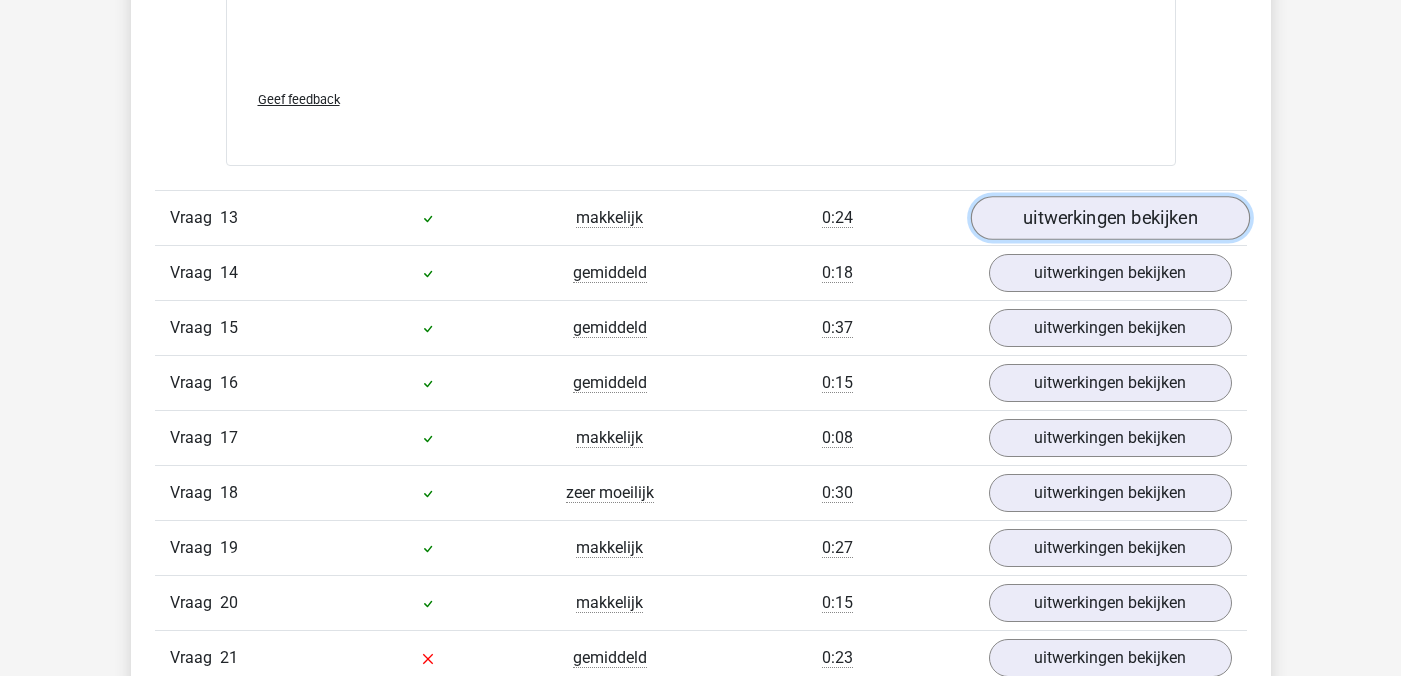 click on "uitwerkingen bekijken" at bounding box center [1109, 218] 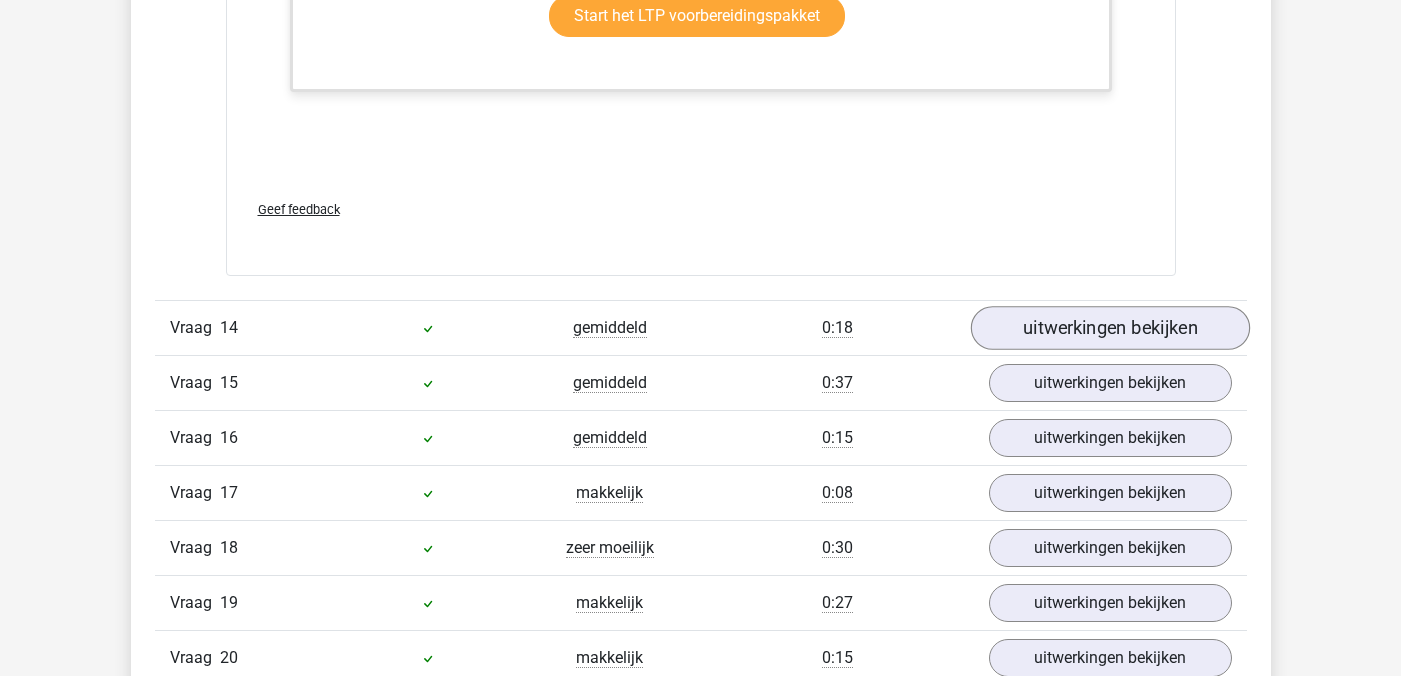 scroll, scrollTop: 19572, scrollLeft: 0, axis: vertical 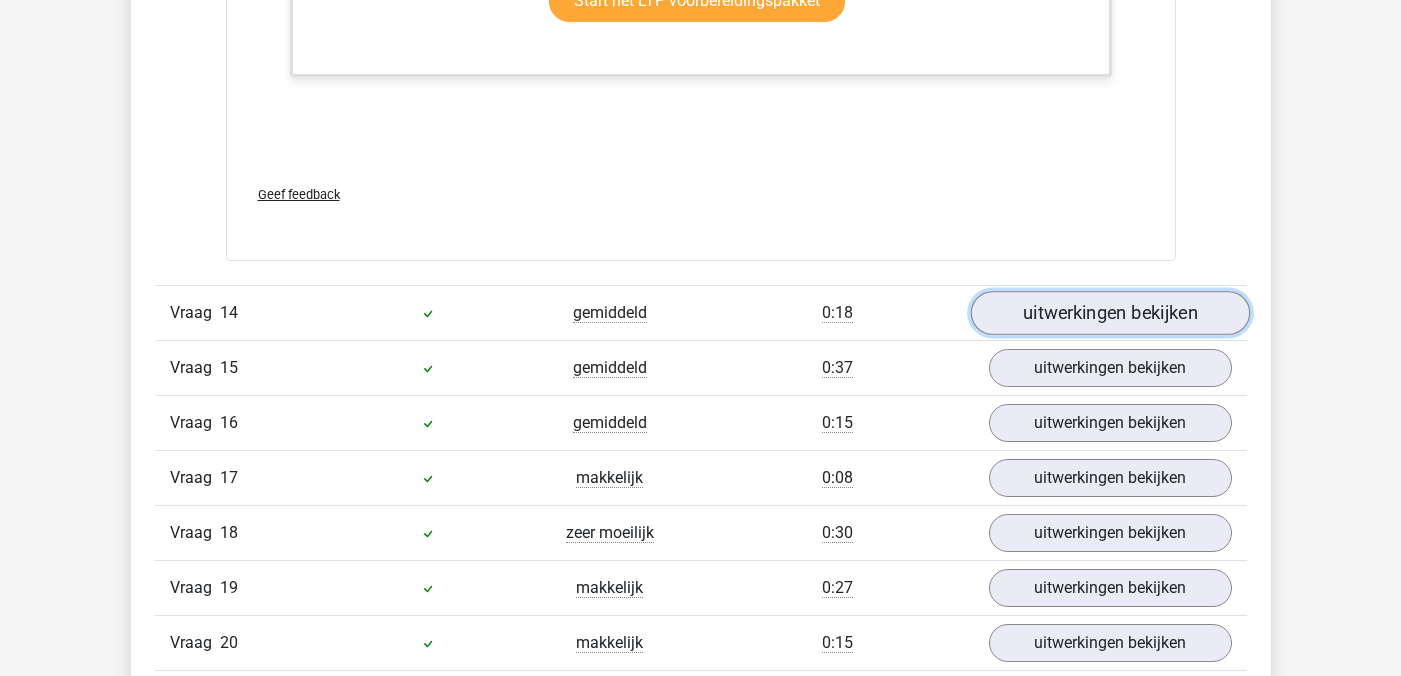 click on "uitwerkingen bekijken" at bounding box center (1109, 313) 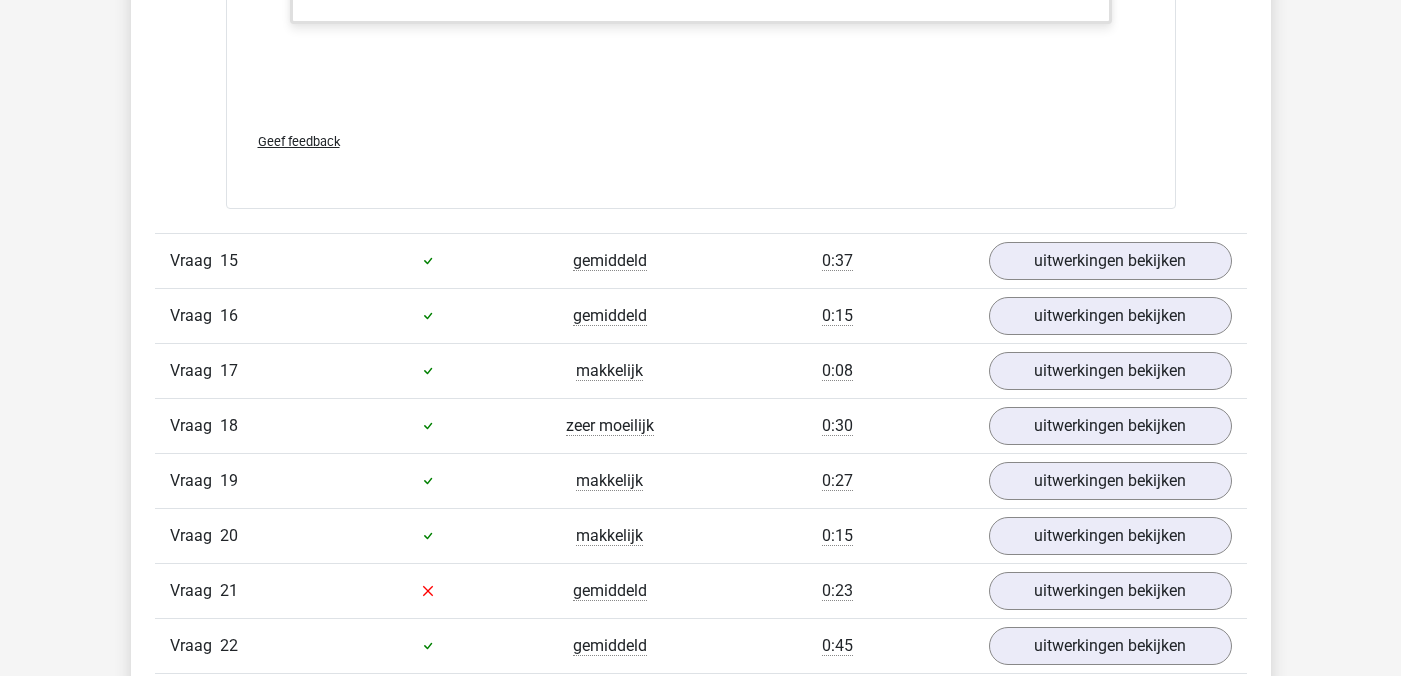 scroll, scrollTop: 20907, scrollLeft: 0, axis: vertical 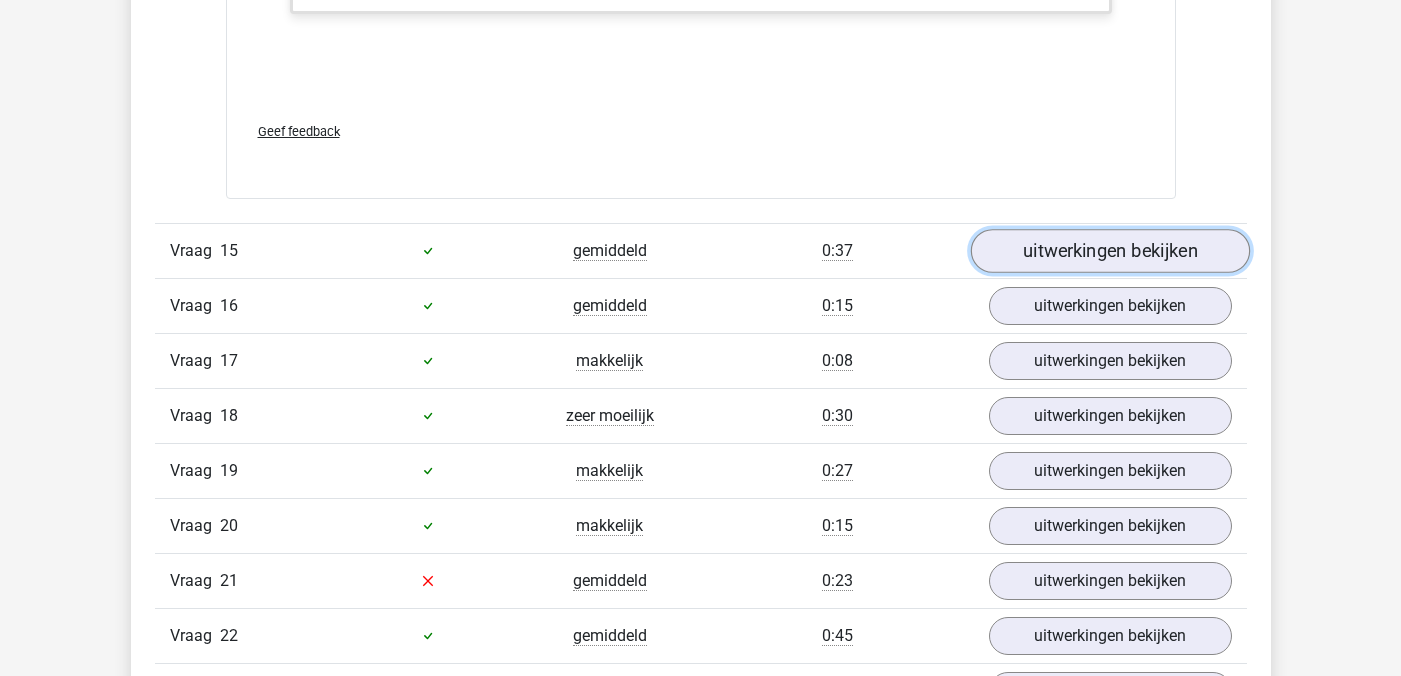 click on "uitwerkingen bekijken" at bounding box center [1109, 251] 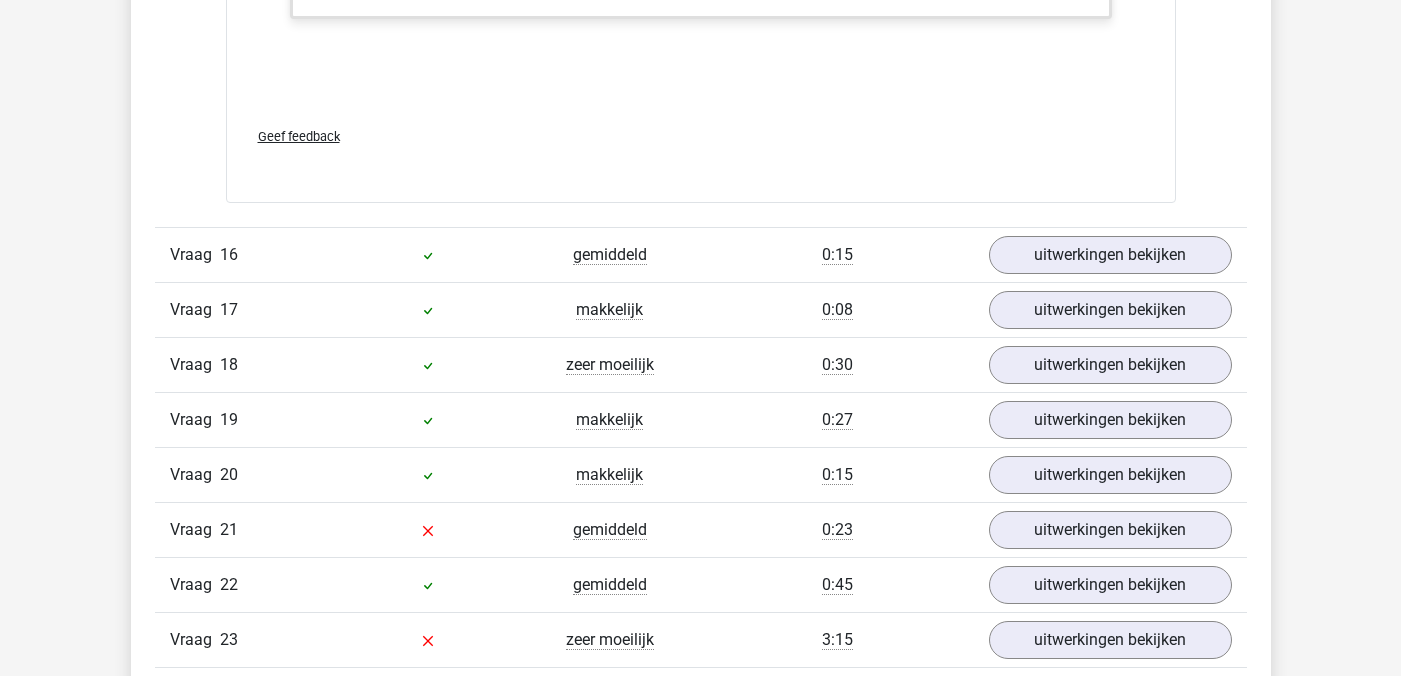 scroll, scrollTop: 22182, scrollLeft: 0, axis: vertical 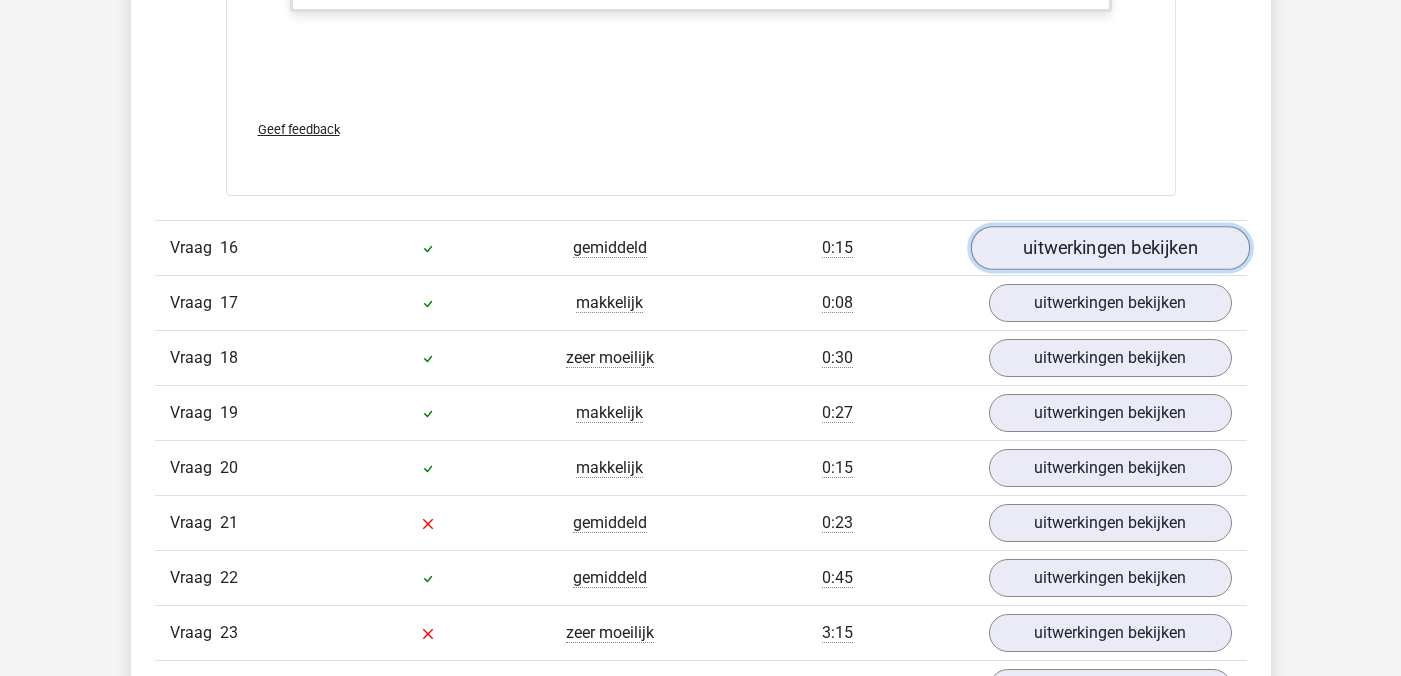click on "uitwerkingen bekijken" at bounding box center (1109, 249) 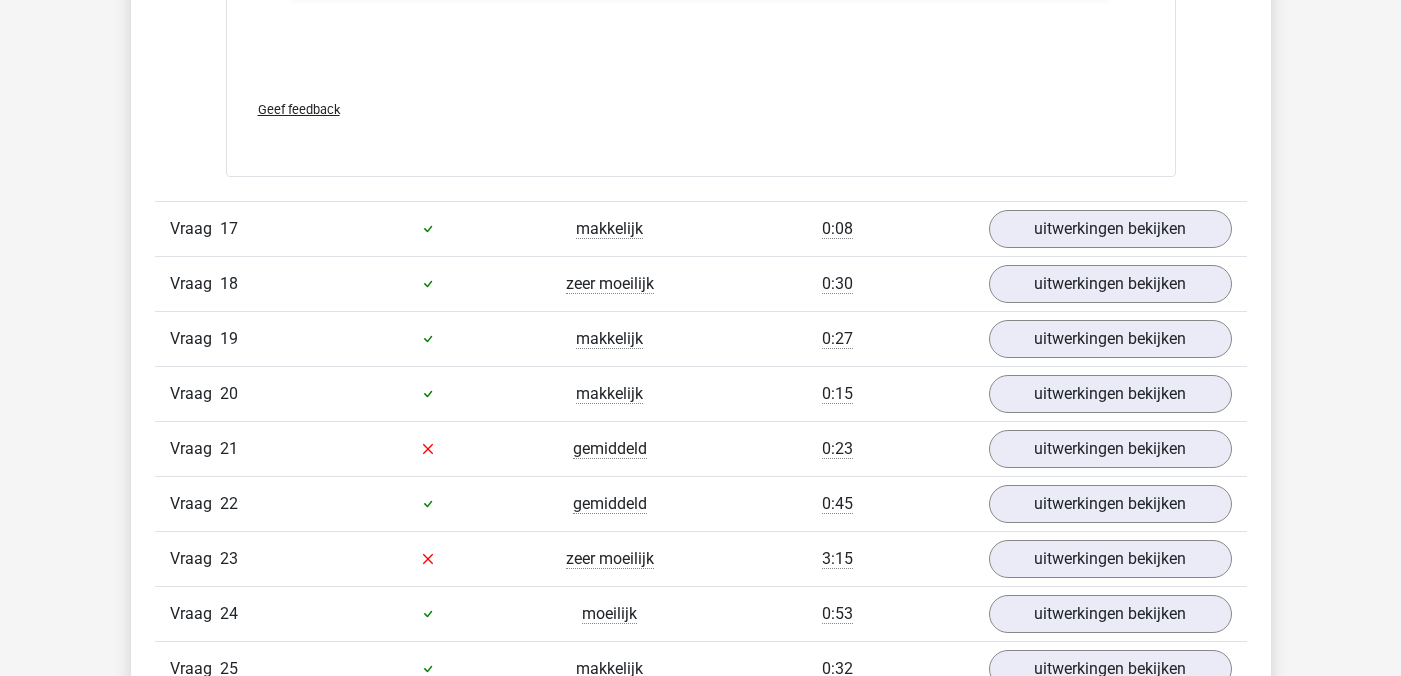 scroll, scrollTop: 23588, scrollLeft: 0, axis: vertical 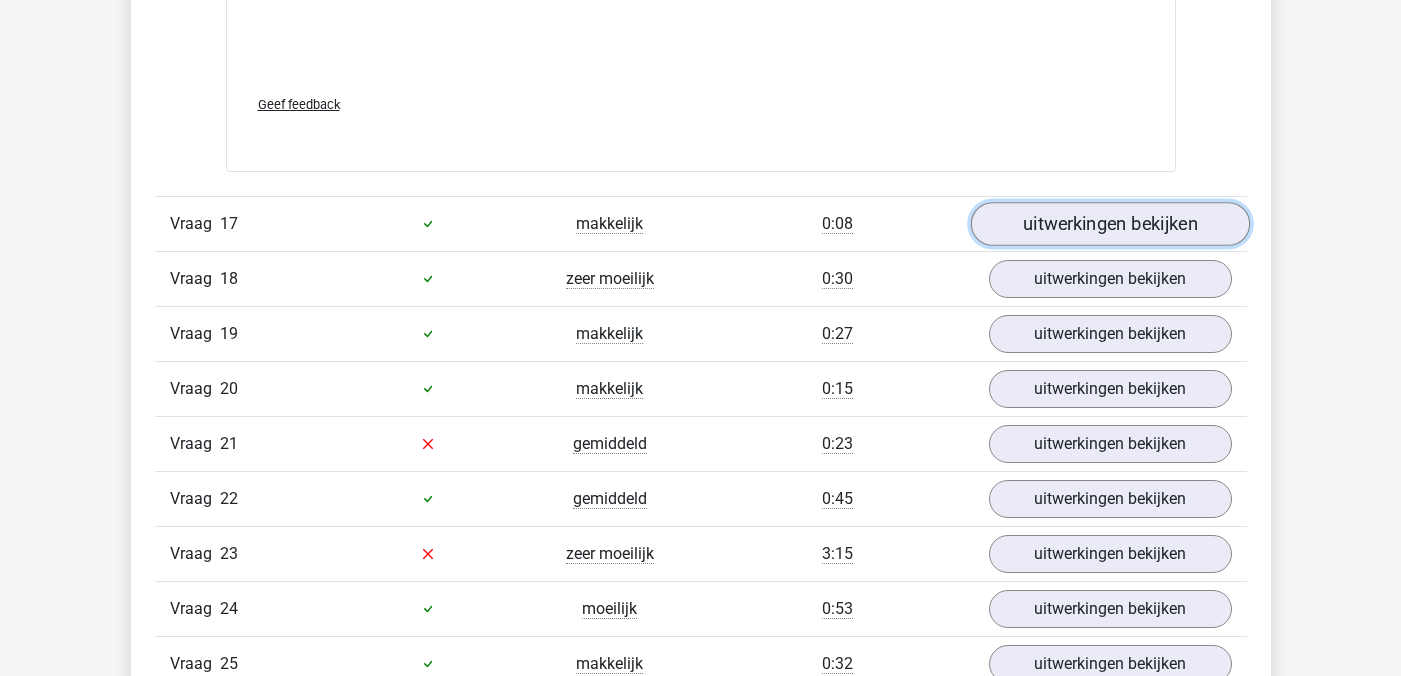 click on "uitwerkingen bekijken" at bounding box center [1109, 224] 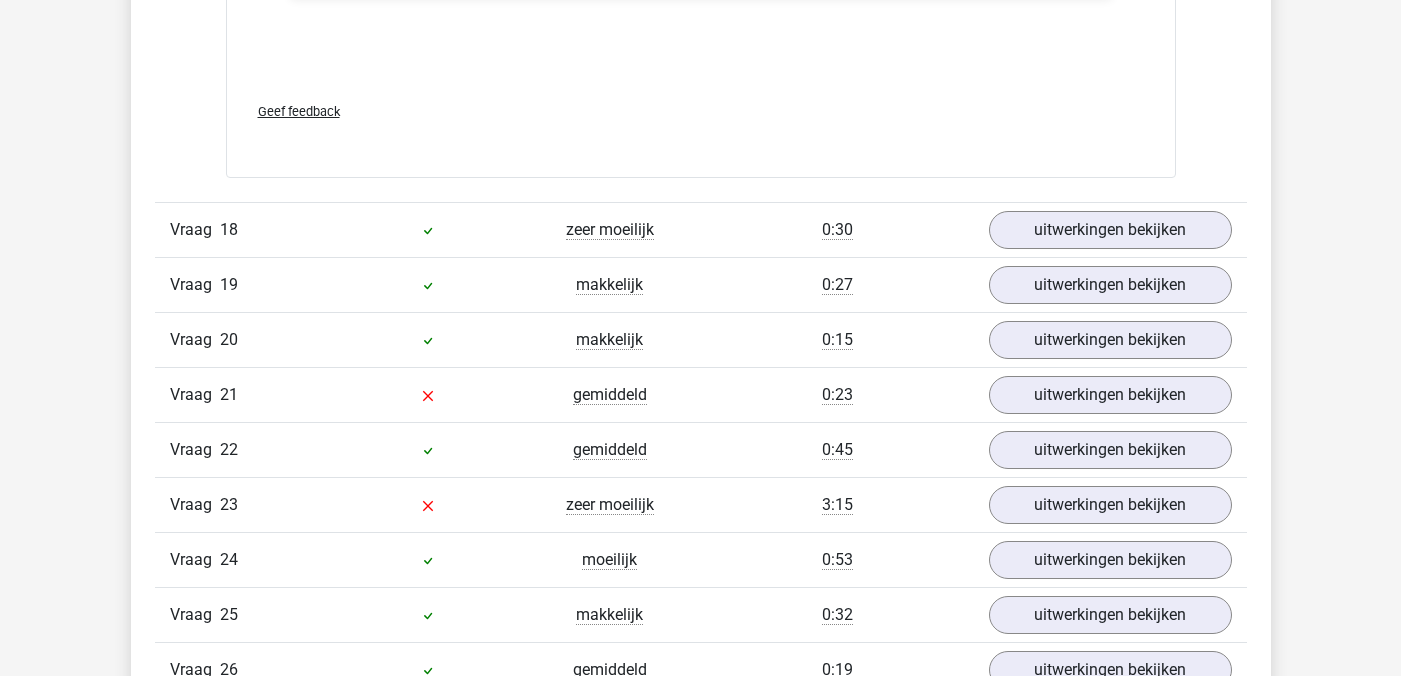 scroll, scrollTop: 24970, scrollLeft: 0, axis: vertical 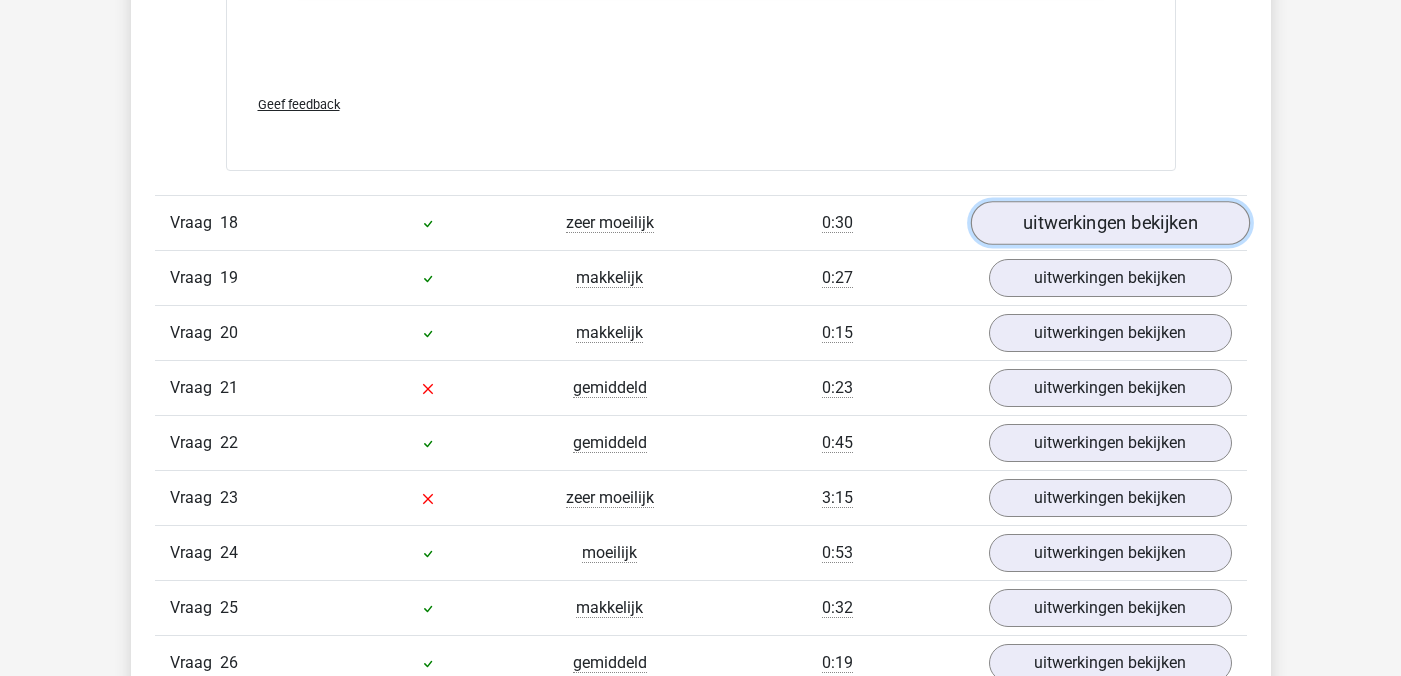 click on "uitwerkingen bekijken" at bounding box center [1109, 223] 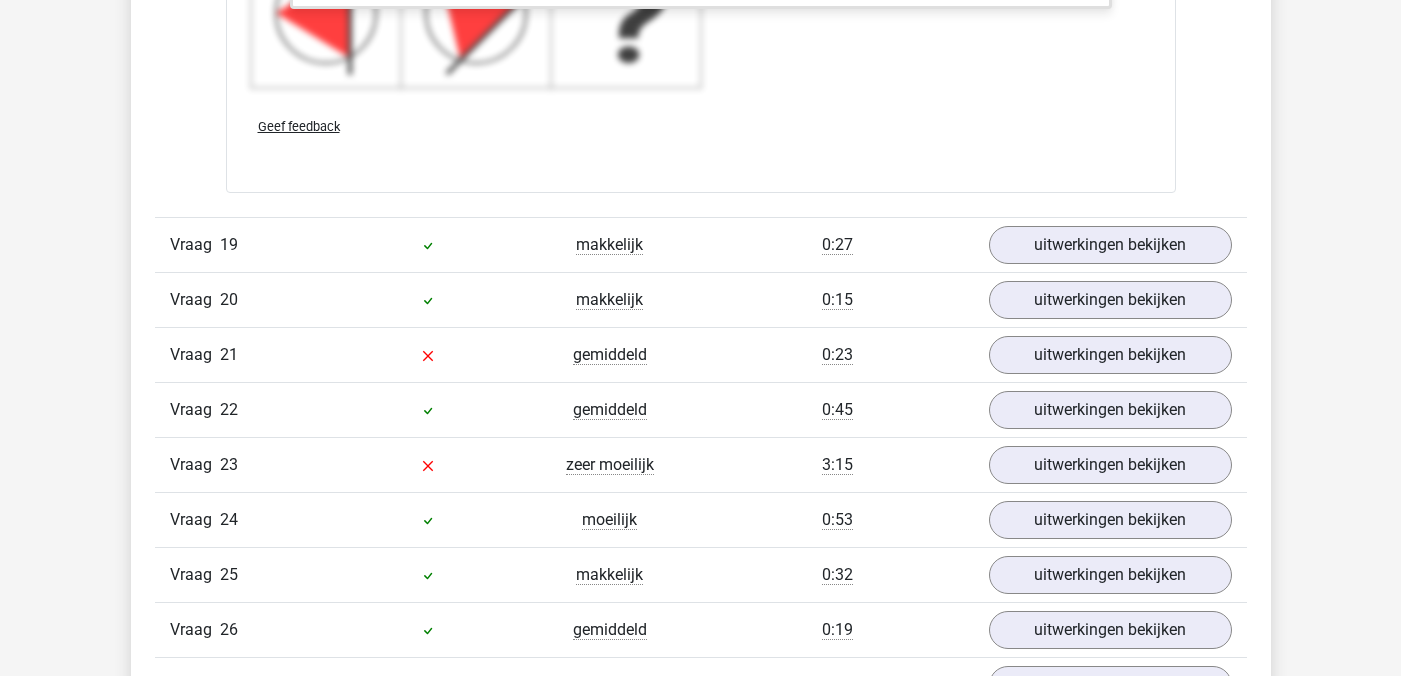 scroll, scrollTop: 26363, scrollLeft: 0, axis: vertical 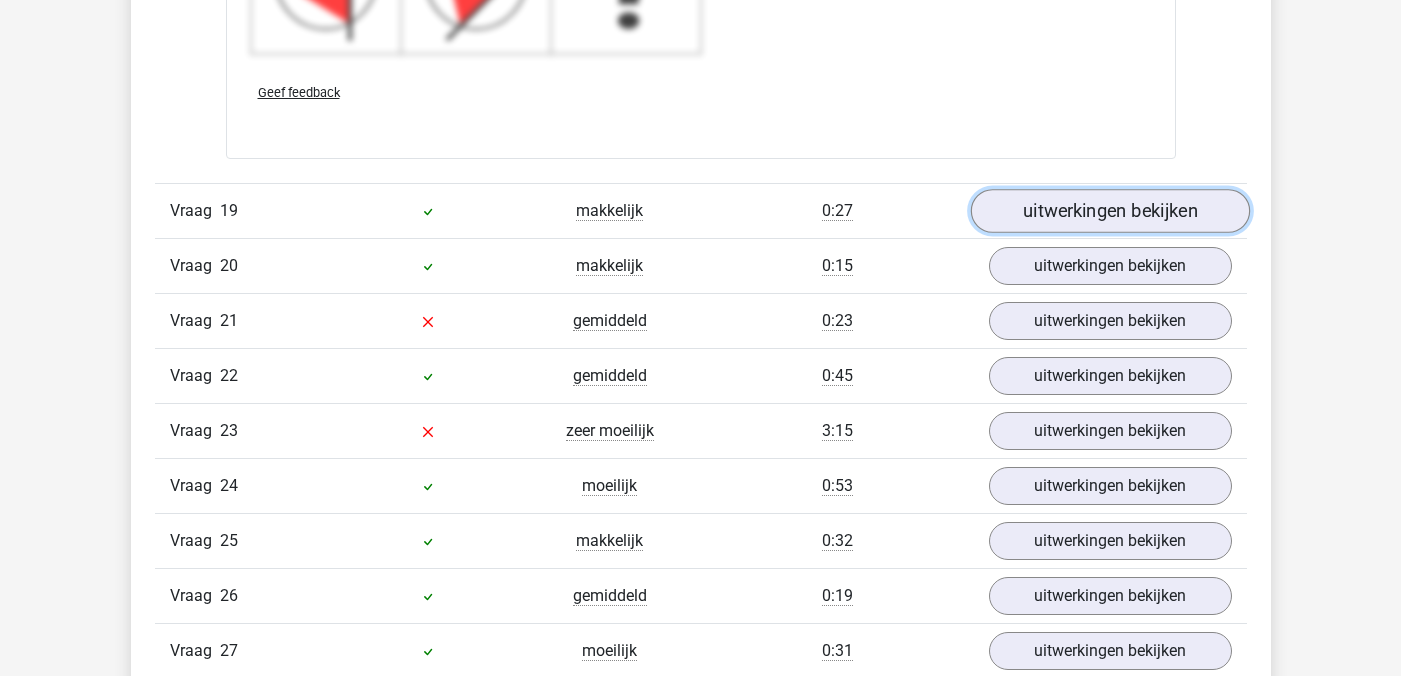 click on "uitwerkingen bekijken" at bounding box center (1109, 211) 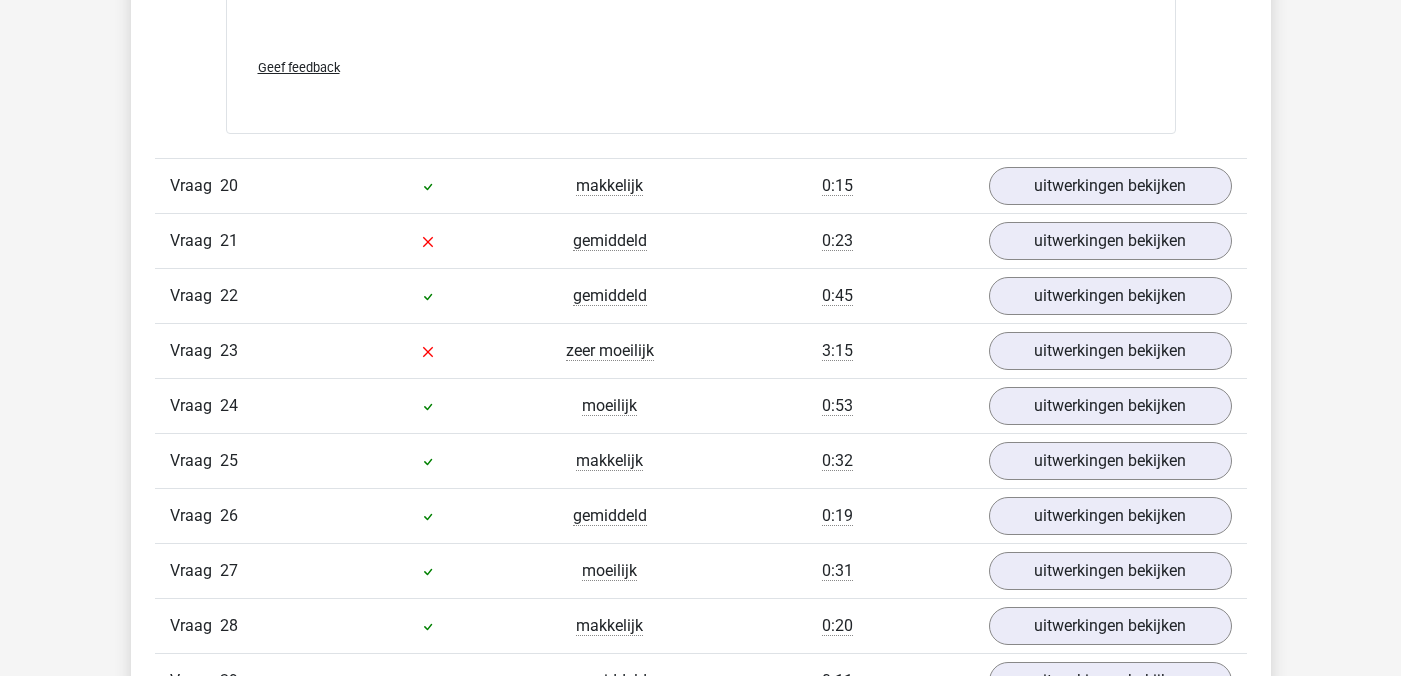 scroll, scrollTop: 27476, scrollLeft: 0, axis: vertical 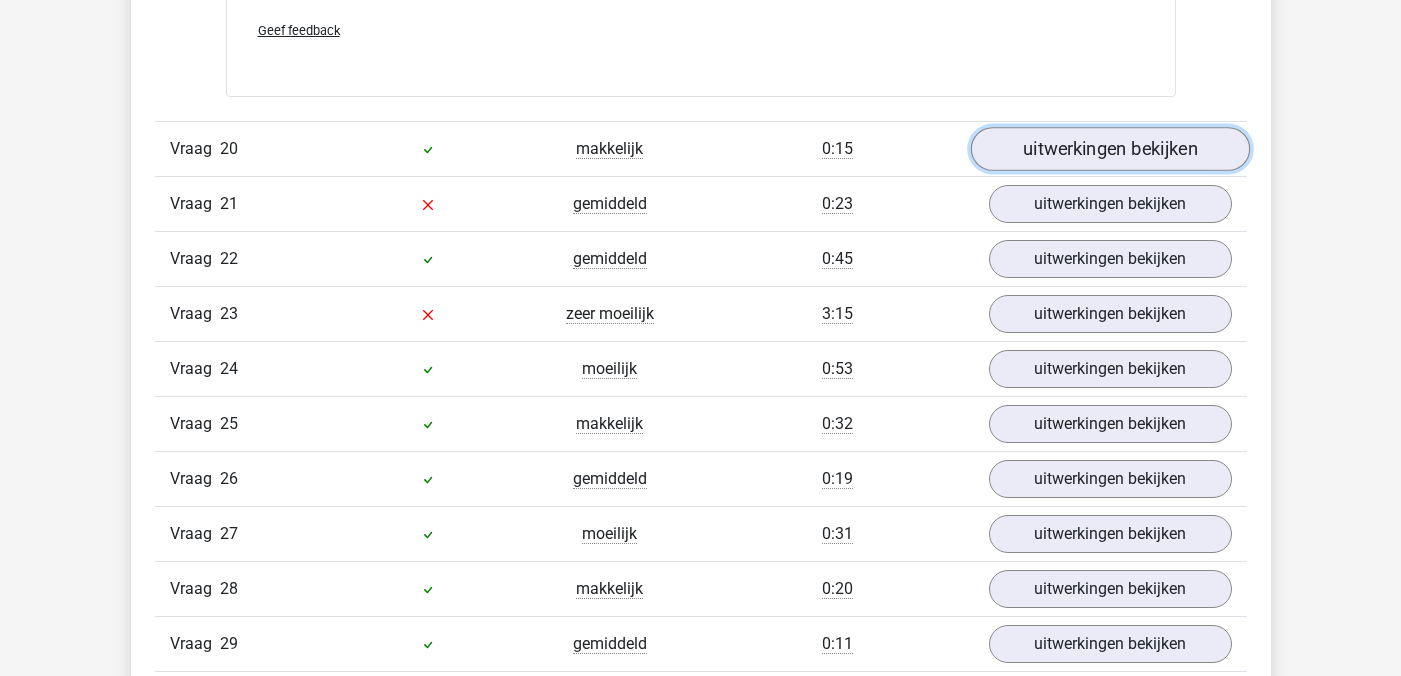 click on "uitwerkingen bekijken" at bounding box center (1109, 149) 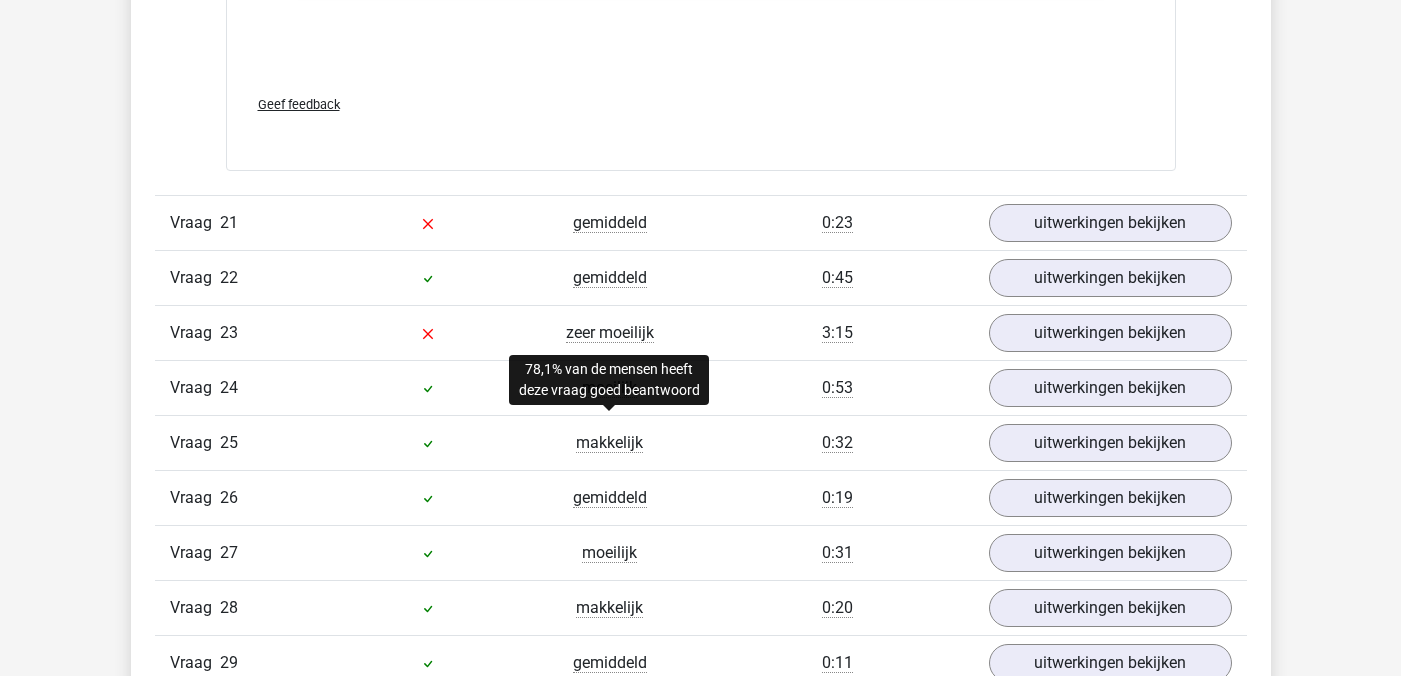 scroll, scrollTop: 28459, scrollLeft: 0, axis: vertical 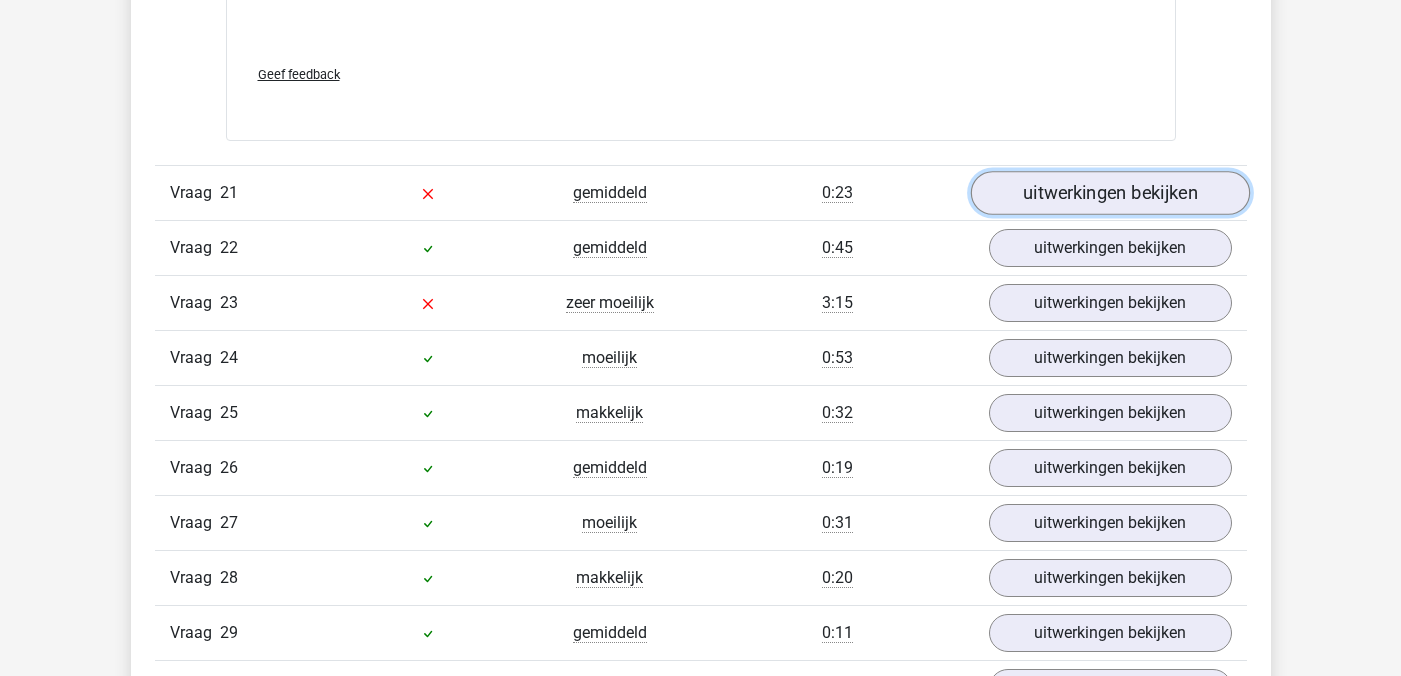 click on "uitwerkingen bekijken" at bounding box center (1109, 194) 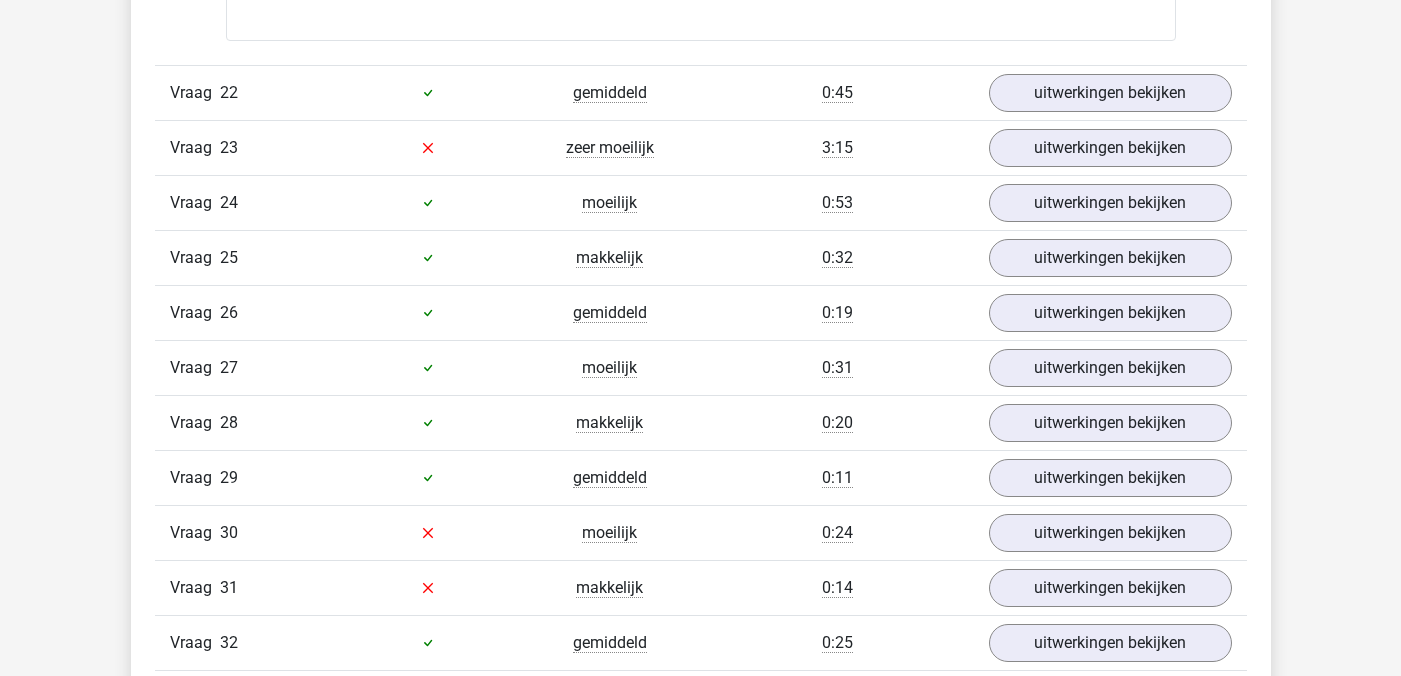 scroll, scrollTop: 29610, scrollLeft: 0, axis: vertical 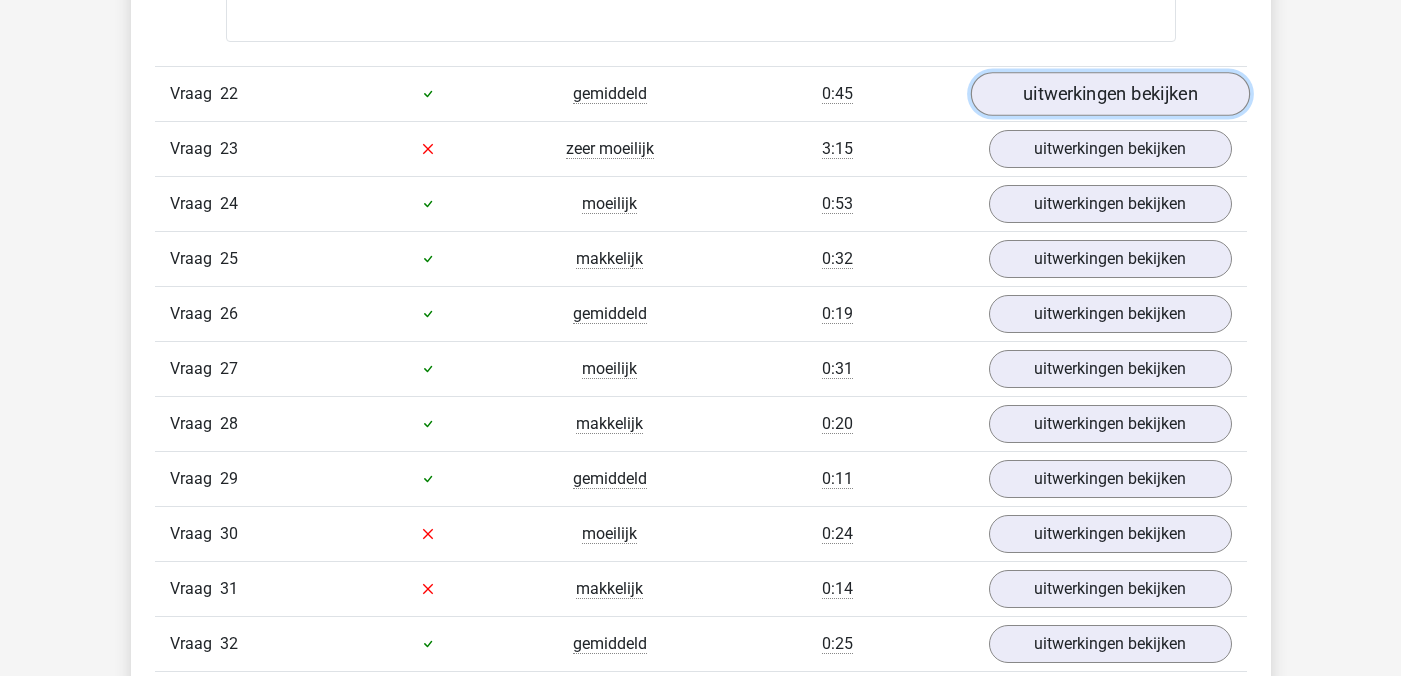 click on "uitwerkingen bekijken" at bounding box center [1109, 94] 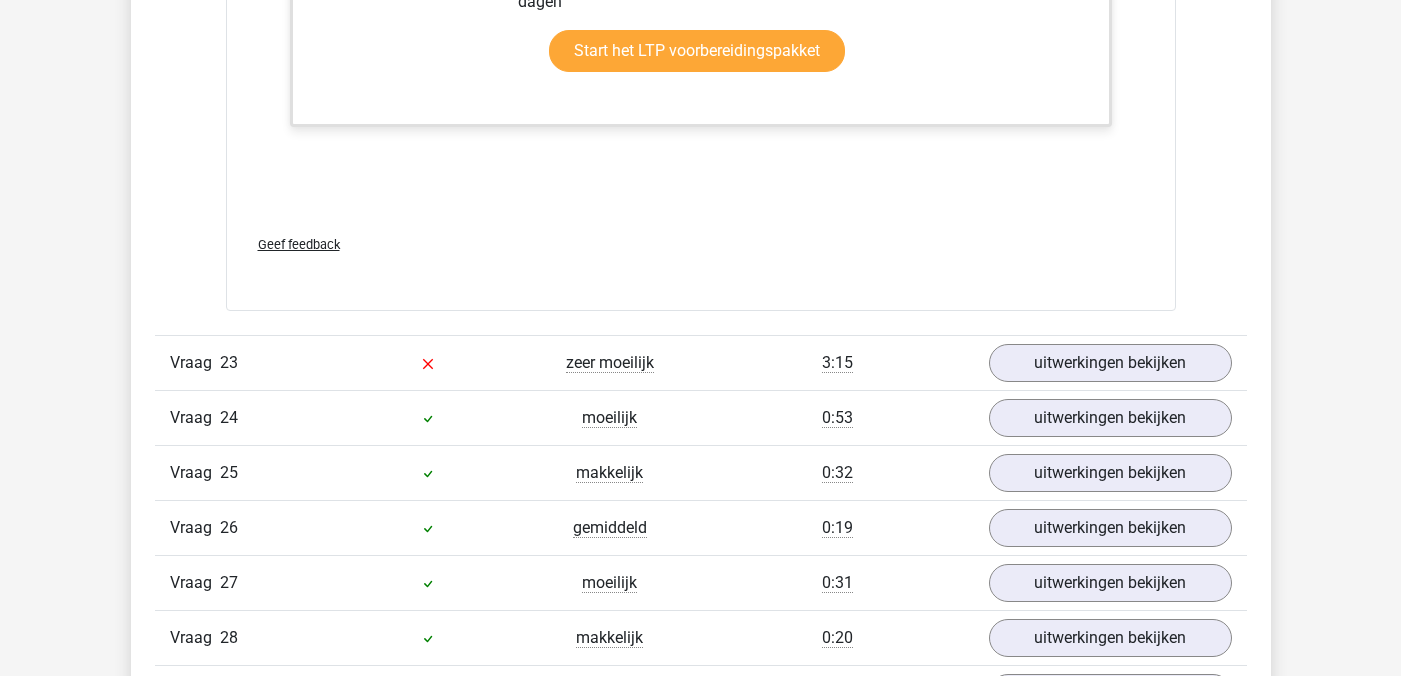 scroll, scrollTop: 31094, scrollLeft: 0, axis: vertical 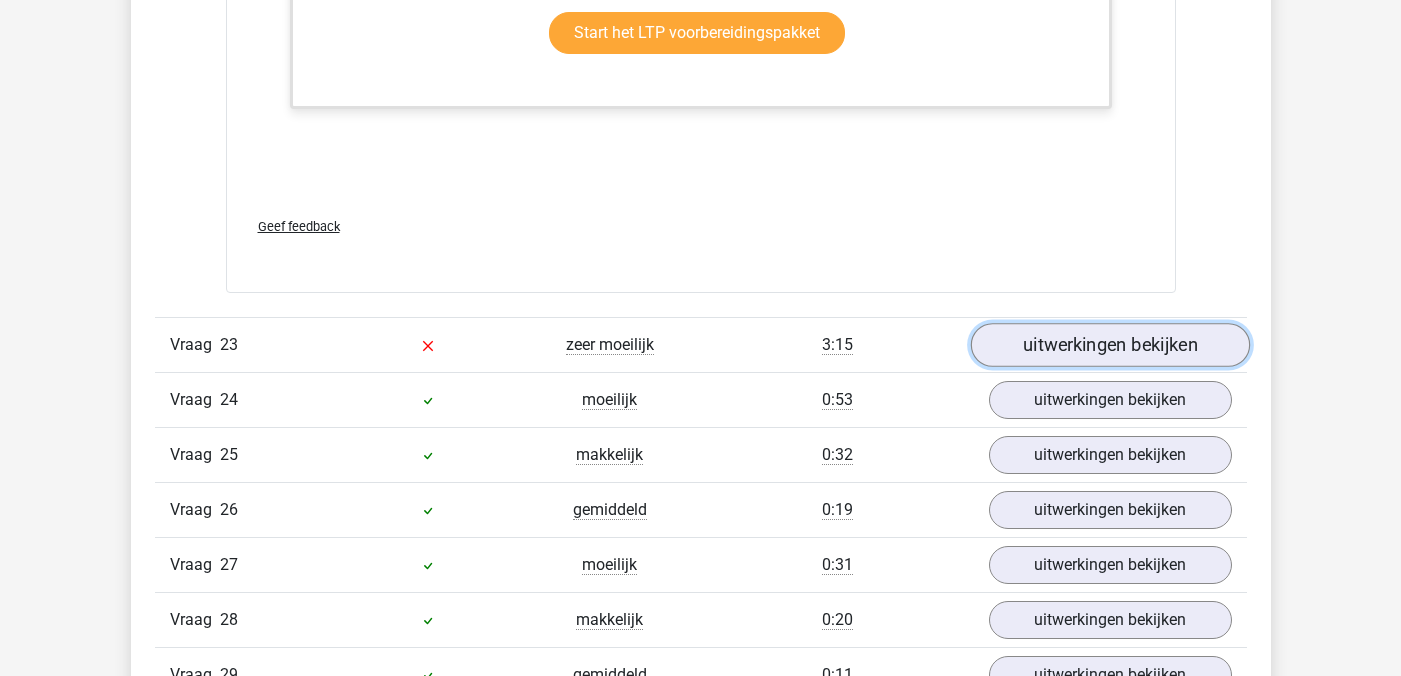 click on "uitwerkingen bekijken" at bounding box center (1109, 345) 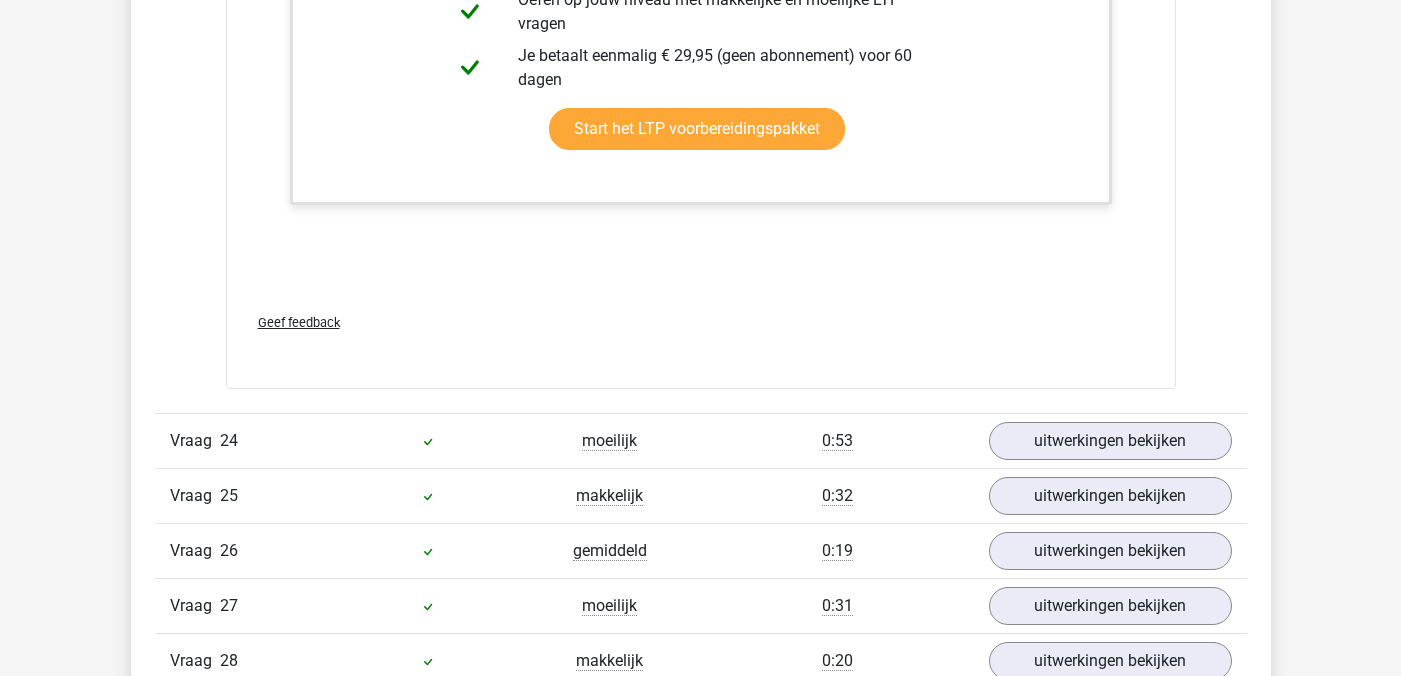scroll, scrollTop: 32736, scrollLeft: 0, axis: vertical 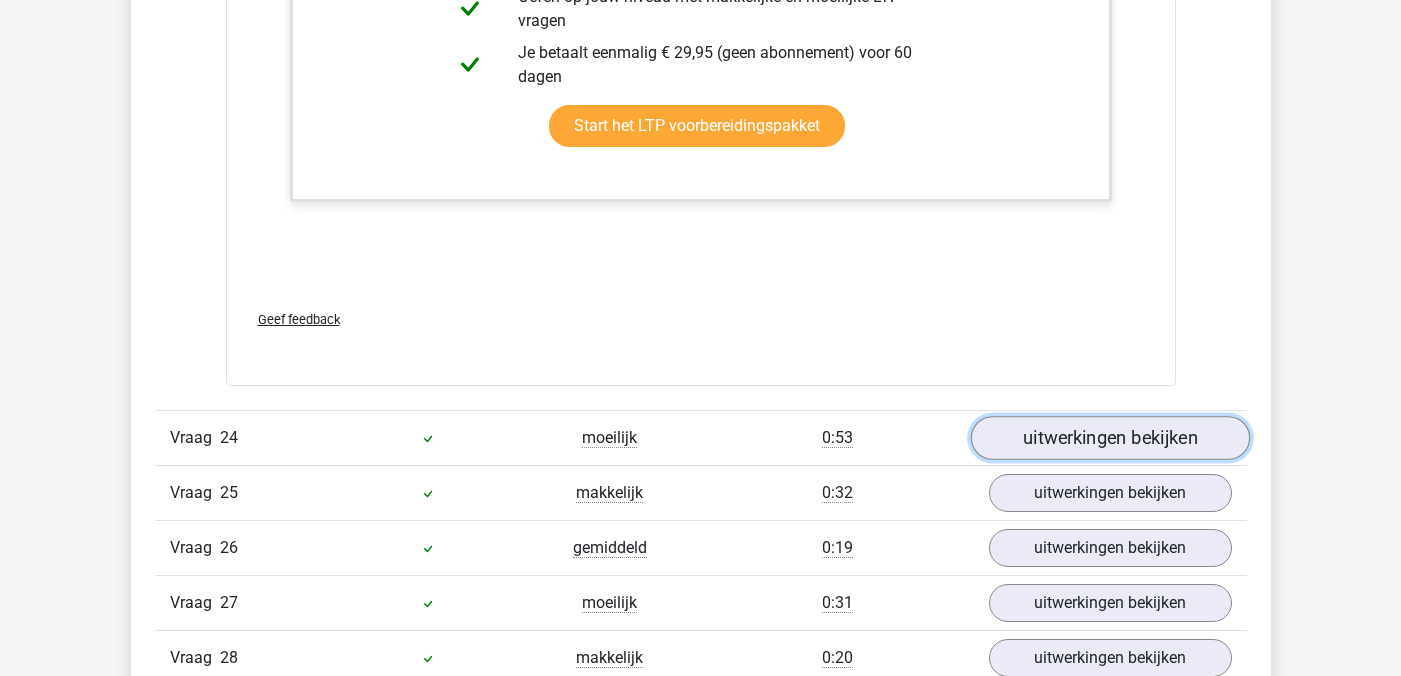 click on "uitwerkingen bekijken" at bounding box center (1109, 438) 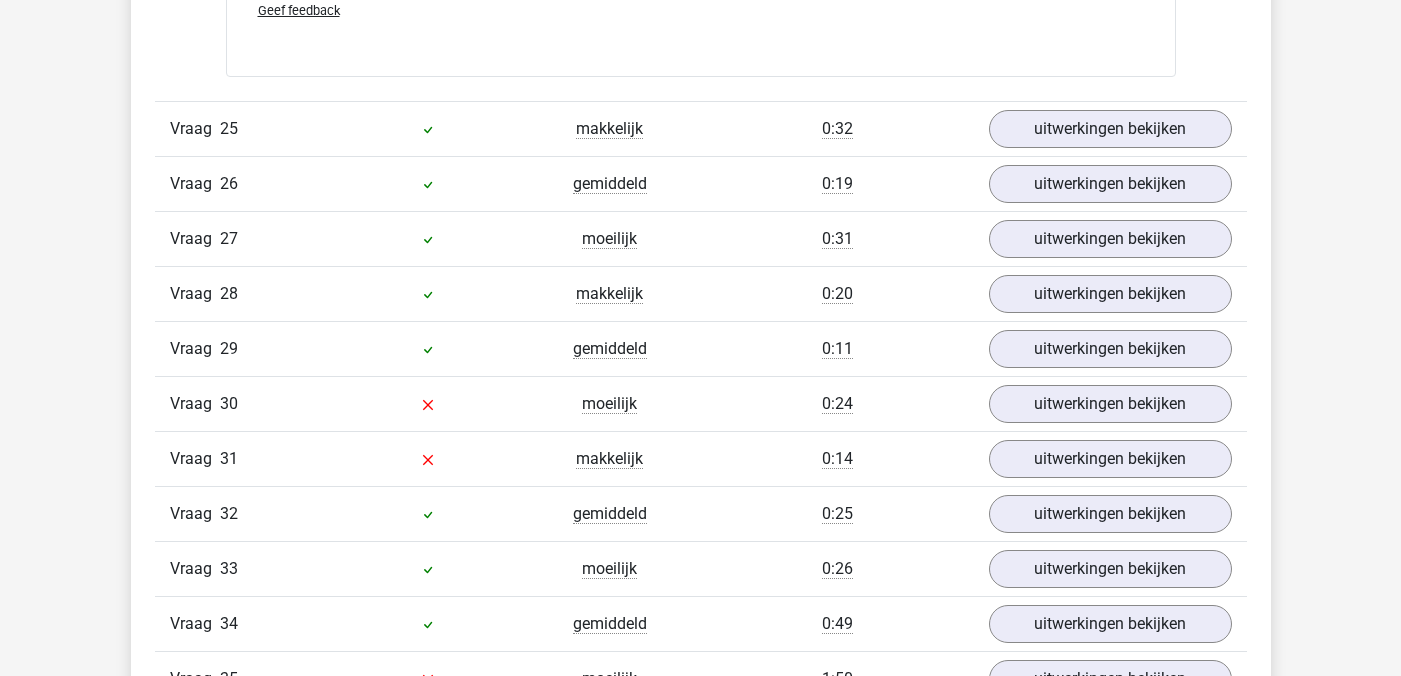 scroll, scrollTop: 34819, scrollLeft: 0, axis: vertical 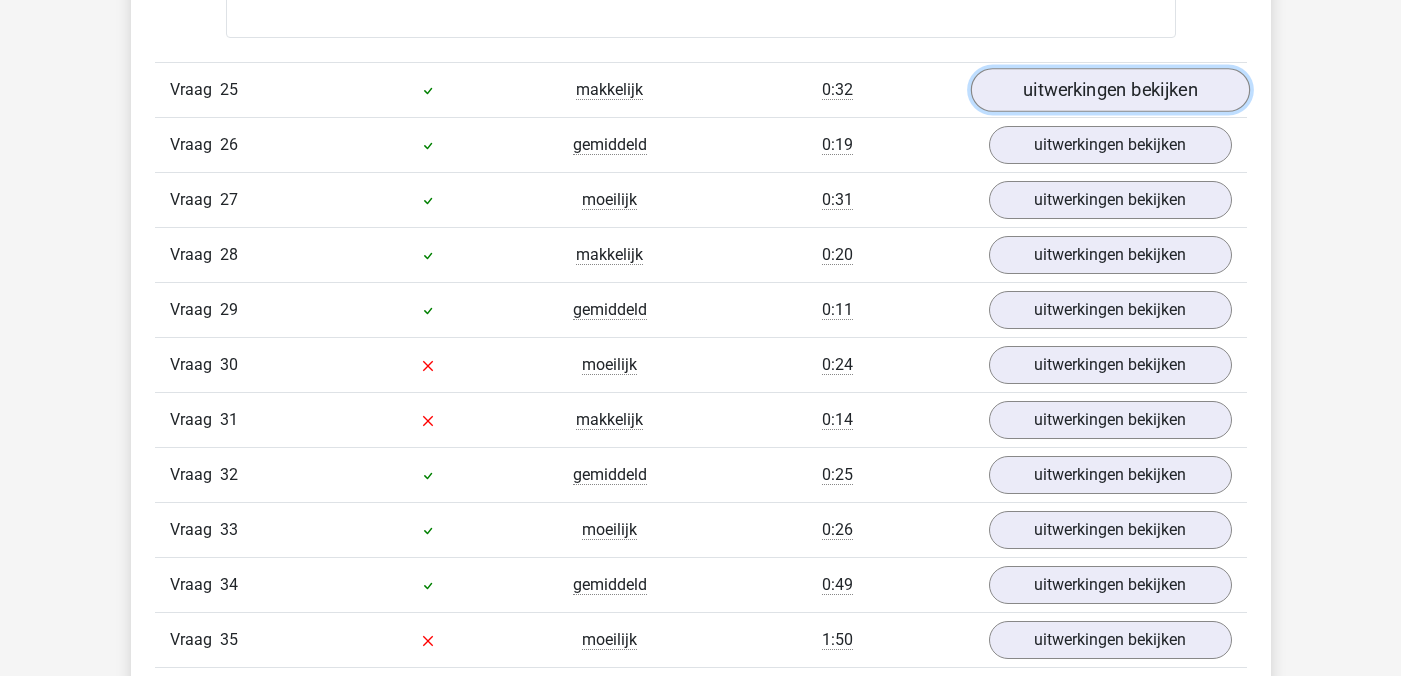 click on "uitwerkingen bekijken" at bounding box center [1109, 91] 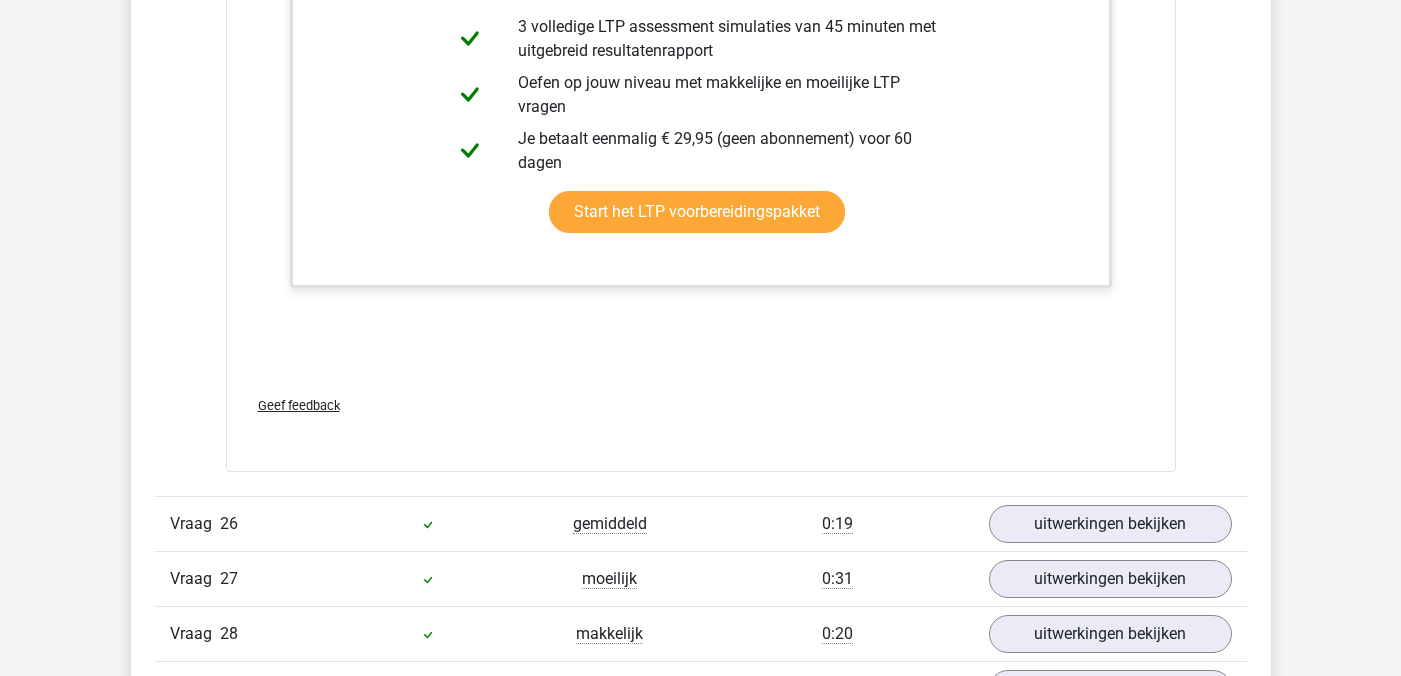 scroll, scrollTop: 35736, scrollLeft: 0, axis: vertical 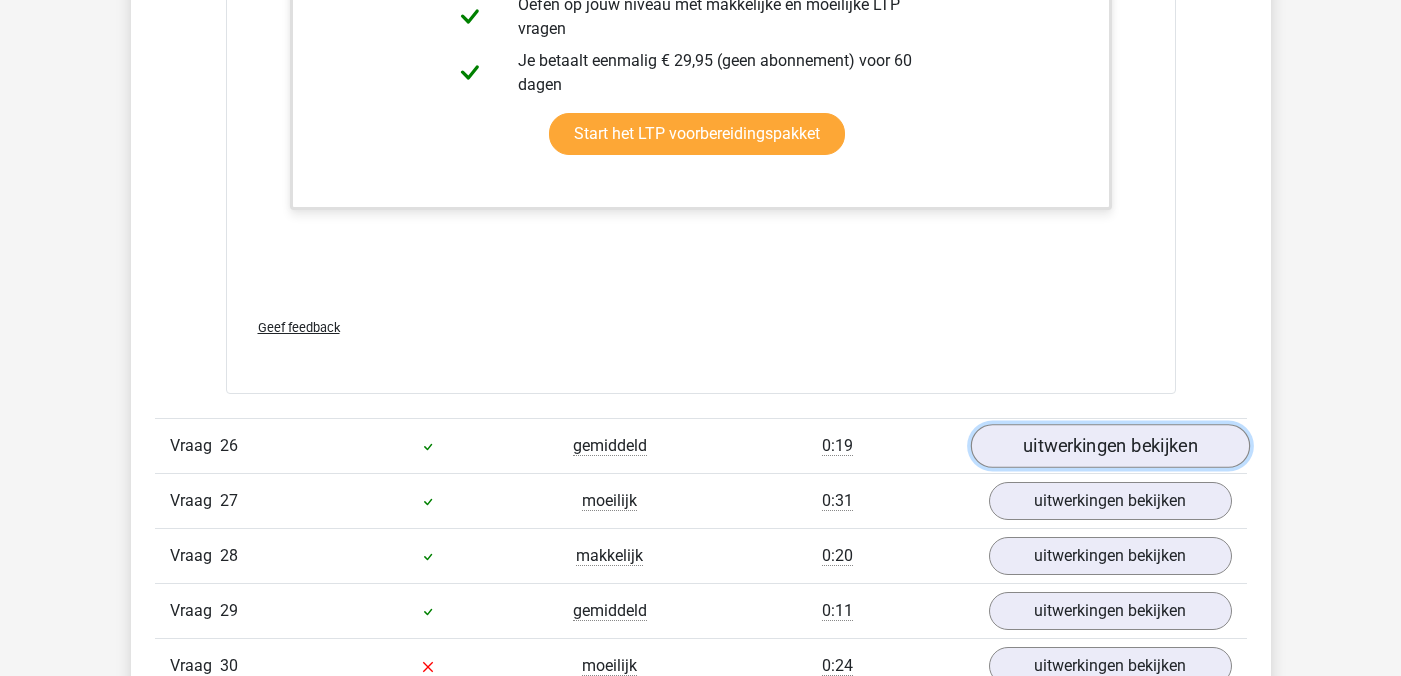 click on "uitwerkingen bekijken" at bounding box center (1109, 446) 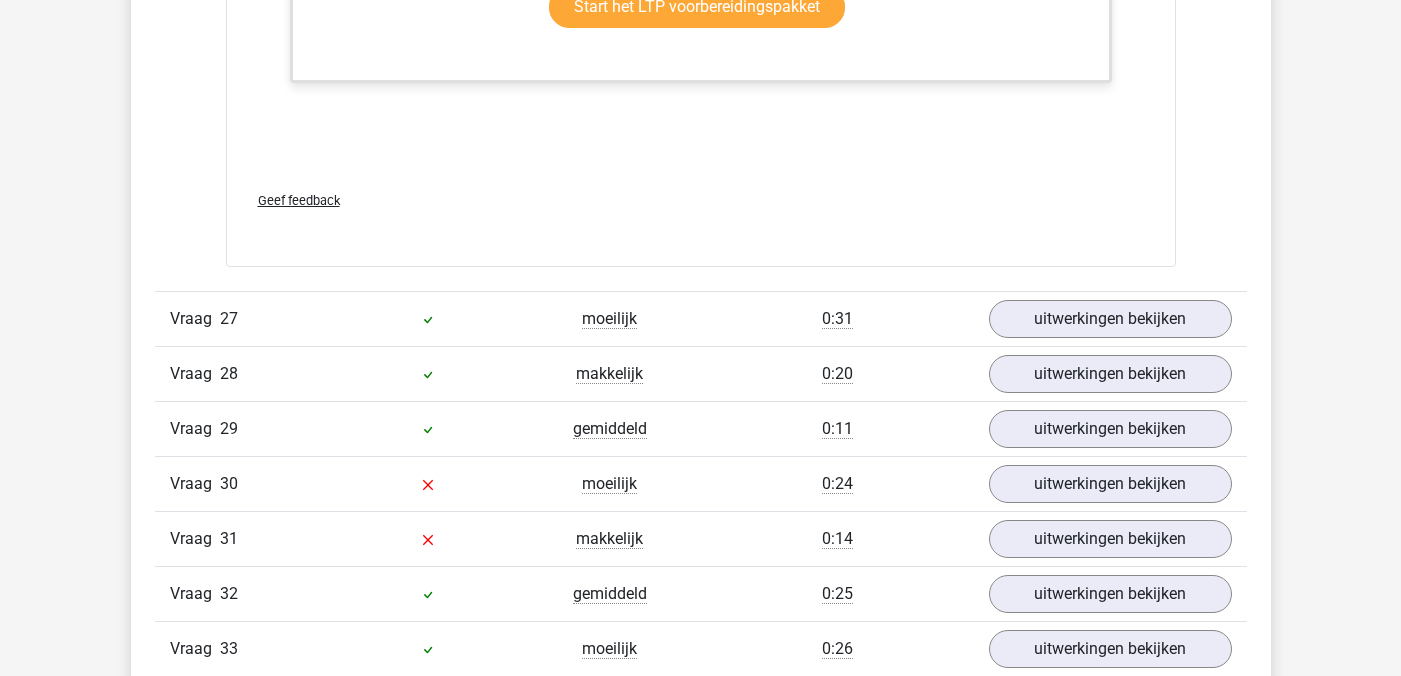 scroll, scrollTop: 37181, scrollLeft: 0, axis: vertical 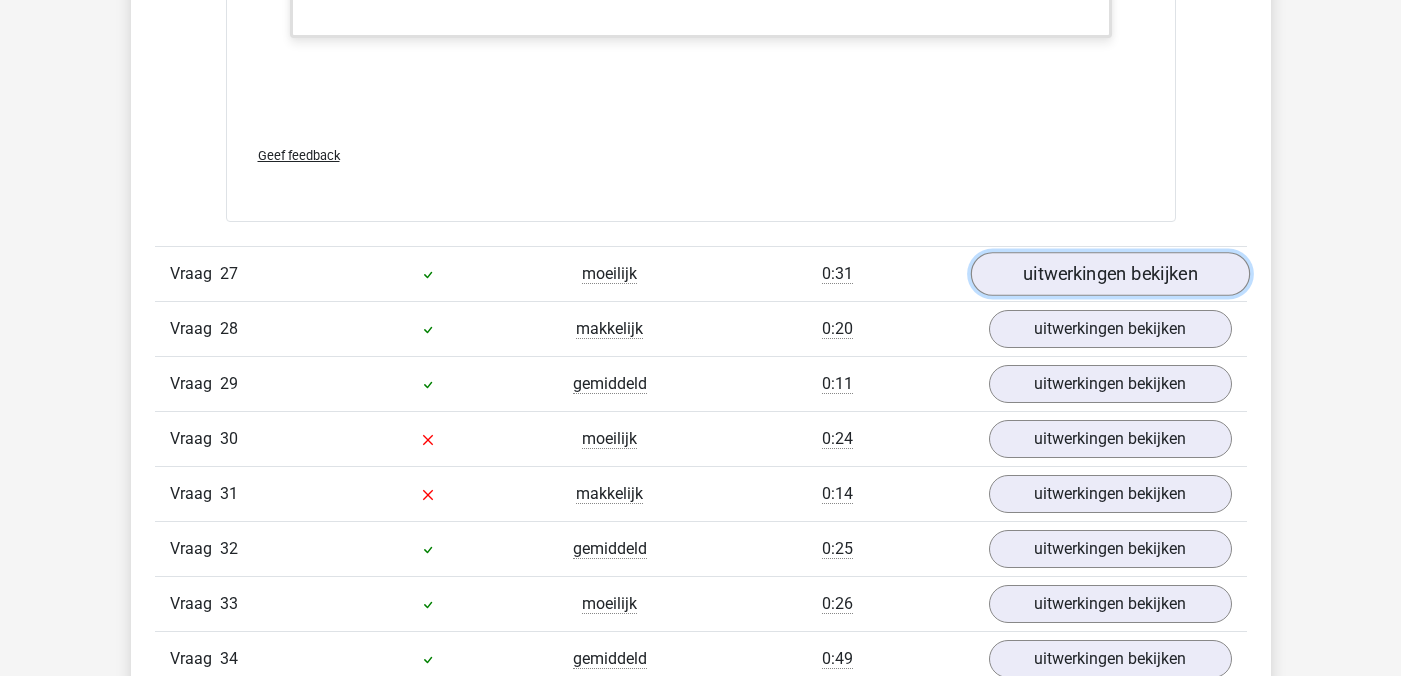click on "uitwerkingen bekijken" at bounding box center [1109, 274] 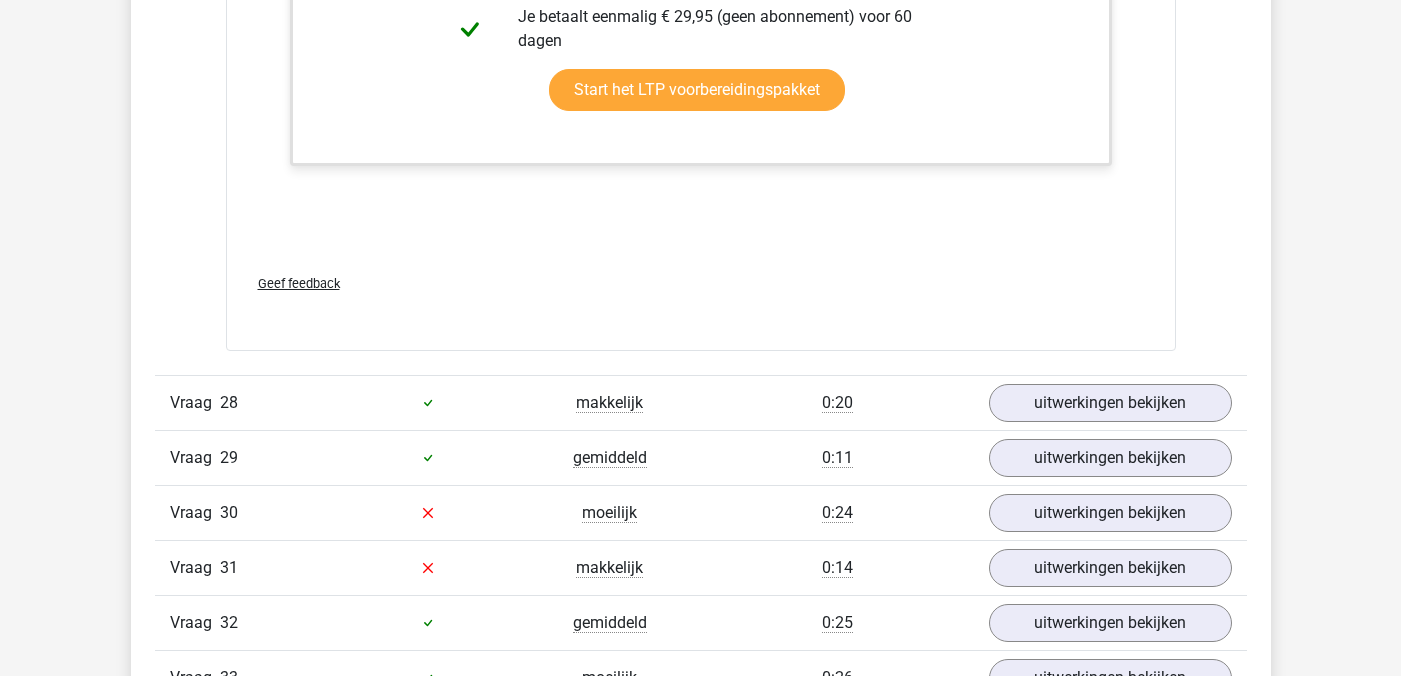 scroll, scrollTop: 38343, scrollLeft: 0, axis: vertical 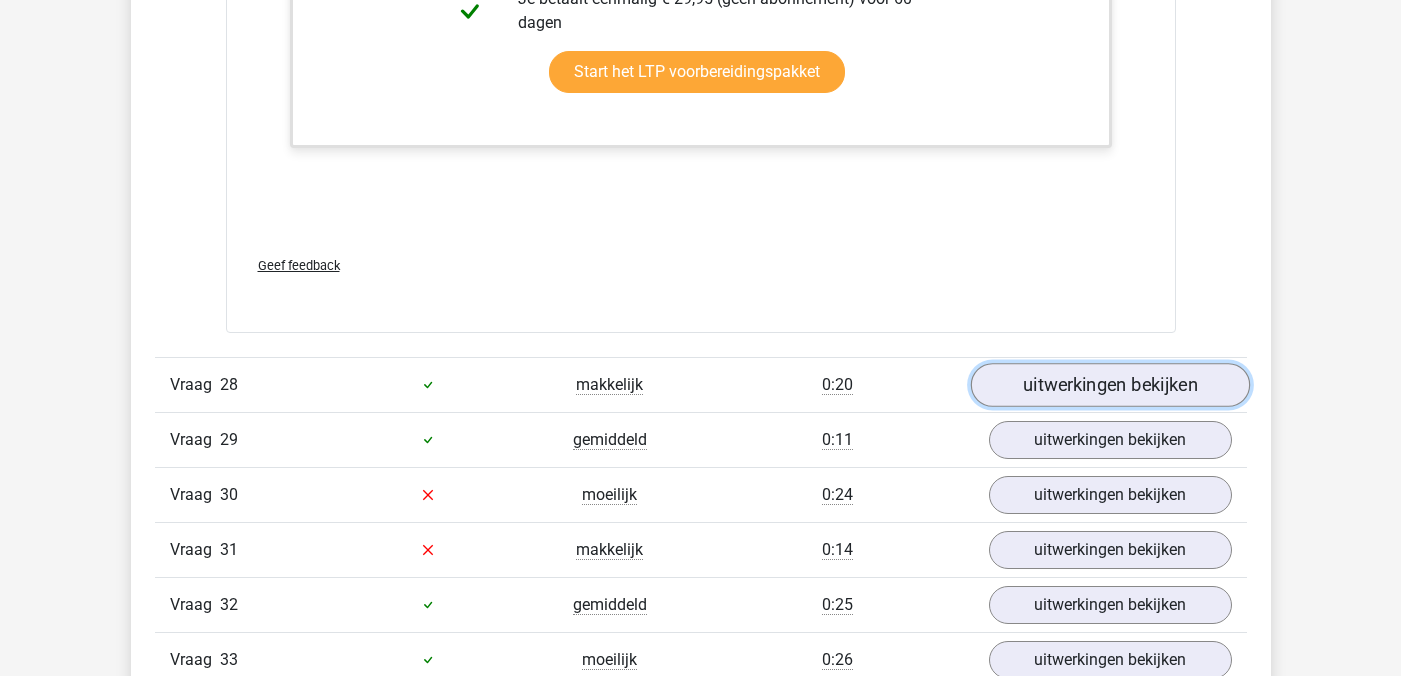 click on "uitwerkingen bekijken" at bounding box center (1109, 385) 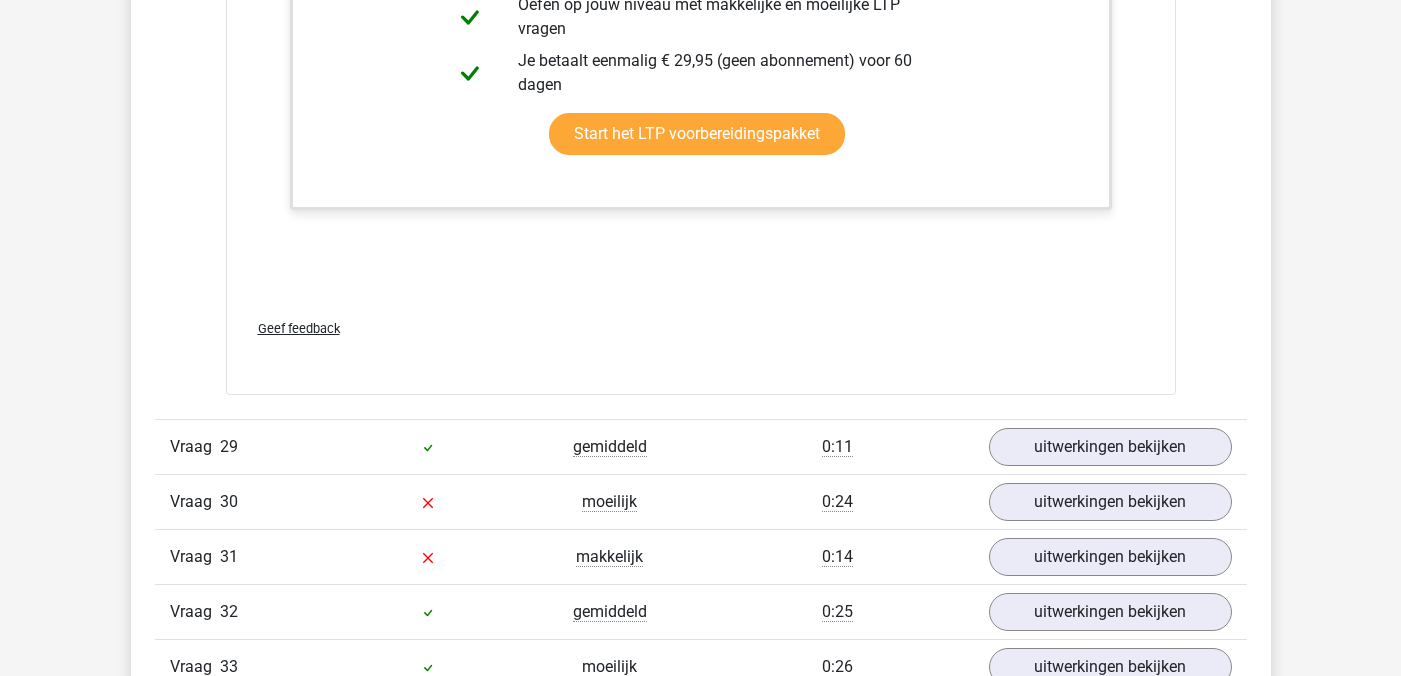 scroll, scrollTop: 39681, scrollLeft: 0, axis: vertical 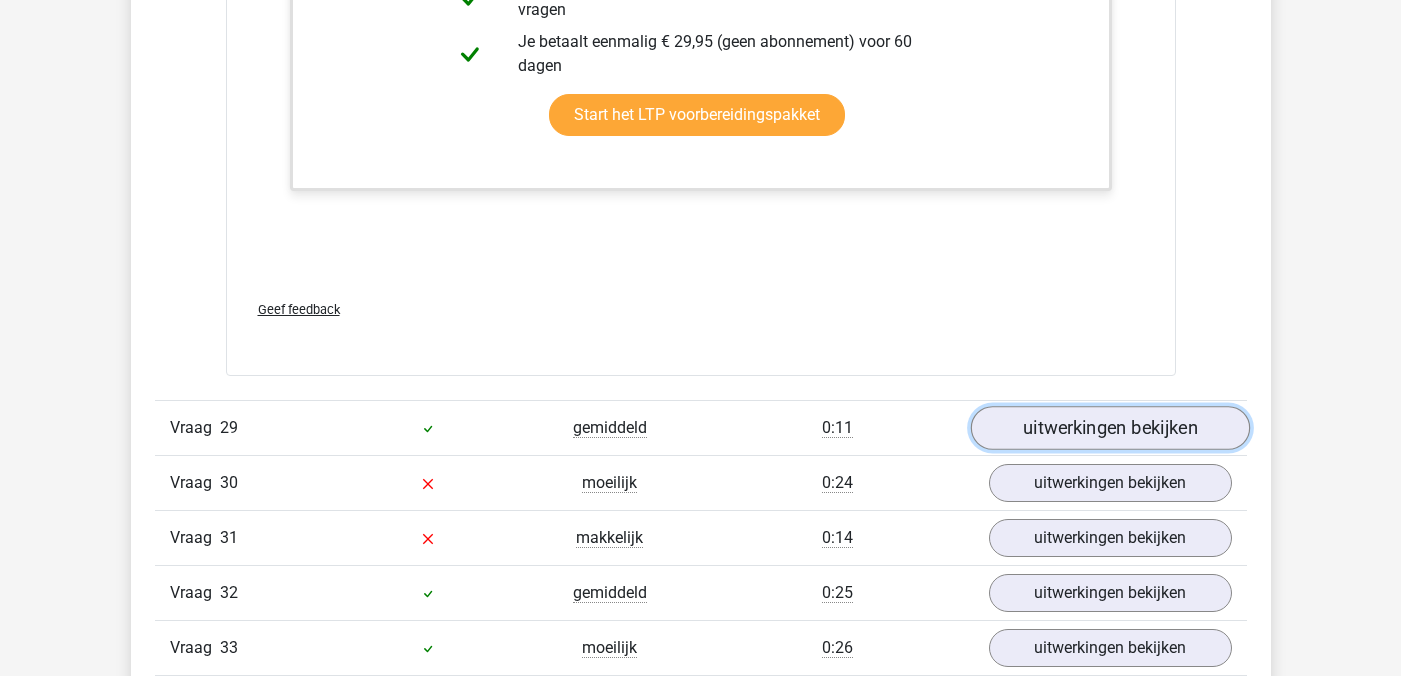 click on "uitwerkingen bekijken" at bounding box center (1109, 428) 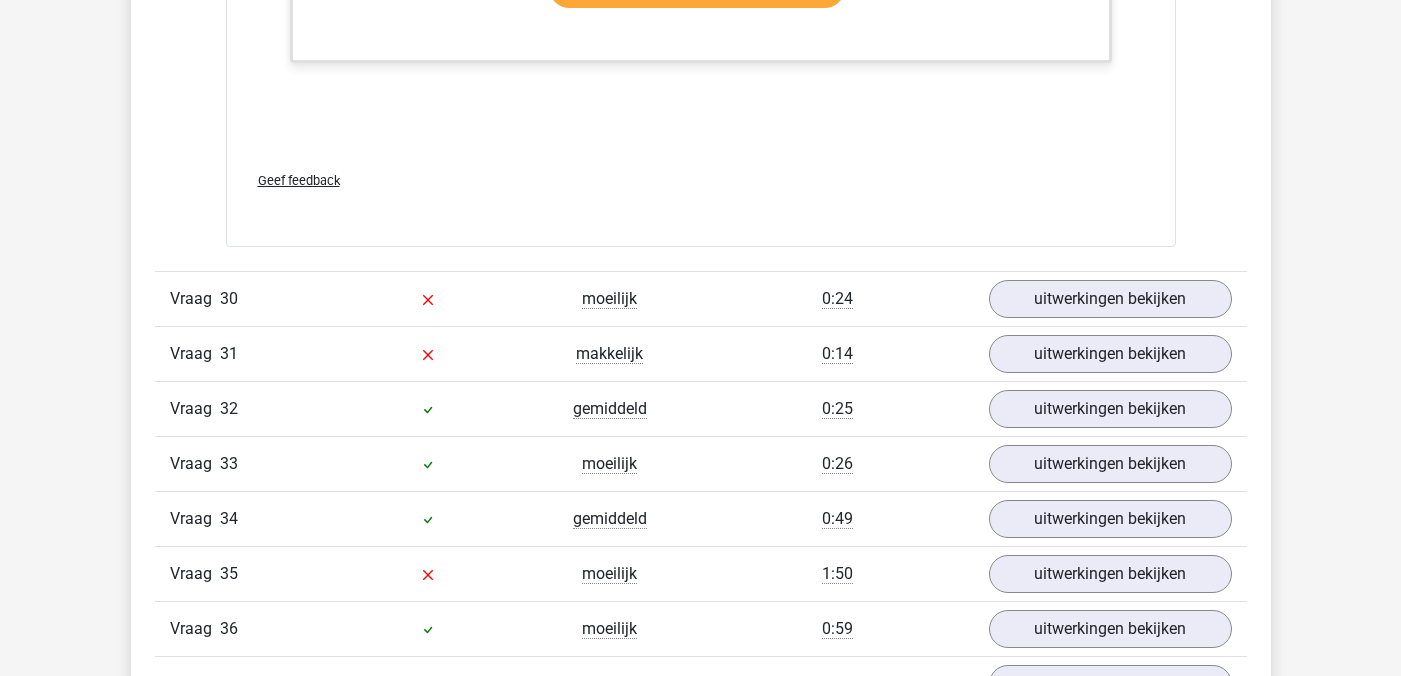 scroll, scrollTop: 41205, scrollLeft: 0, axis: vertical 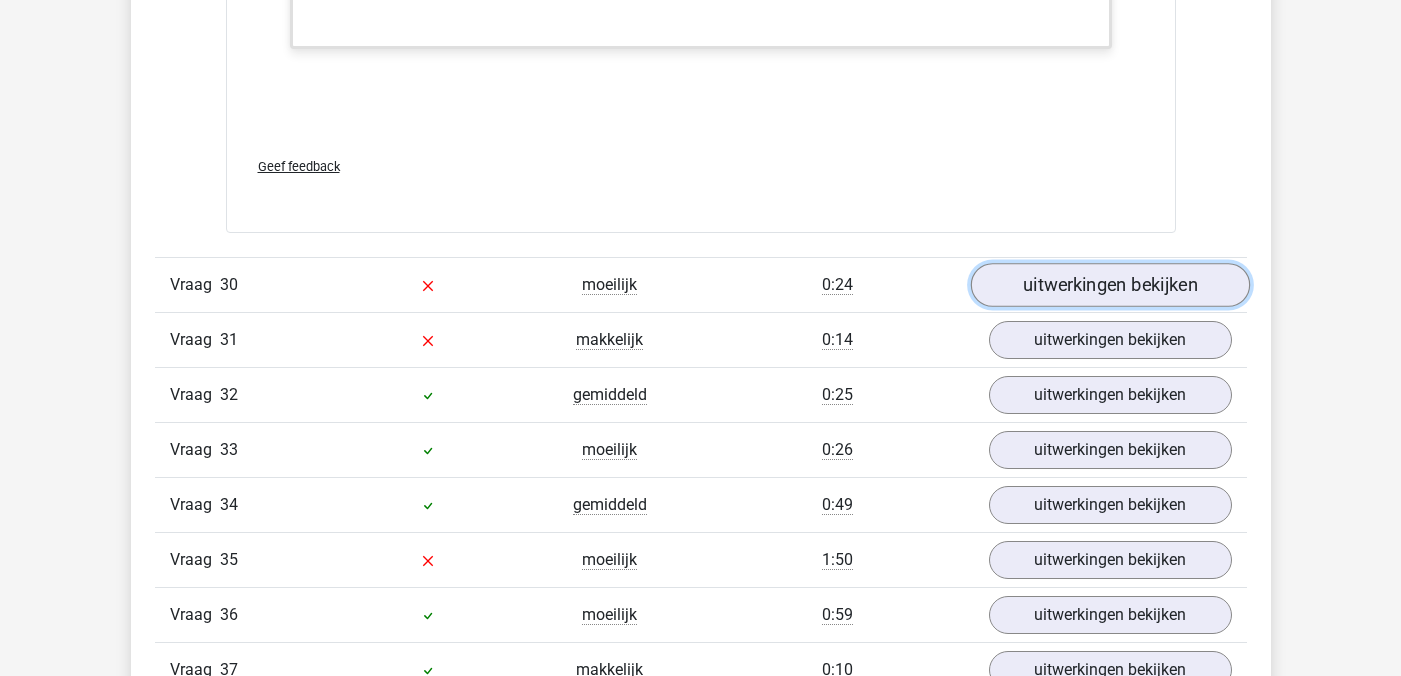 click on "uitwerkingen bekijken" at bounding box center [1109, 285] 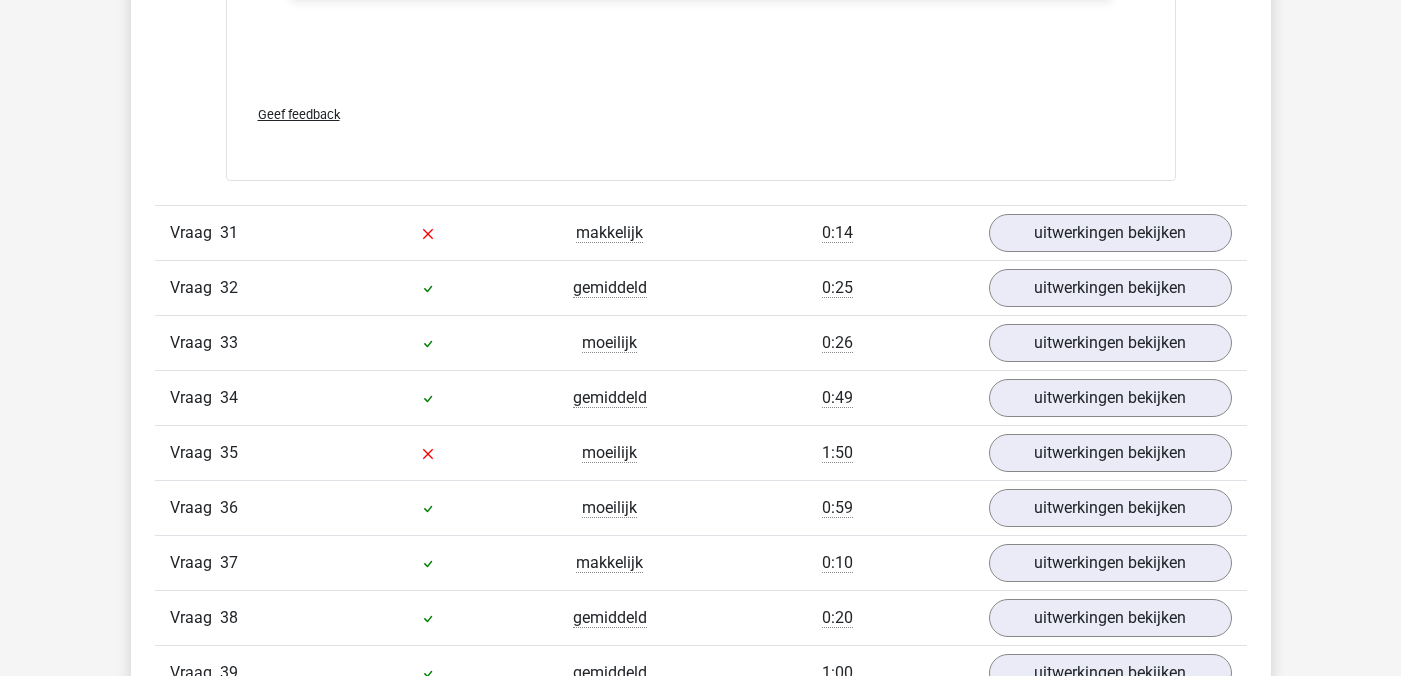 scroll, scrollTop: 42640, scrollLeft: 0, axis: vertical 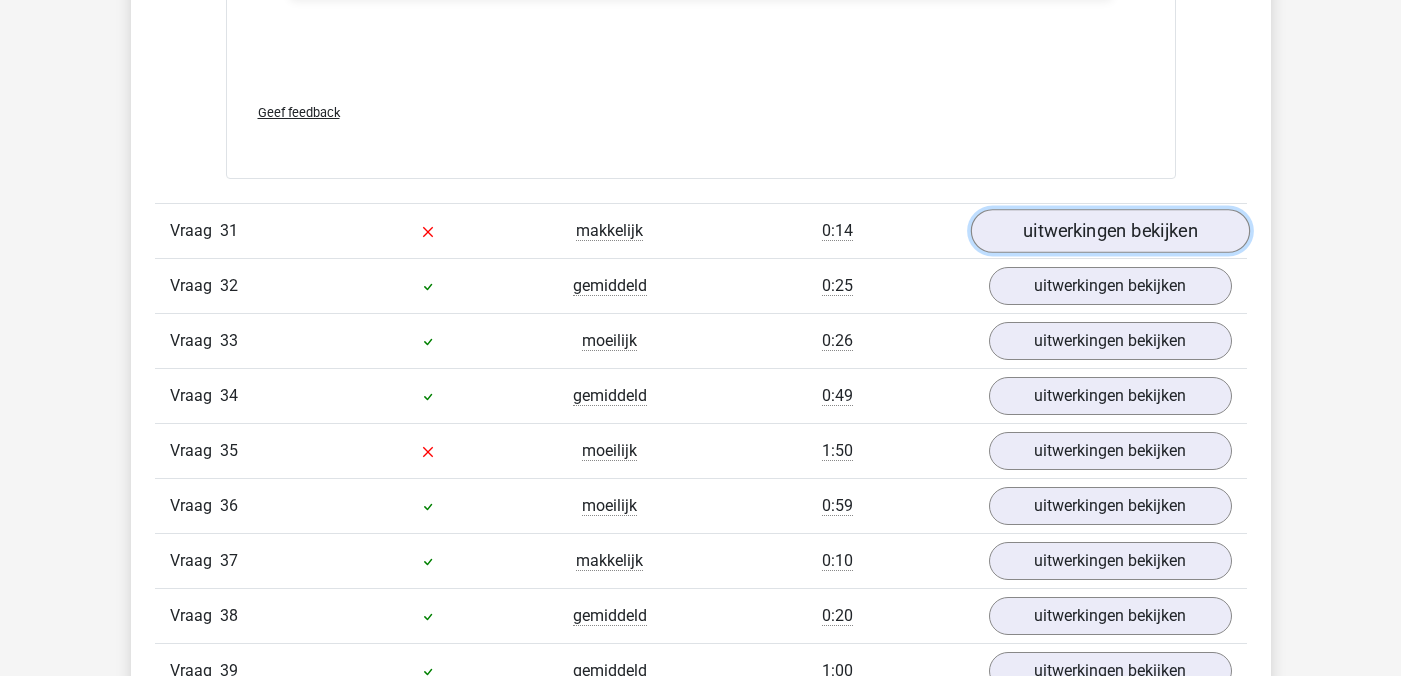 click on "uitwerkingen bekijken" at bounding box center [1109, 231] 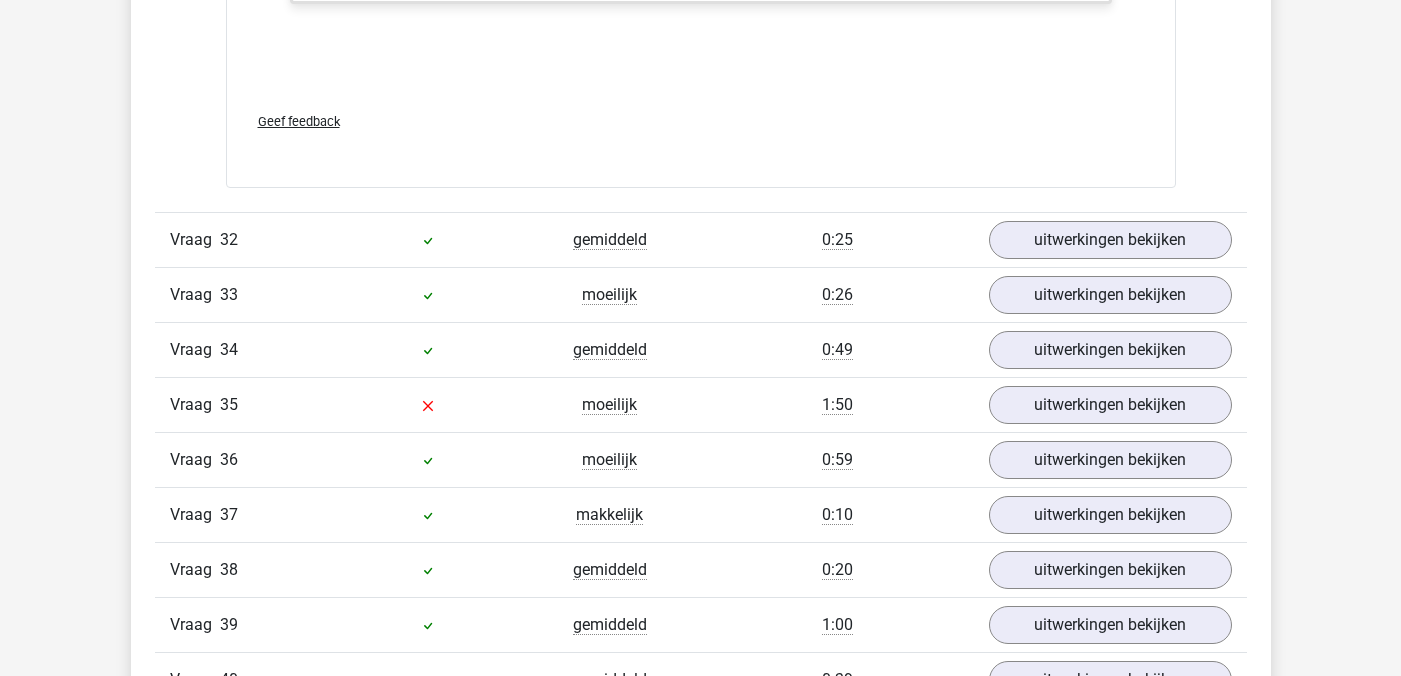 scroll, scrollTop: 43701, scrollLeft: 0, axis: vertical 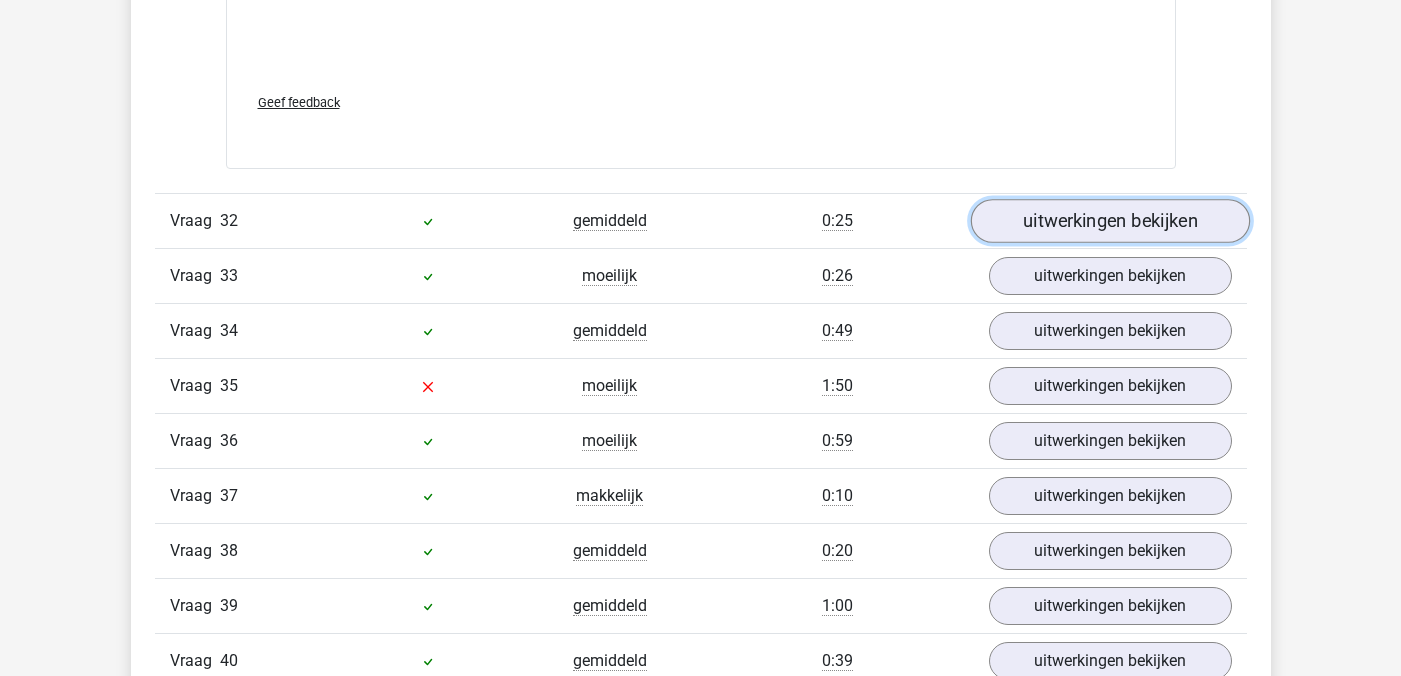 click on "uitwerkingen bekijken" at bounding box center (1109, 222) 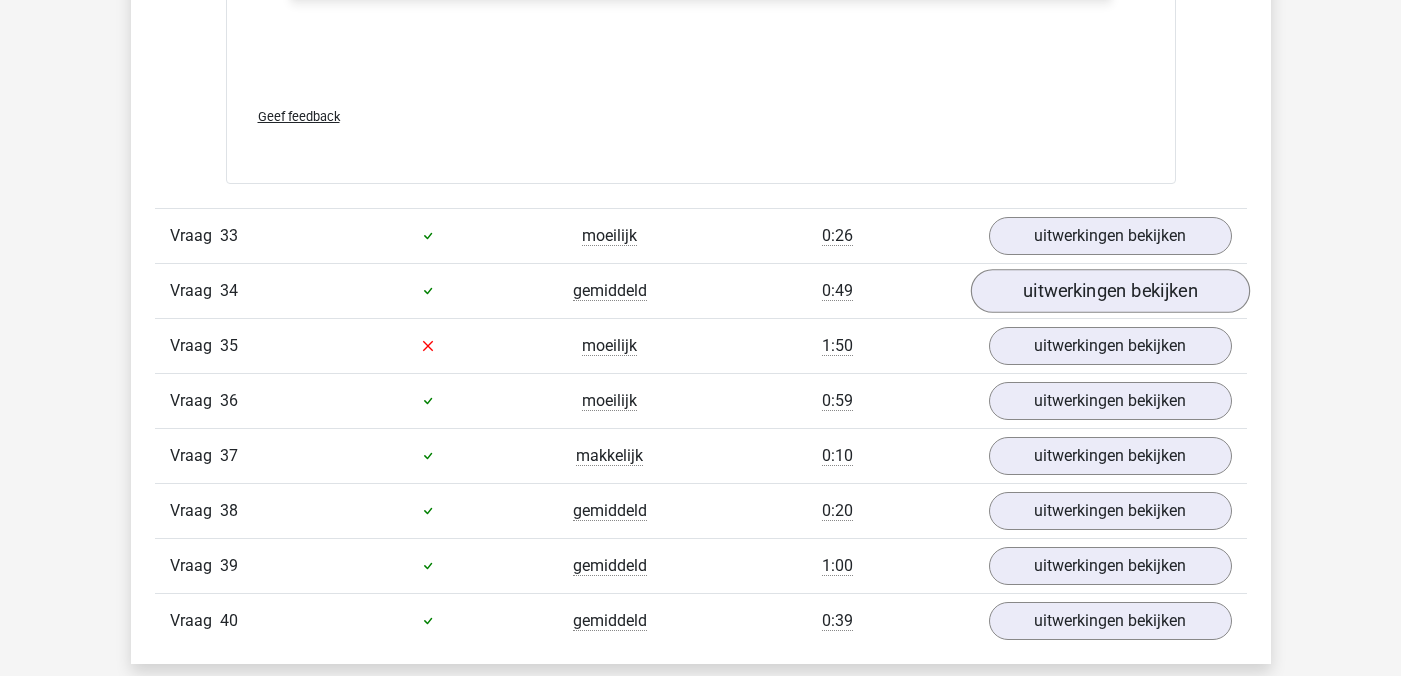 scroll, scrollTop: 44746, scrollLeft: 0, axis: vertical 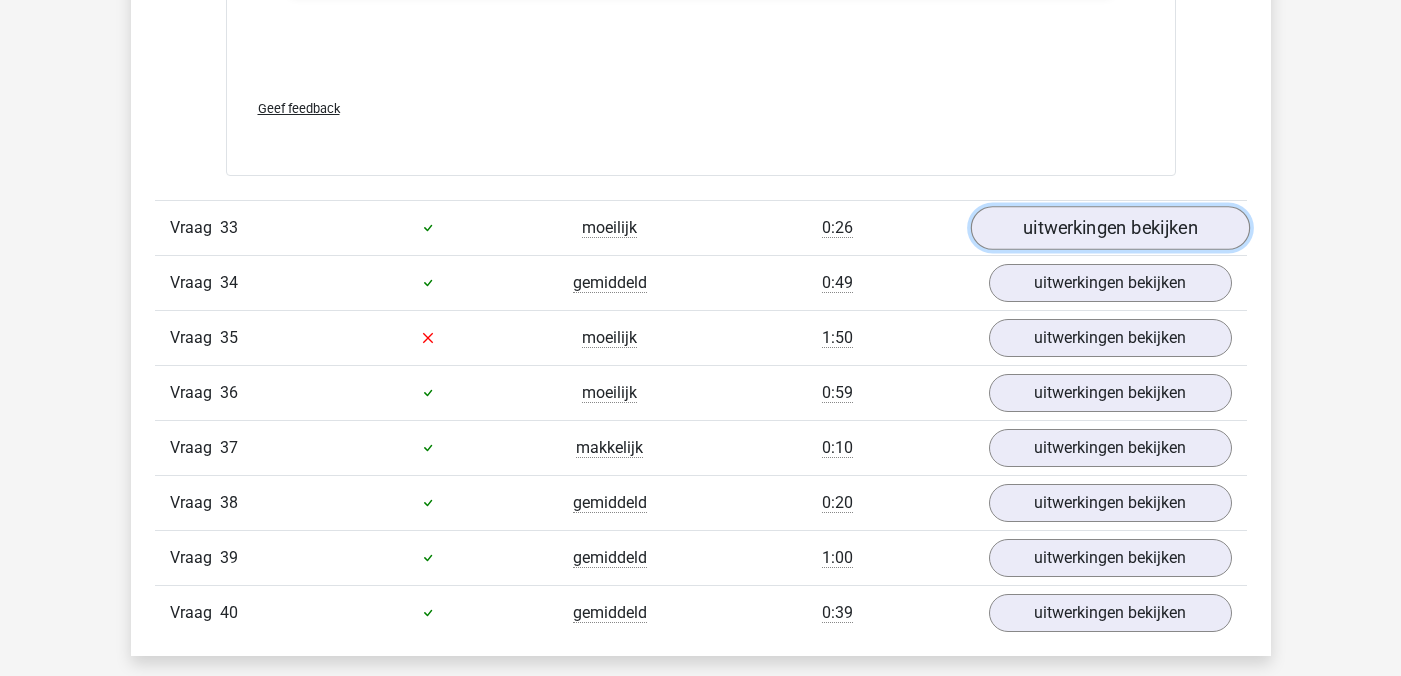 click on "uitwerkingen bekijken" at bounding box center [1109, 228] 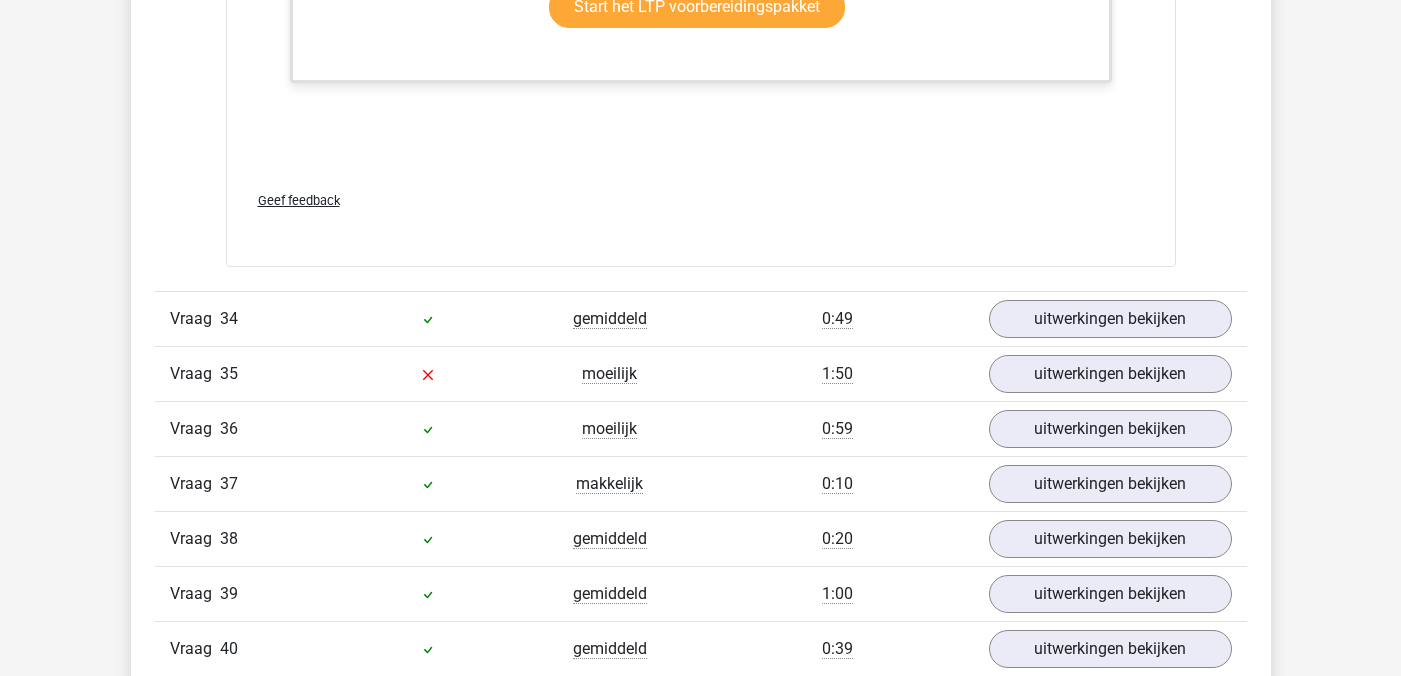 scroll, scrollTop: 45743, scrollLeft: 0, axis: vertical 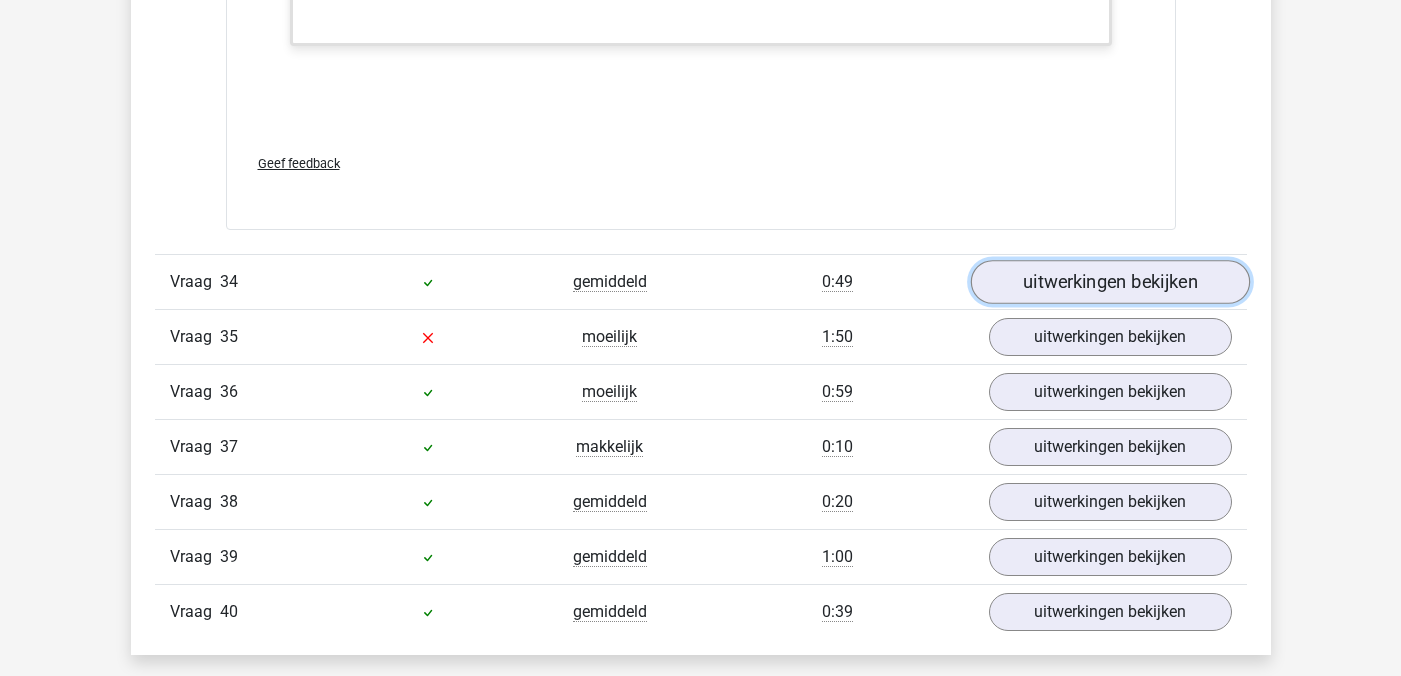 click on "uitwerkingen bekijken" at bounding box center (1109, 282) 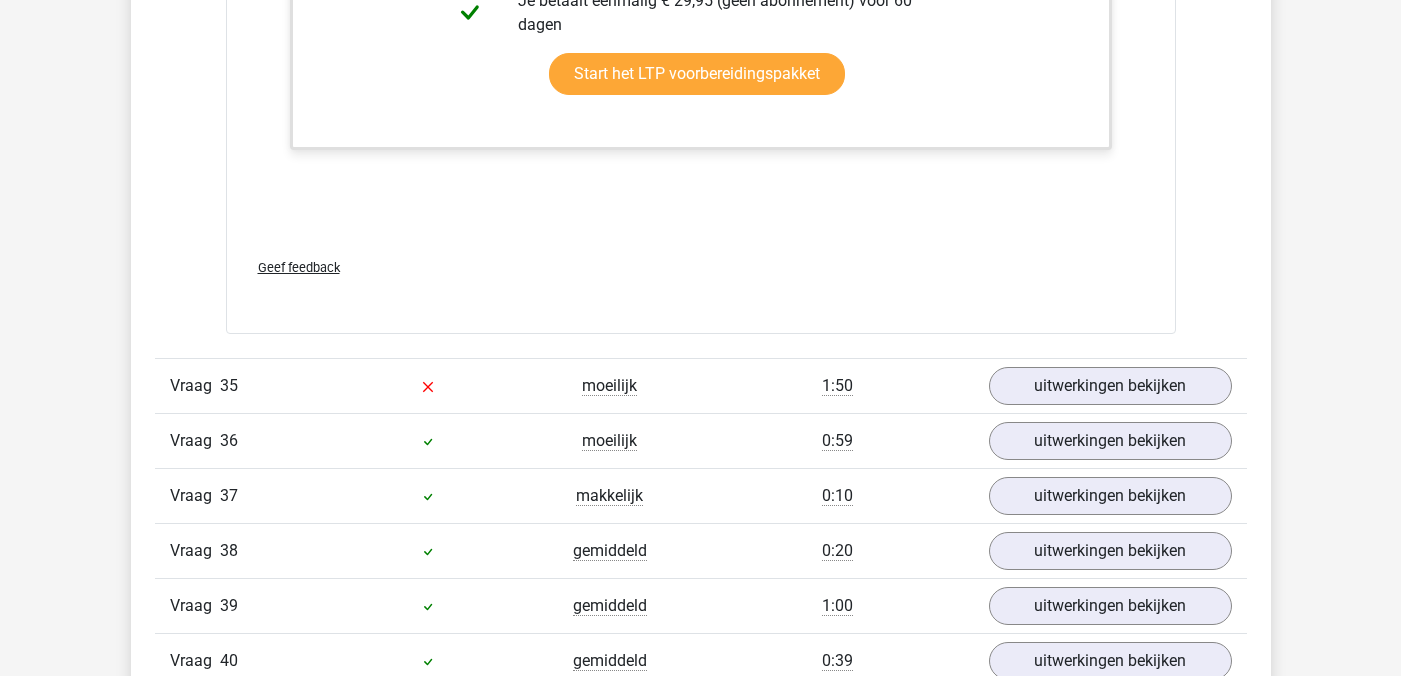 scroll, scrollTop: 47393, scrollLeft: 0, axis: vertical 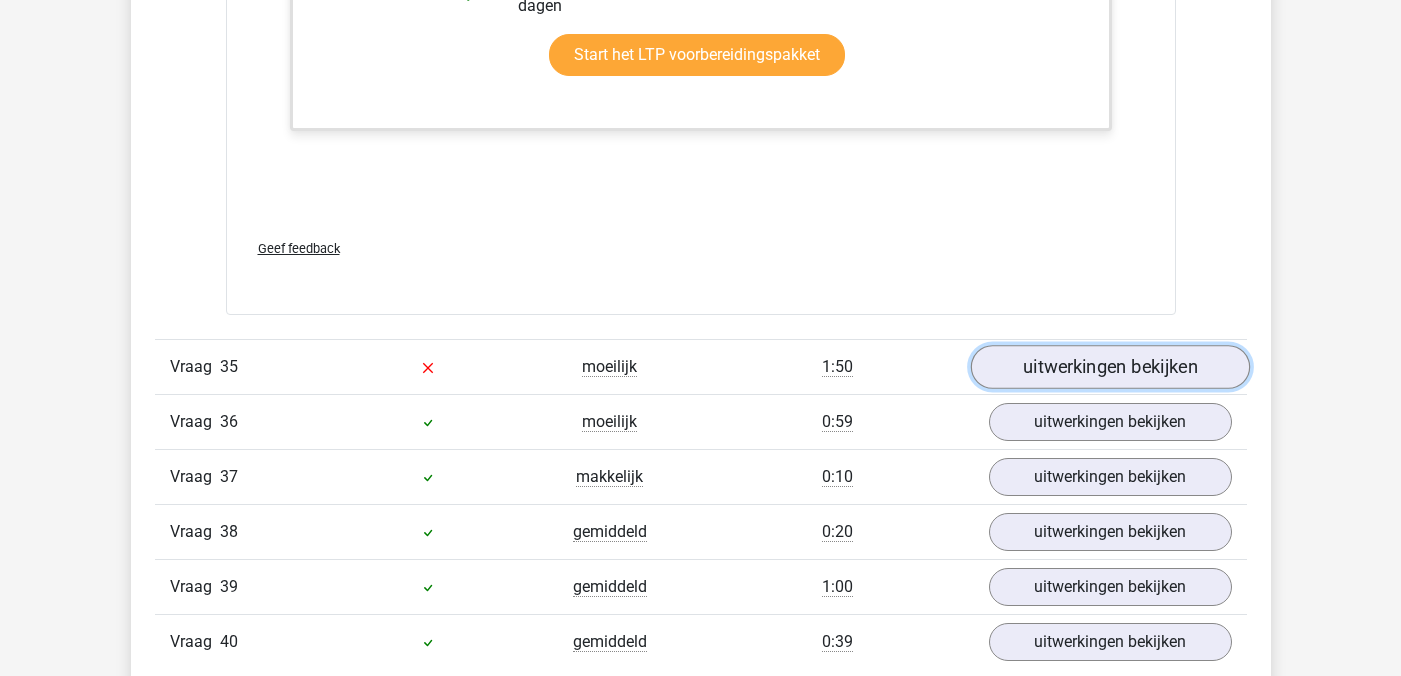 click on "uitwerkingen bekijken" at bounding box center (1109, 367) 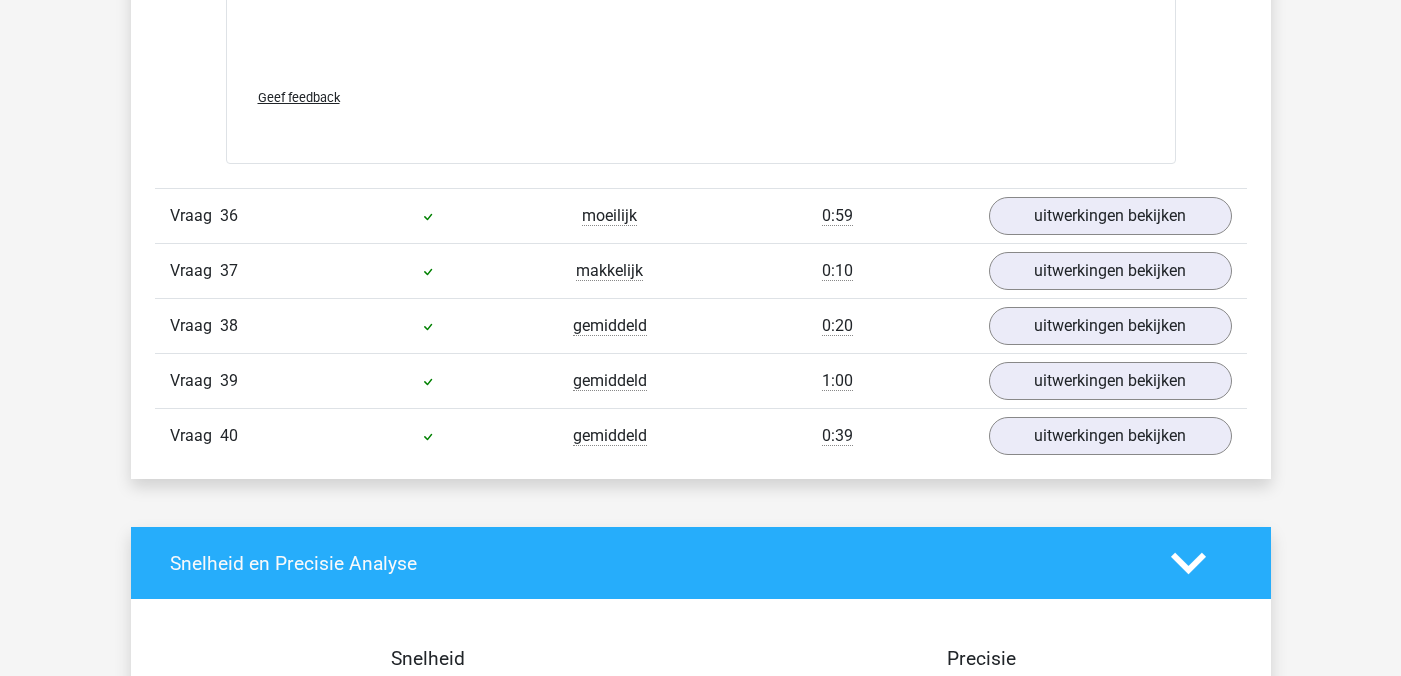 scroll, scrollTop: 49282, scrollLeft: 0, axis: vertical 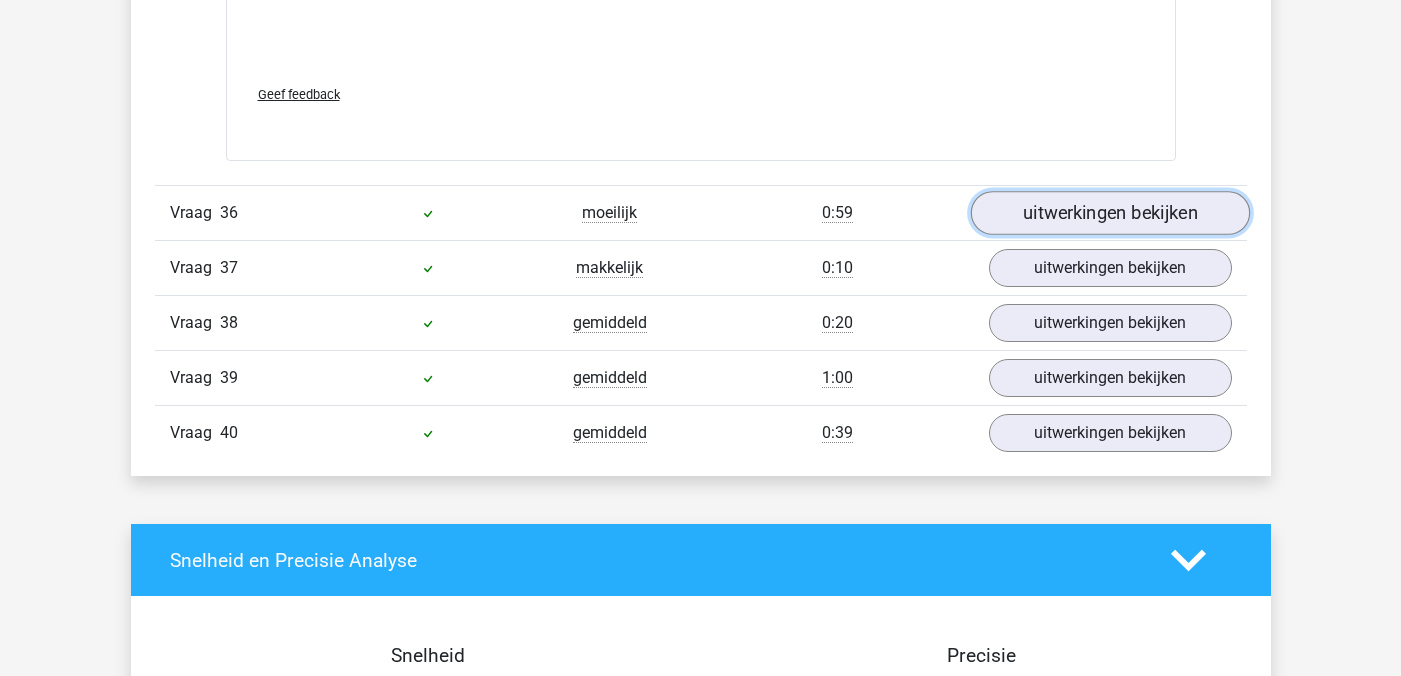 click on "uitwerkingen bekijken" at bounding box center (1109, 213) 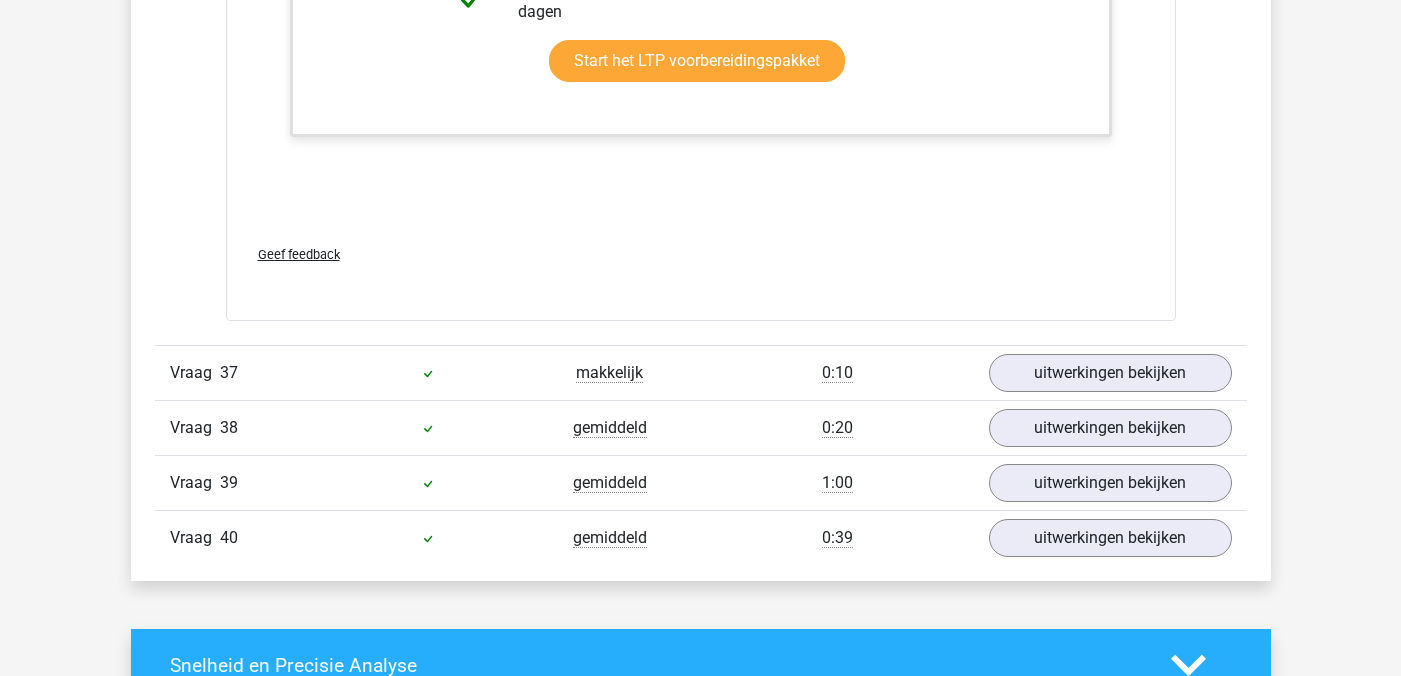 scroll, scrollTop: 50859, scrollLeft: 0, axis: vertical 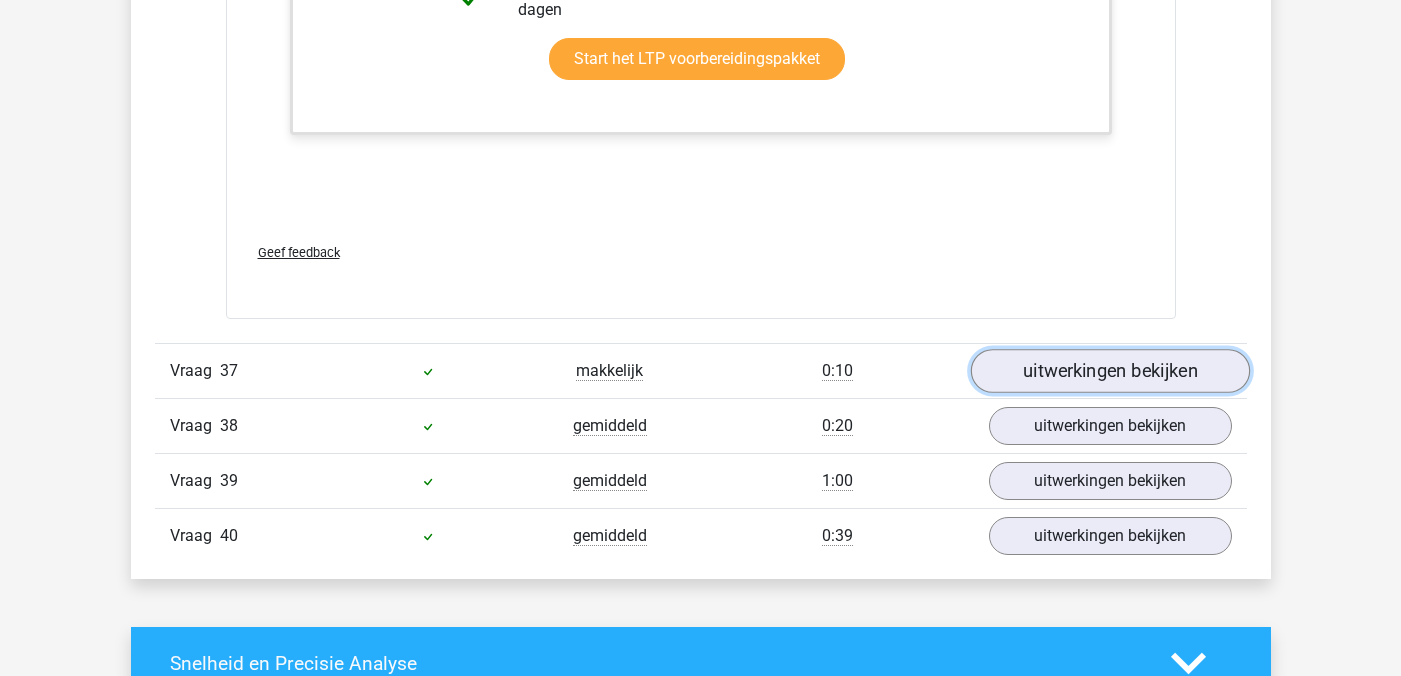 click on "uitwerkingen bekijken" at bounding box center [1109, 372] 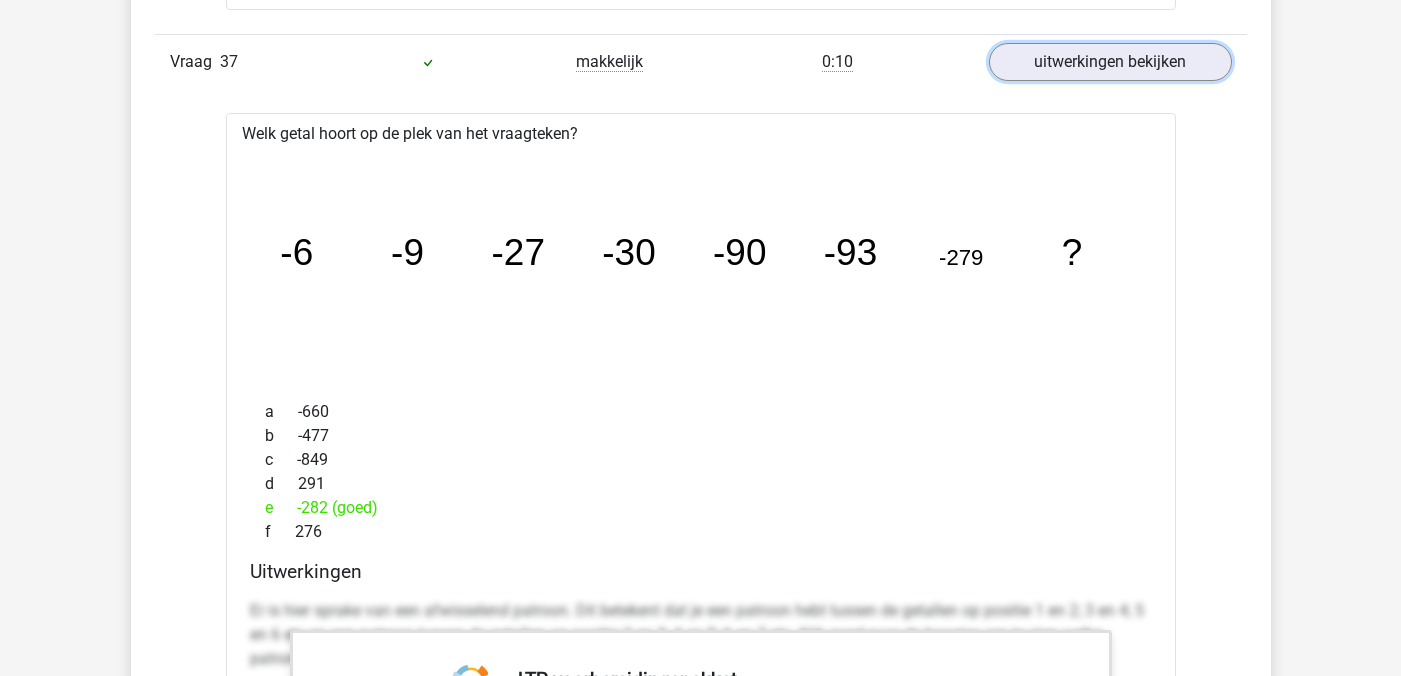 scroll, scrollTop: 51171, scrollLeft: 0, axis: vertical 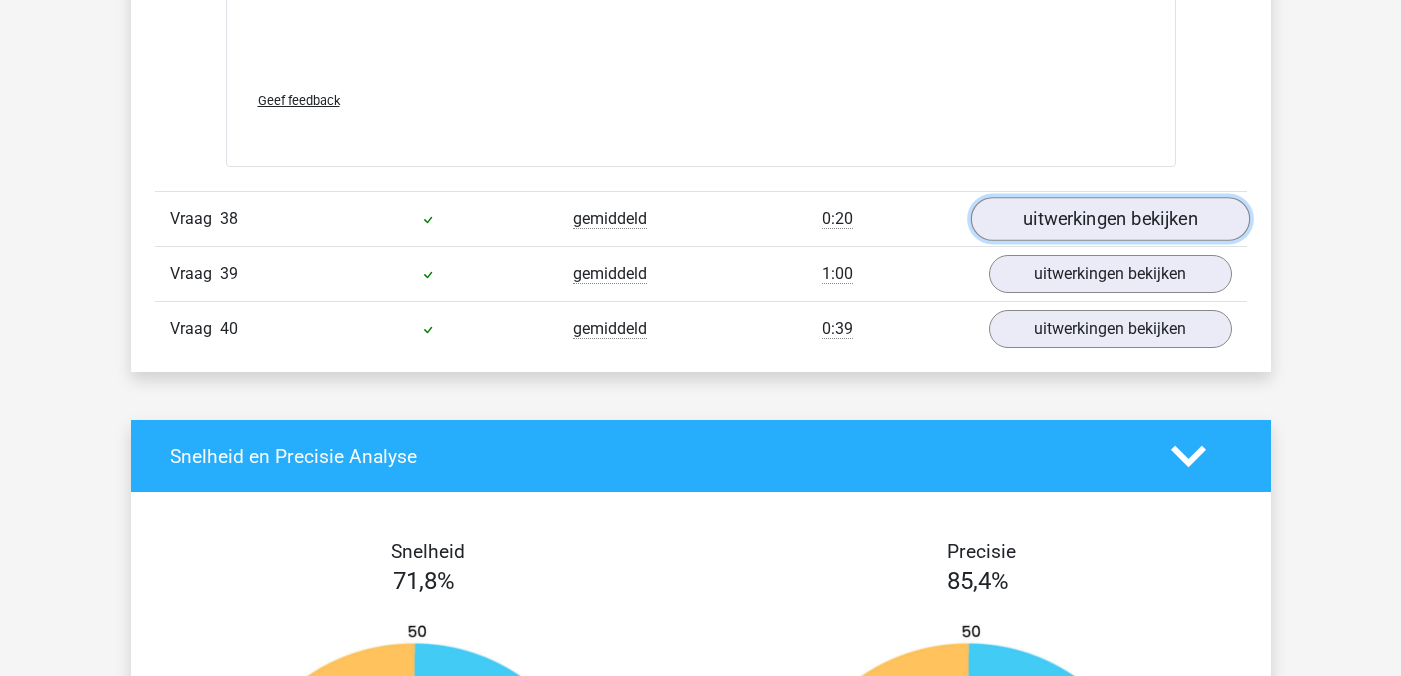 click on "uitwerkingen bekijken" at bounding box center (1109, 219) 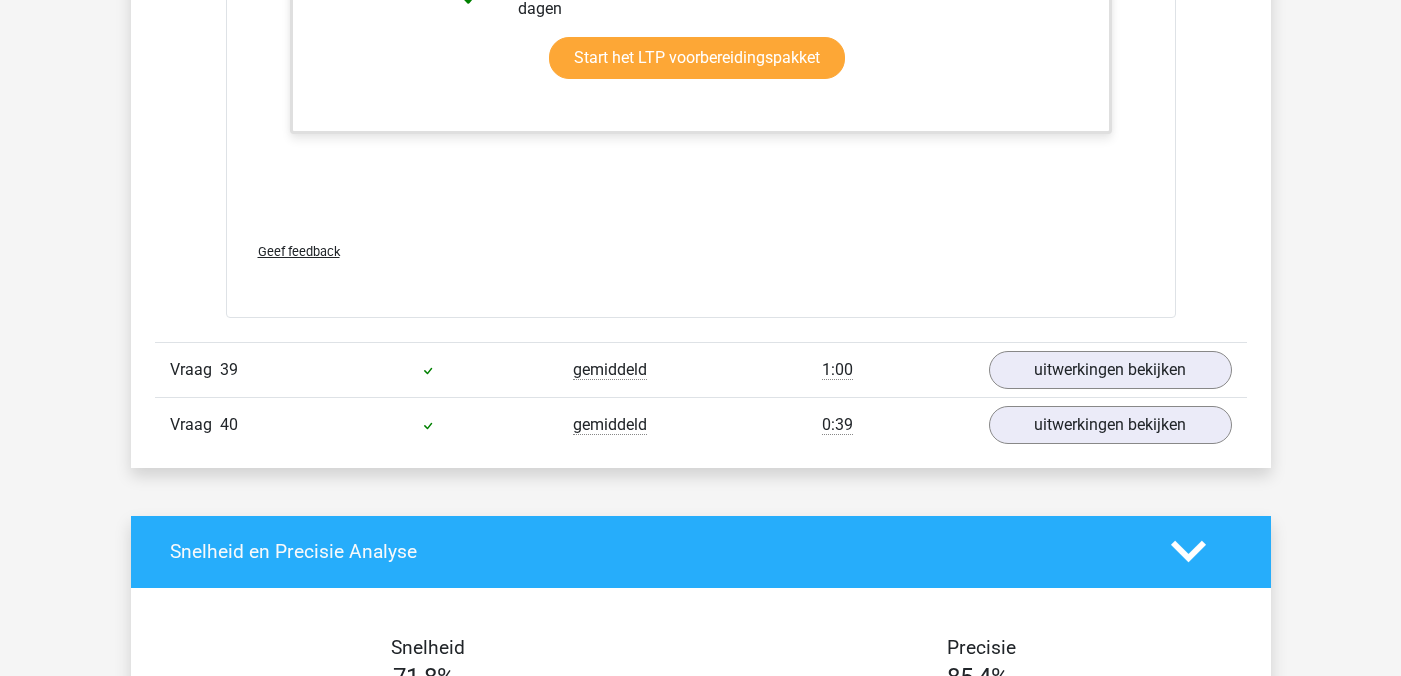 scroll, scrollTop: 53439, scrollLeft: 0, axis: vertical 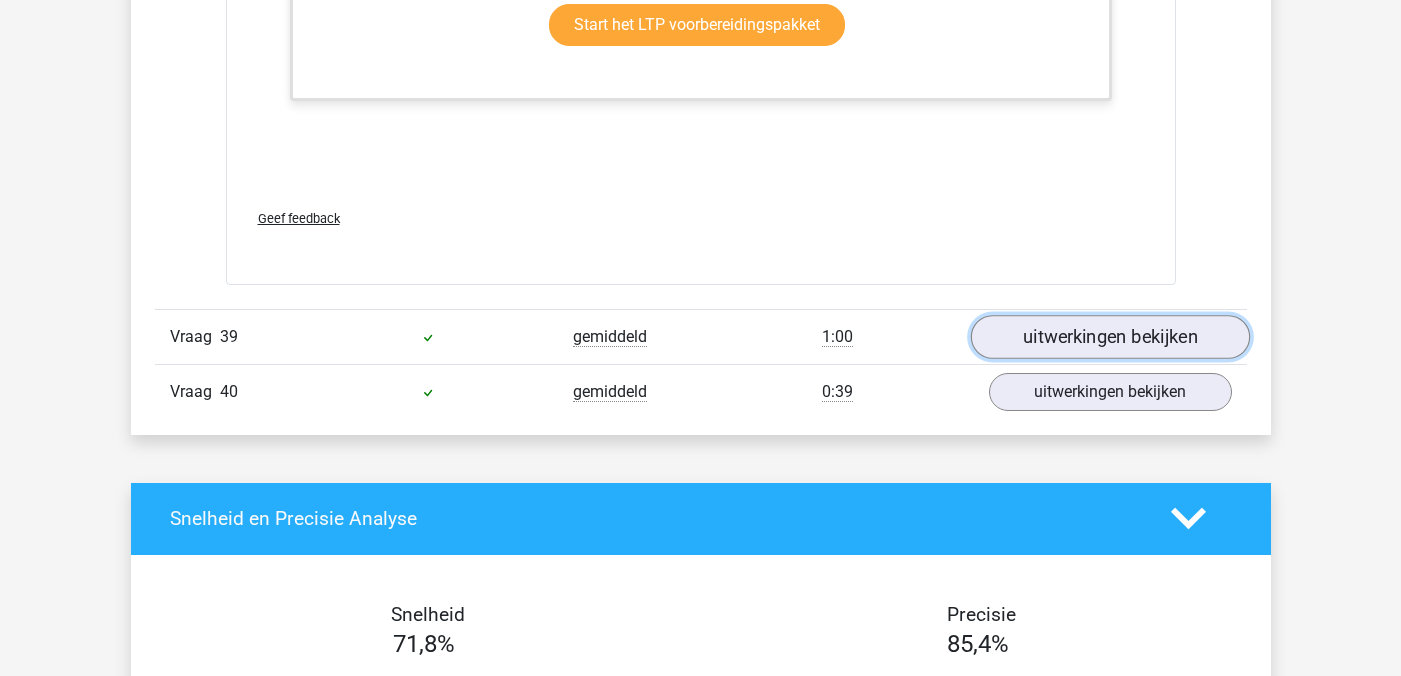 click on "uitwerkingen bekijken" at bounding box center (1109, 337) 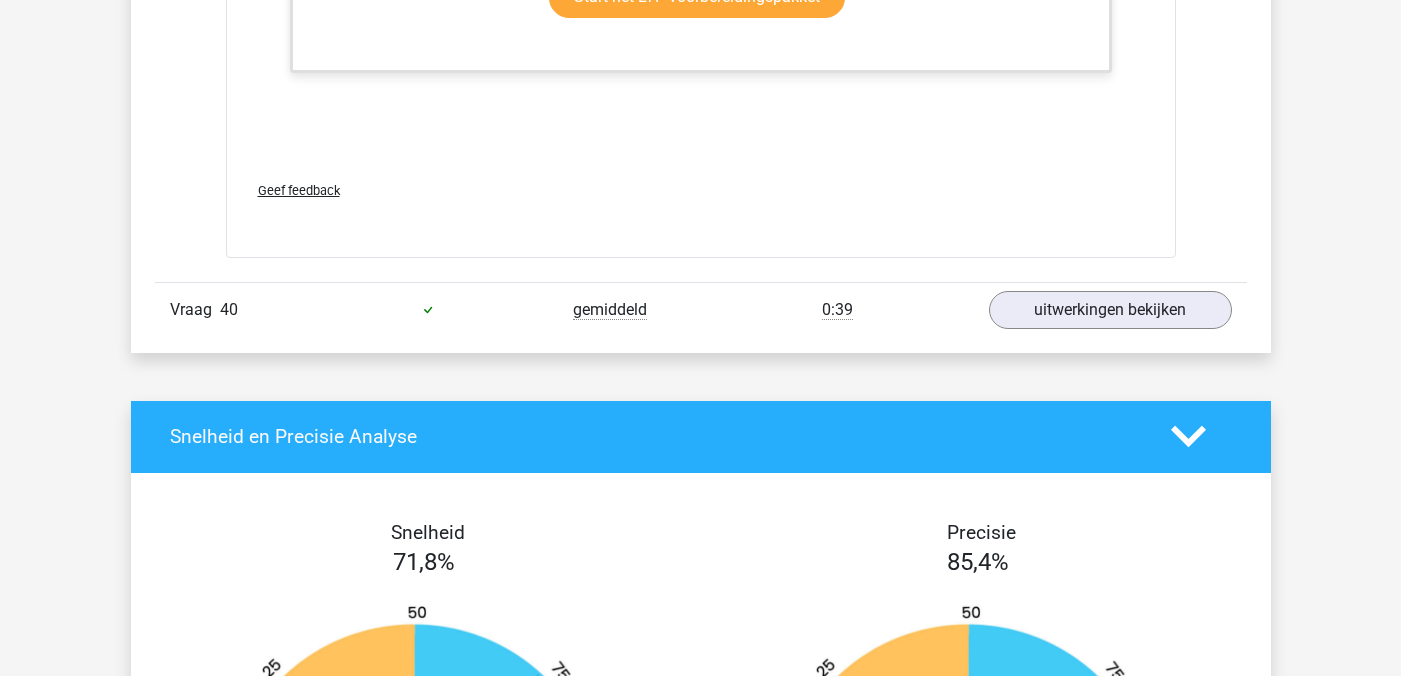 scroll, scrollTop: 54771, scrollLeft: 0, axis: vertical 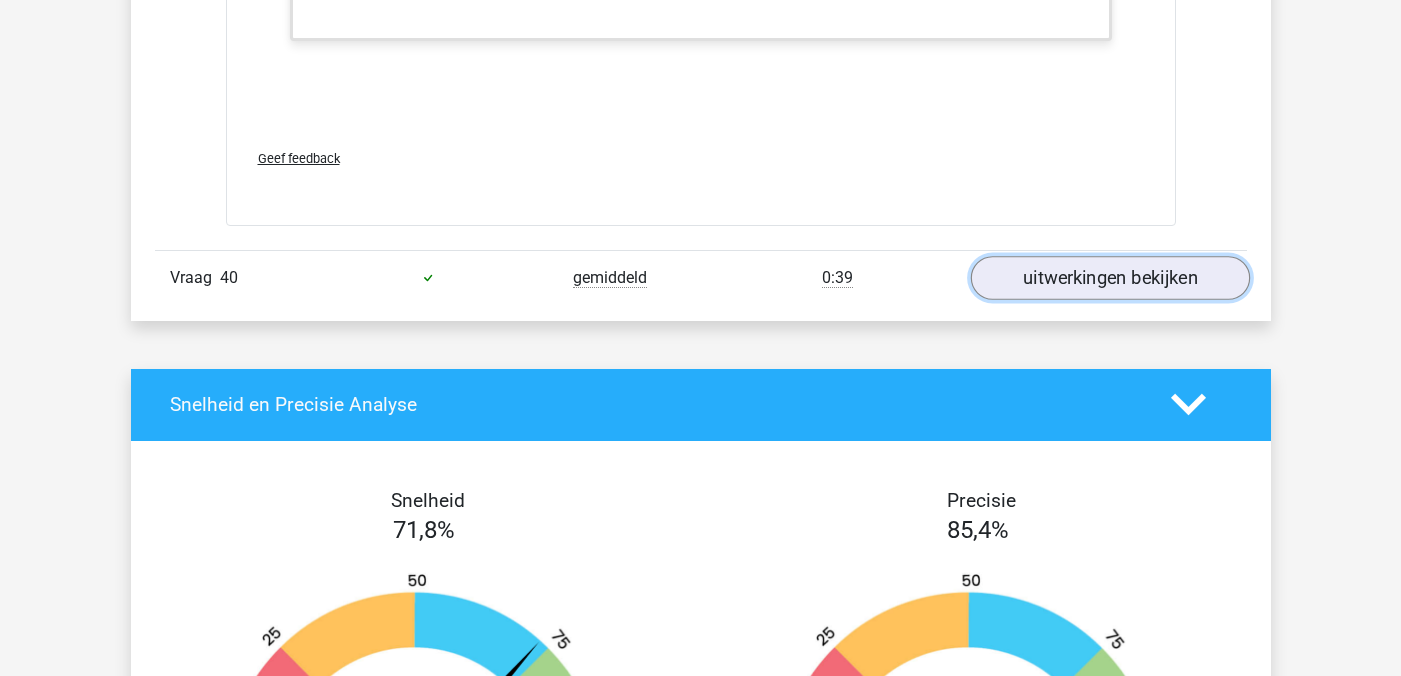 click on "uitwerkingen bekijken" at bounding box center [1109, 278] 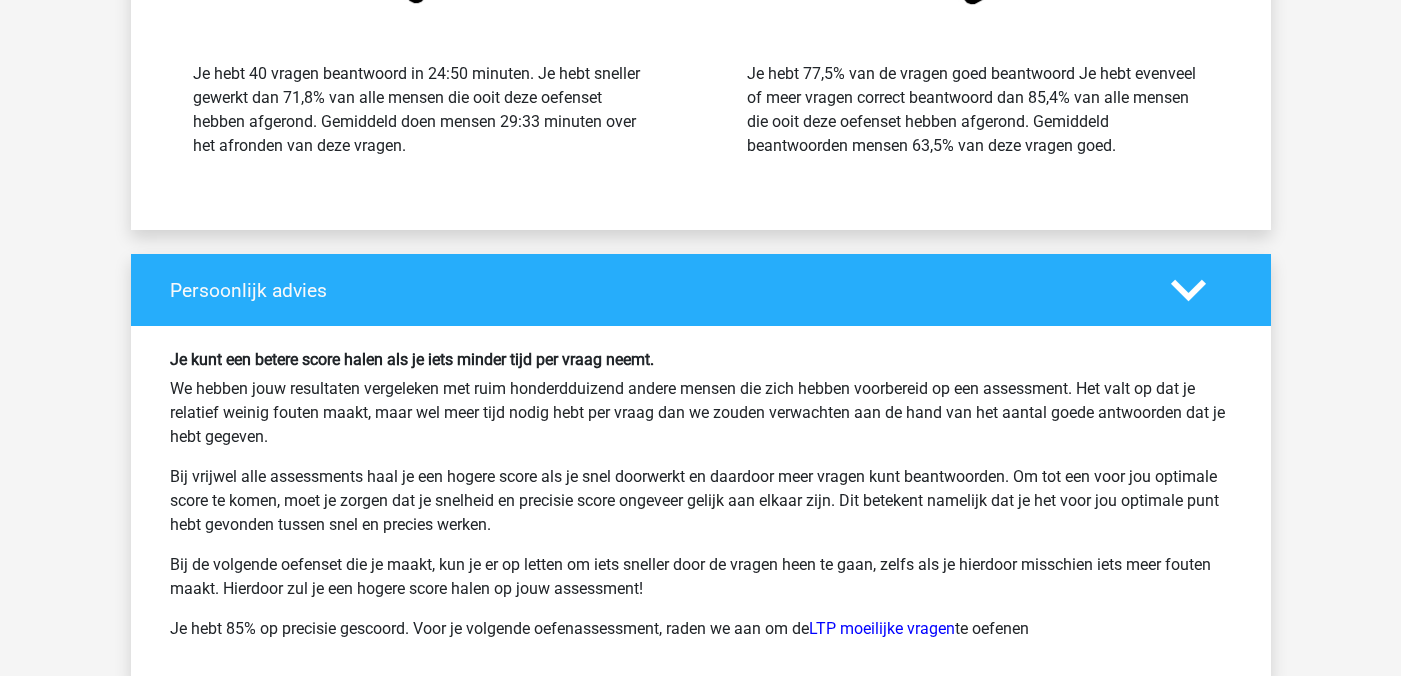 scroll, scrollTop: 56723, scrollLeft: 0, axis: vertical 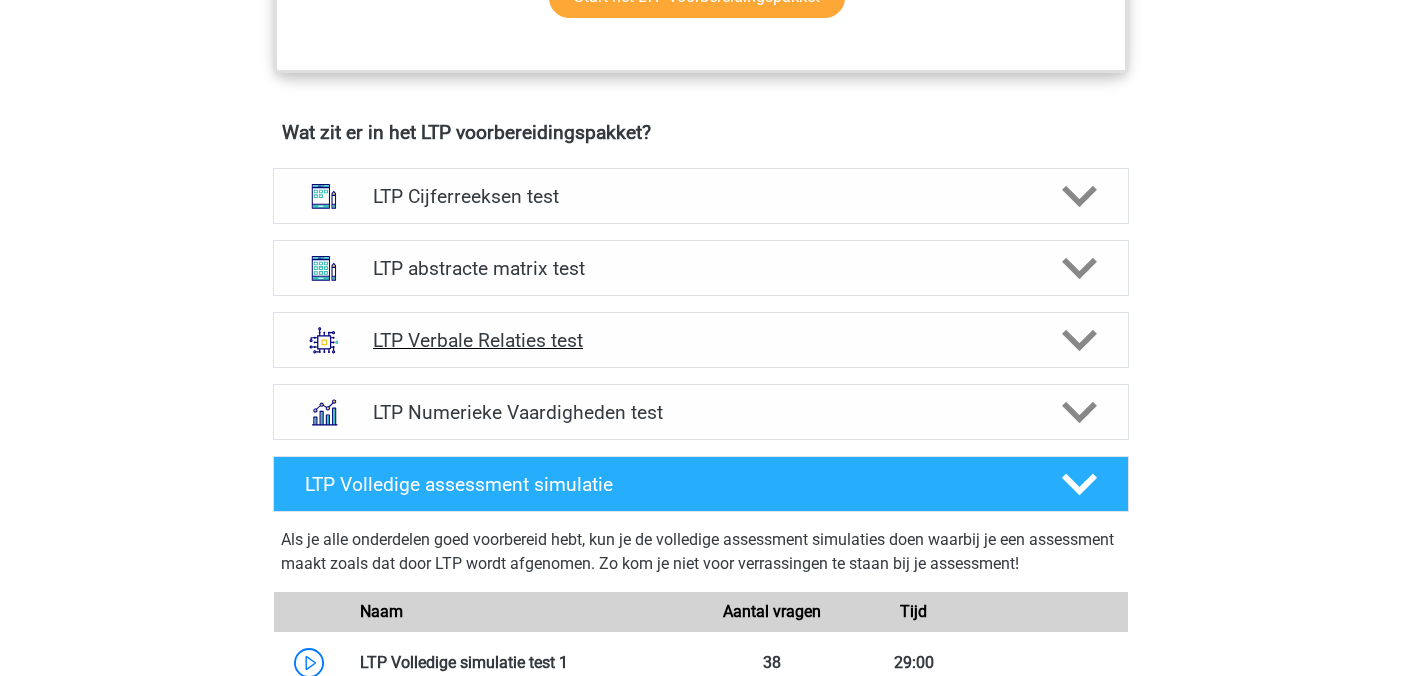 click on "LTP Verbale Relaties test" at bounding box center (700, 340) 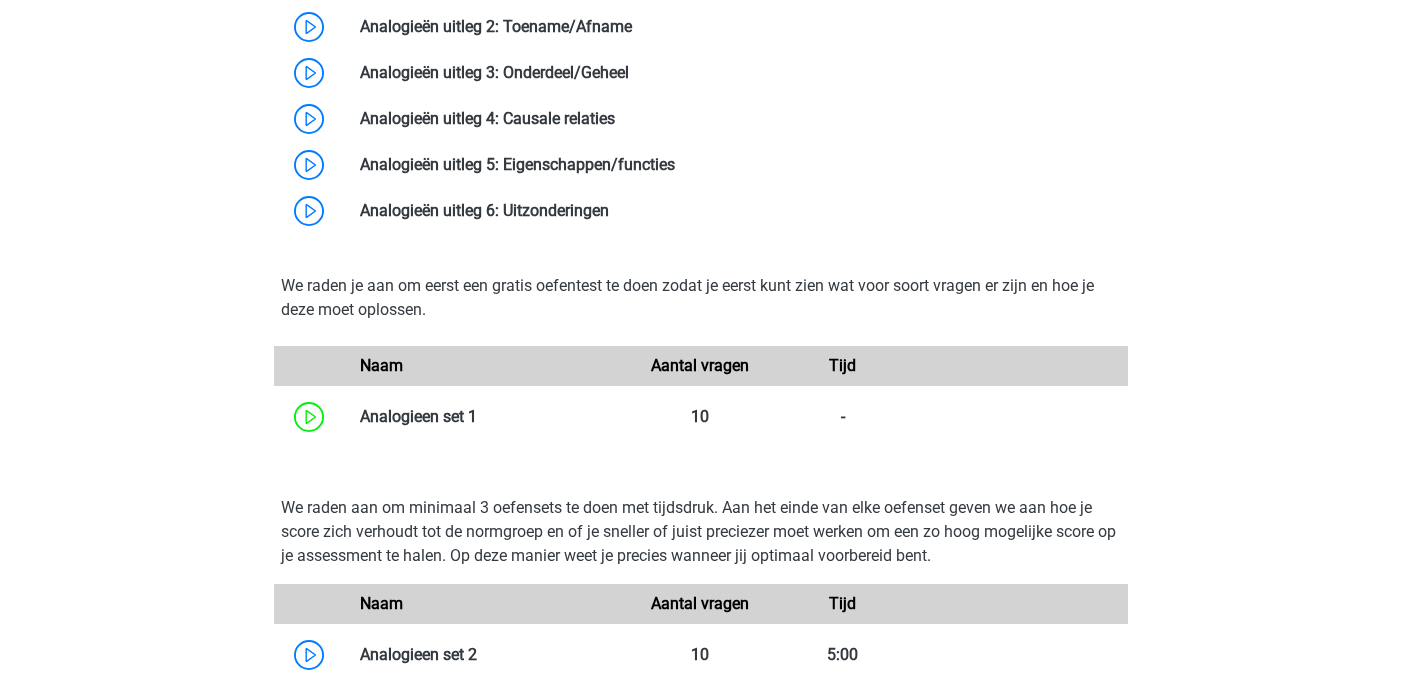 scroll, scrollTop: 1749, scrollLeft: 0, axis: vertical 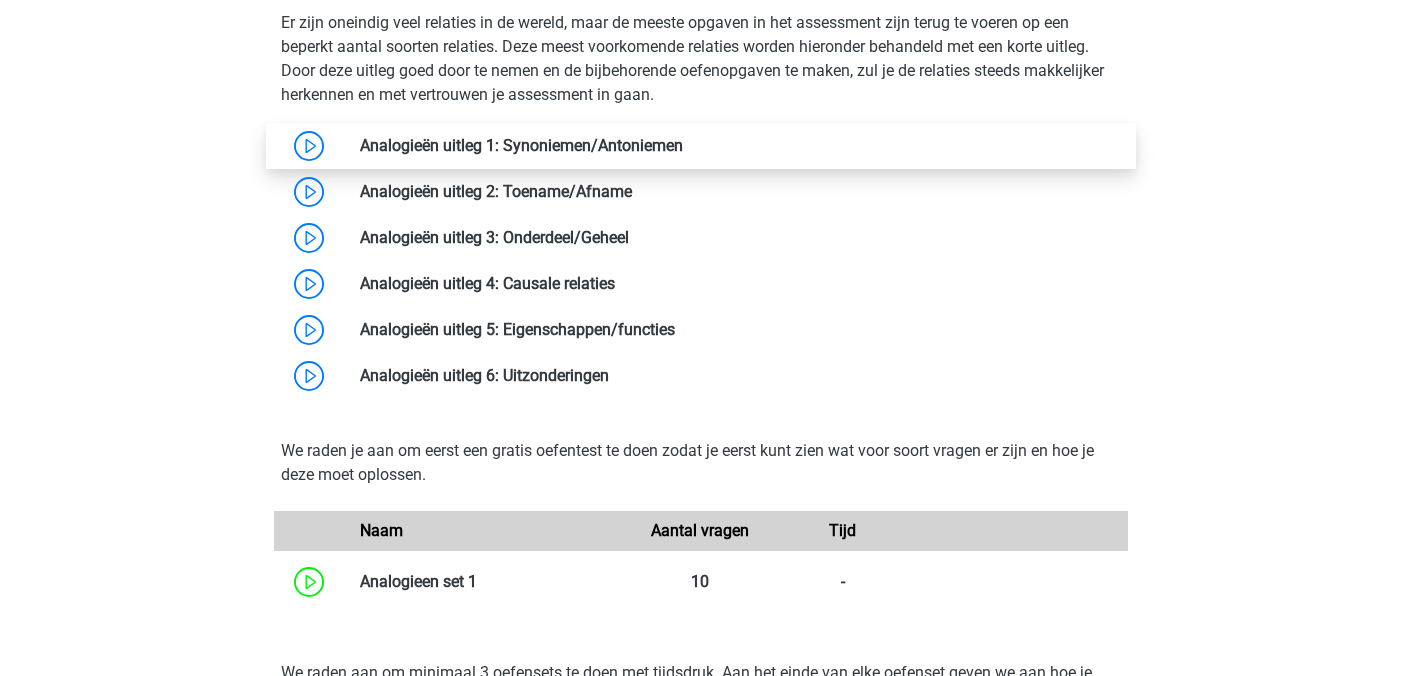 click at bounding box center (683, 145) 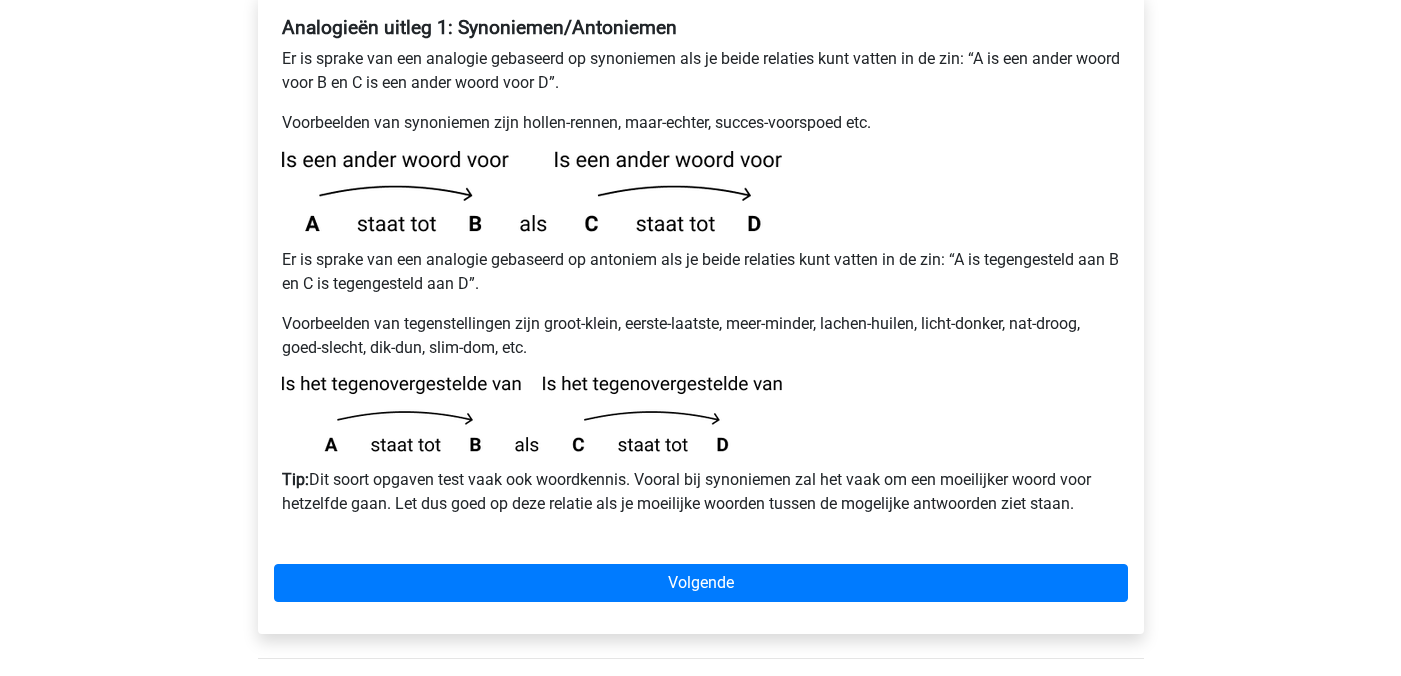 scroll, scrollTop: 360, scrollLeft: 0, axis: vertical 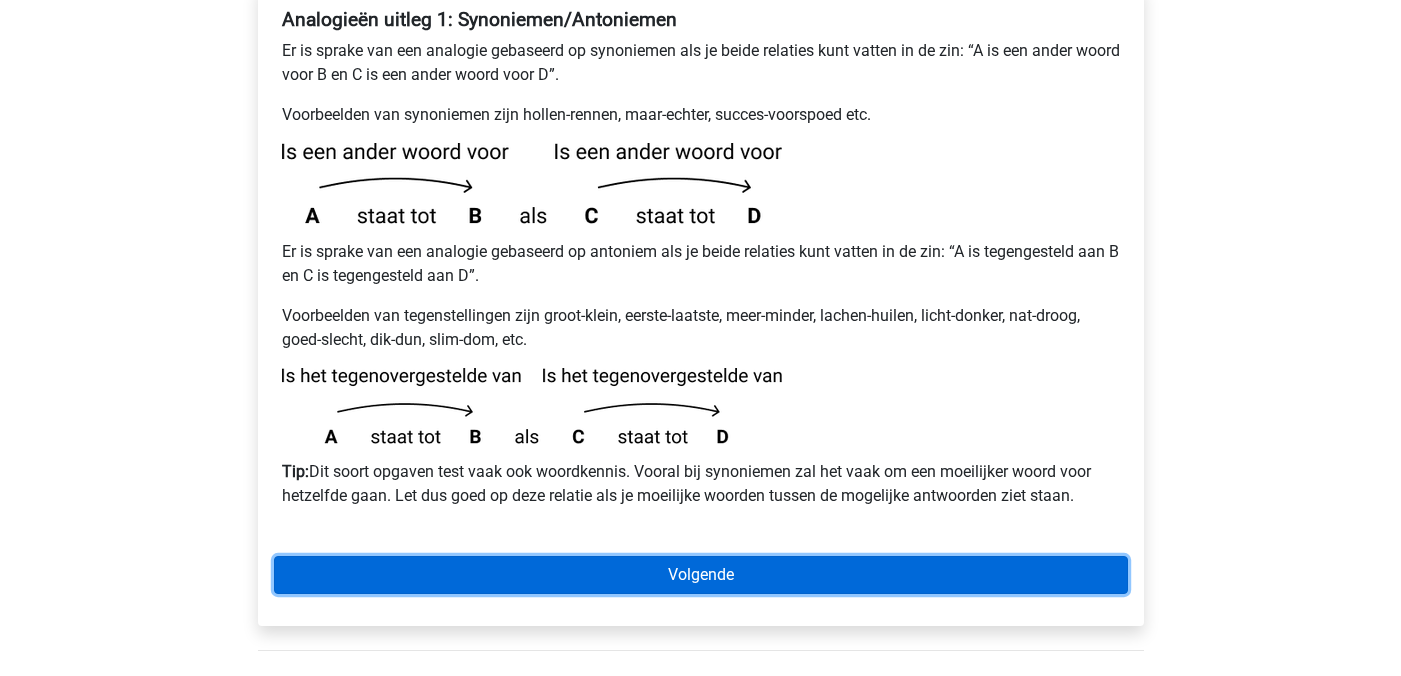 click on "Volgende" at bounding box center [701, 575] 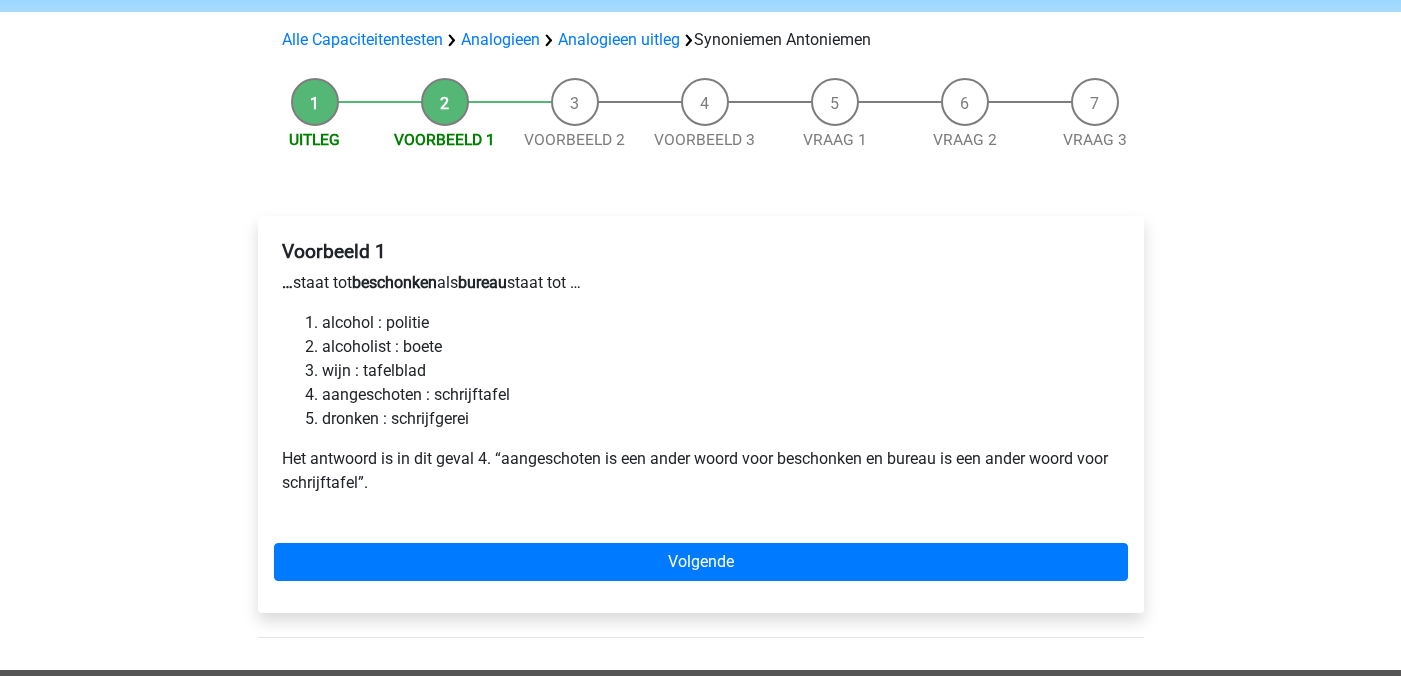 scroll, scrollTop: 130, scrollLeft: 0, axis: vertical 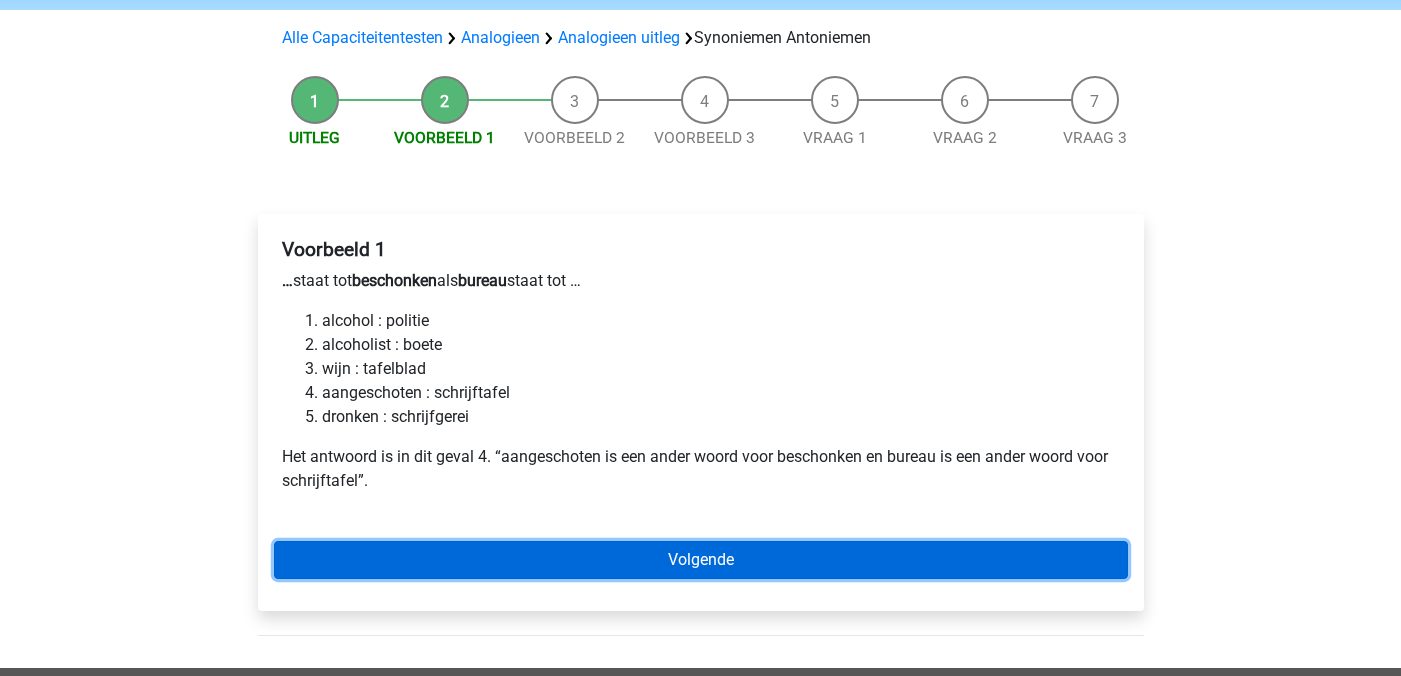 click on "Volgende" at bounding box center [701, 560] 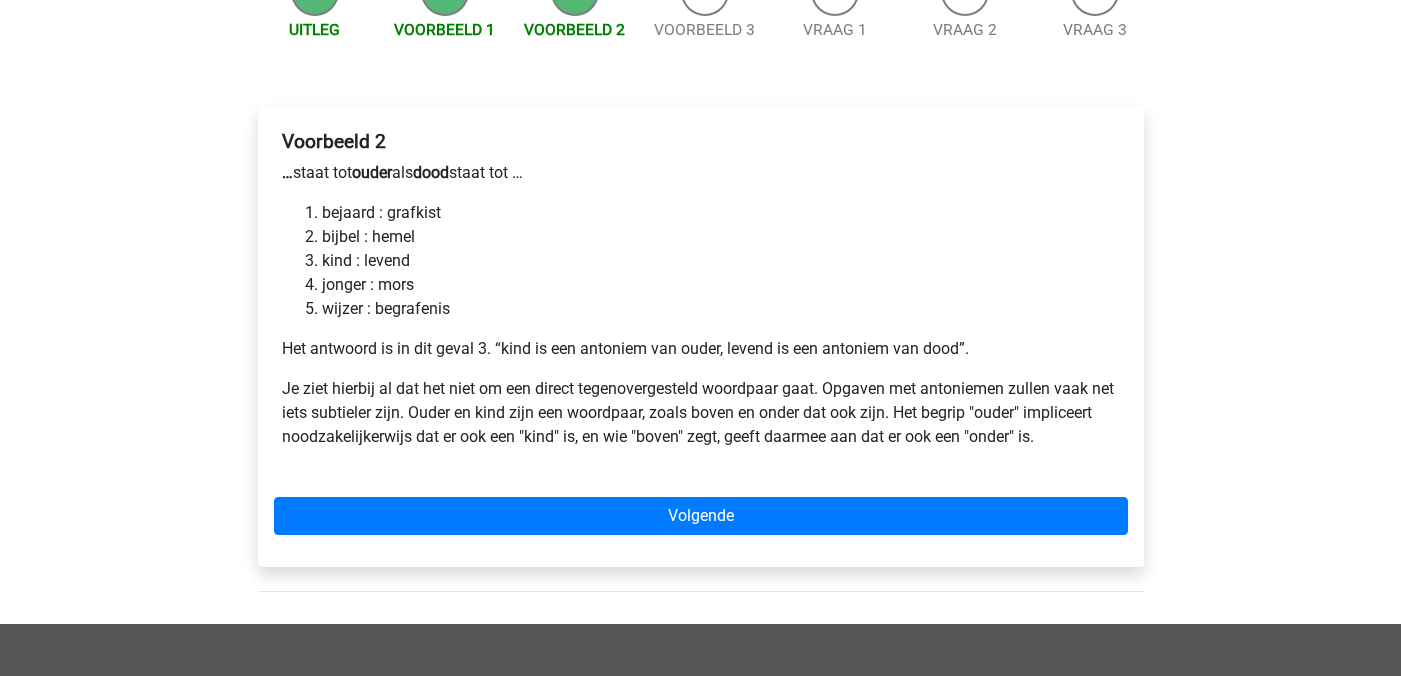 scroll, scrollTop: 239, scrollLeft: 0, axis: vertical 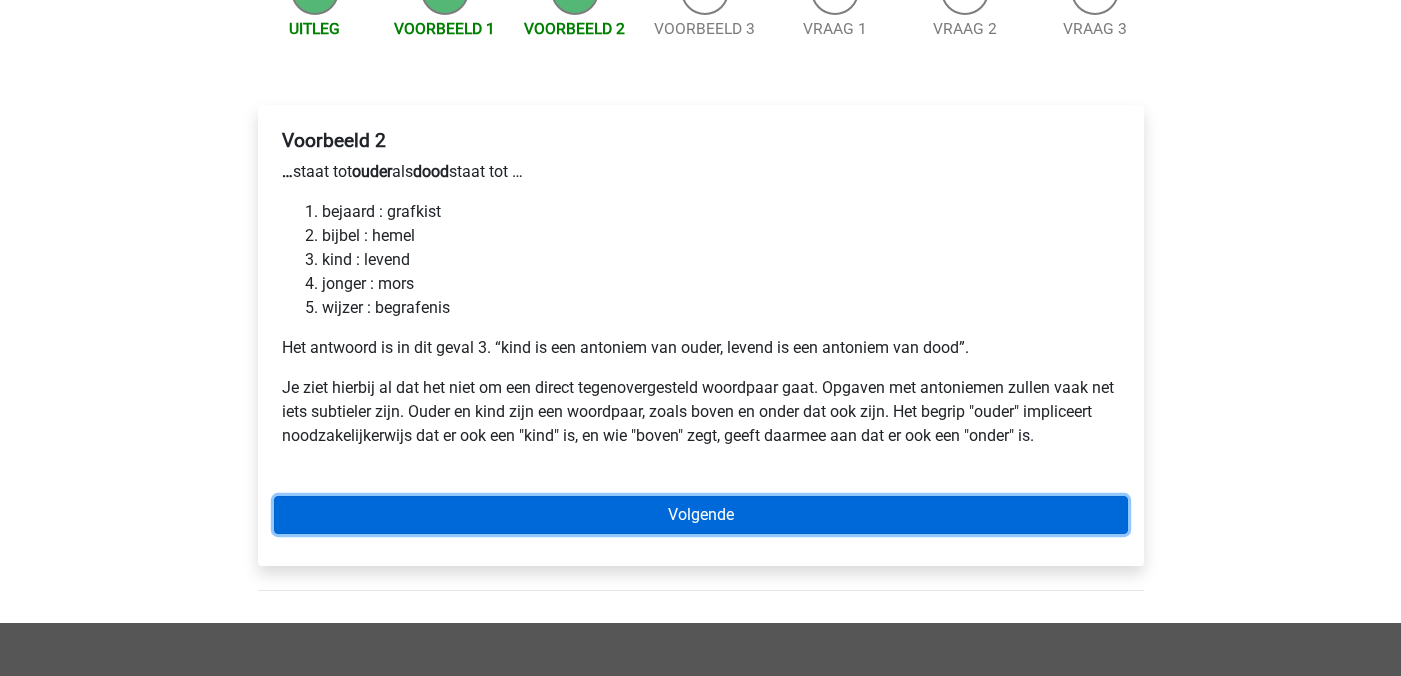 click on "Volgende" at bounding box center [701, 515] 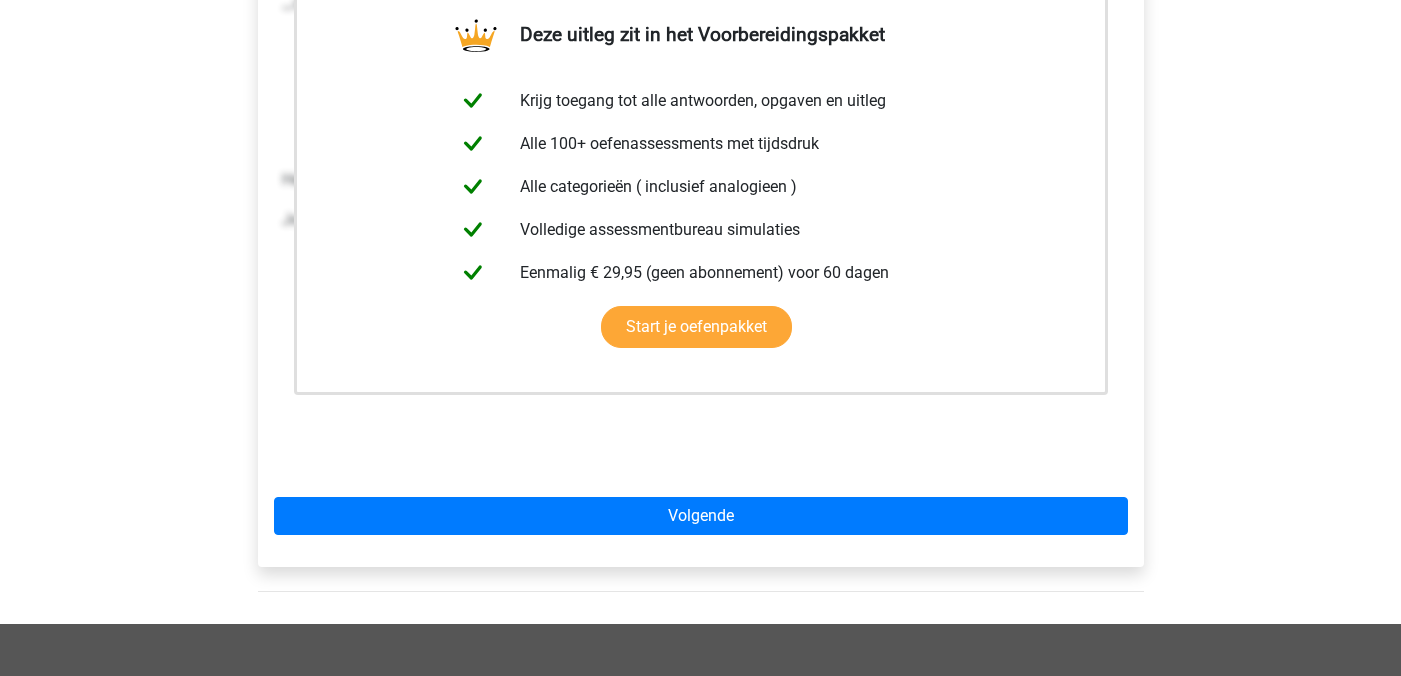 scroll, scrollTop: 573, scrollLeft: 0, axis: vertical 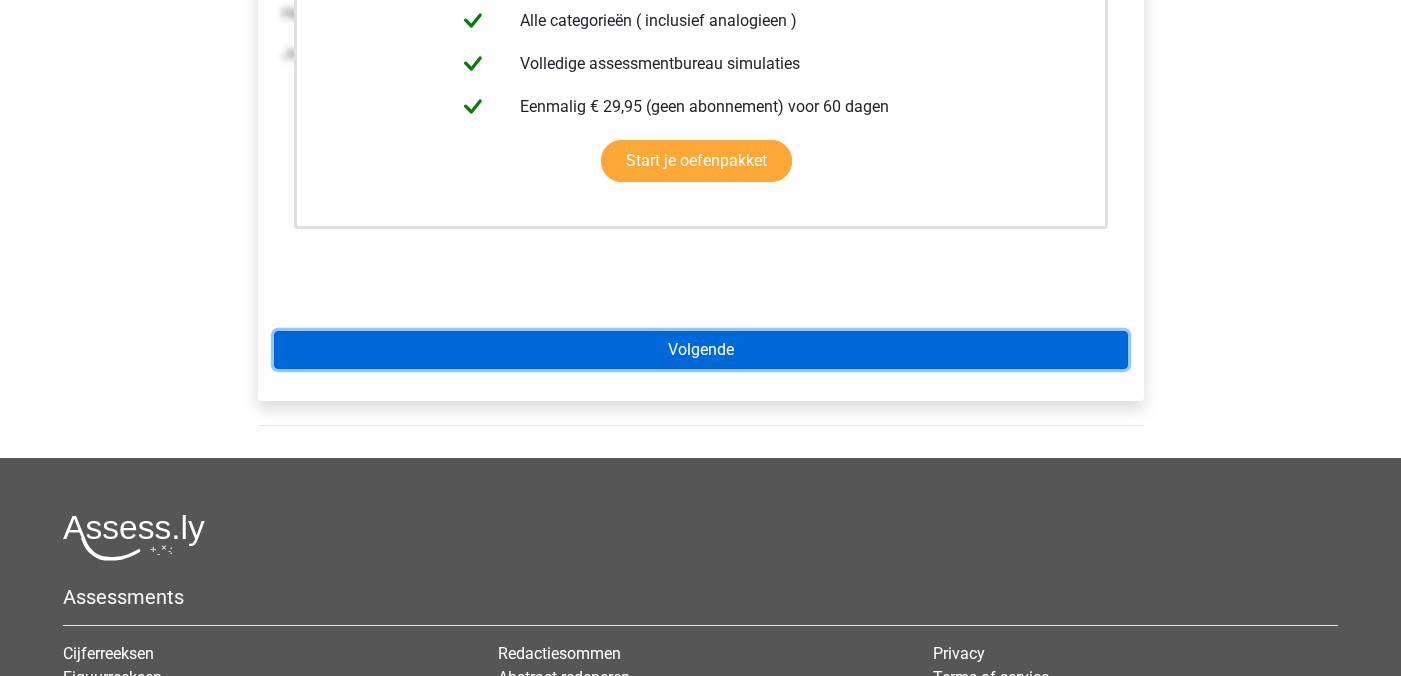 click on "Volgende" at bounding box center [701, 350] 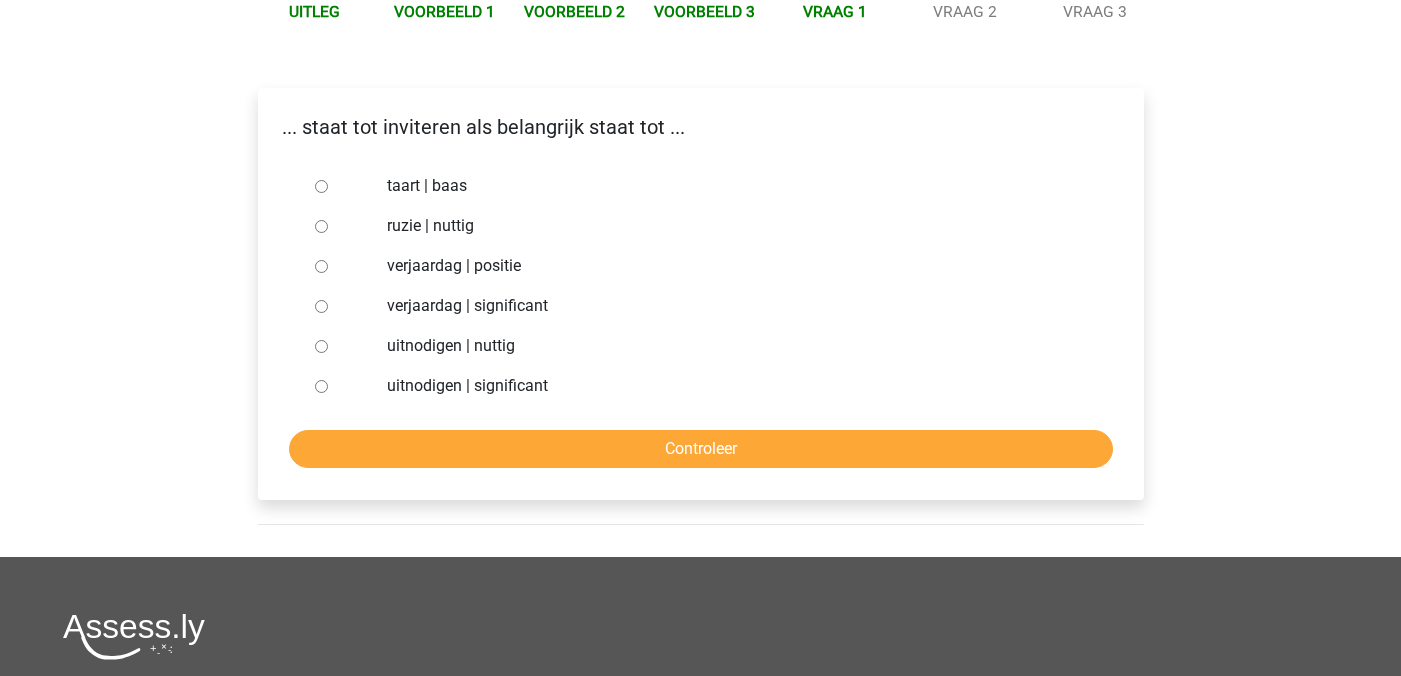 scroll, scrollTop: 259, scrollLeft: 0, axis: vertical 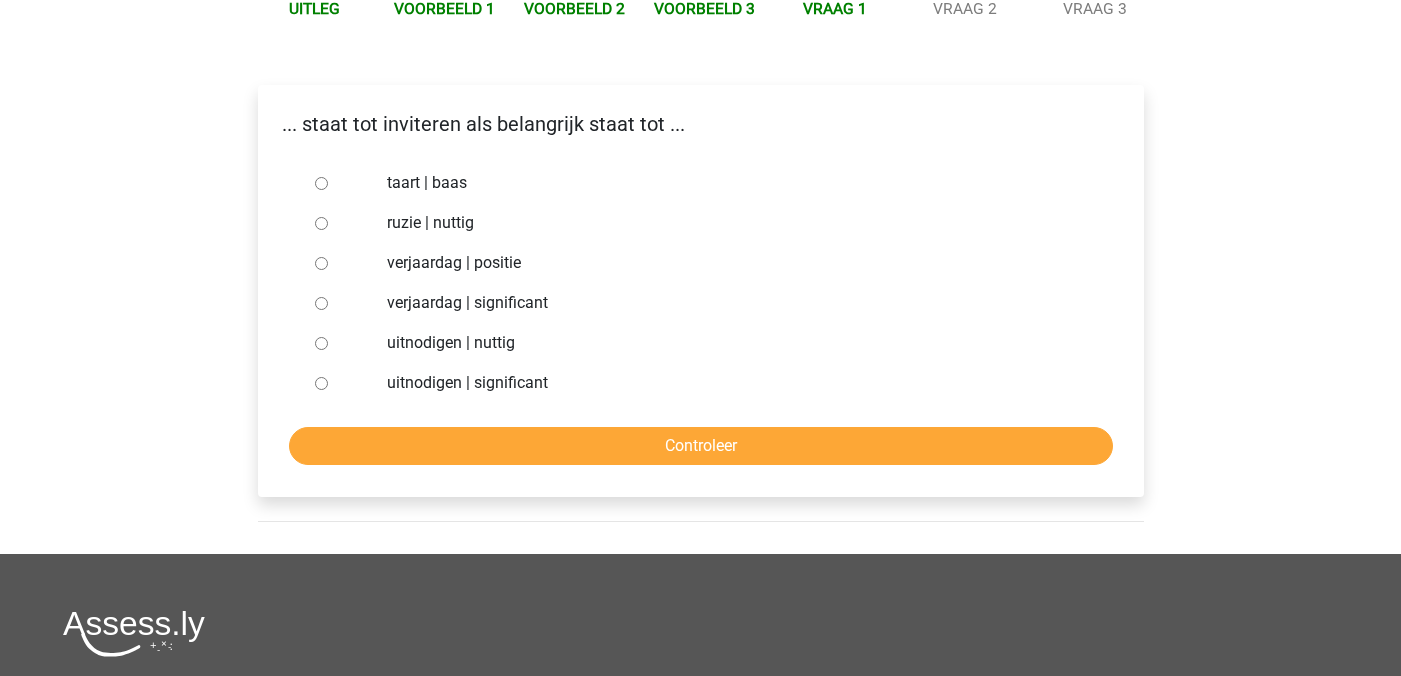 click on "uitnodigen | significant" at bounding box center (321, 383) 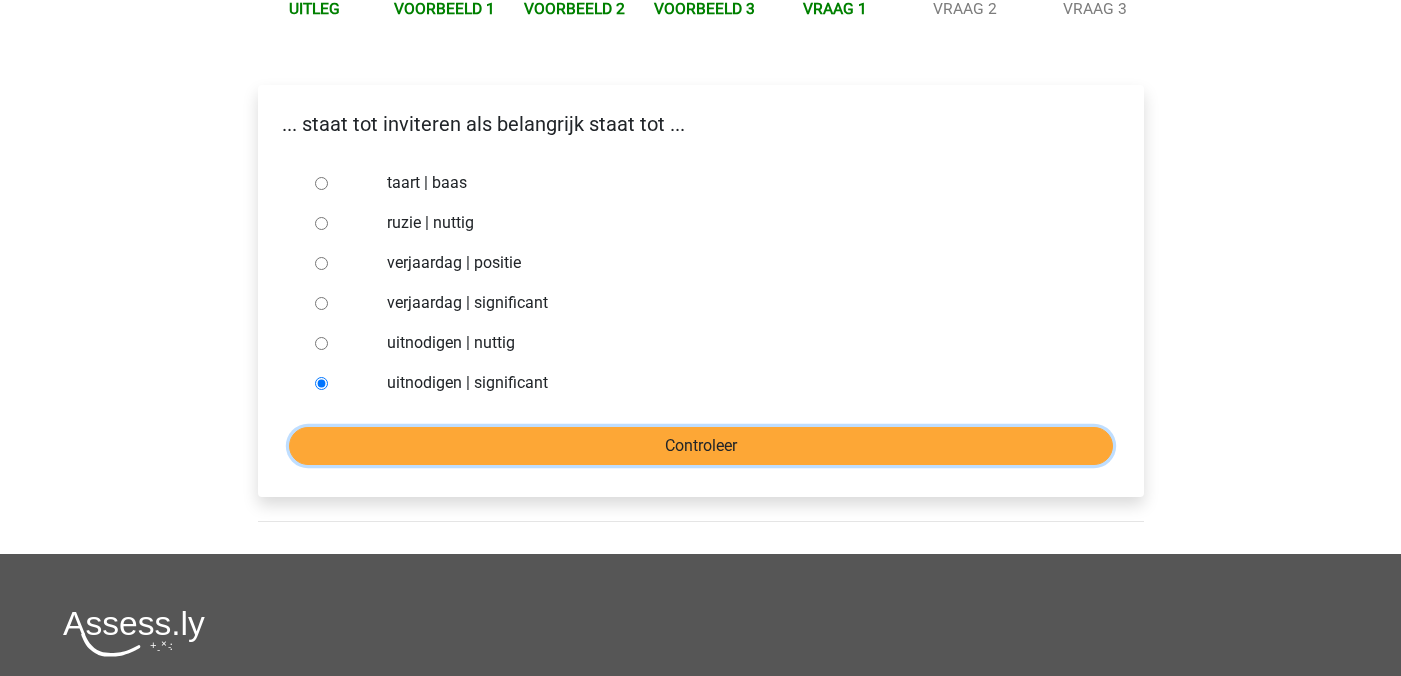 click on "Controleer" at bounding box center [701, 446] 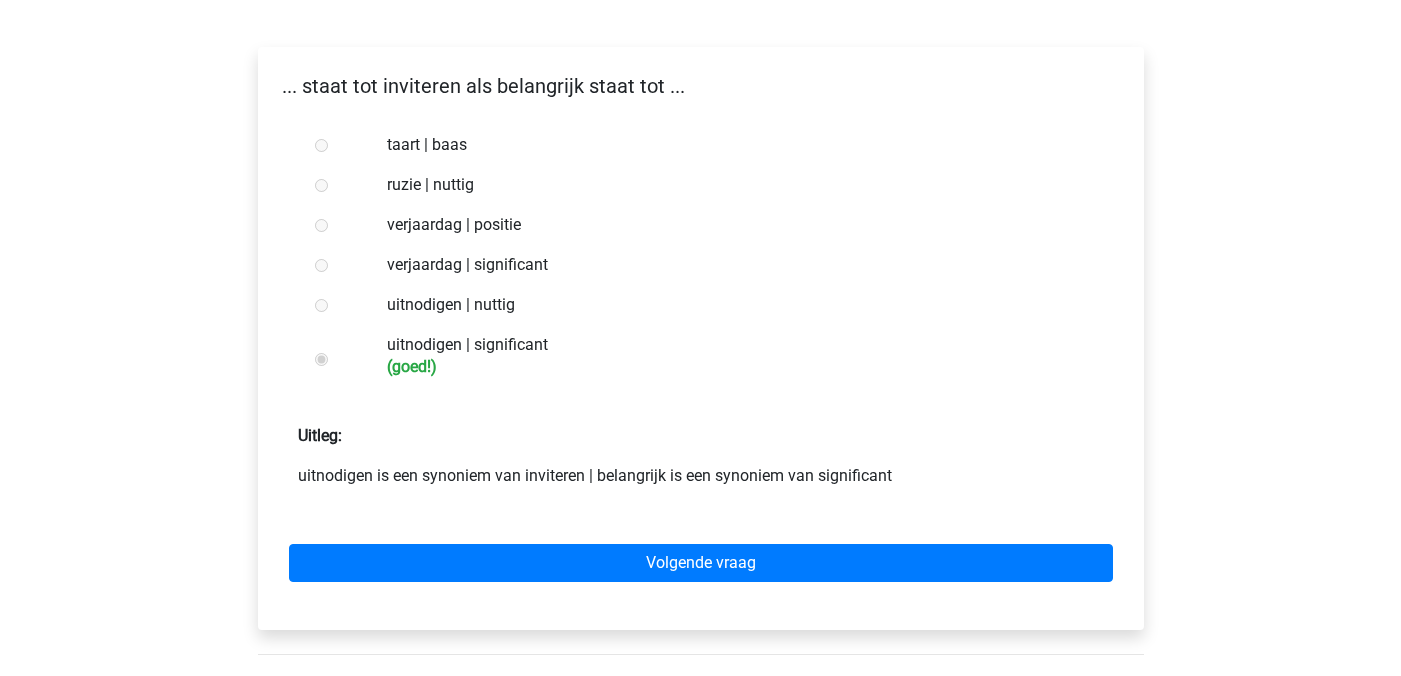 scroll, scrollTop: 300, scrollLeft: 0, axis: vertical 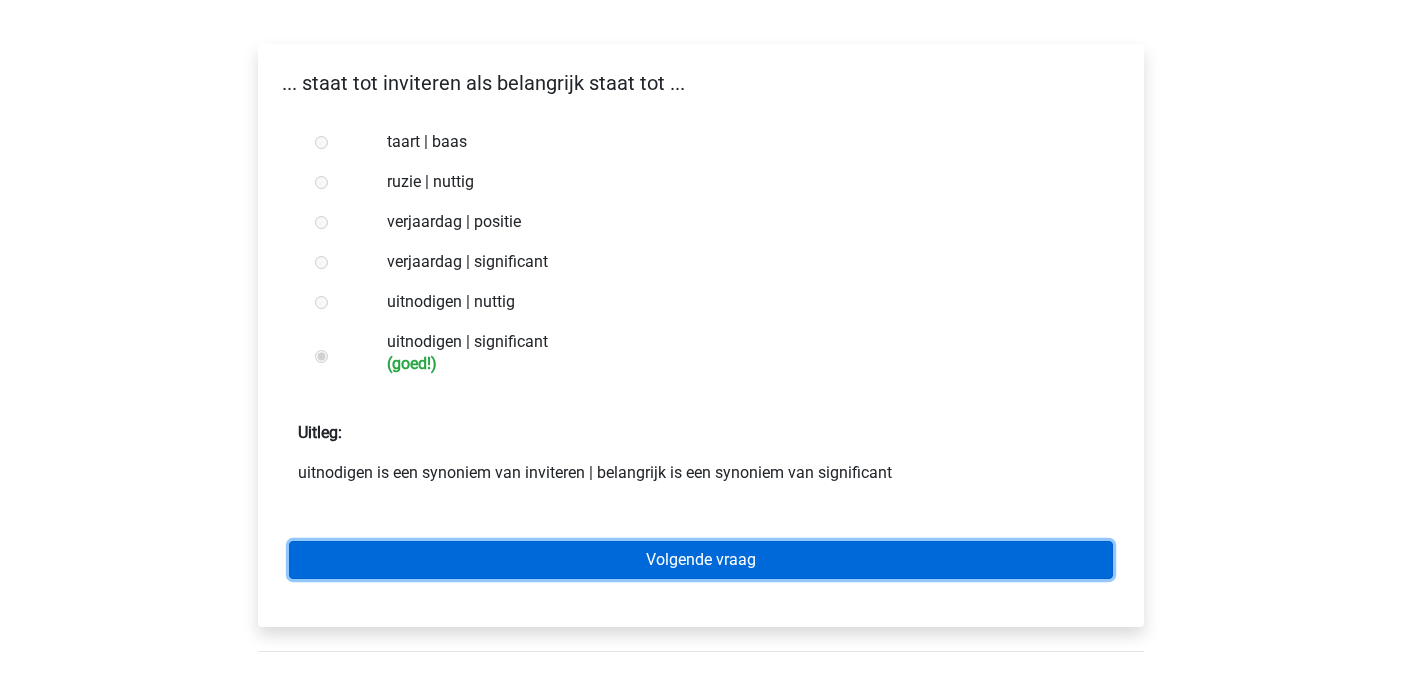 click on "Volgende vraag" at bounding box center [701, 560] 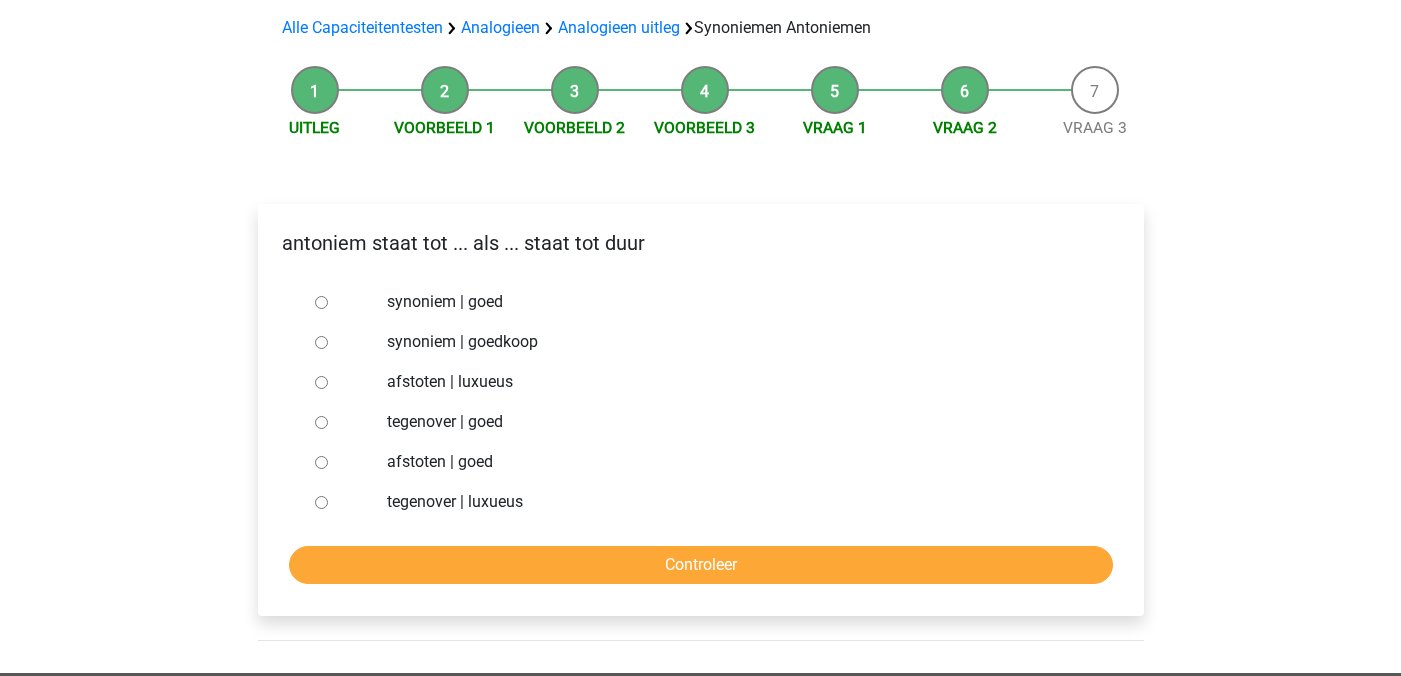 scroll, scrollTop: 219, scrollLeft: 0, axis: vertical 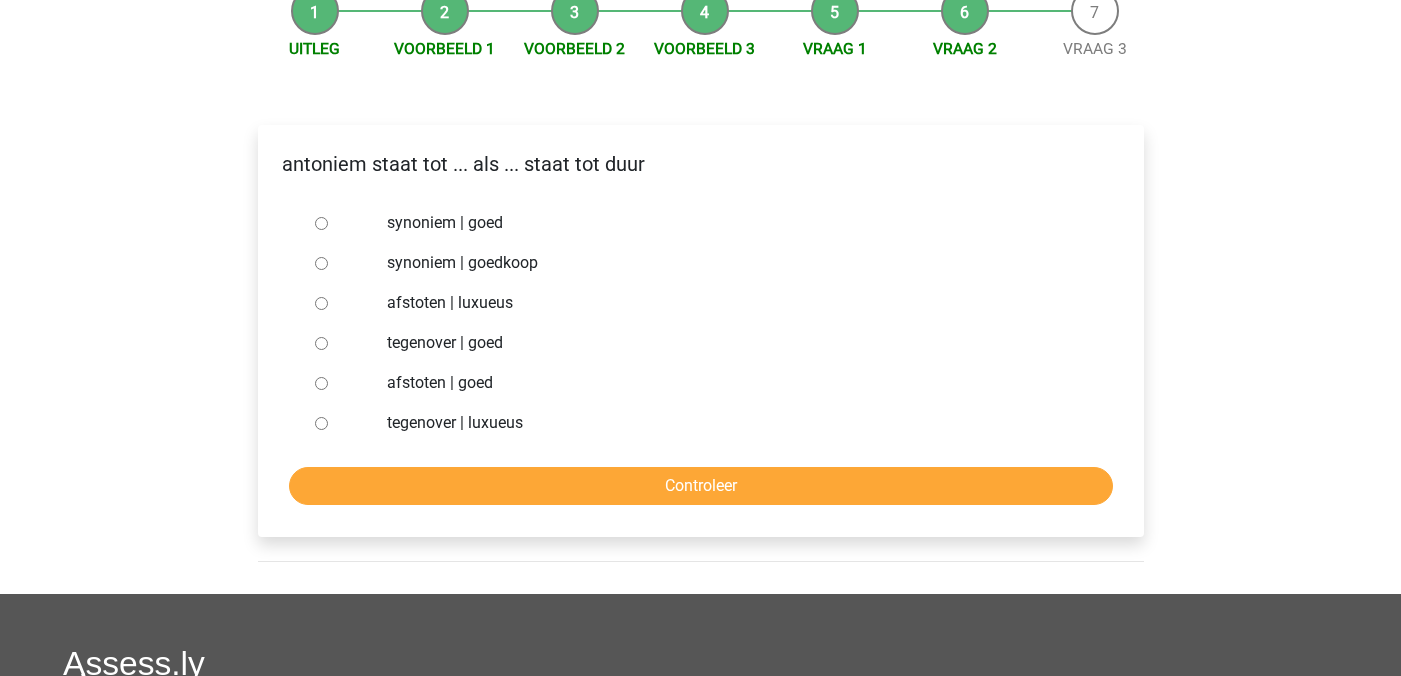 click on "synoniem | goedkoop" at bounding box center [321, 263] 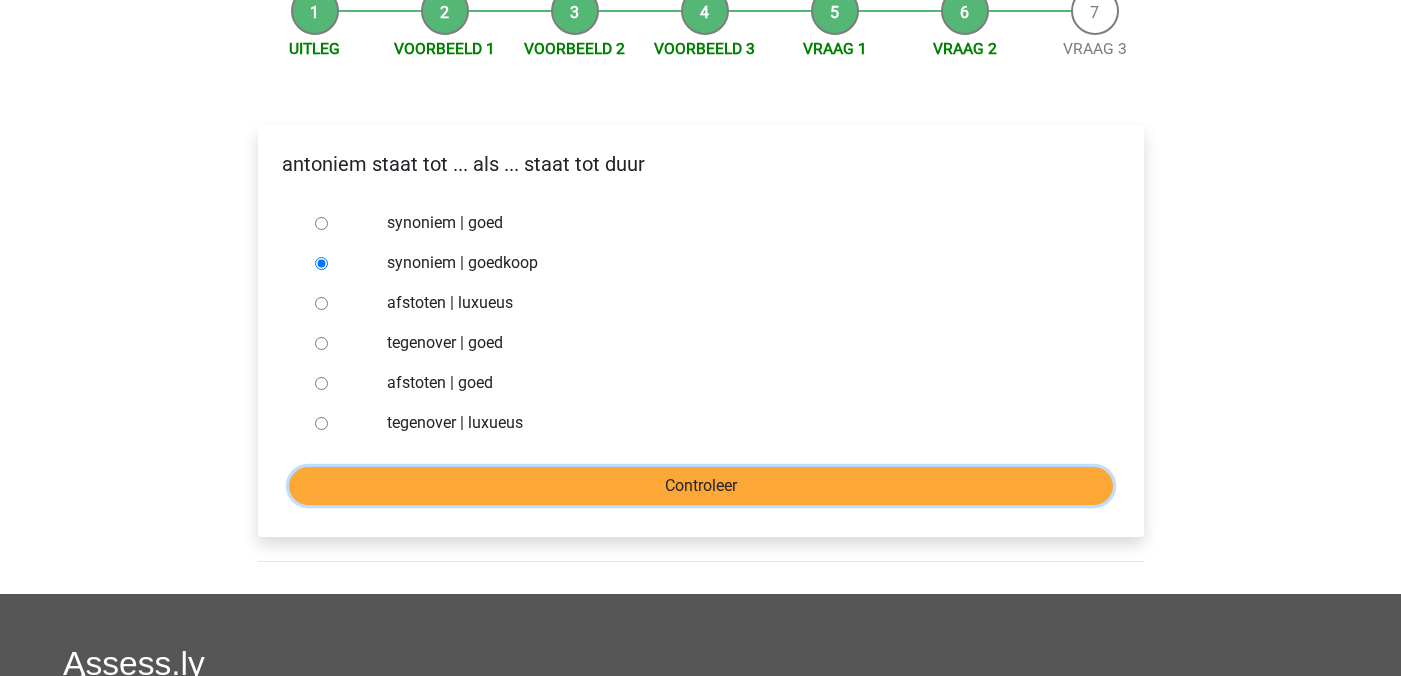 click on "Controleer" at bounding box center (701, 486) 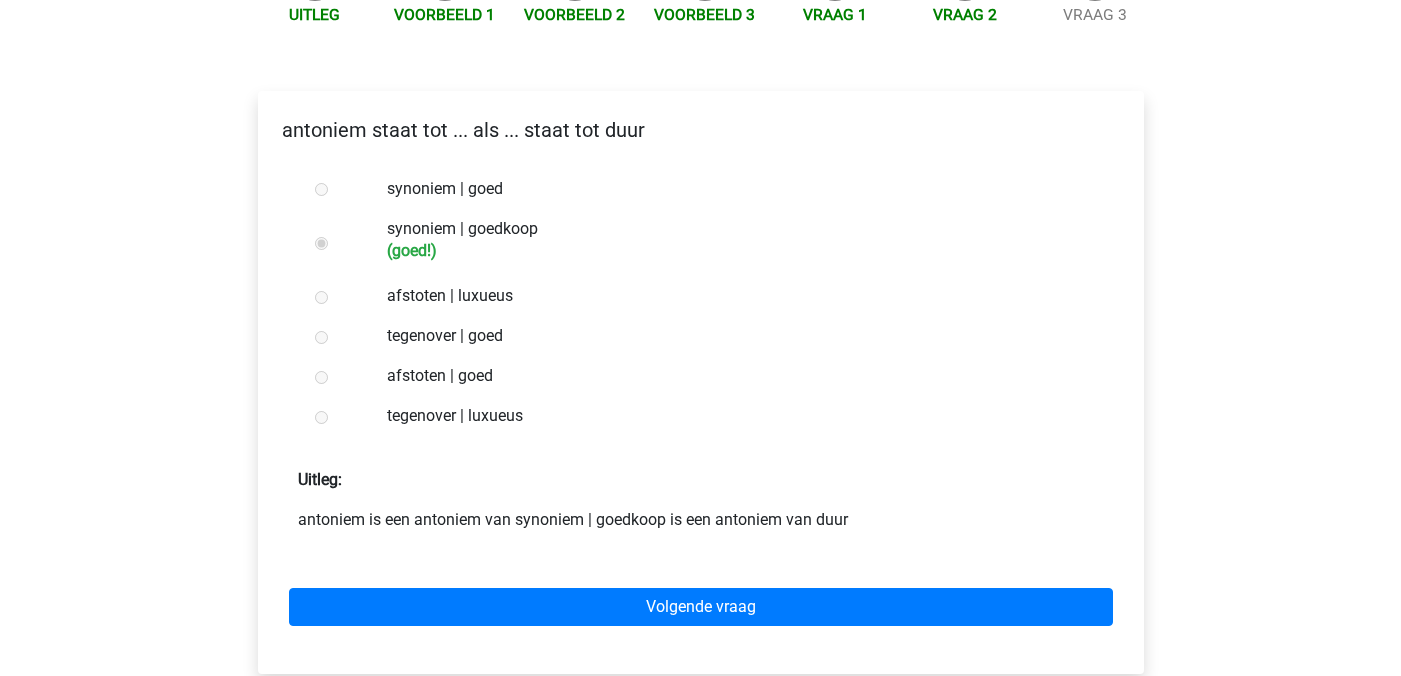 scroll, scrollTop: 293, scrollLeft: 0, axis: vertical 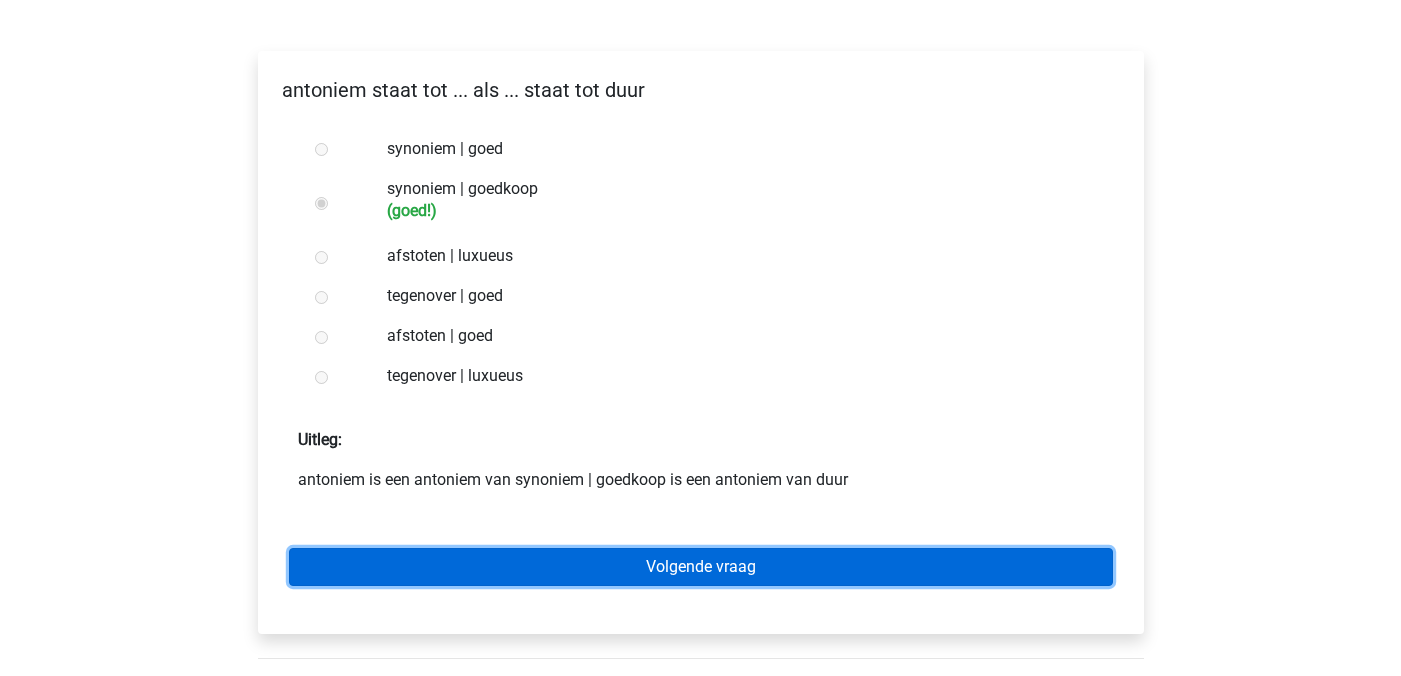 click on "Volgende vraag" at bounding box center (701, 567) 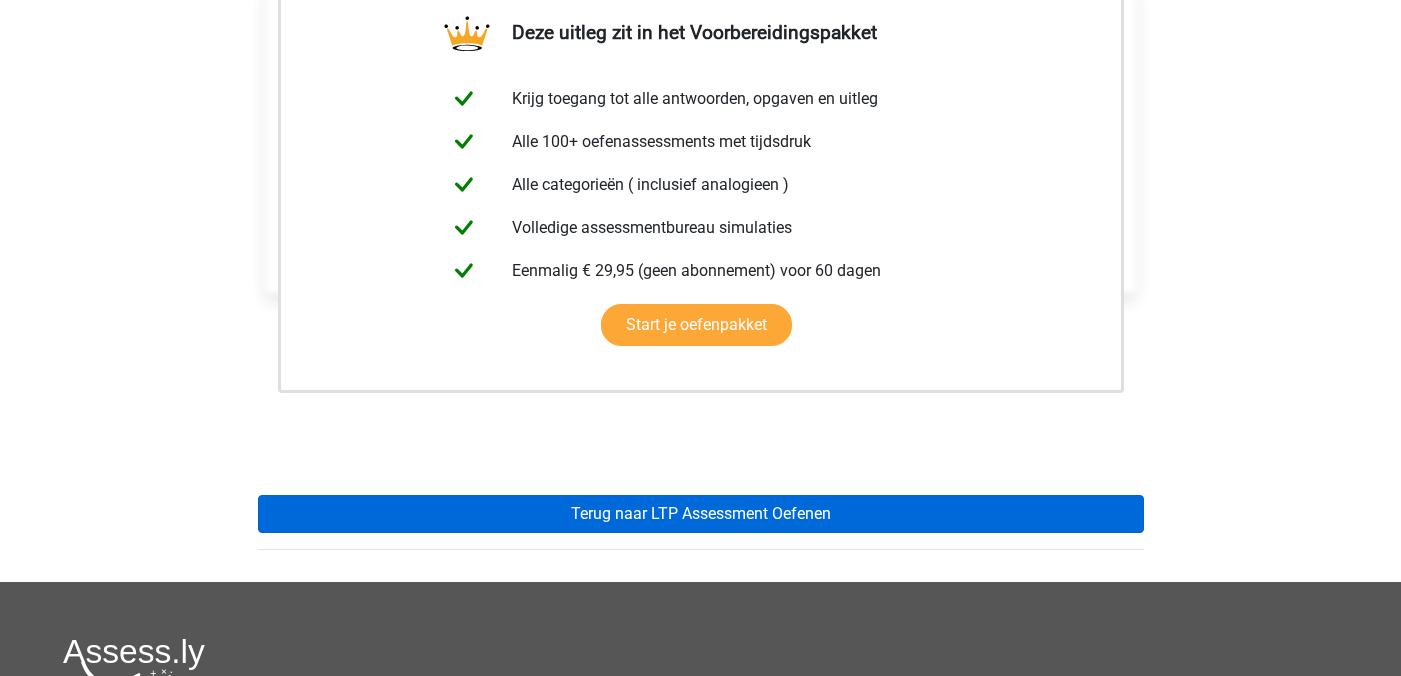 scroll, scrollTop: 461, scrollLeft: 0, axis: vertical 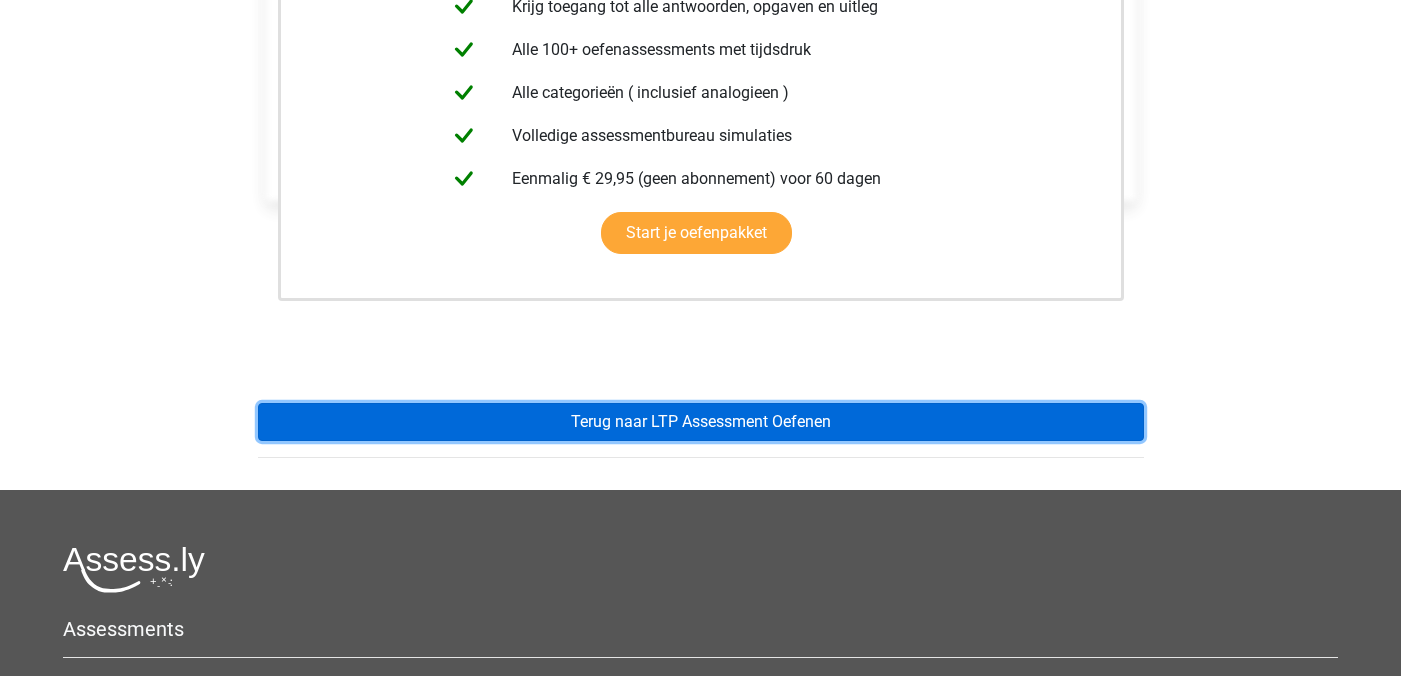click on "Terug naar LTP Assessment Oefenen" at bounding box center [701, 422] 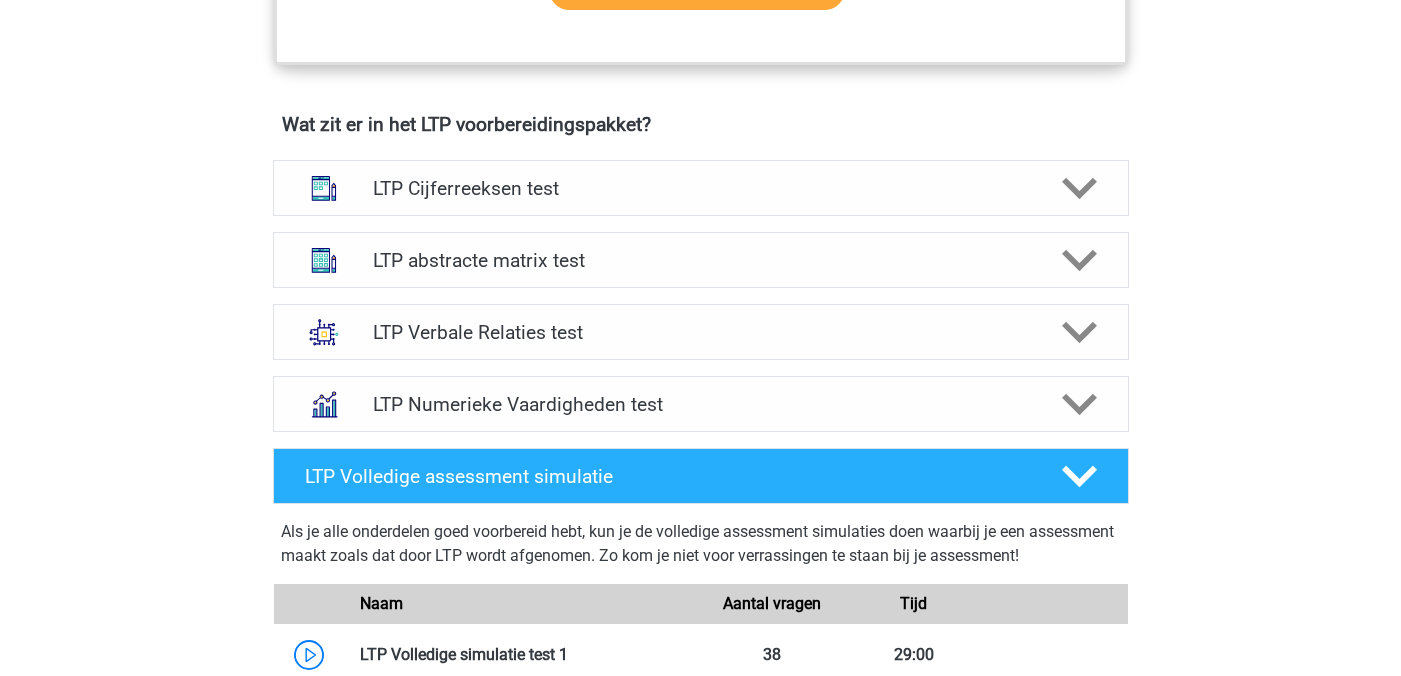 scroll, scrollTop: 1197, scrollLeft: 0, axis: vertical 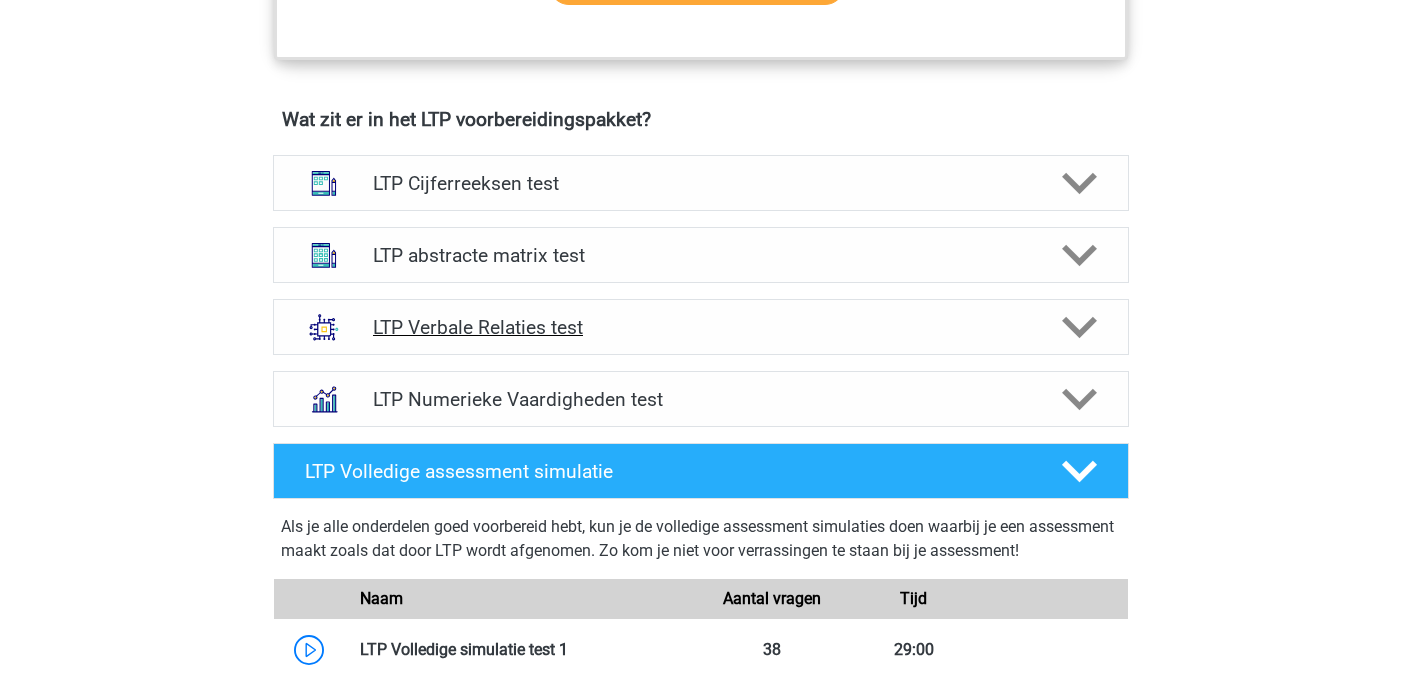 click on "LTP Verbale Relaties test" at bounding box center [700, 327] 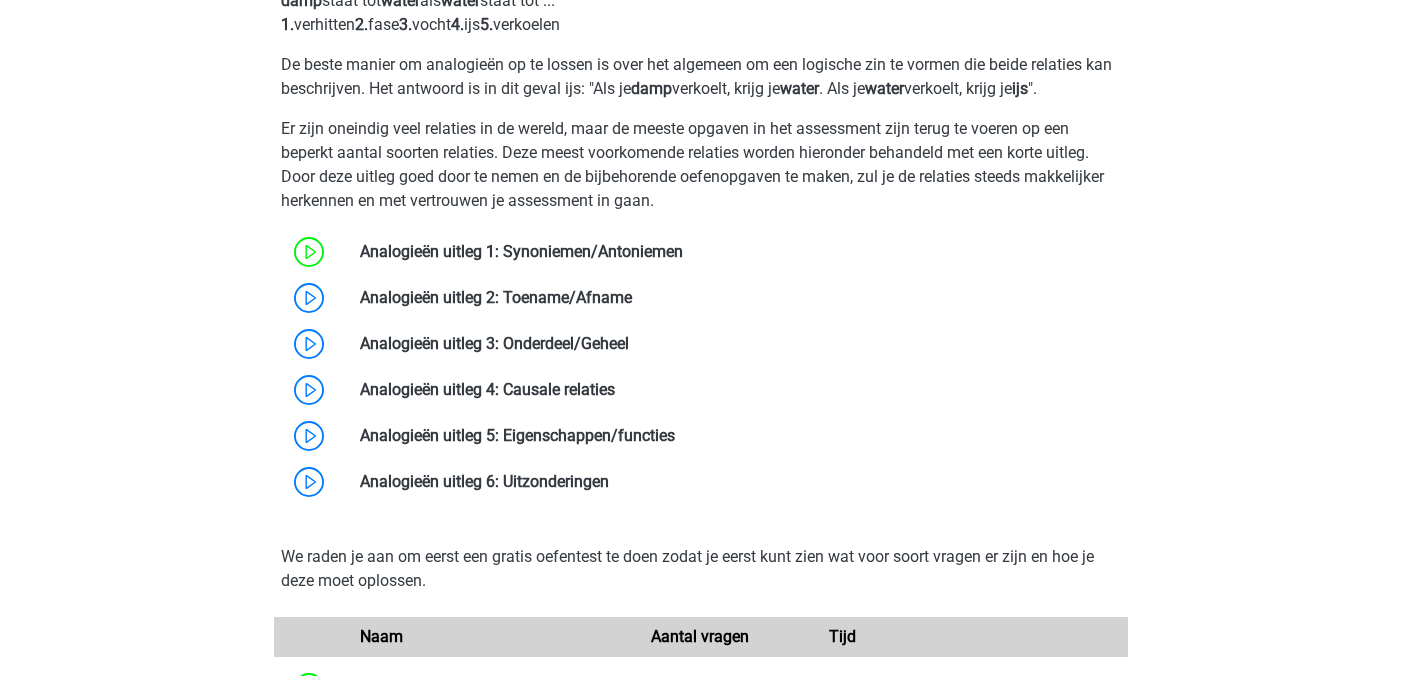 scroll, scrollTop: 1670, scrollLeft: 0, axis: vertical 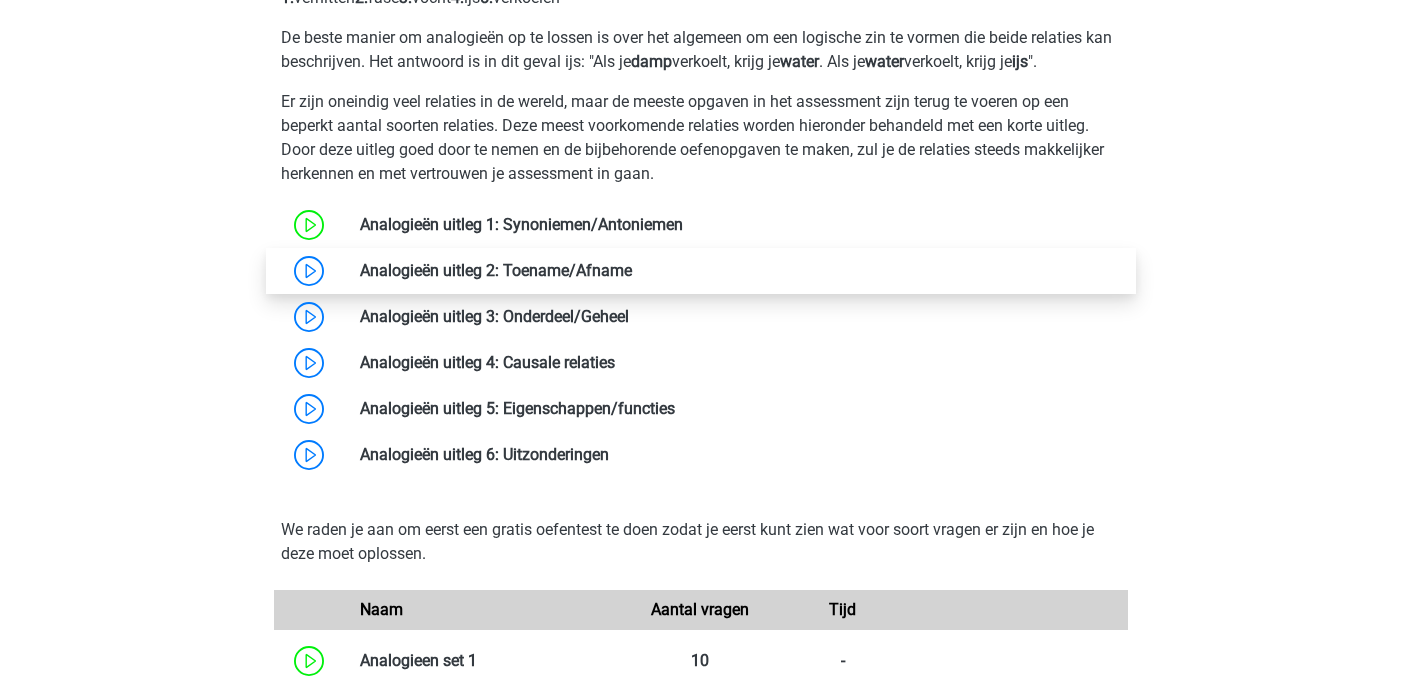 click at bounding box center (632, 270) 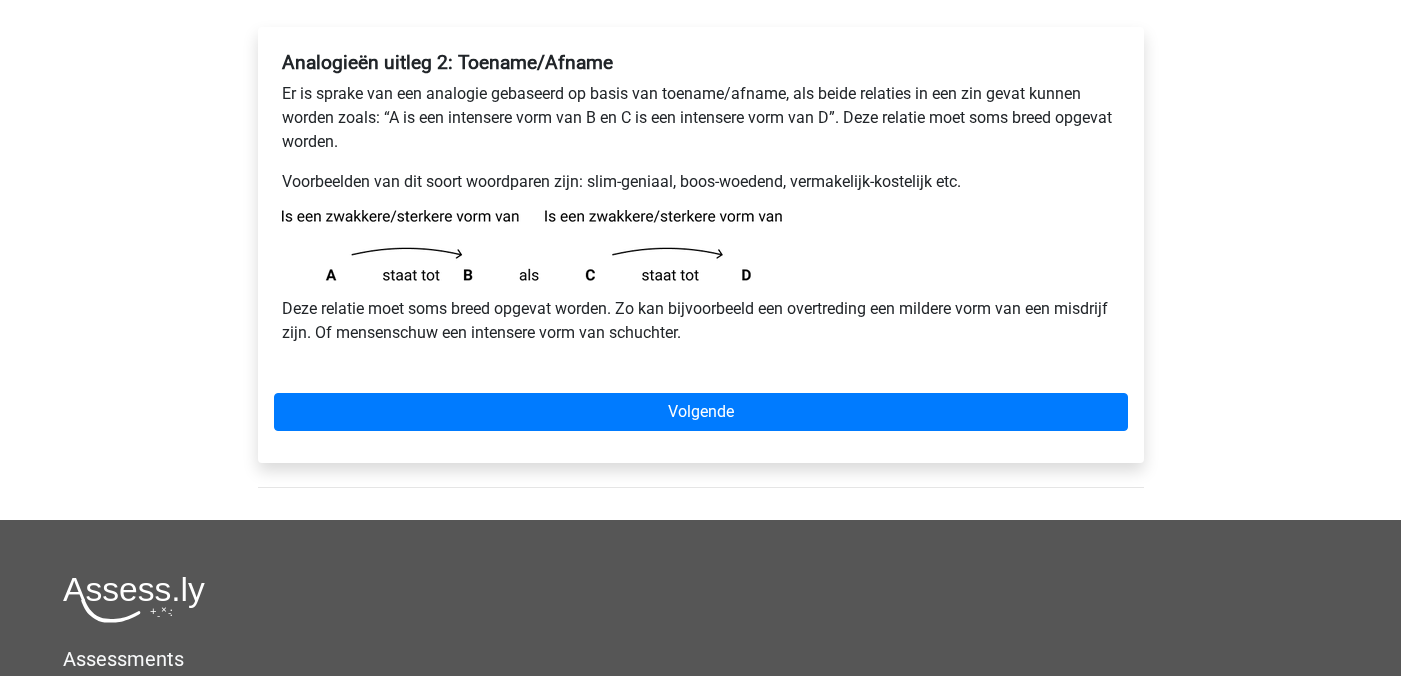 scroll, scrollTop: 337, scrollLeft: 0, axis: vertical 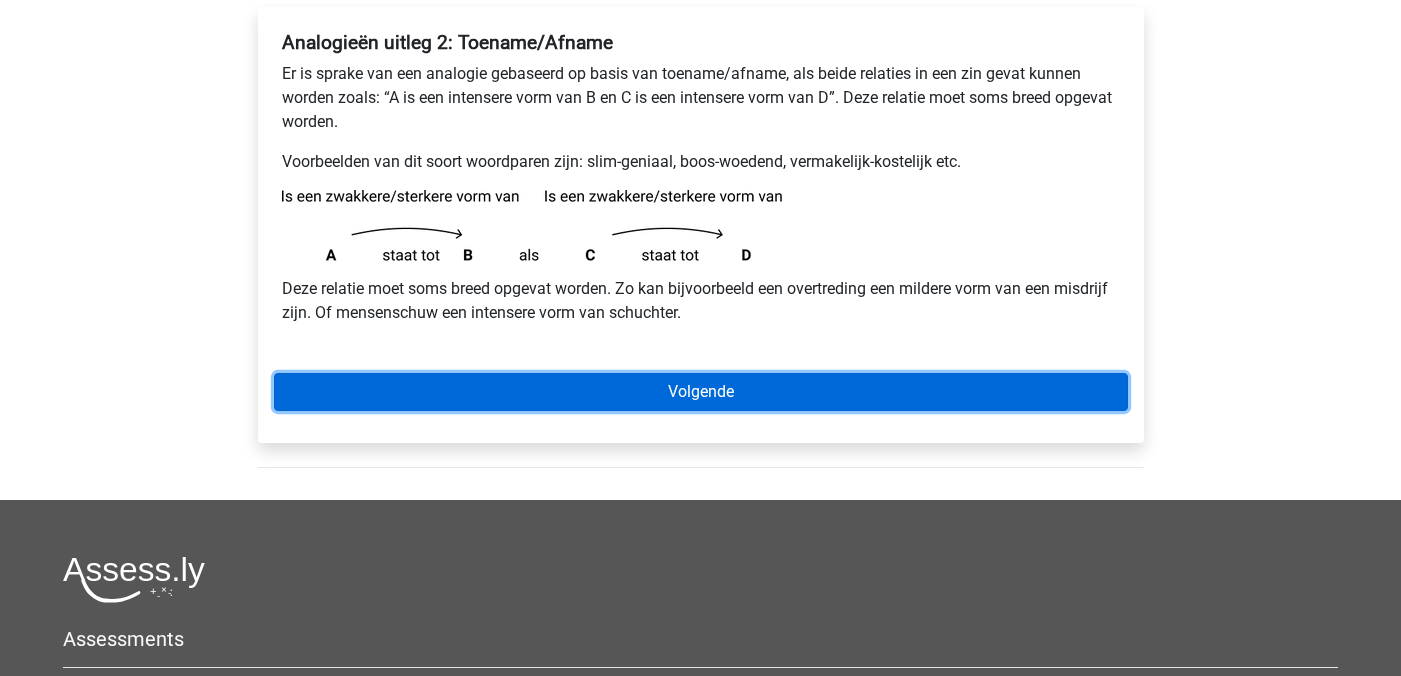 click on "Volgende" at bounding box center [701, 392] 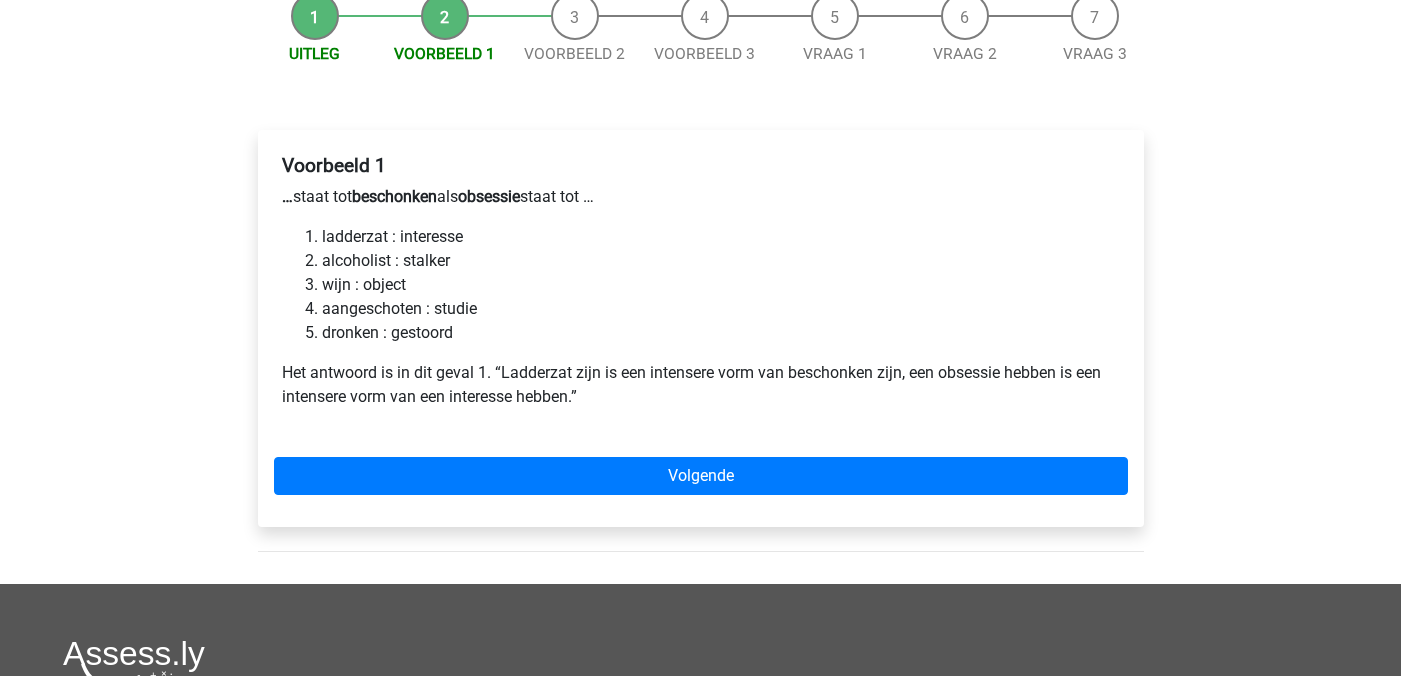 scroll, scrollTop: 218, scrollLeft: 0, axis: vertical 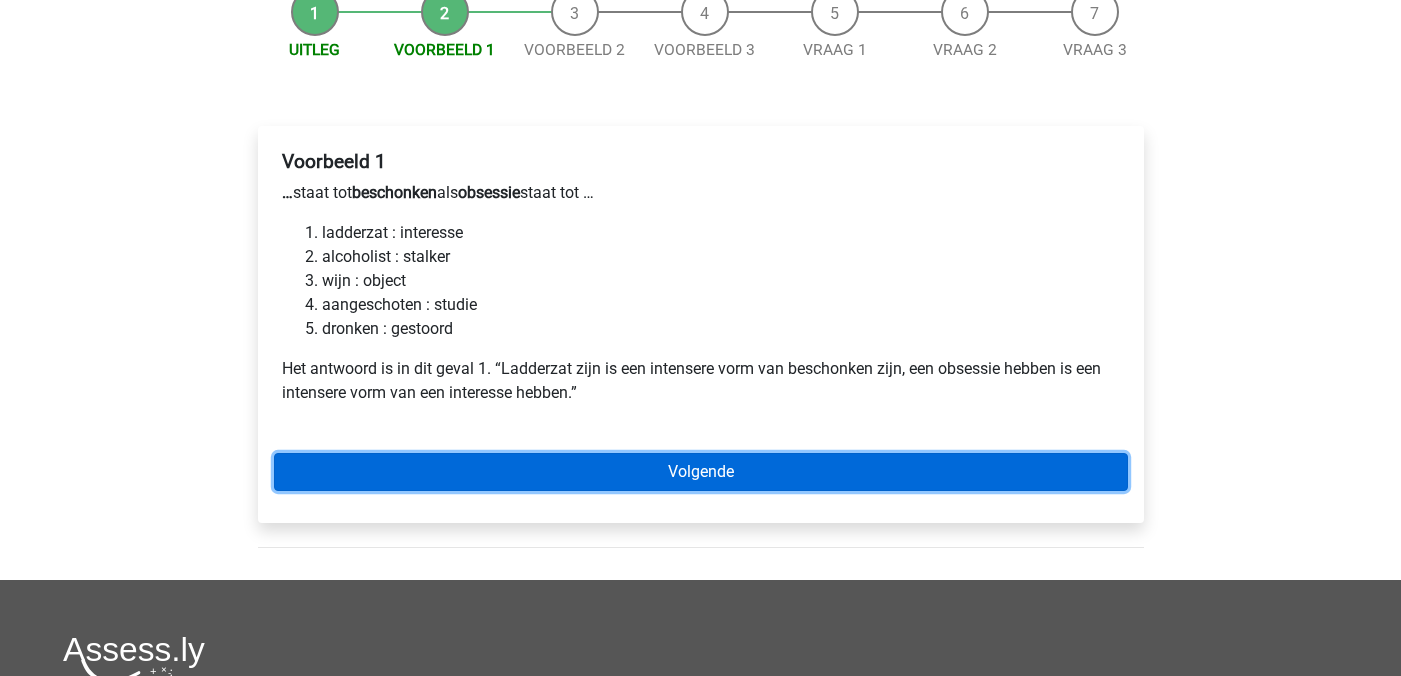 click on "Volgende" at bounding box center (701, 472) 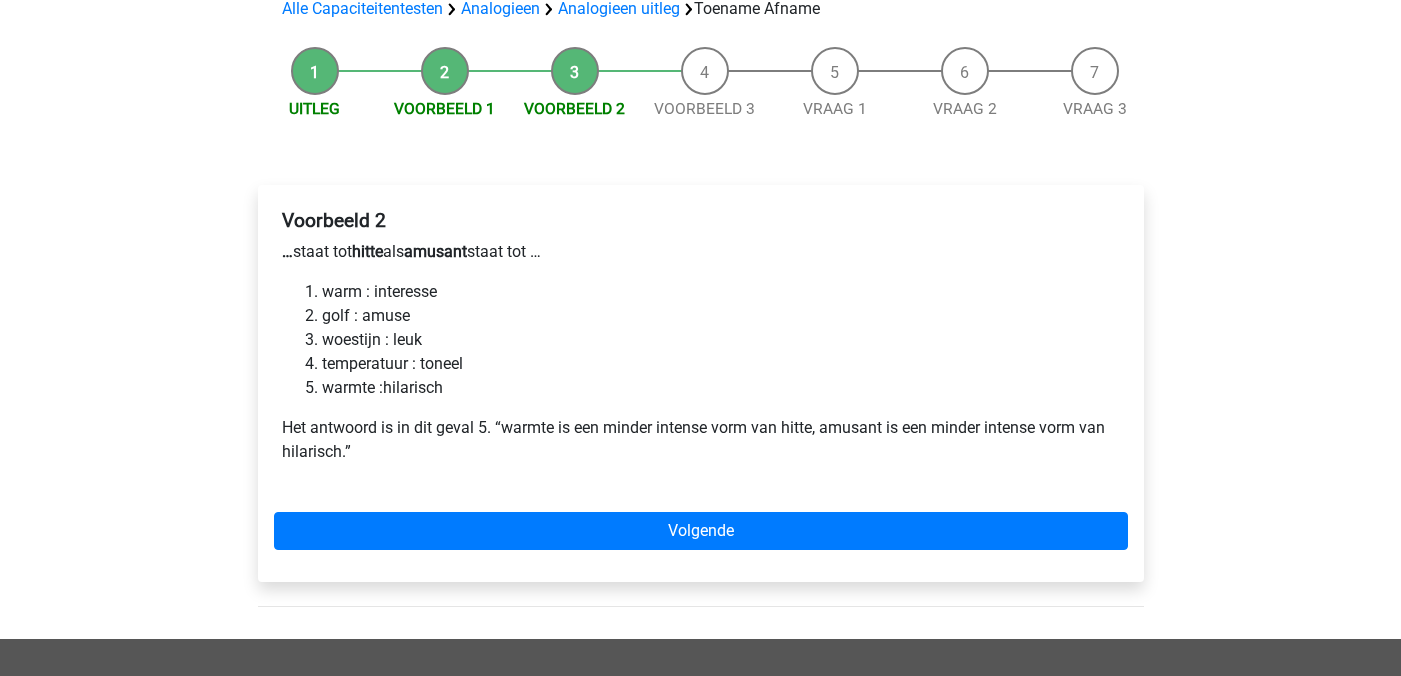 scroll, scrollTop: 163, scrollLeft: 0, axis: vertical 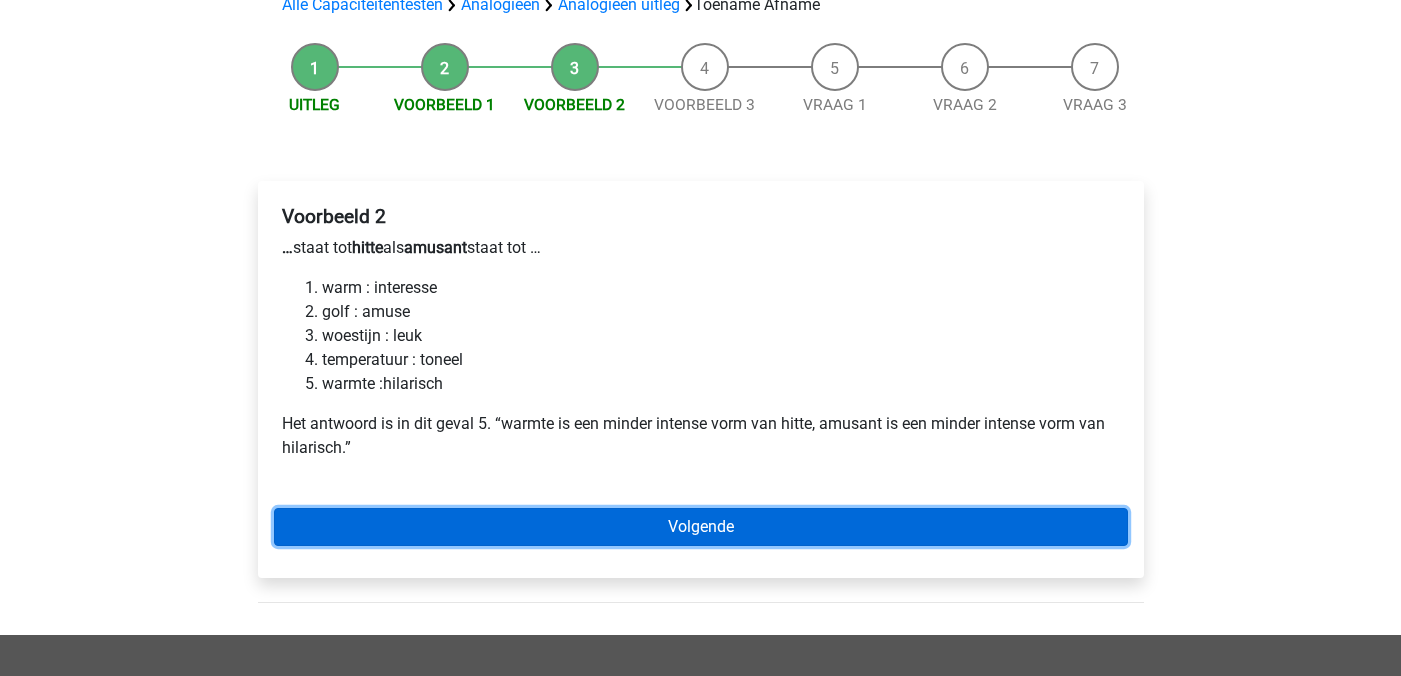click on "Volgende" at bounding box center (701, 527) 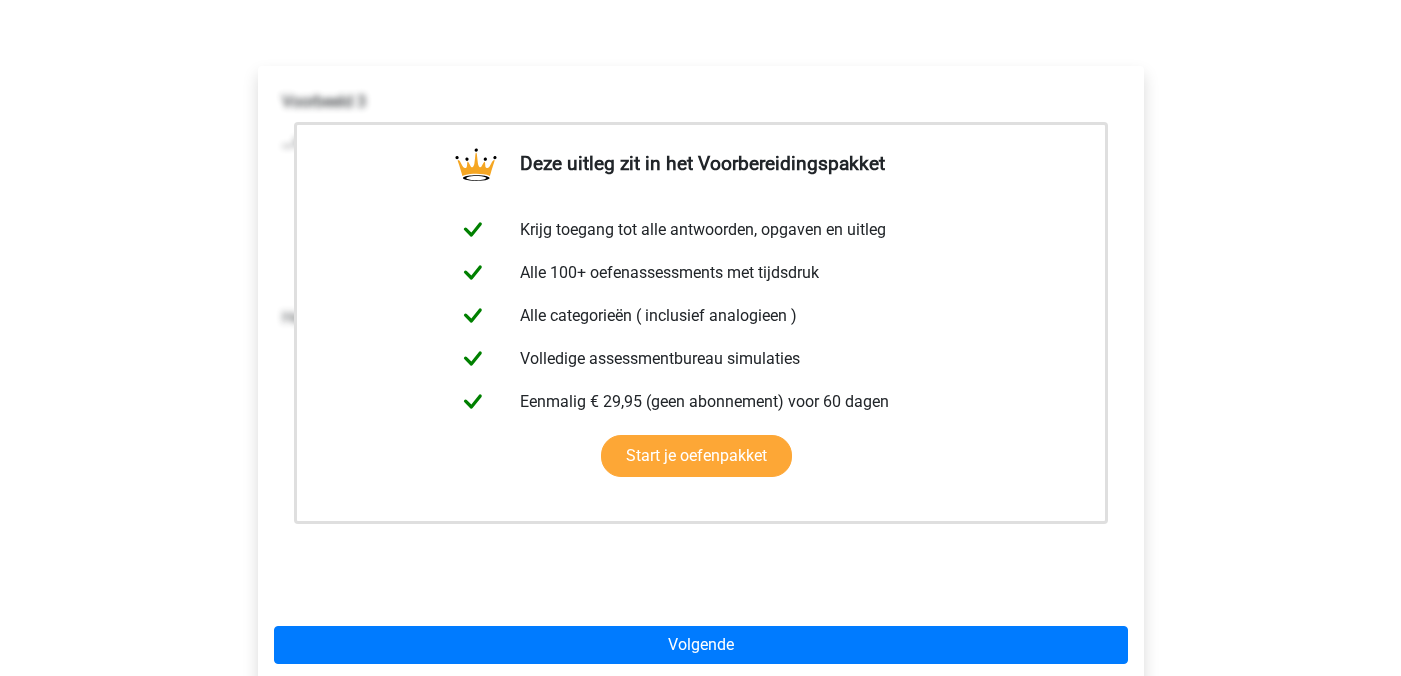 scroll, scrollTop: 380, scrollLeft: 0, axis: vertical 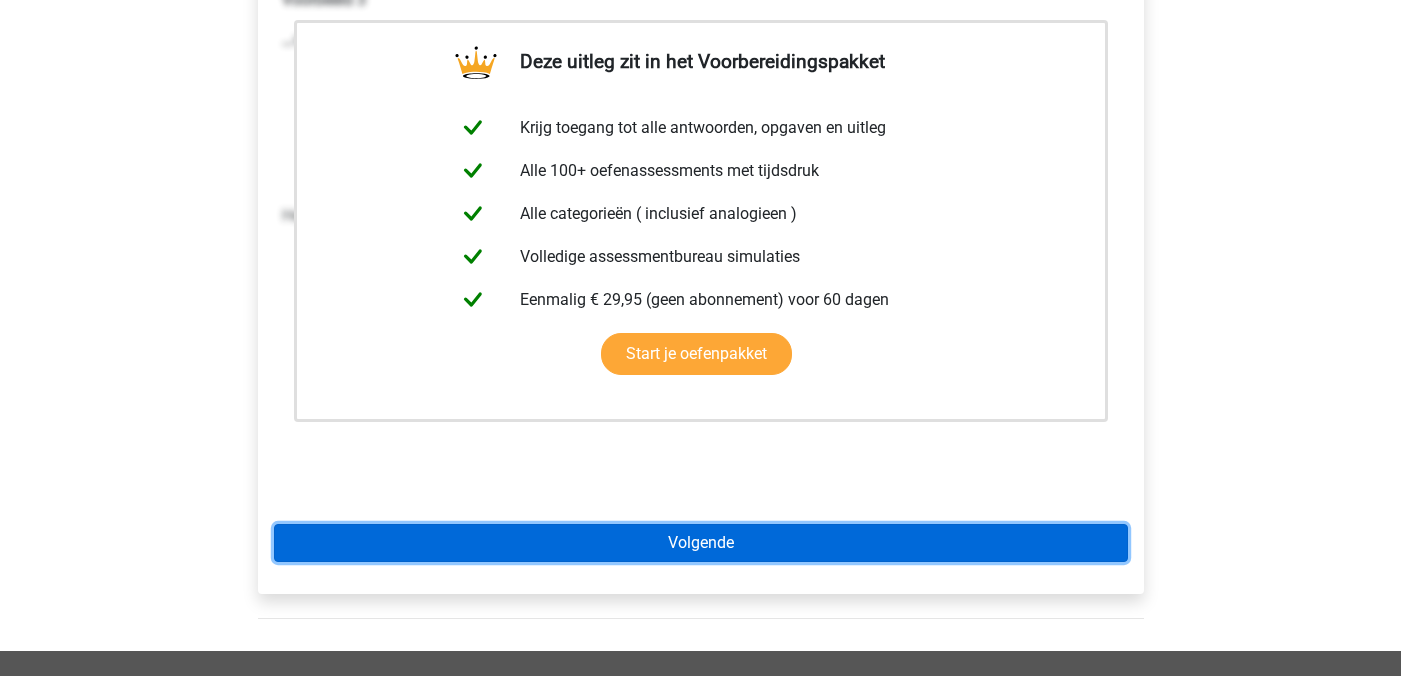 click on "Volgende" at bounding box center [701, 543] 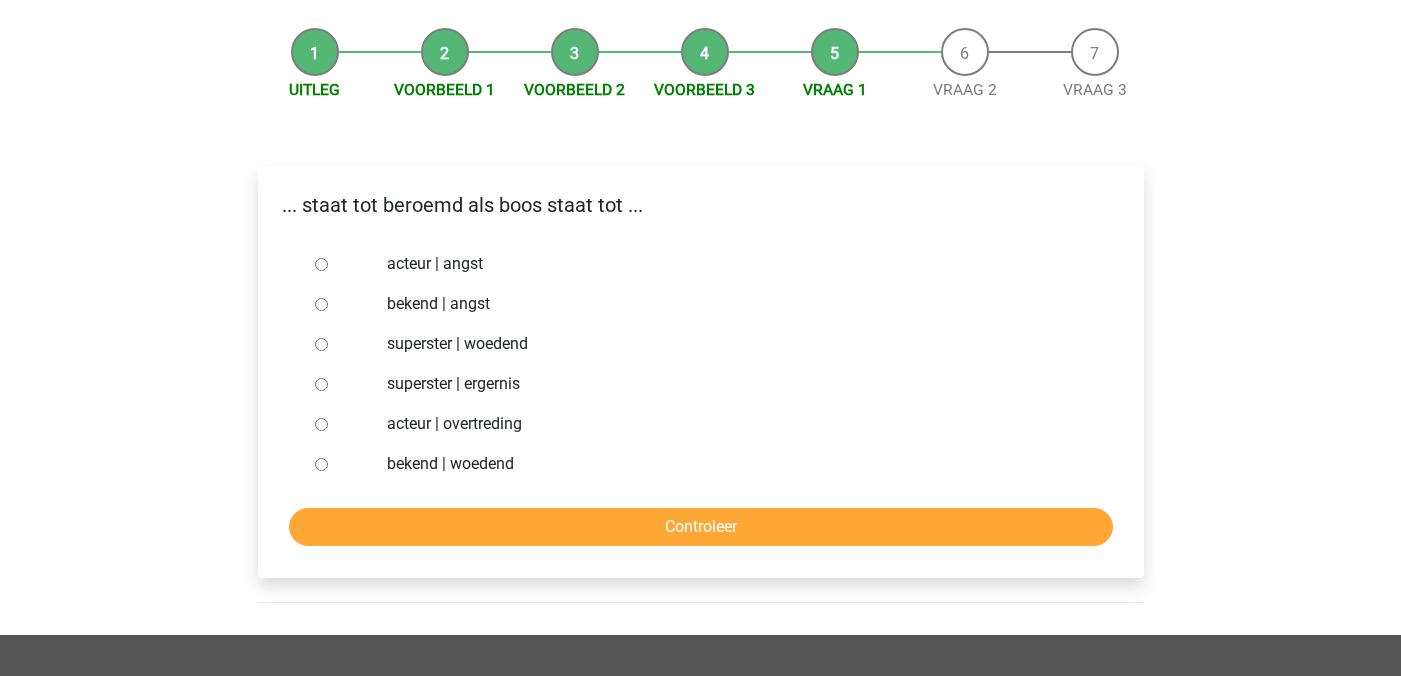 scroll, scrollTop: 183, scrollLeft: 0, axis: vertical 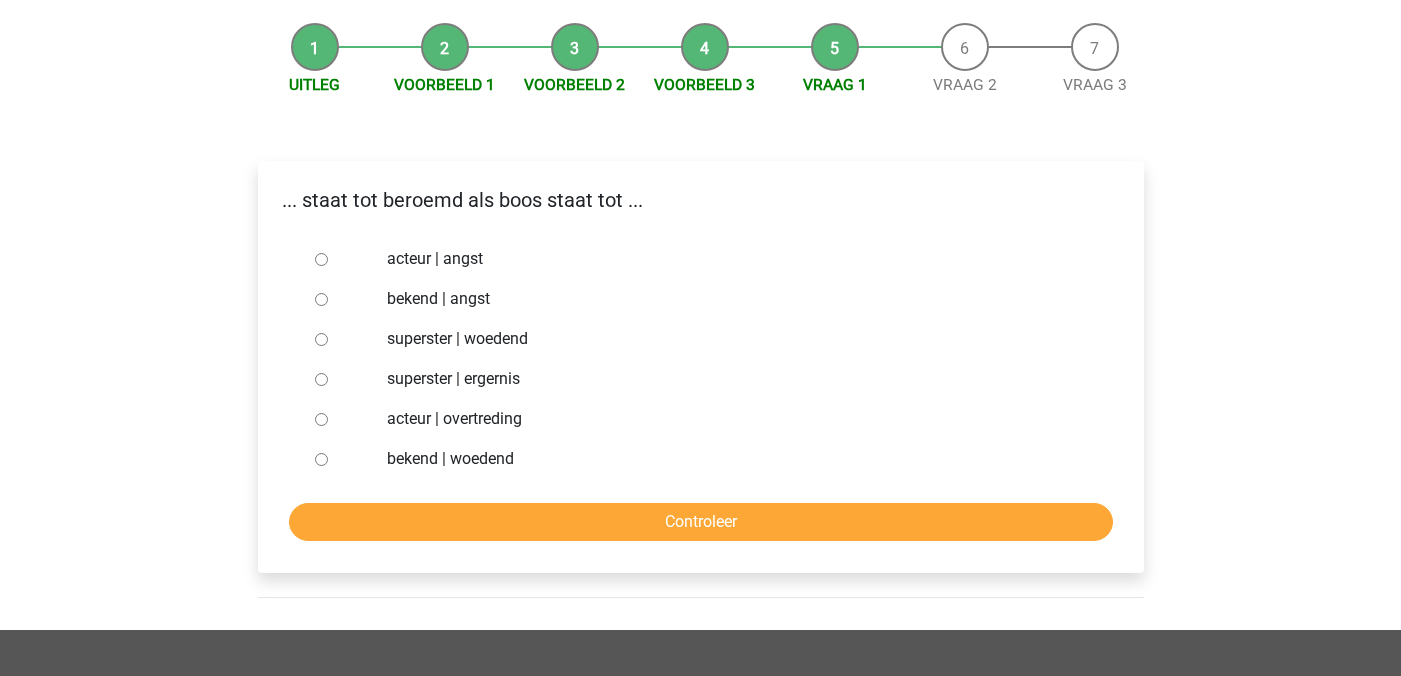 click on "bekend | woedend" at bounding box center (321, 459) 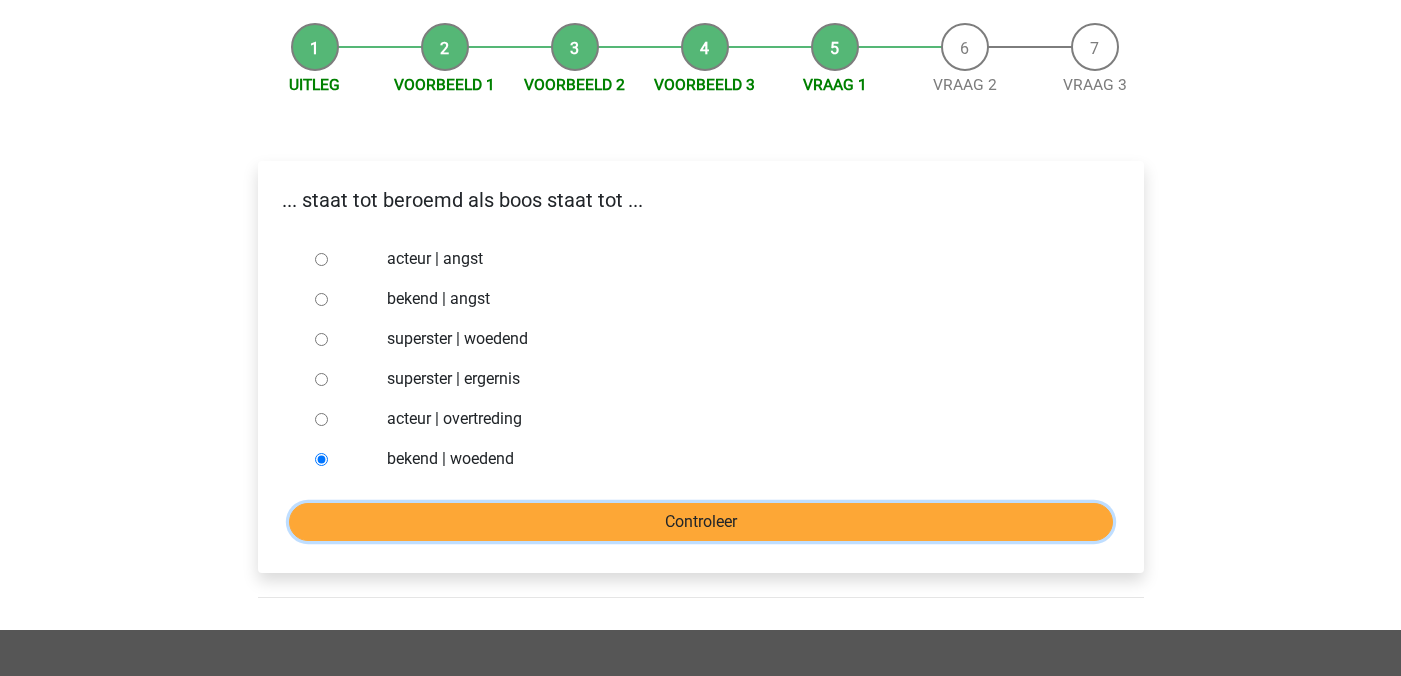 click on "Controleer" at bounding box center (701, 522) 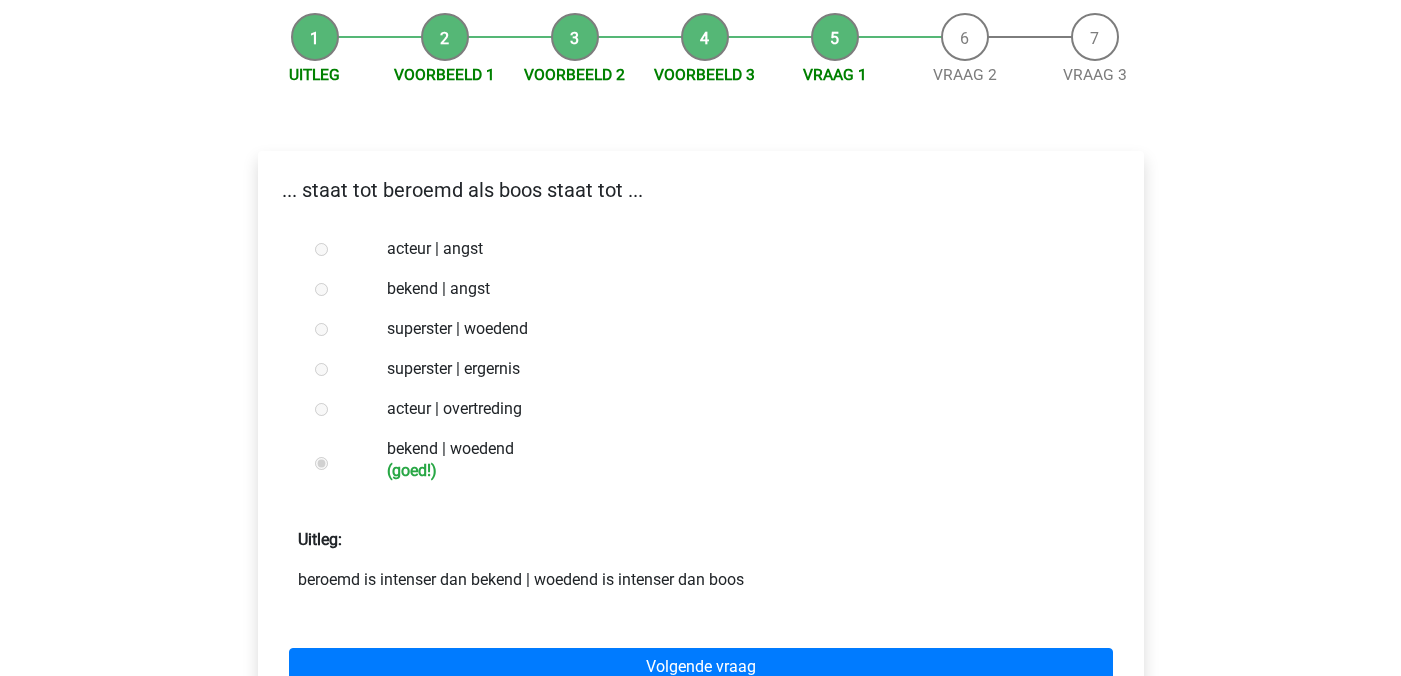 scroll, scrollTop: 280, scrollLeft: 0, axis: vertical 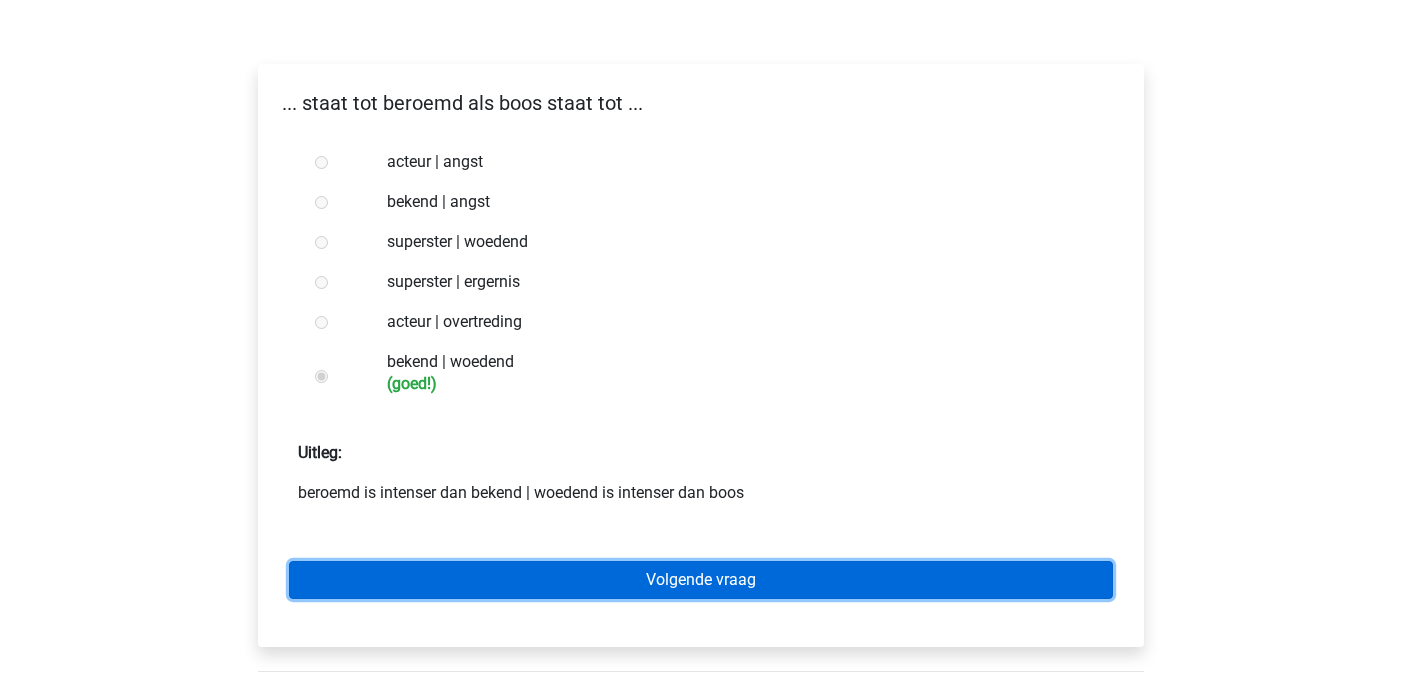 click on "Volgende vraag" at bounding box center (701, 580) 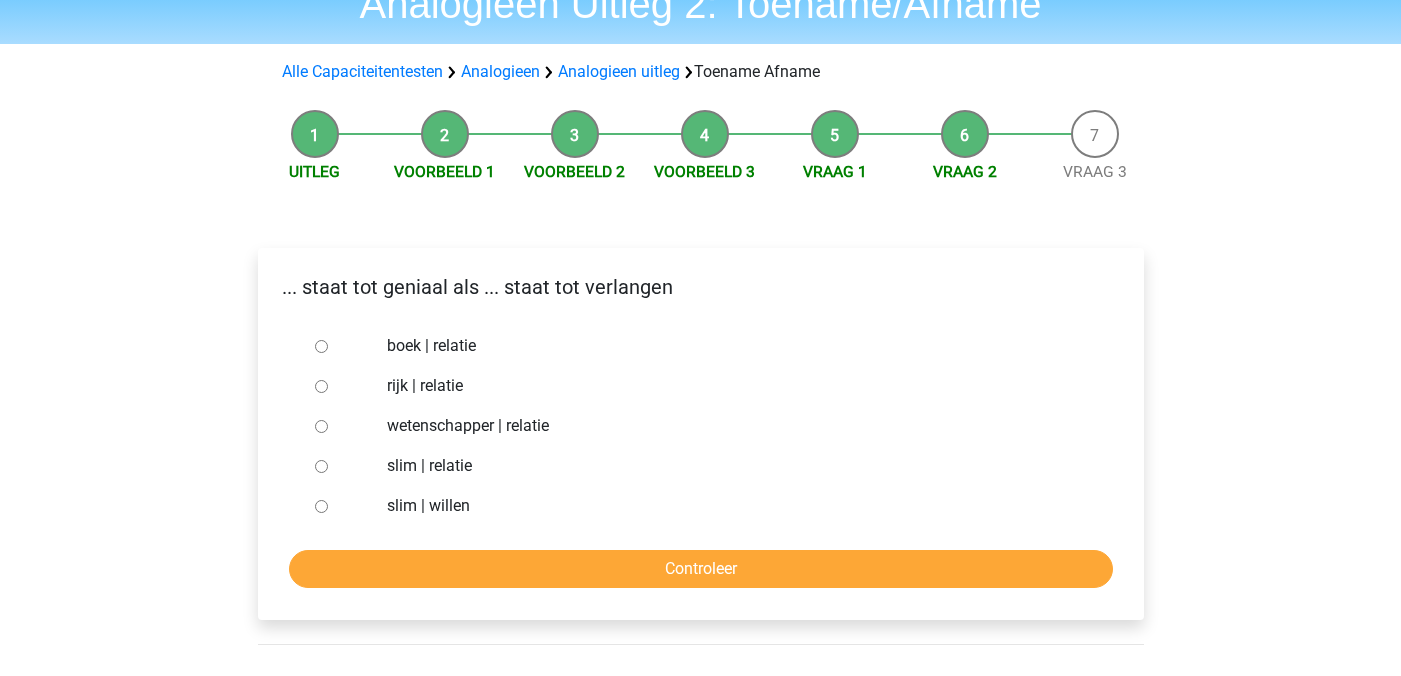 scroll, scrollTop: 99, scrollLeft: 0, axis: vertical 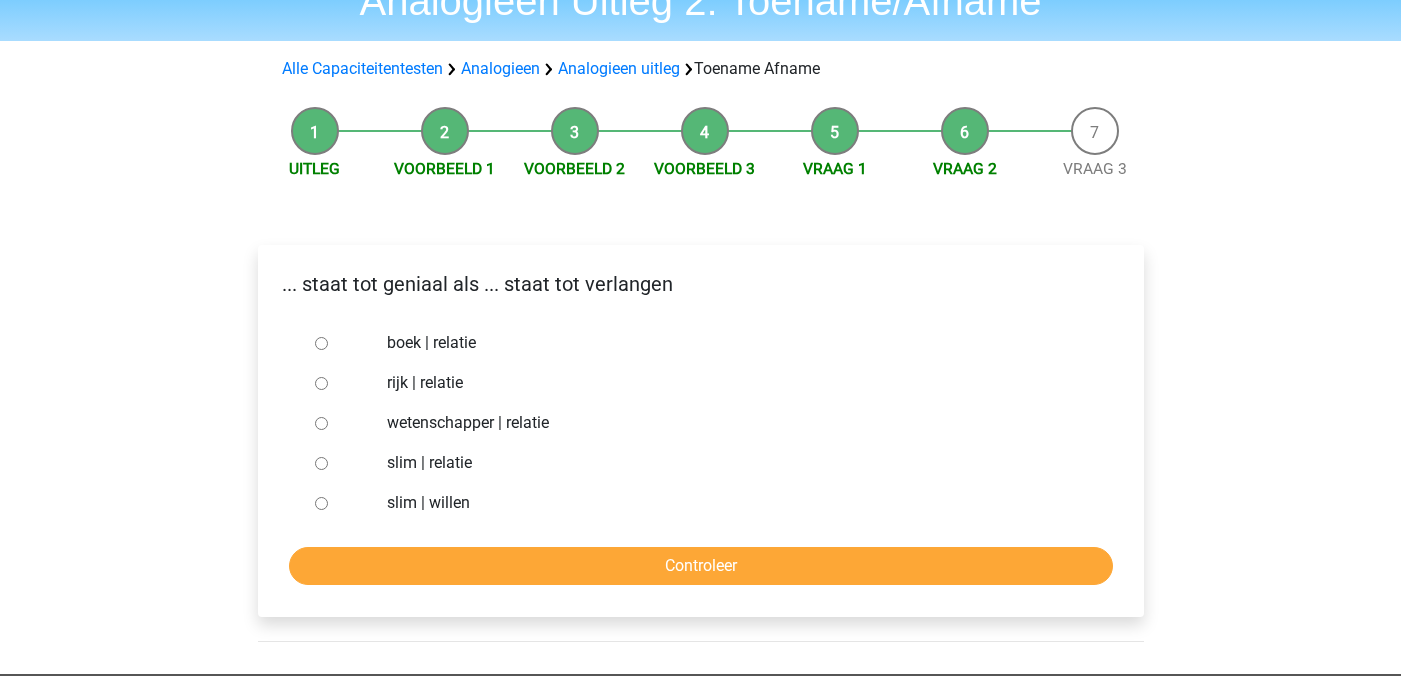 click on "boek | relatie" at bounding box center (321, 343) 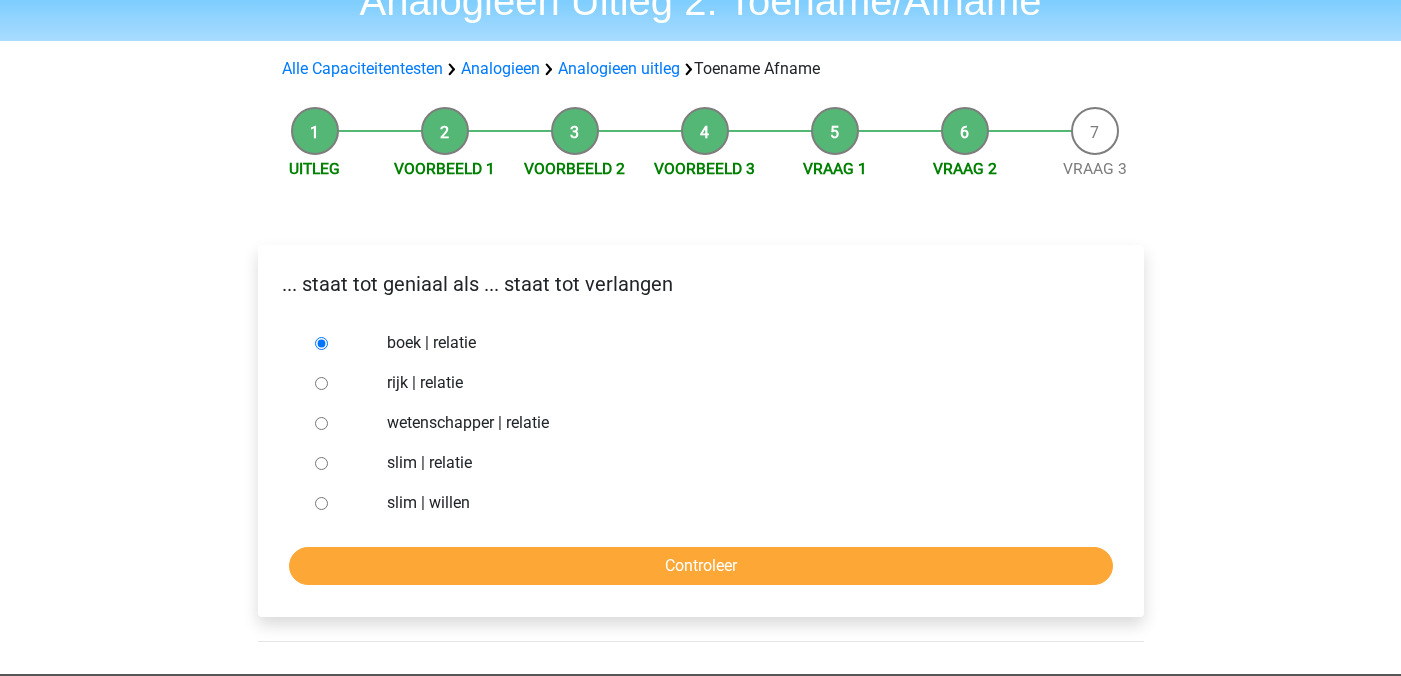 click on "slim | willen" at bounding box center (733, 503) 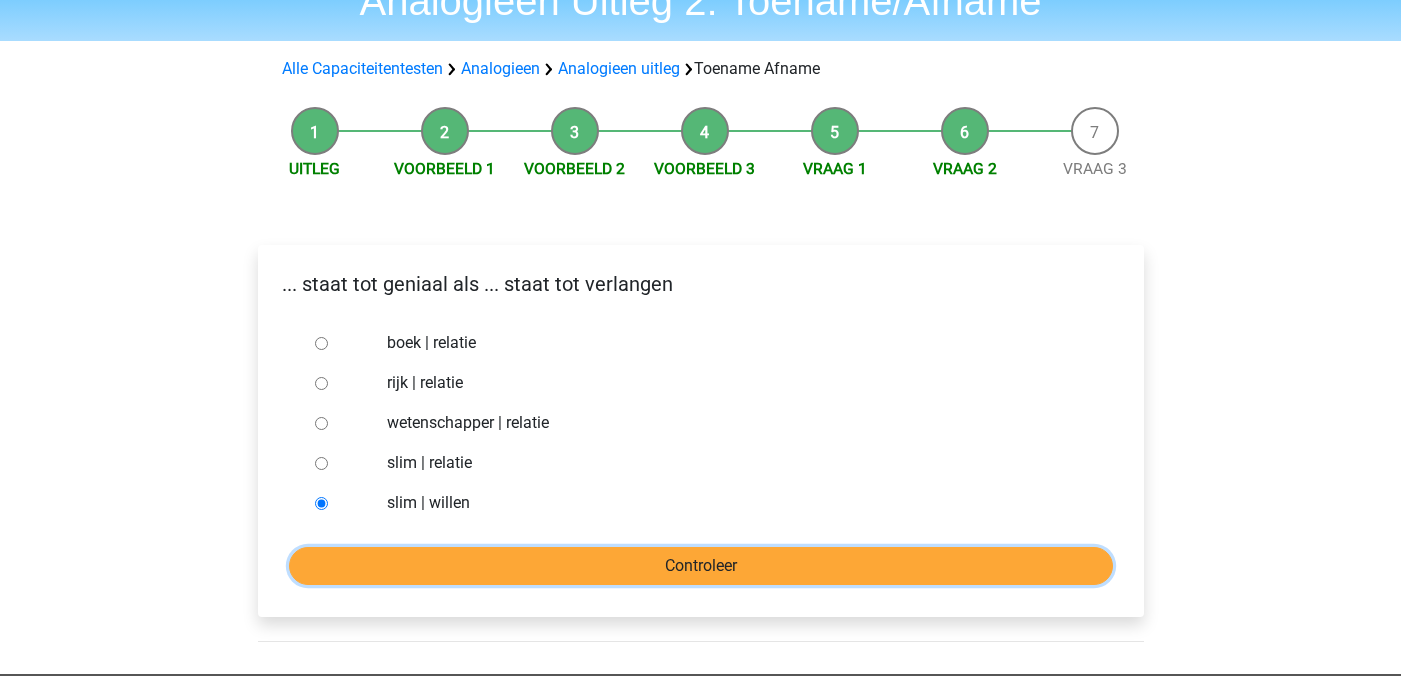 click on "Controleer" at bounding box center [701, 566] 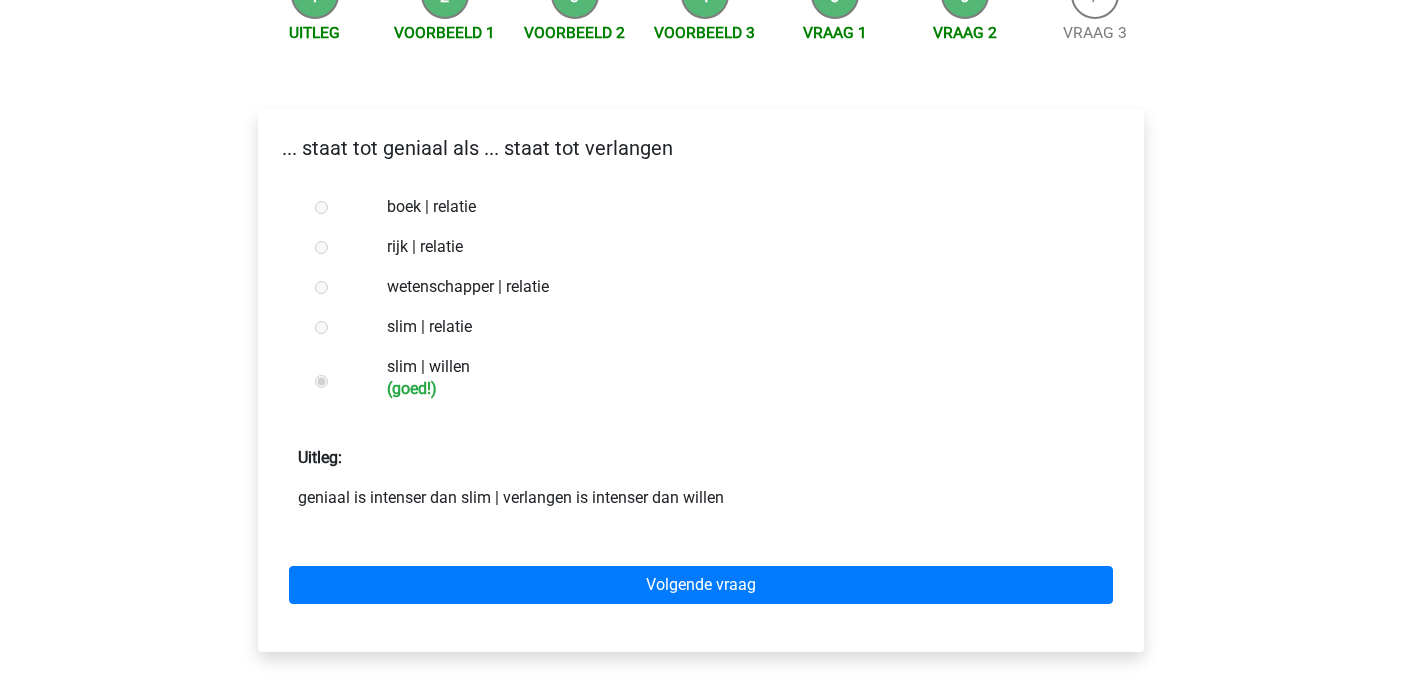 scroll, scrollTop: 239, scrollLeft: 0, axis: vertical 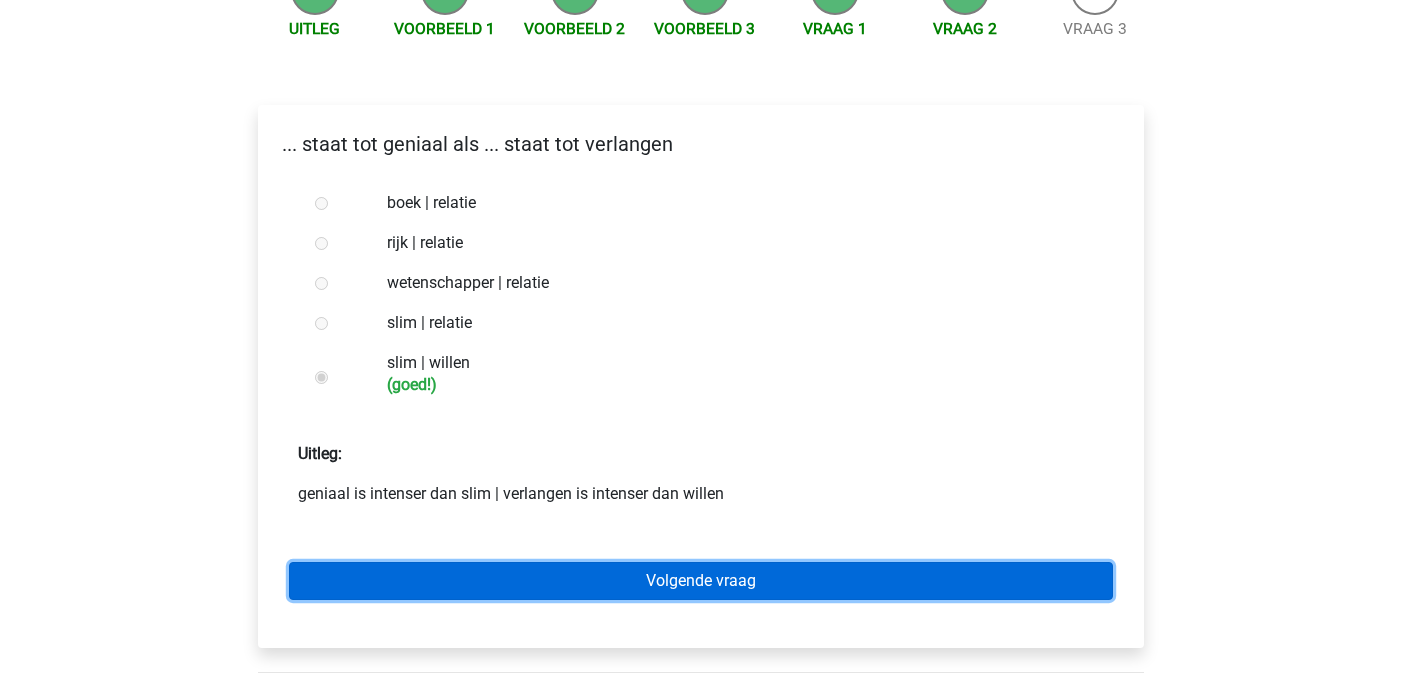 click on "Volgende vraag" at bounding box center (701, 581) 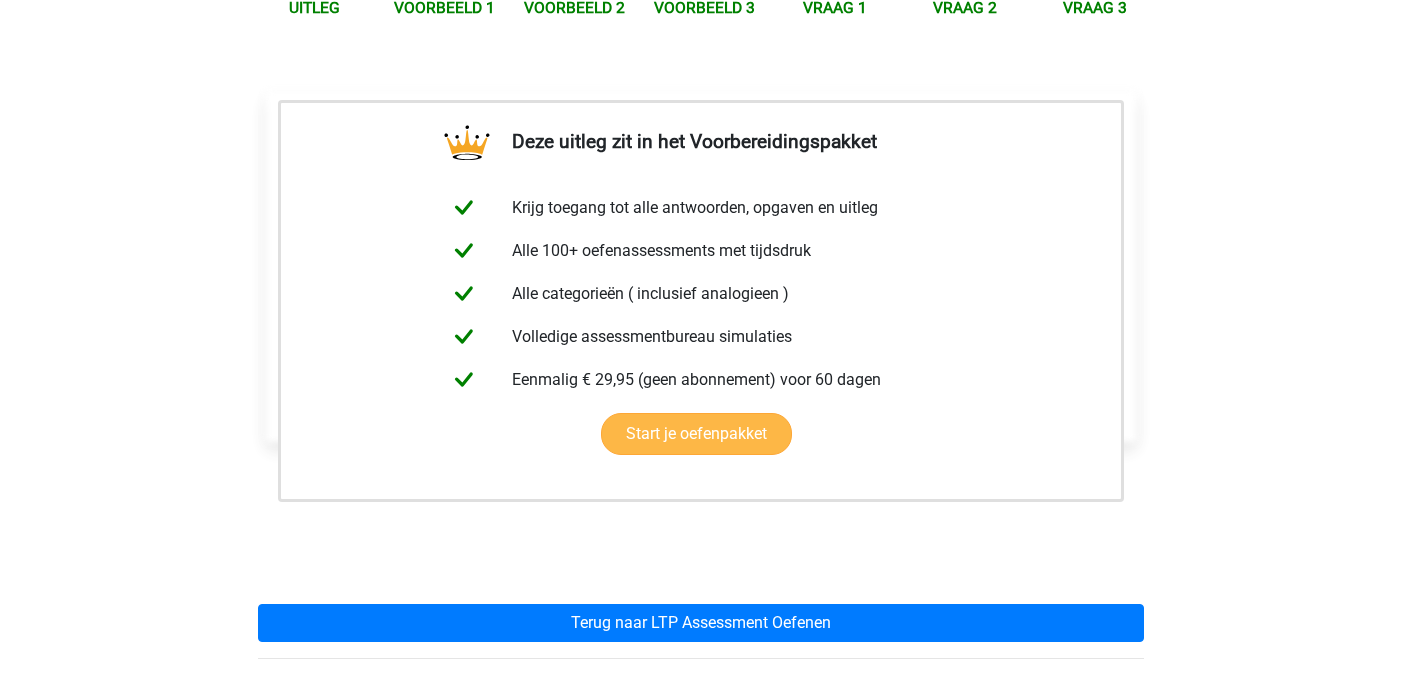 scroll, scrollTop: 429, scrollLeft: 0, axis: vertical 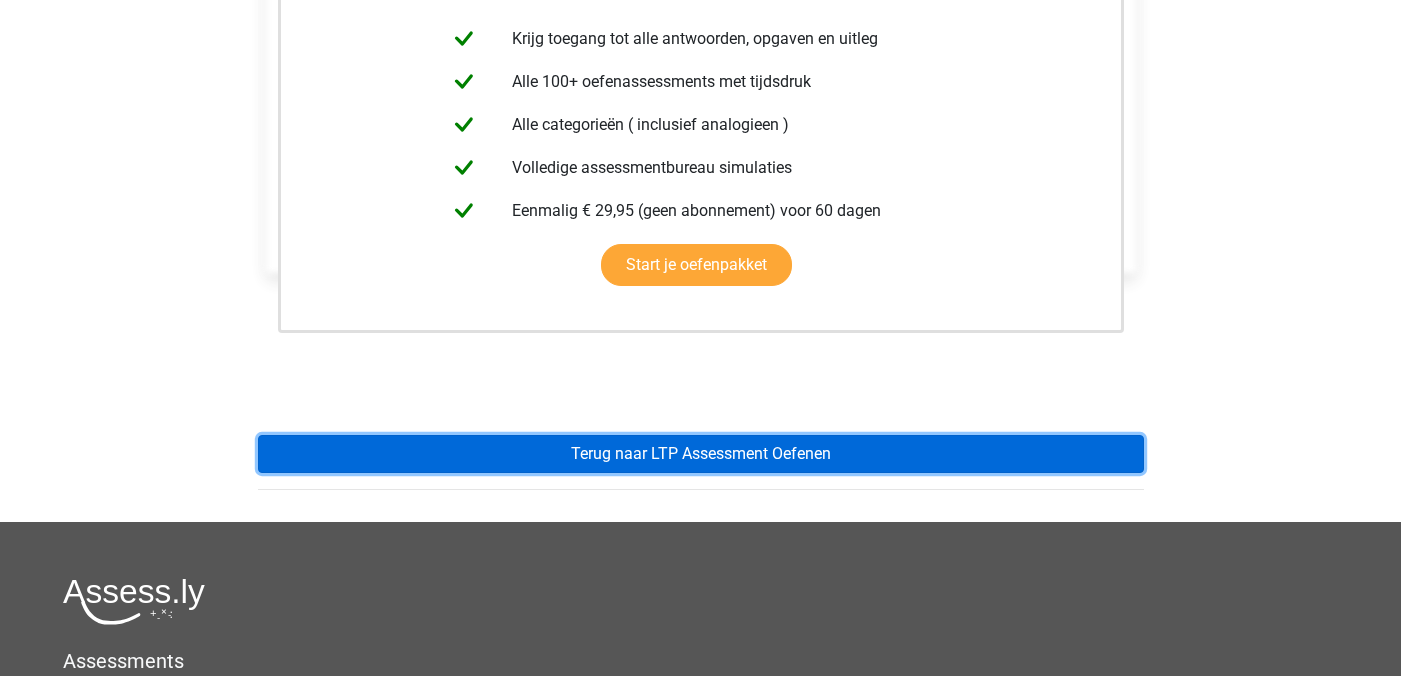 click on "Terug naar LTP Assessment Oefenen" at bounding box center (701, 454) 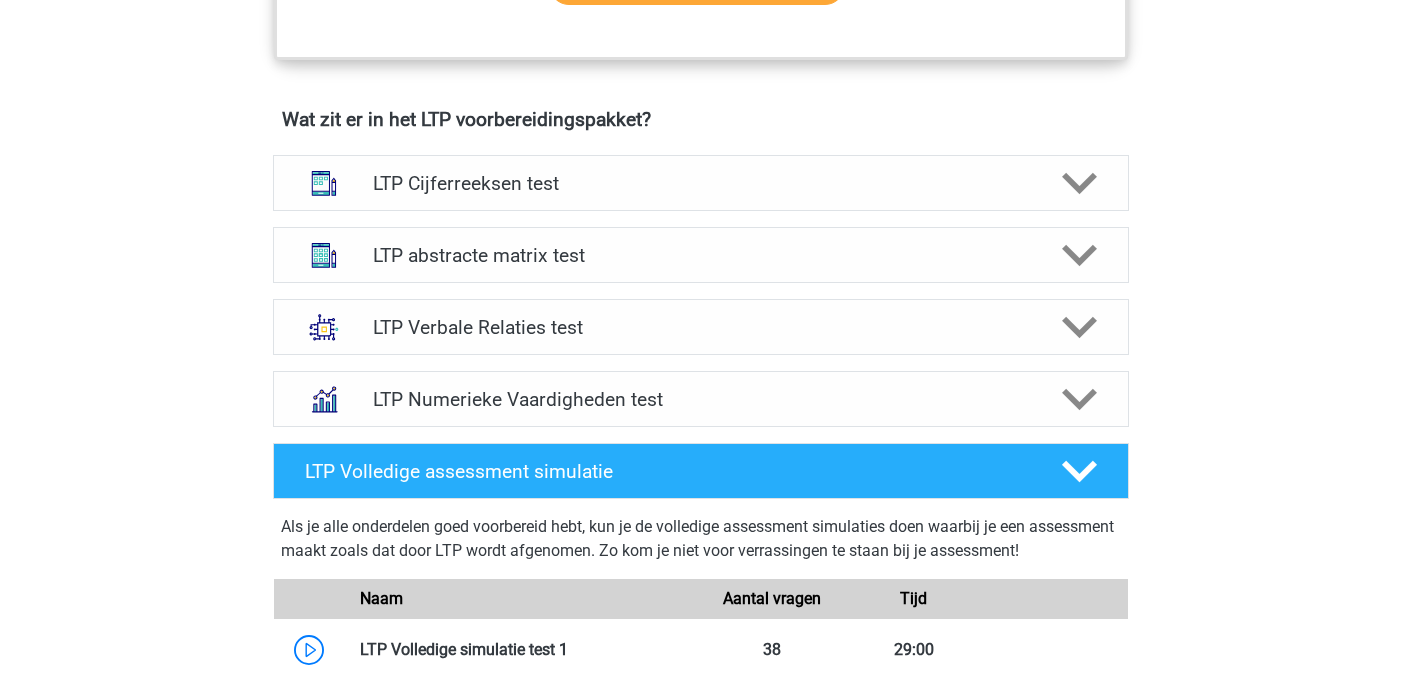 scroll, scrollTop: 1238, scrollLeft: 0, axis: vertical 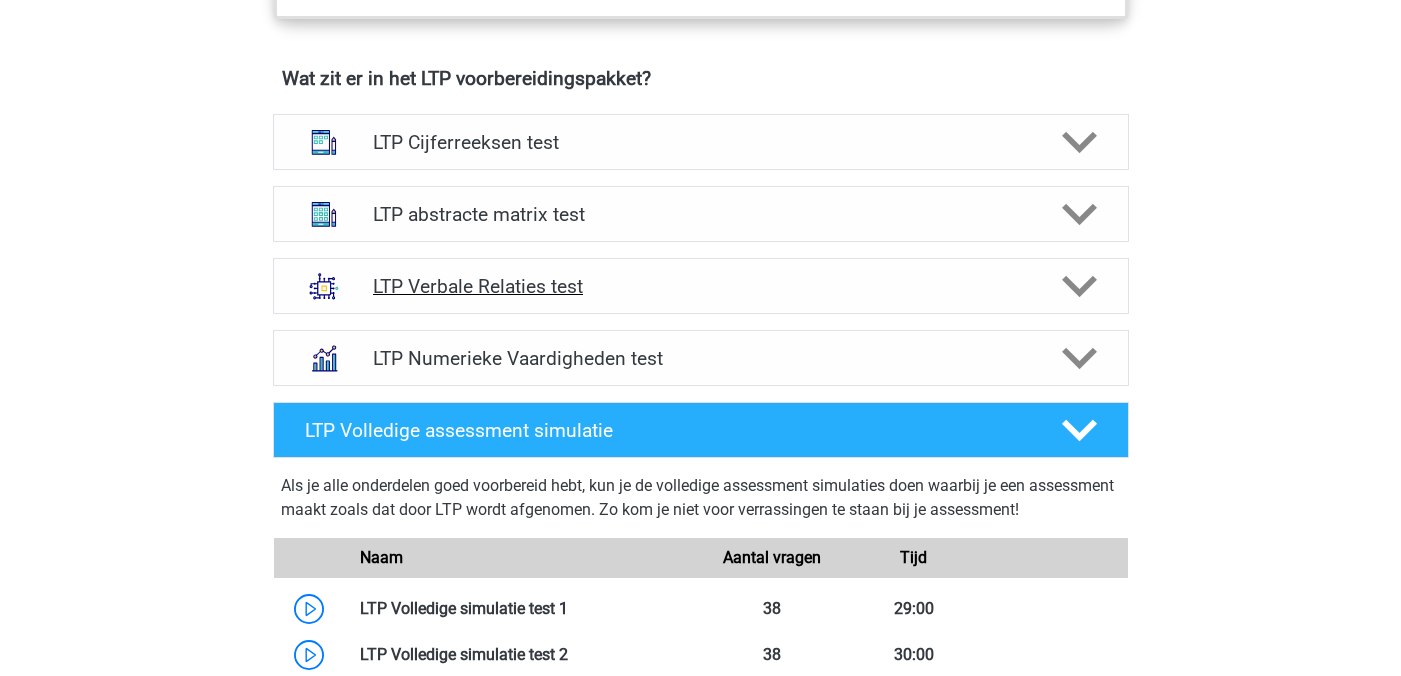 click on "LTP Verbale Relaties test" at bounding box center [700, 286] 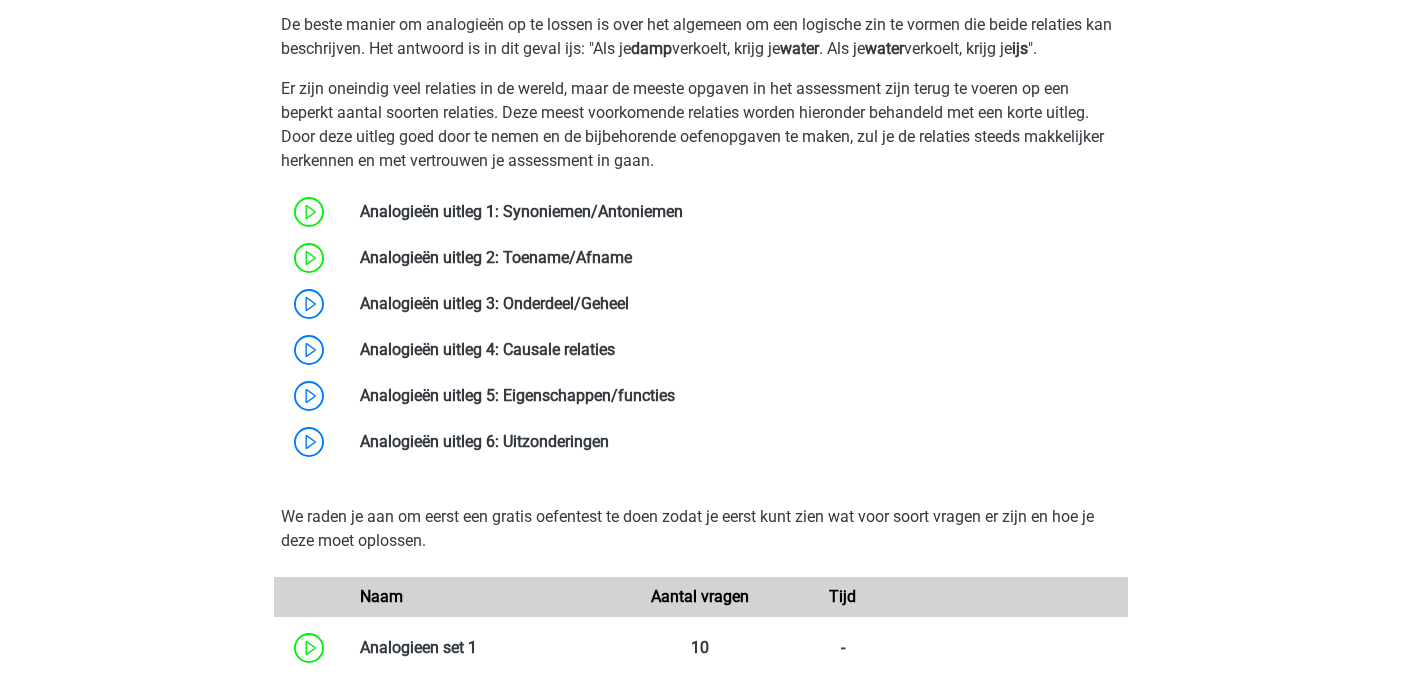 scroll, scrollTop: 1703, scrollLeft: 0, axis: vertical 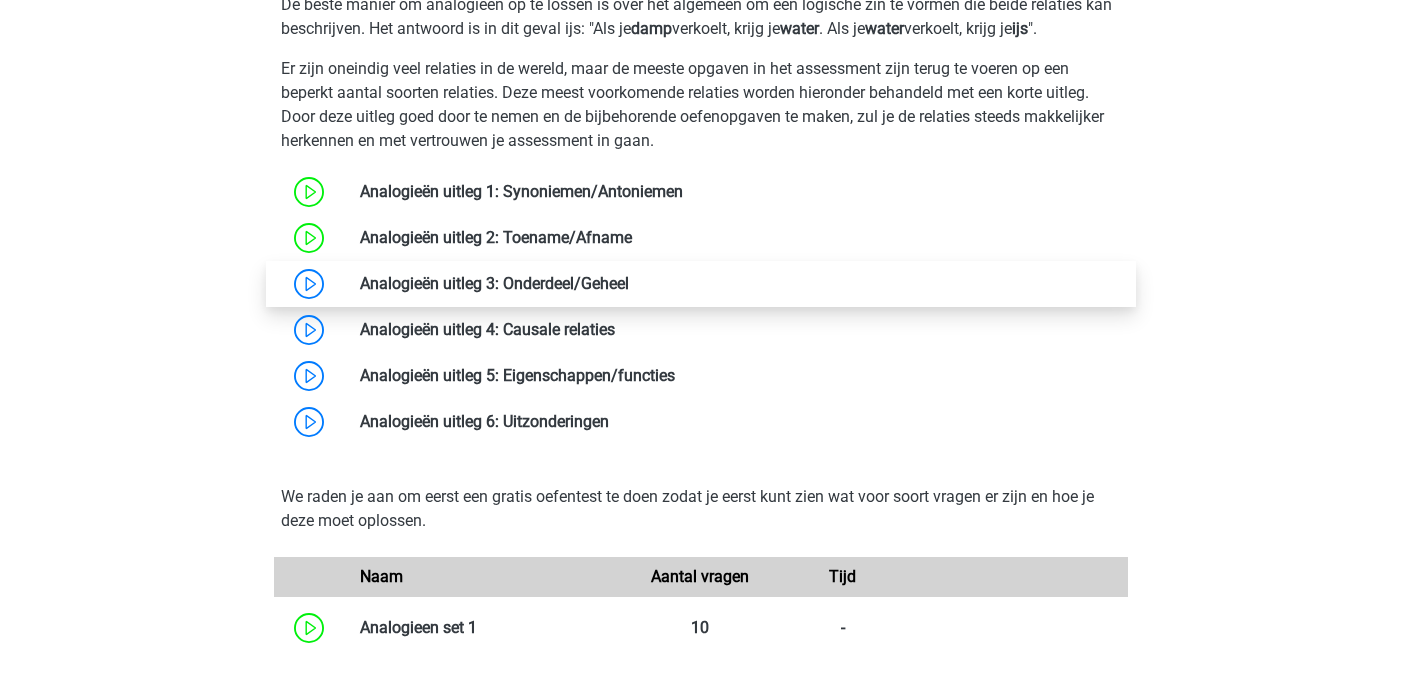 click at bounding box center [629, 283] 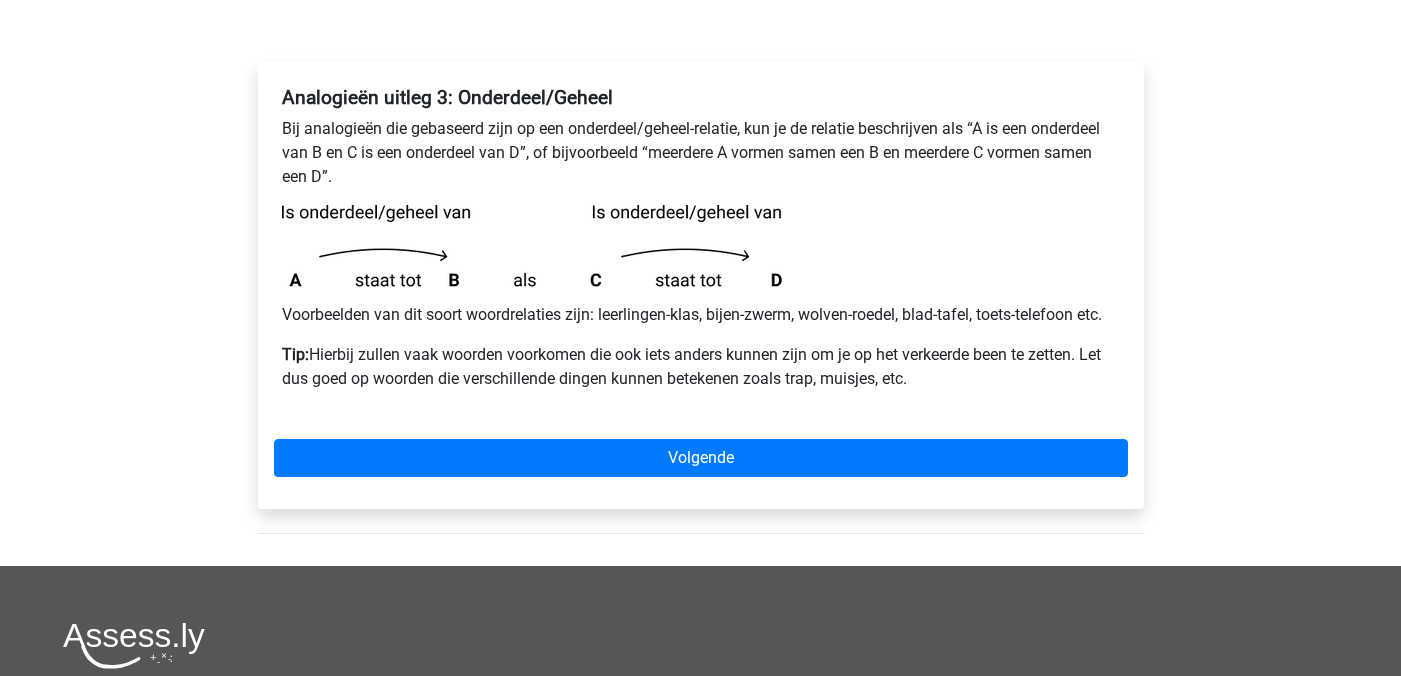 scroll, scrollTop: 283, scrollLeft: 0, axis: vertical 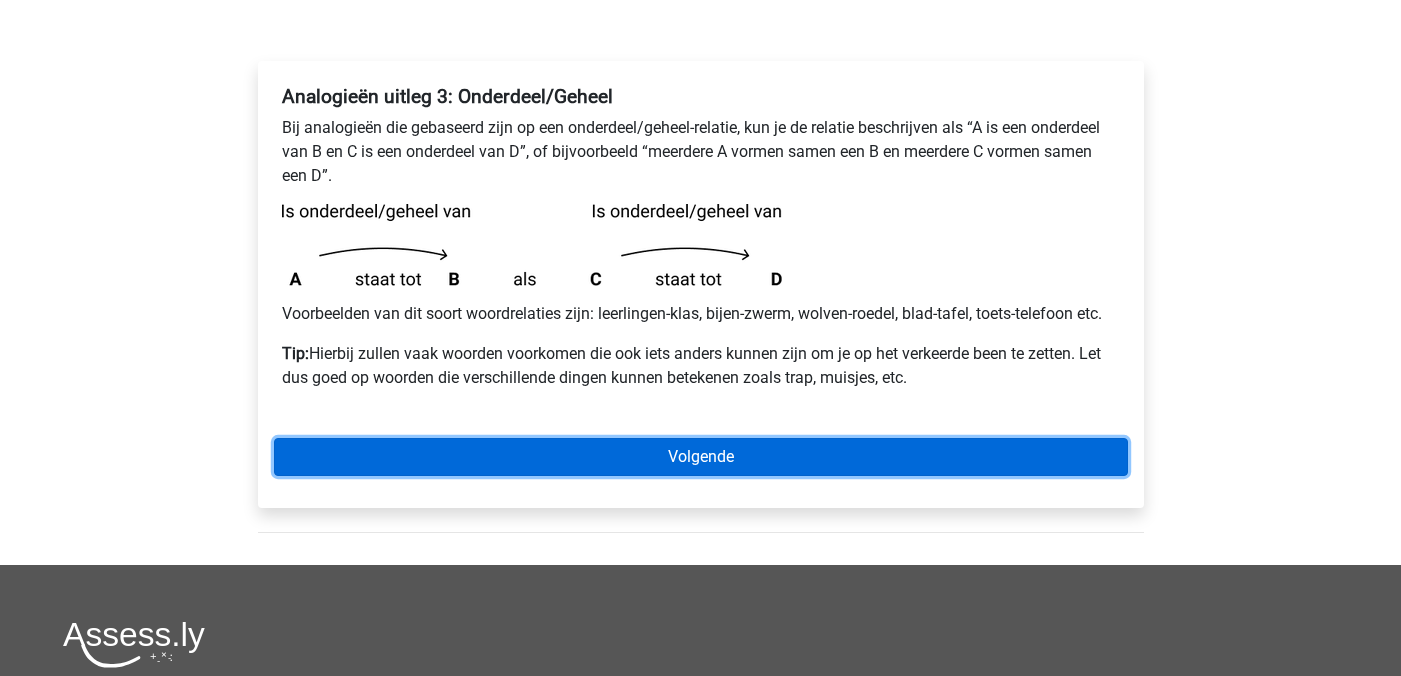 click on "Volgende" at bounding box center (701, 457) 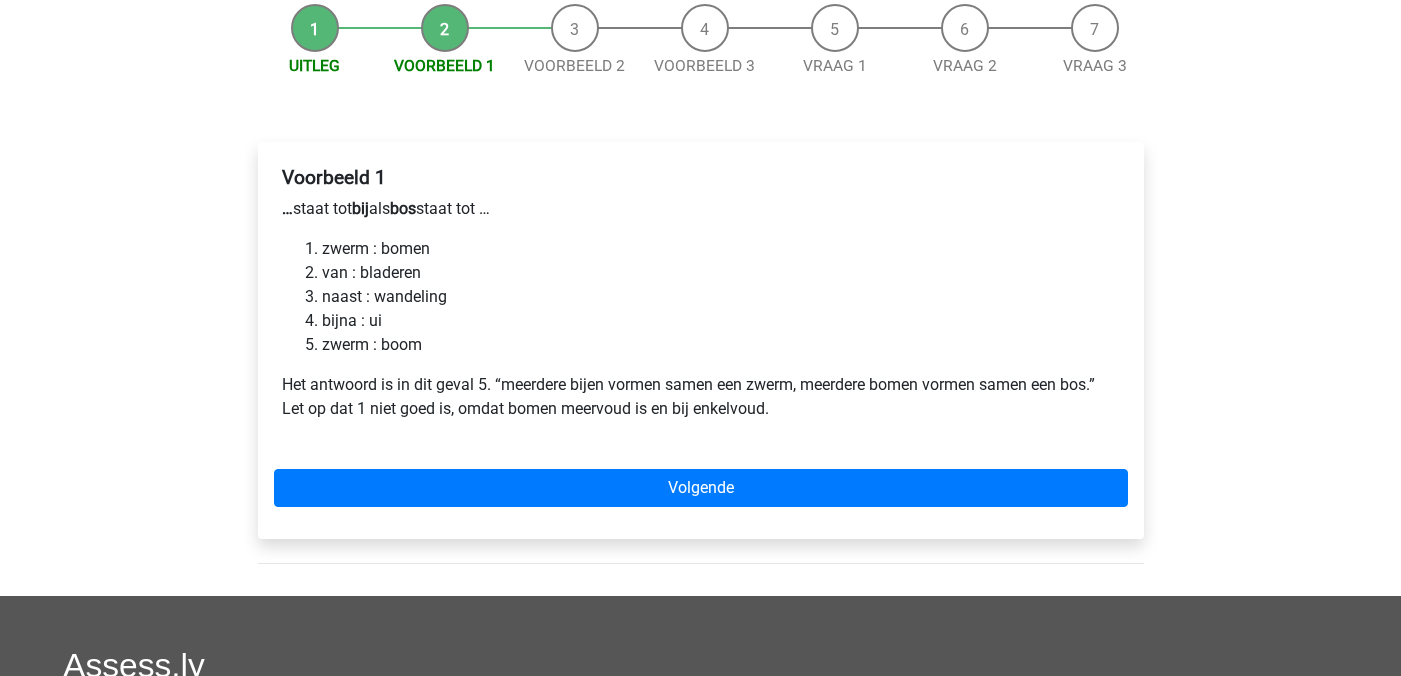 scroll, scrollTop: 203, scrollLeft: 0, axis: vertical 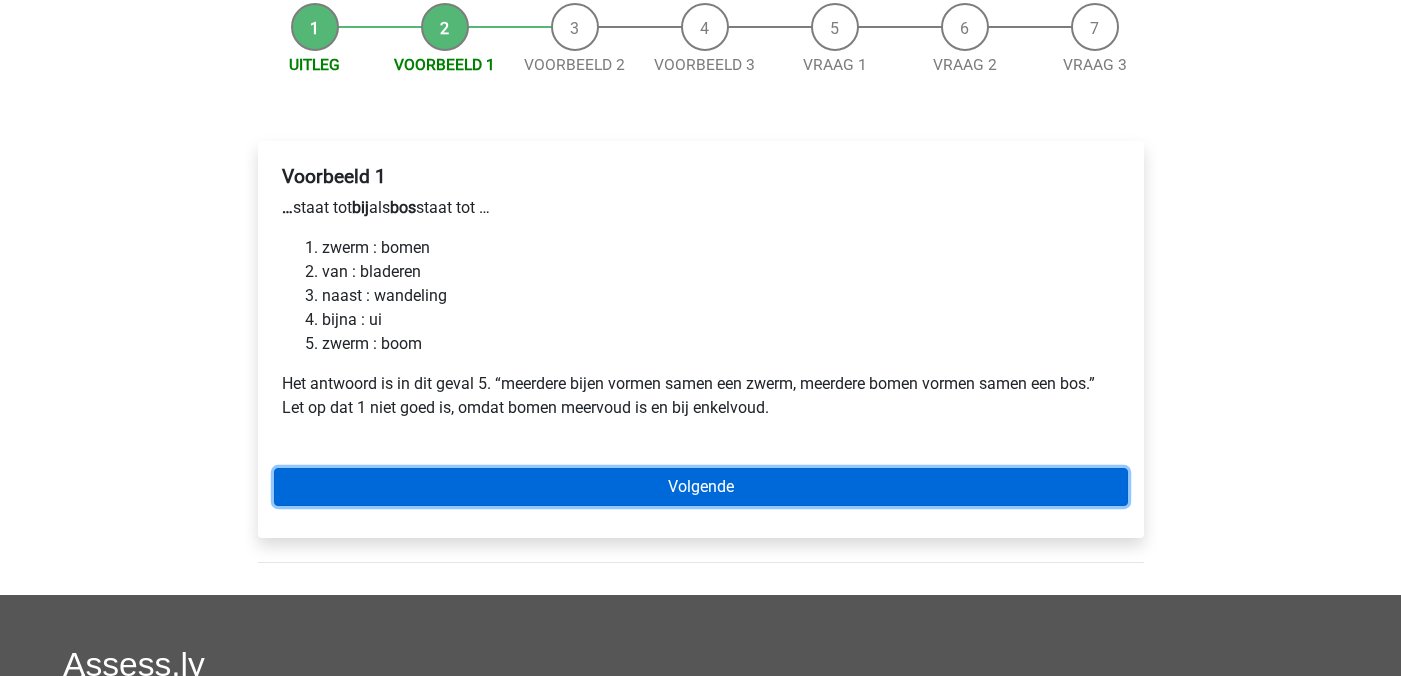 click on "Volgende" at bounding box center (701, 487) 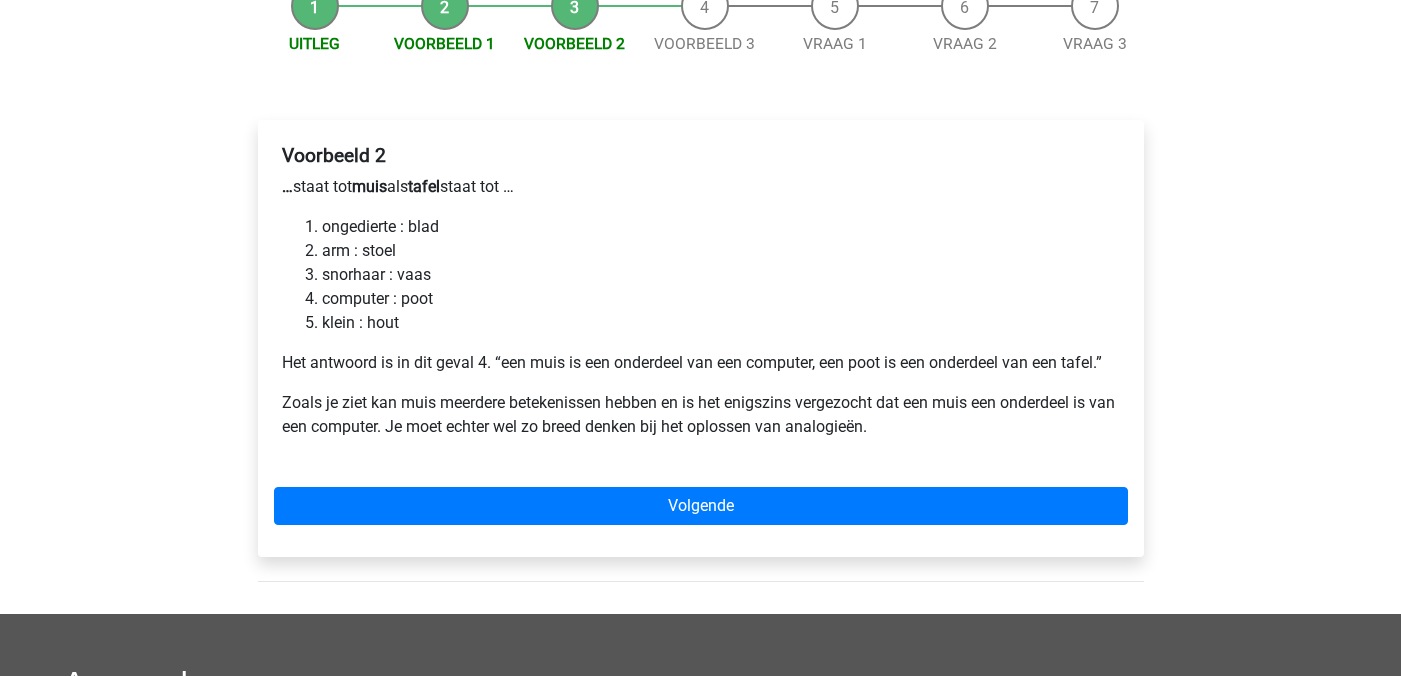 scroll, scrollTop: 244, scrollLeft: 0, axis: vertical 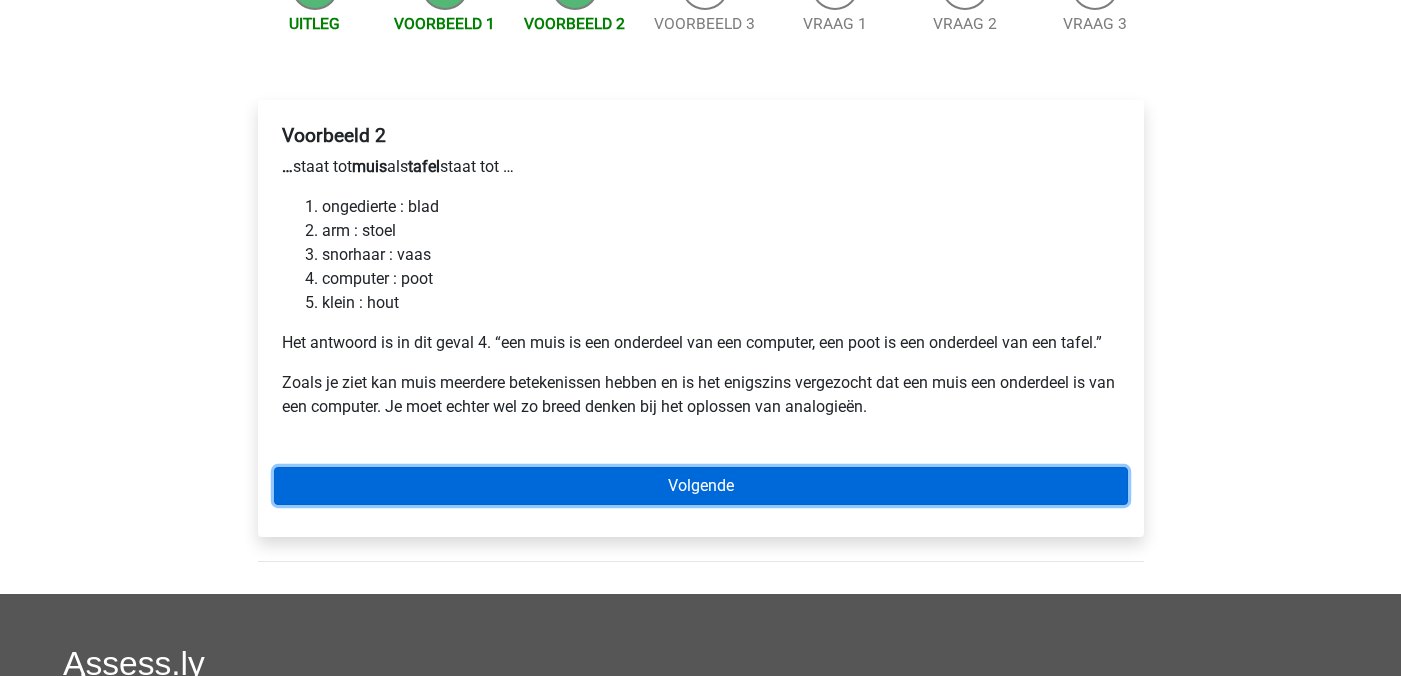 click on "Volgende" at bounding box center [701, 486] 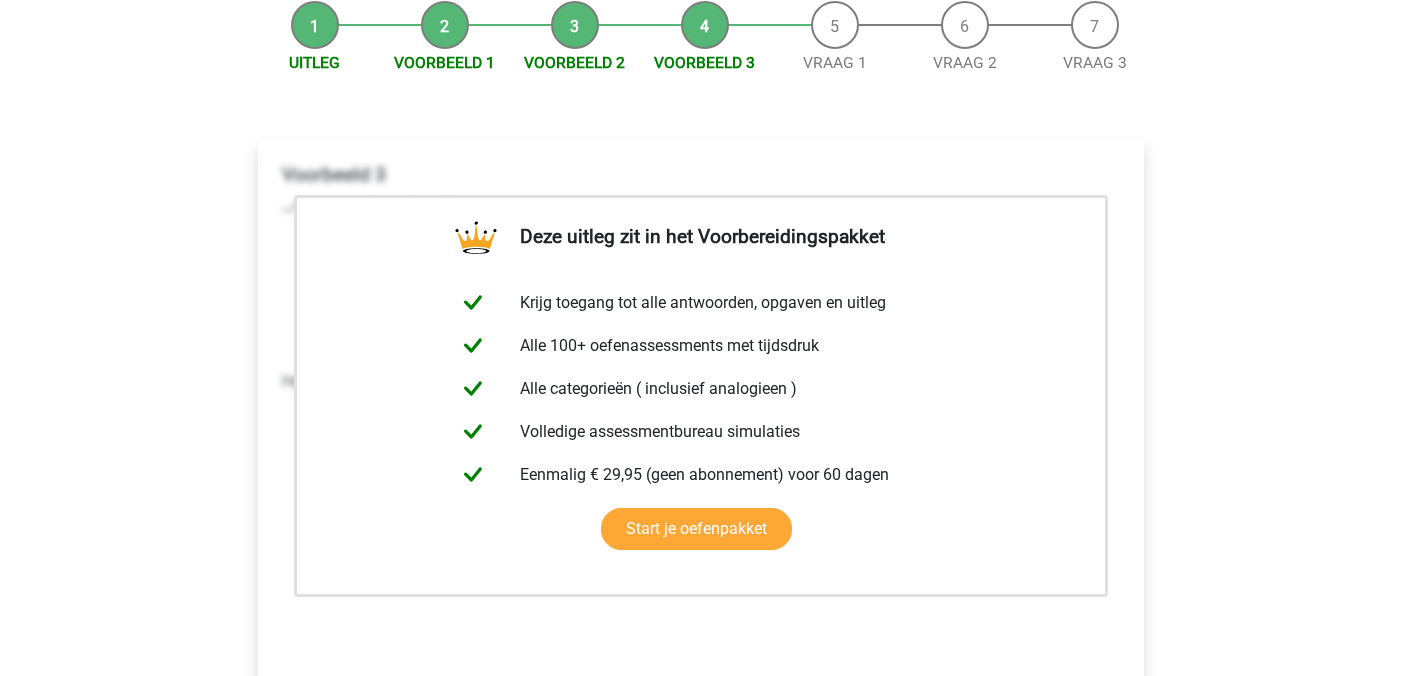 scroll, scrollTop: 264, scrollLeft: 0, axis: vertical 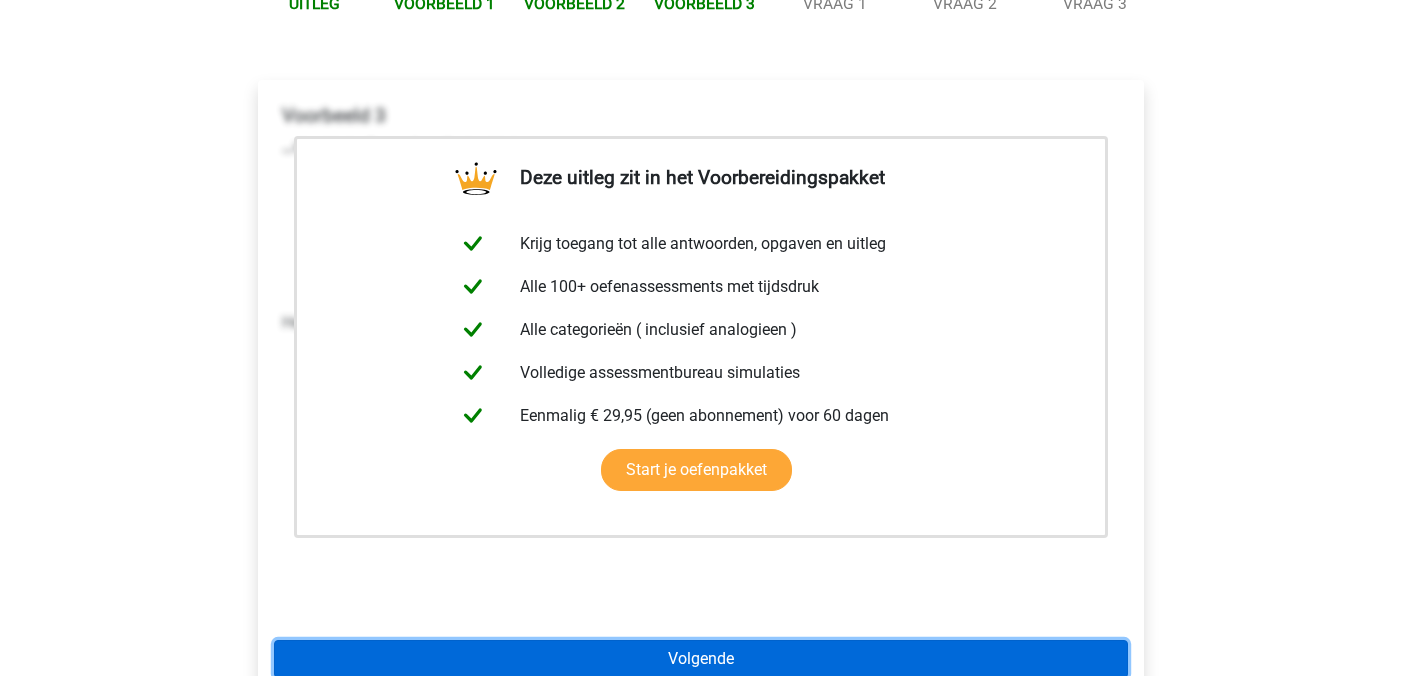 click on "Volgende" at bounding box center [701, 659] 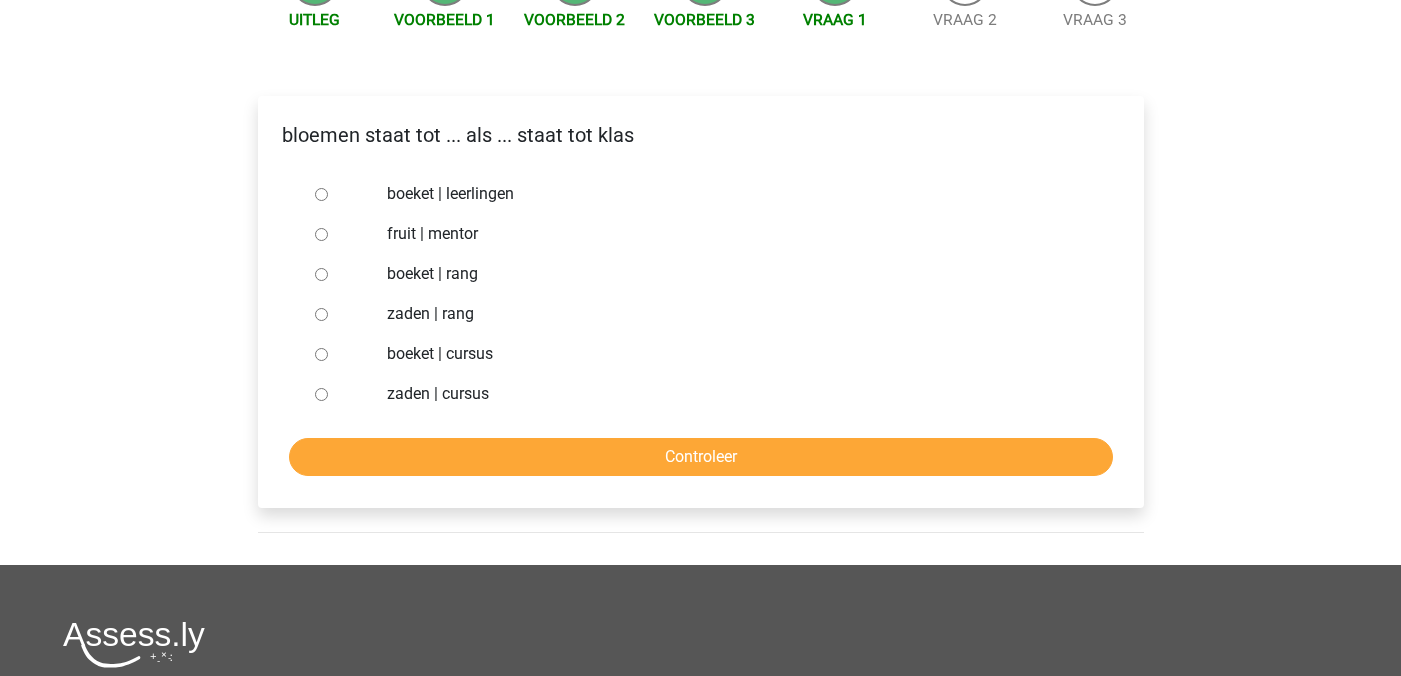 scroll, scrollTop: 249, scrollLeft: 0, axis: vertical 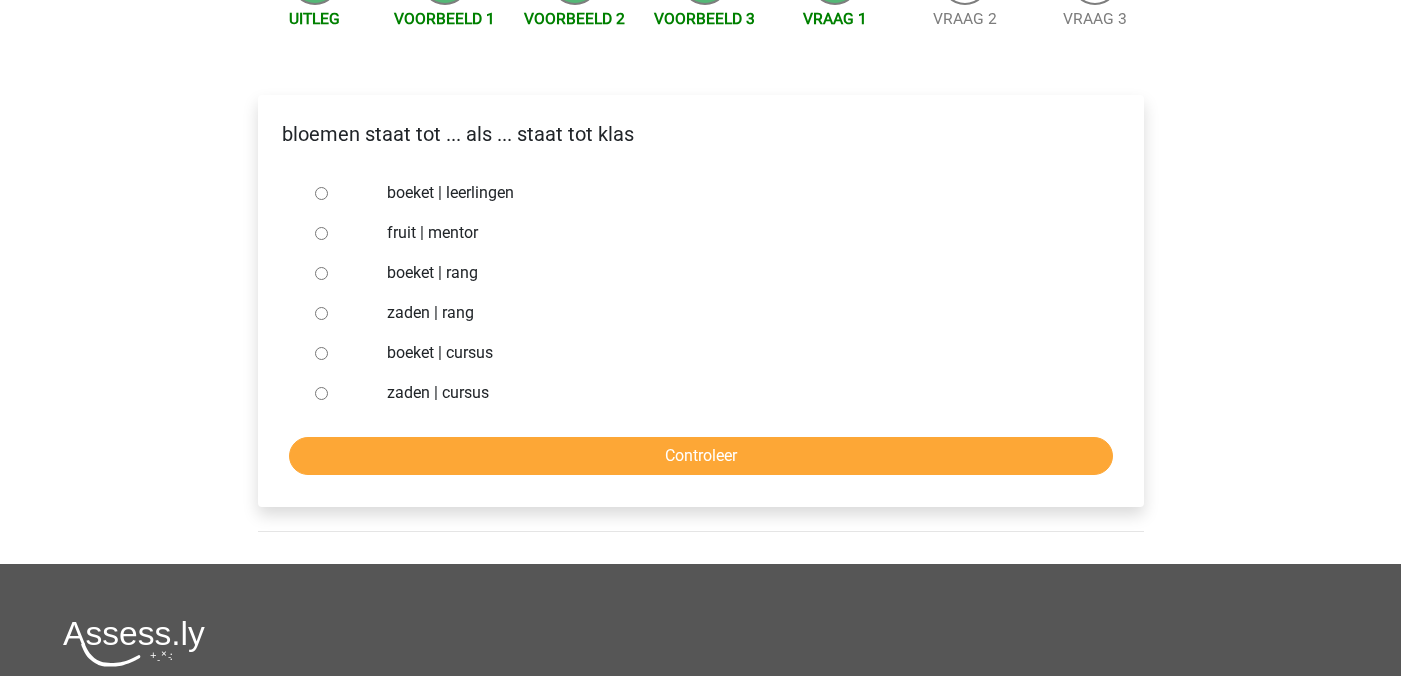 click on "boeket | leerlingen" at bounding box center (321, 193) 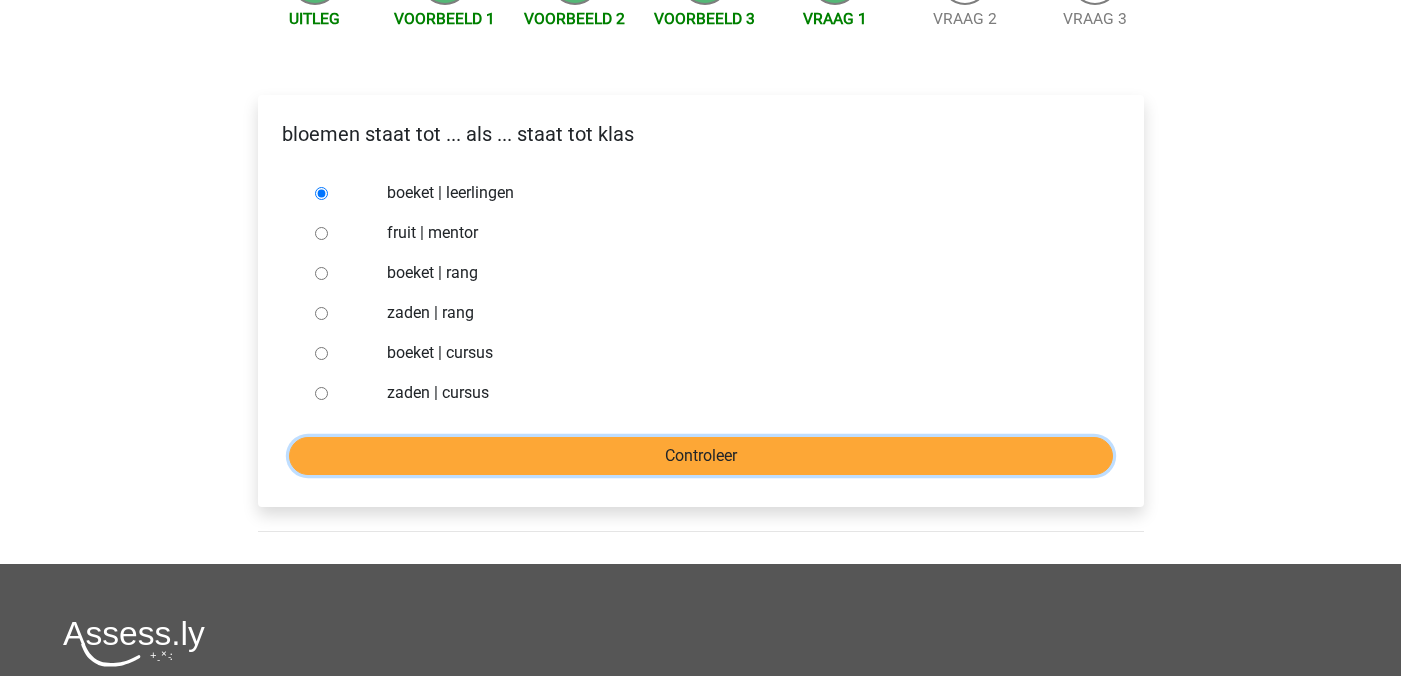 click on "Controleer" at bounding box center [701, 456] 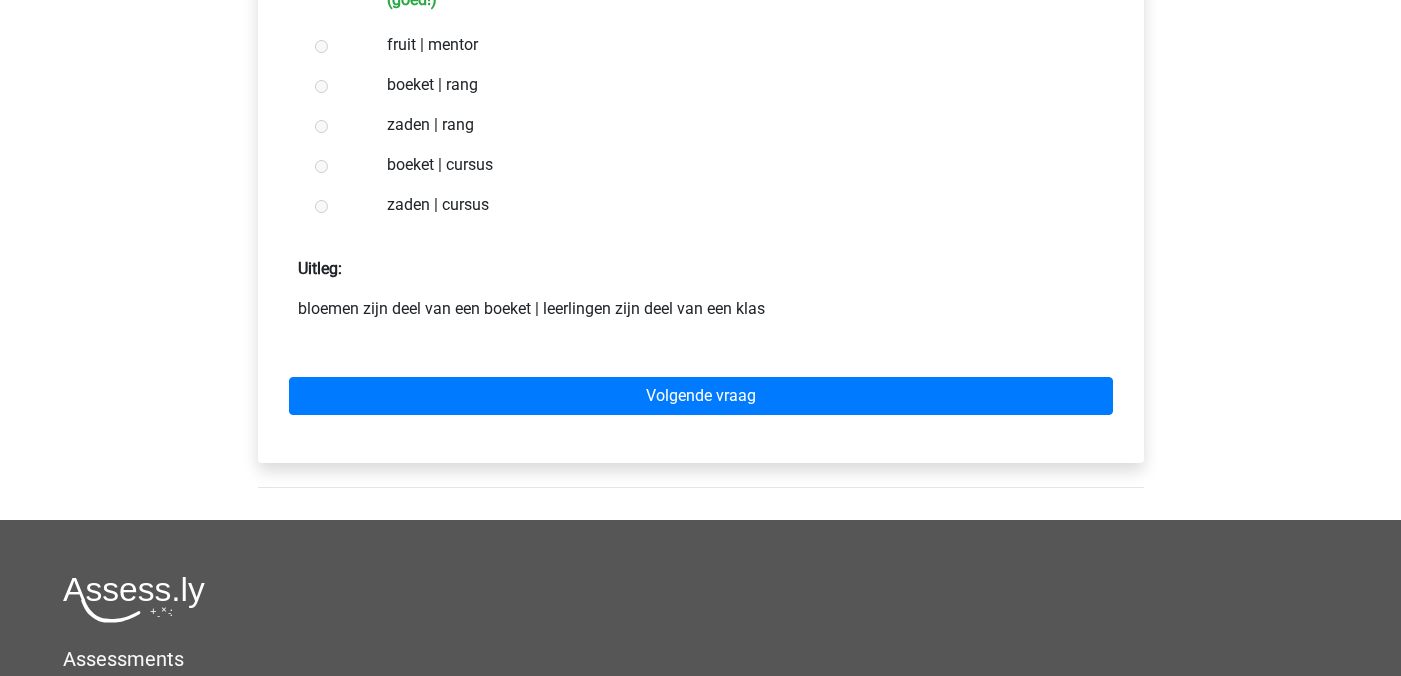 scroll, scrollTop: 625, scrollLeft: 0, axis: vertical 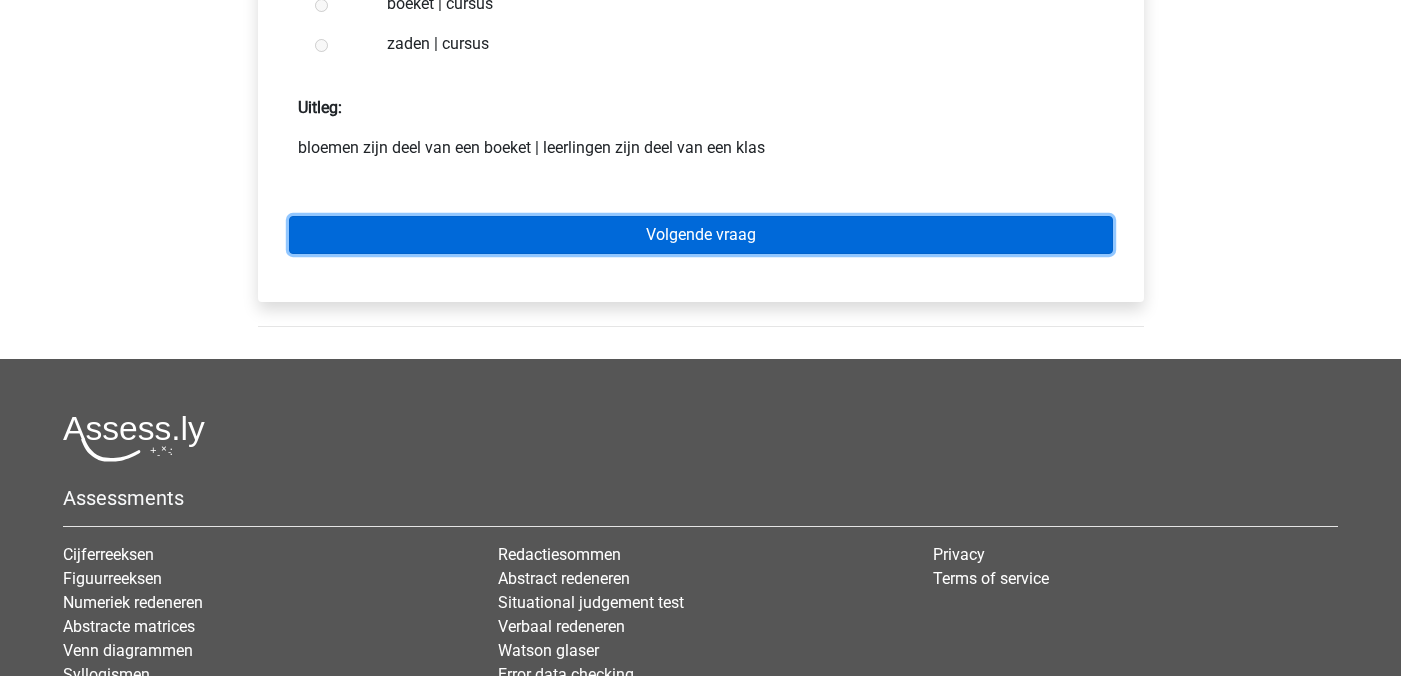 click on "Volgende vraag" at bounding box center (701, 235) 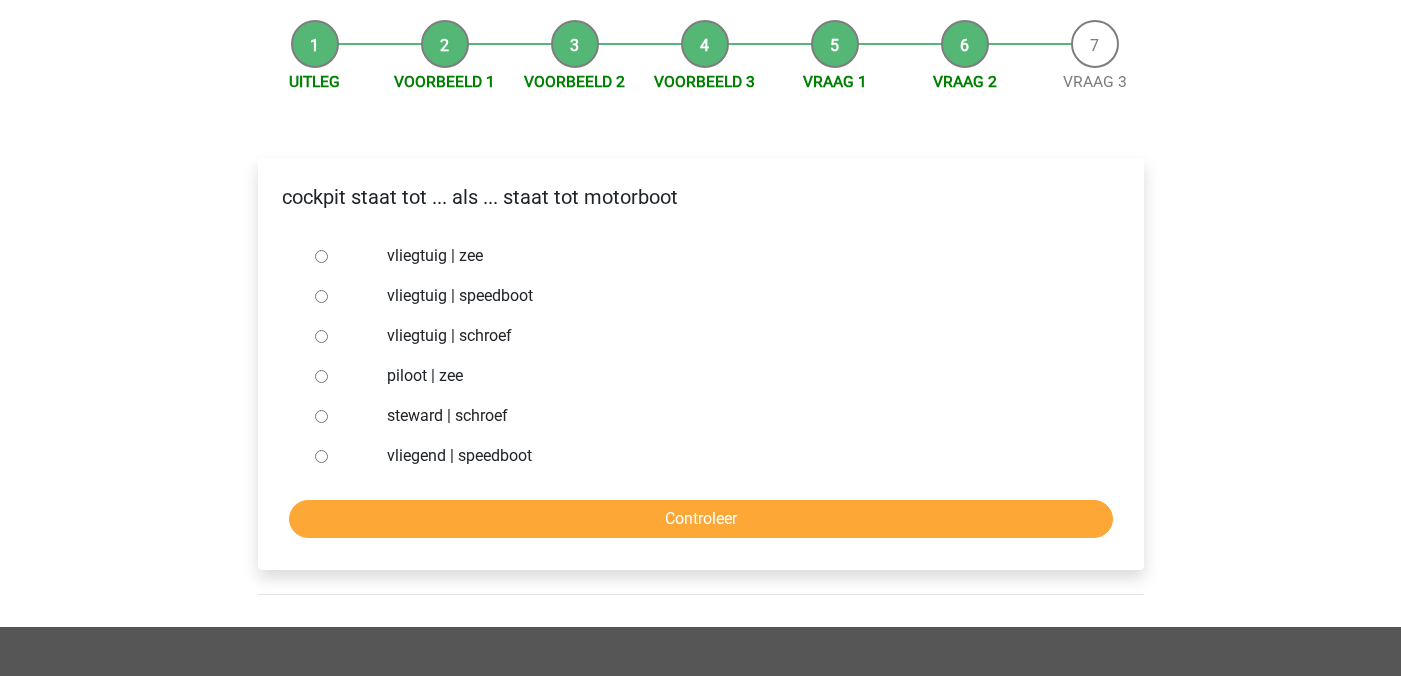 scroll, scrollTop: 187, scrollLeft: 0, axis: vertical 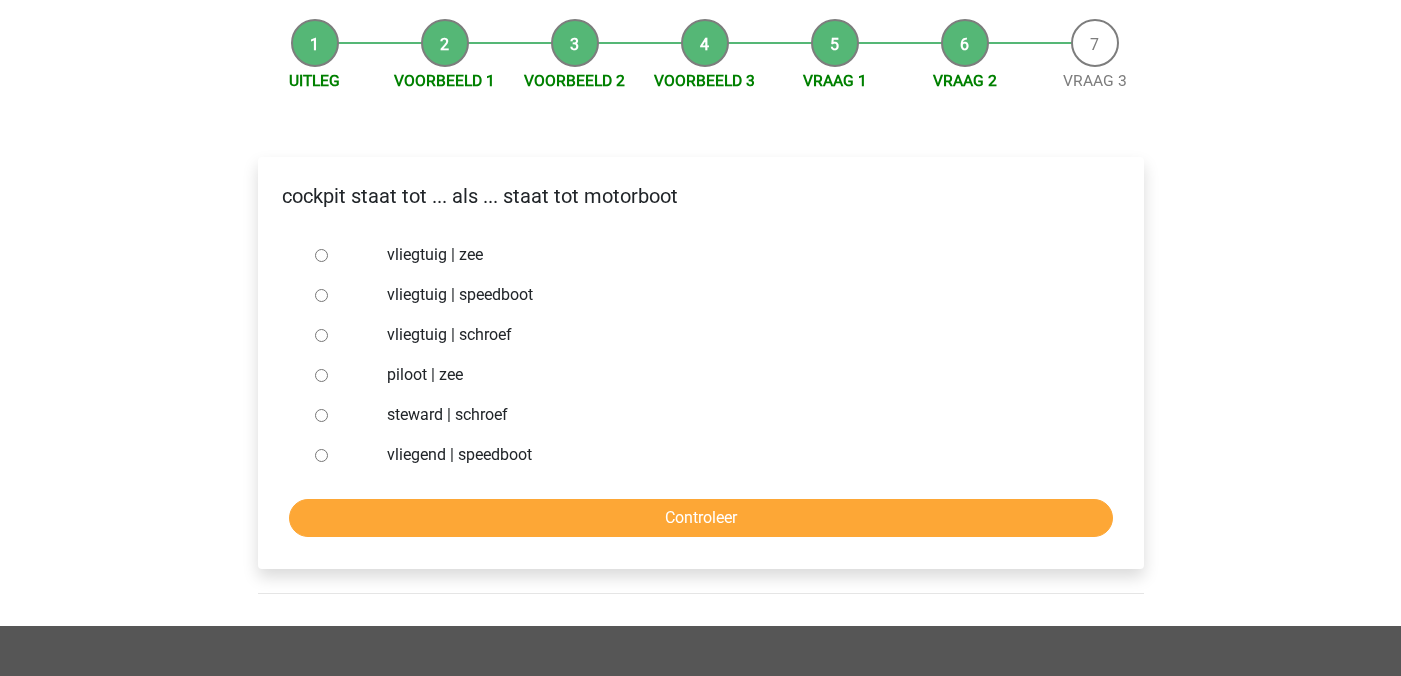 click on "vliegtuig | schroef" at bounding box center [321, 335] 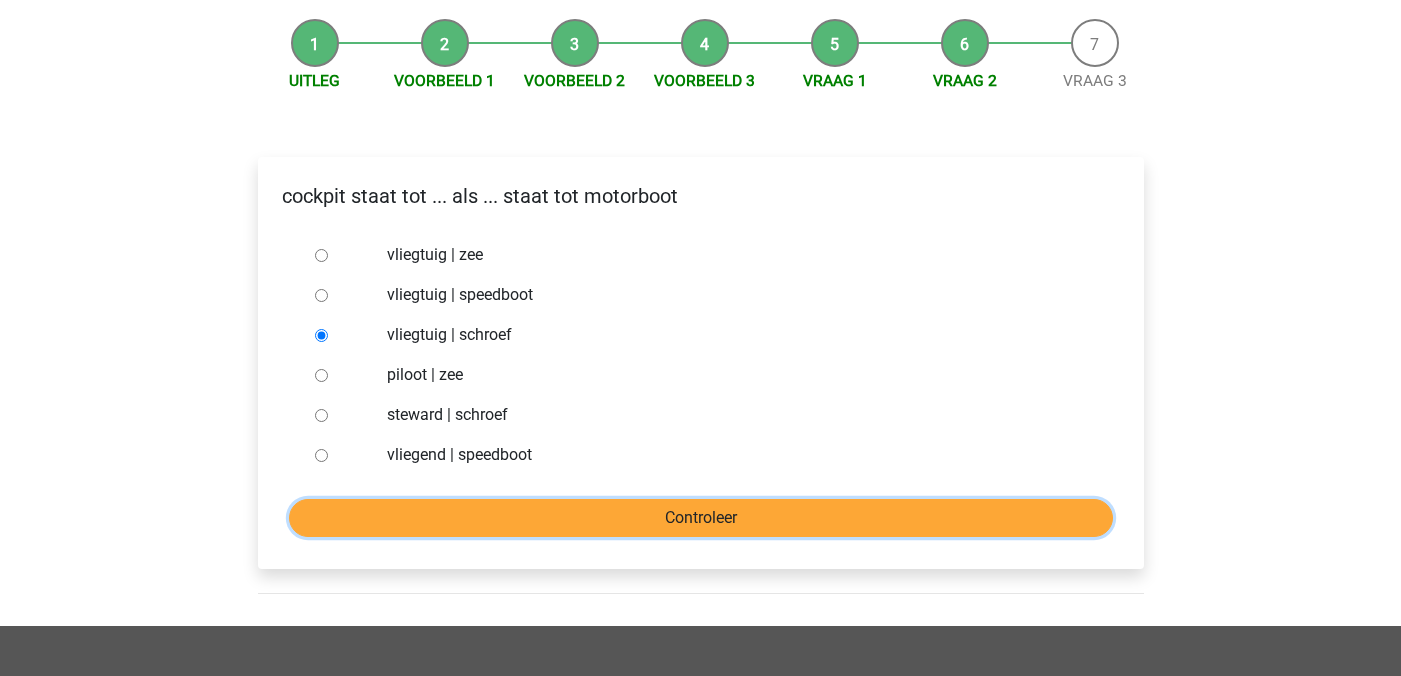 click on "Controleer" at bounding box center (701, 518) 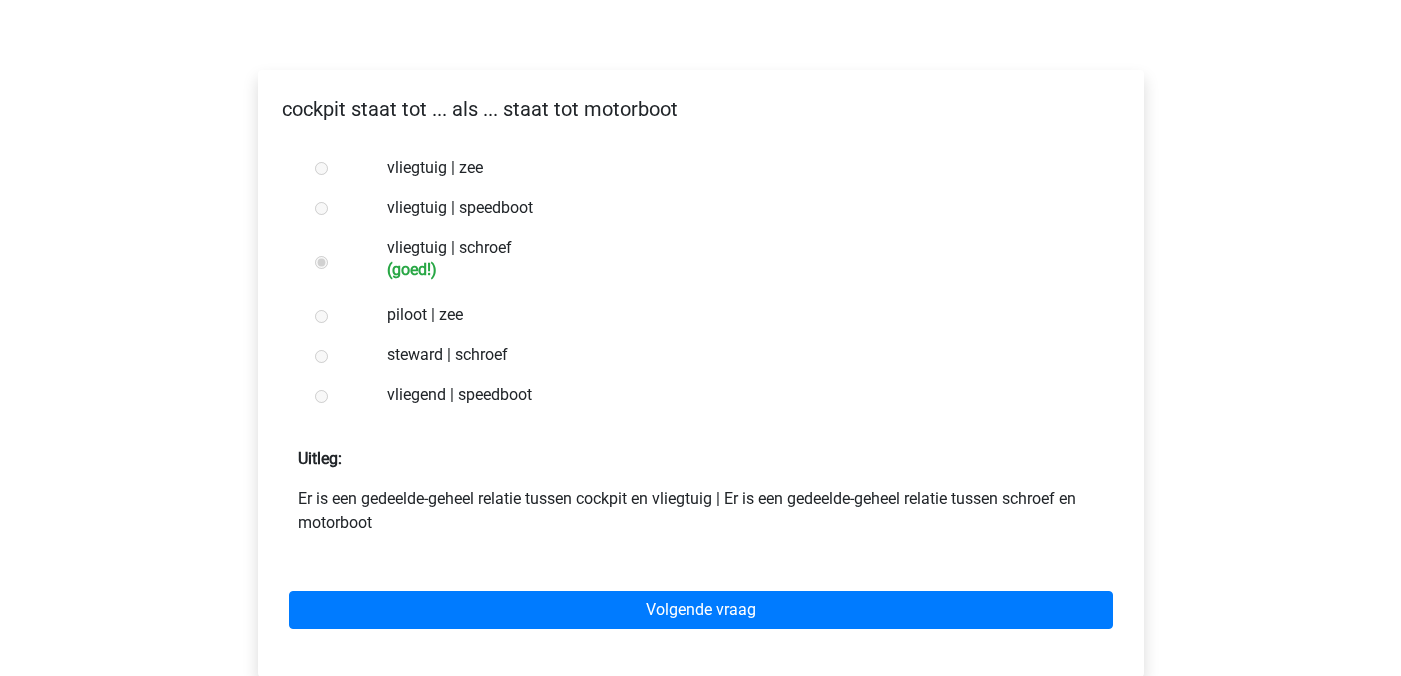 scroll, scrollTop: 332, scrollLeft: 0, axis: vertical 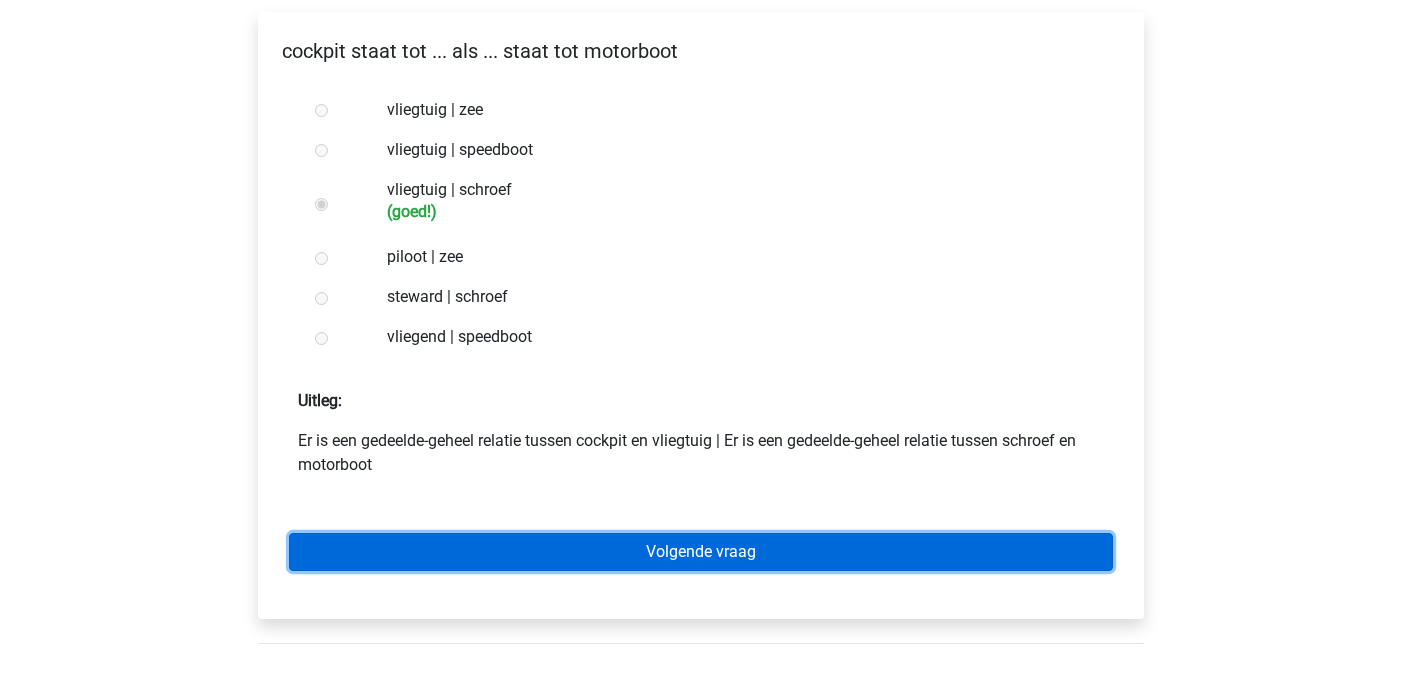 click on "Volgende vraag" at bounding box center (701, 552) 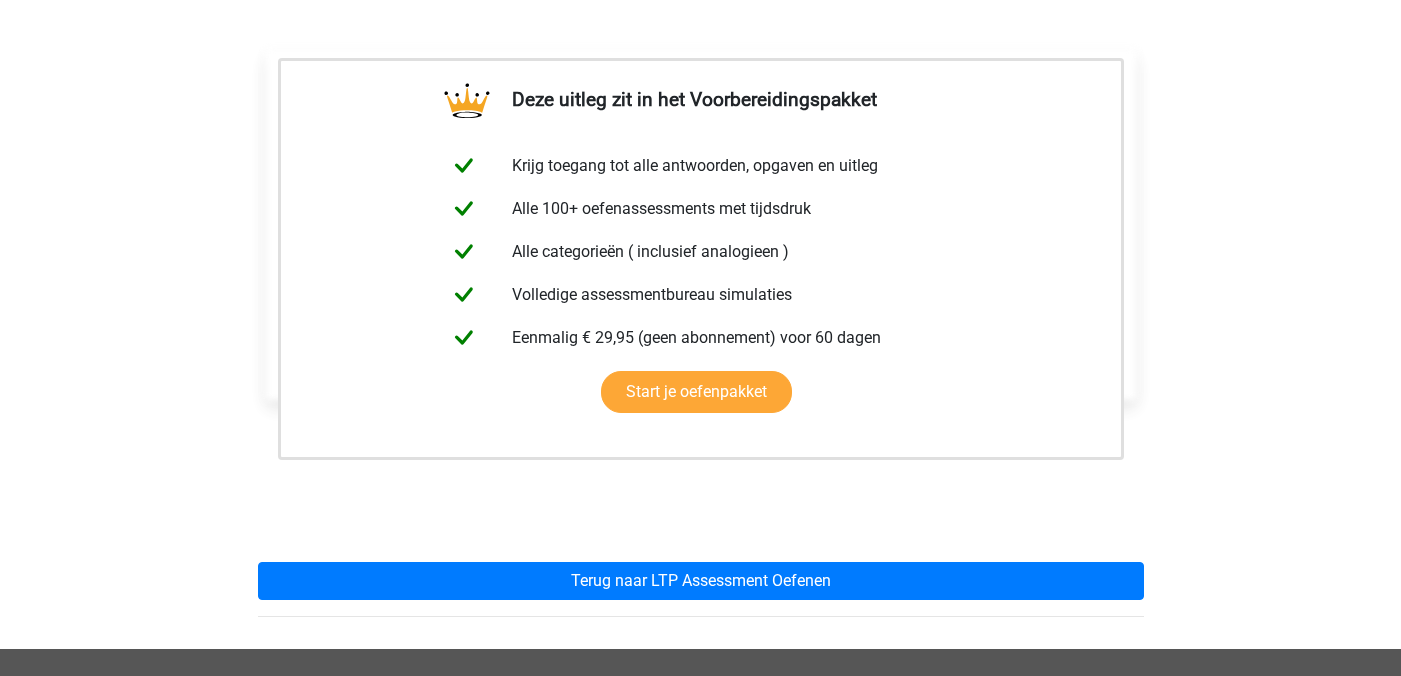 scroll, scrollTop: 391, scrollLeft: 0, axis: vertical 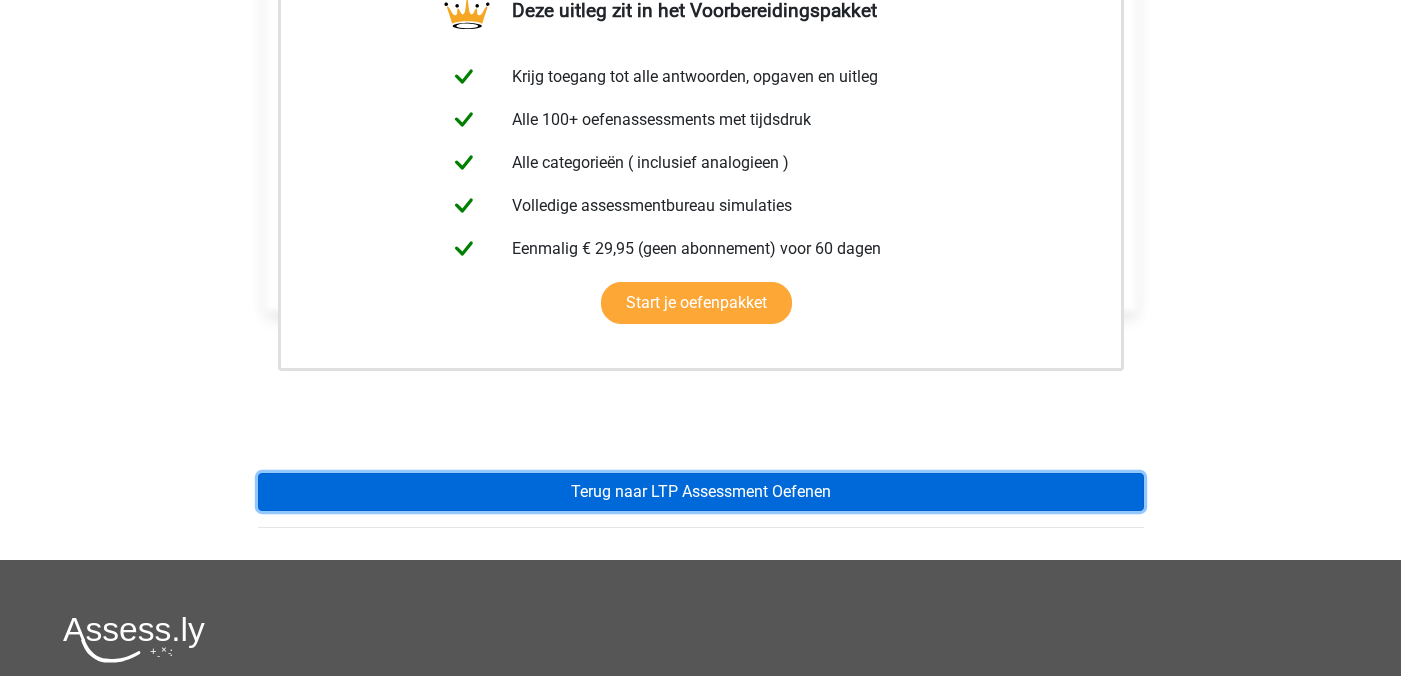 click on "Terug naar LTP Assessment Oefenen" at bounding box center [701, 492] 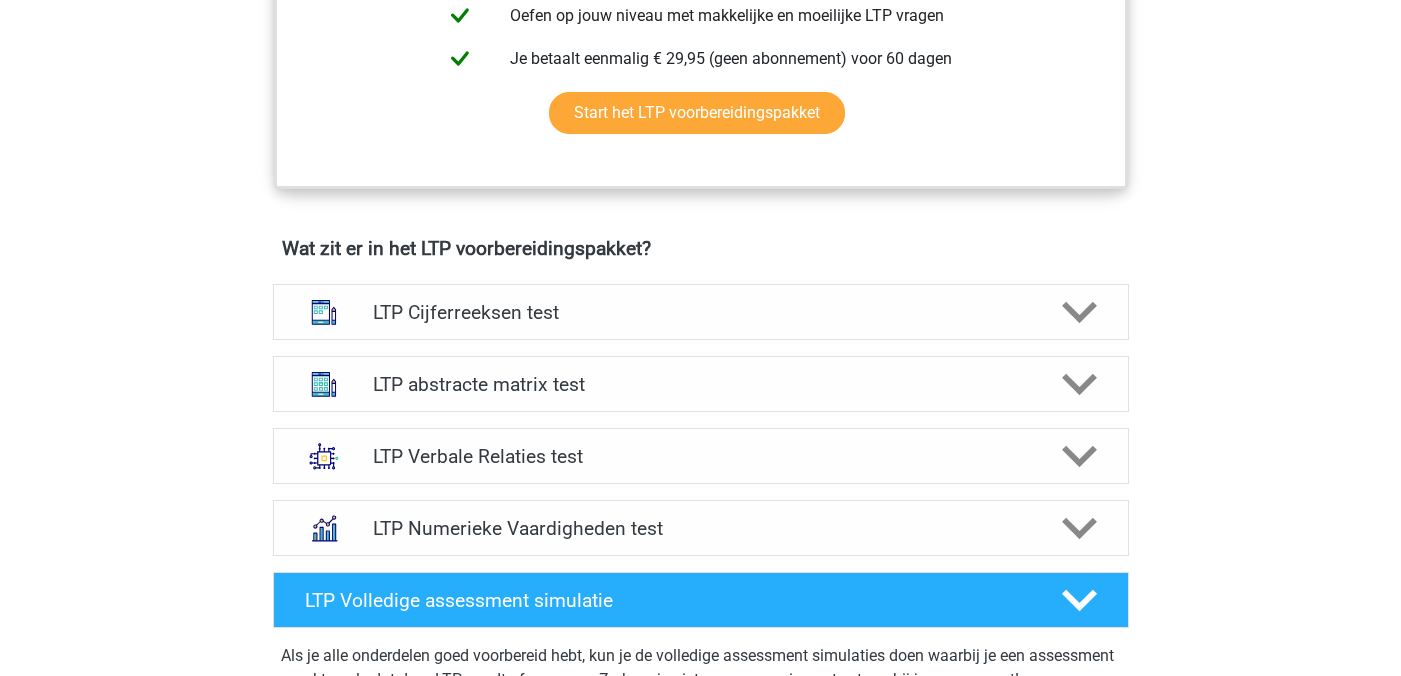 scroll, scrollTop: 1153, scrollLeft: 0, axis: vertical 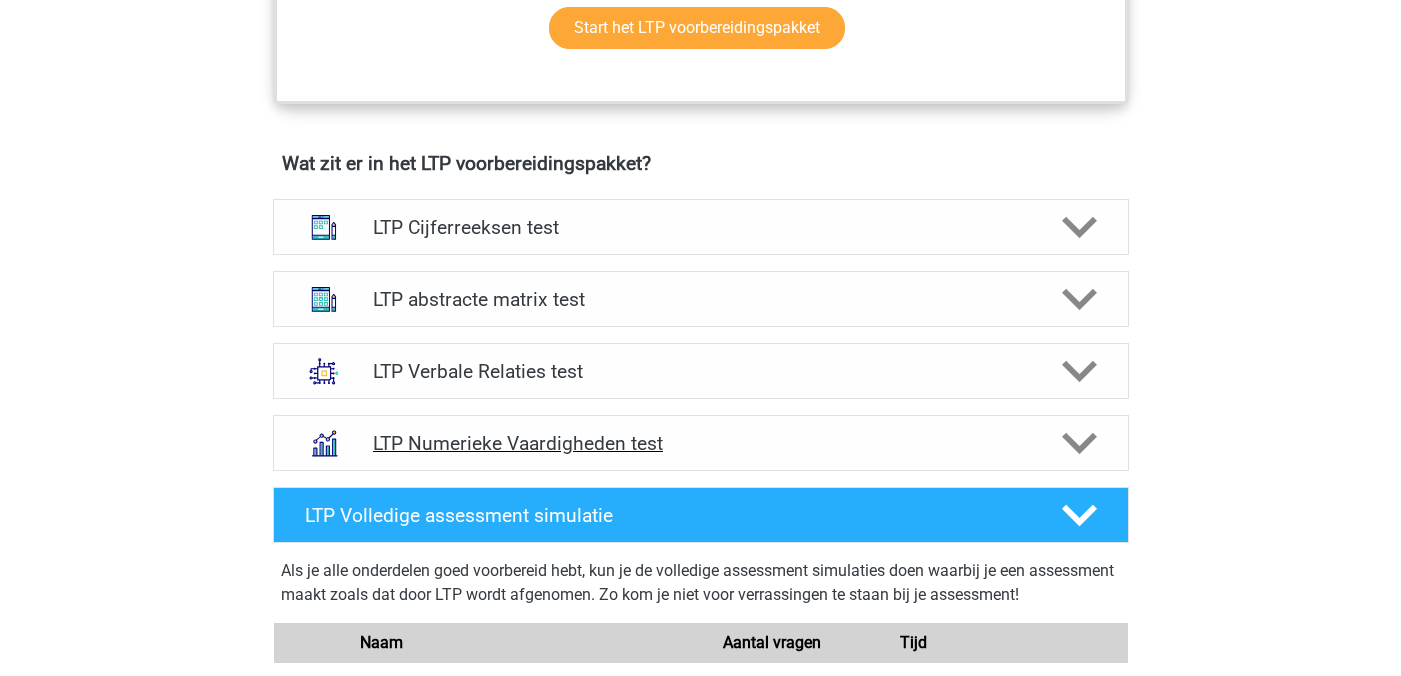 click on "LTP Numerieke Vaardigheden test" at bounding box center (700, 443) 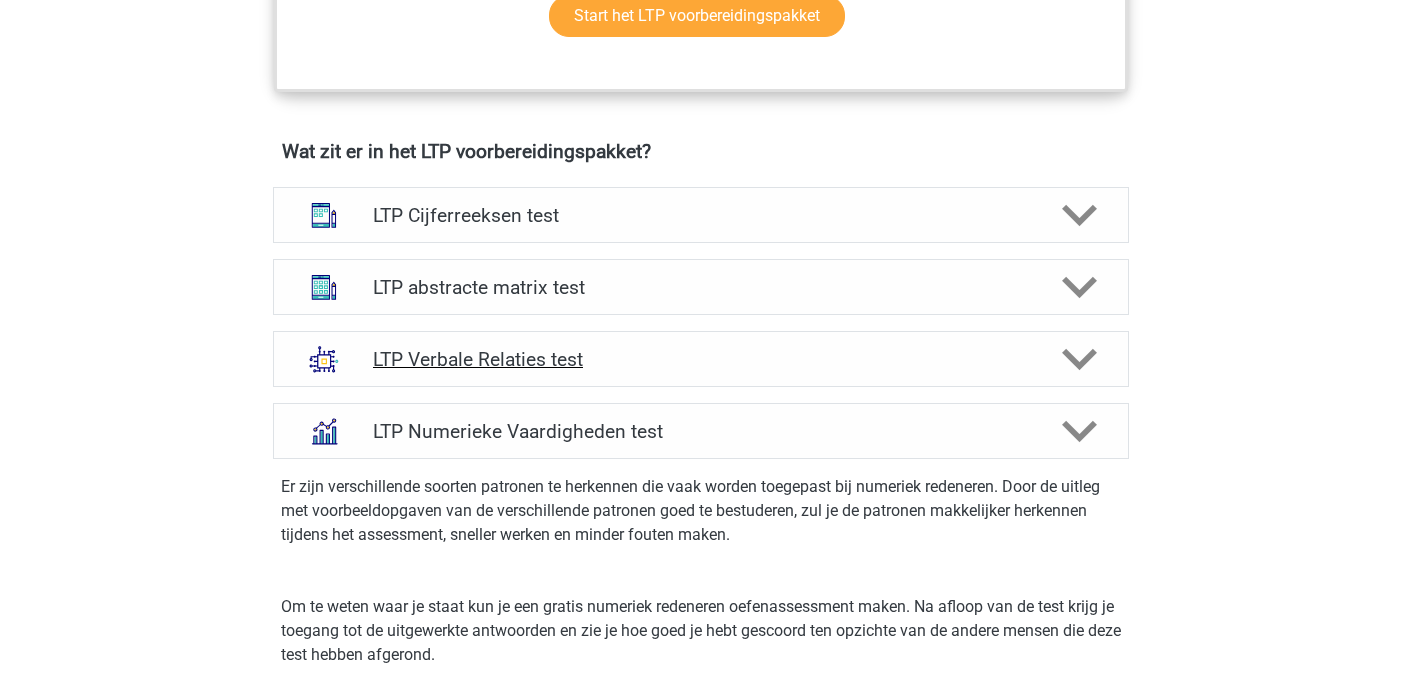 scroll, scrollTop: 1181, scrollLeft: 0, axis: vertical 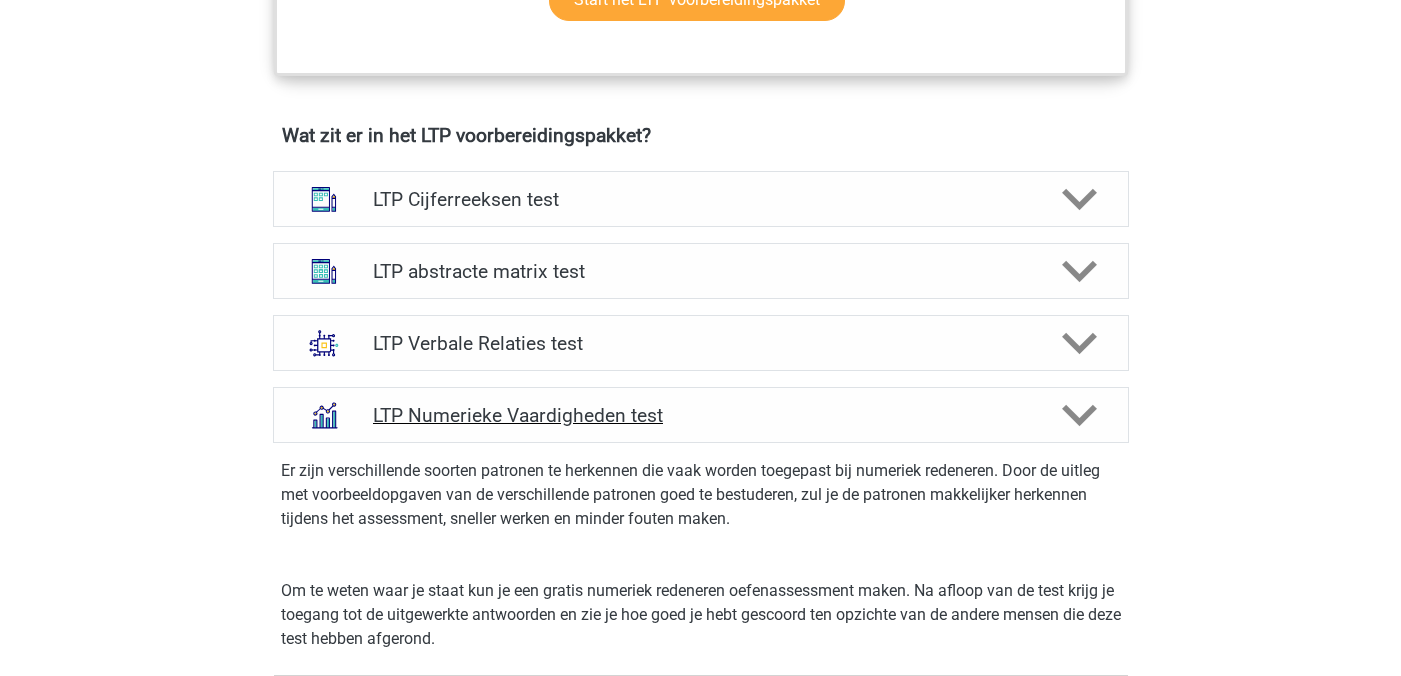 click on "LTP Numerieke Vaardigheden test" at bounding box center [700, 415] 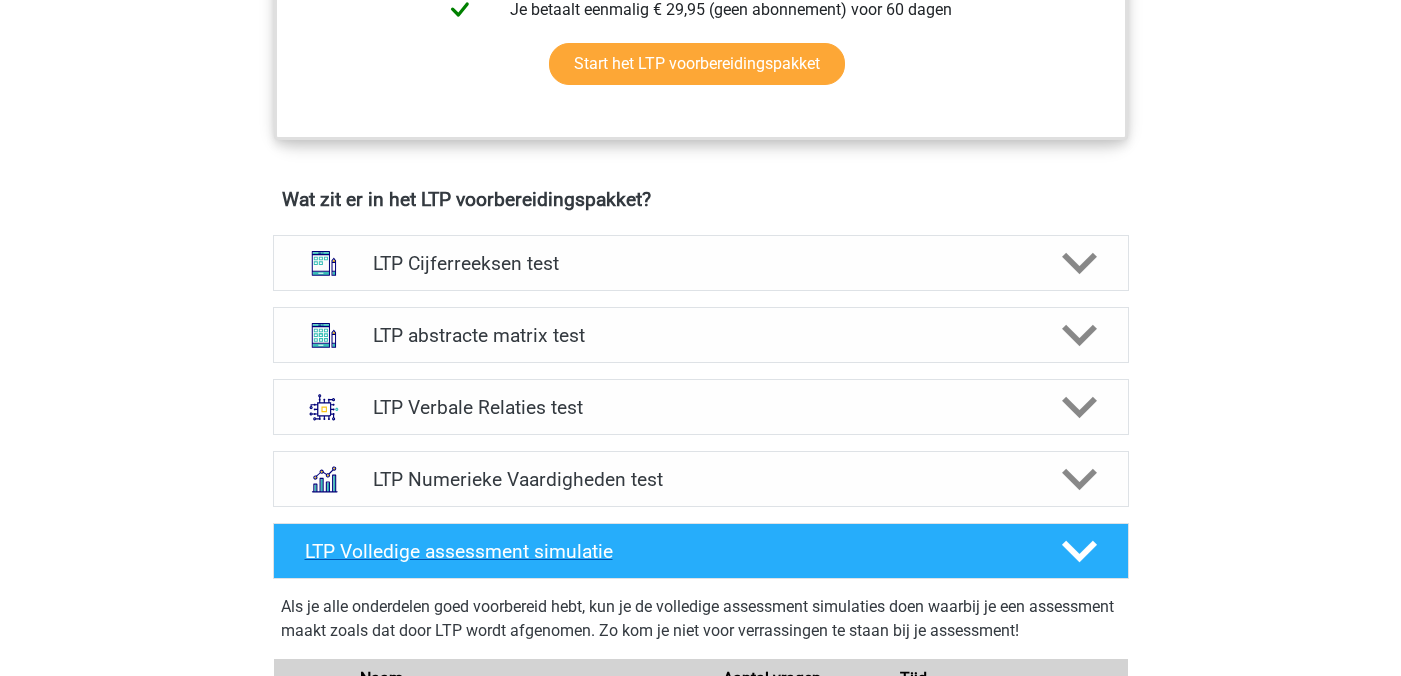 scroll, scrollTop: 1085, scrollLeft: 0, axis: vertical 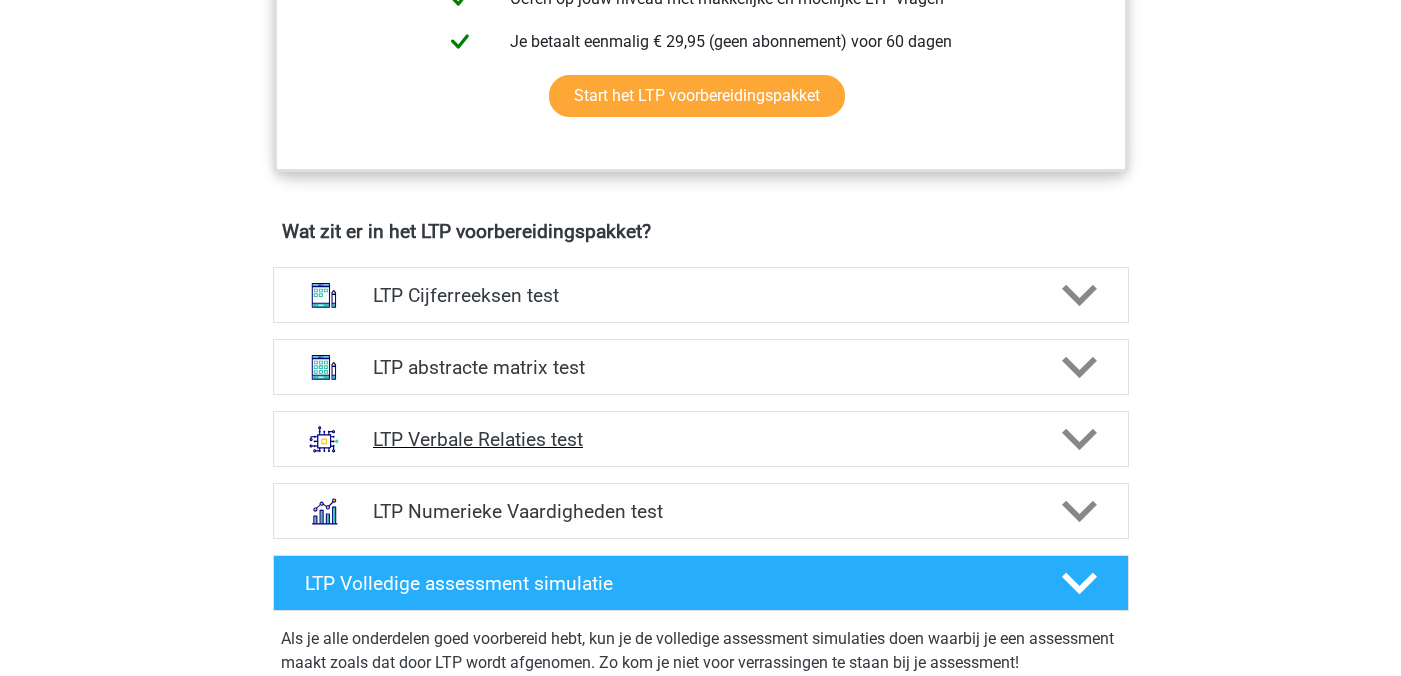 click on "LTP Verbale Relaties test" at bounding box center [700, 439] 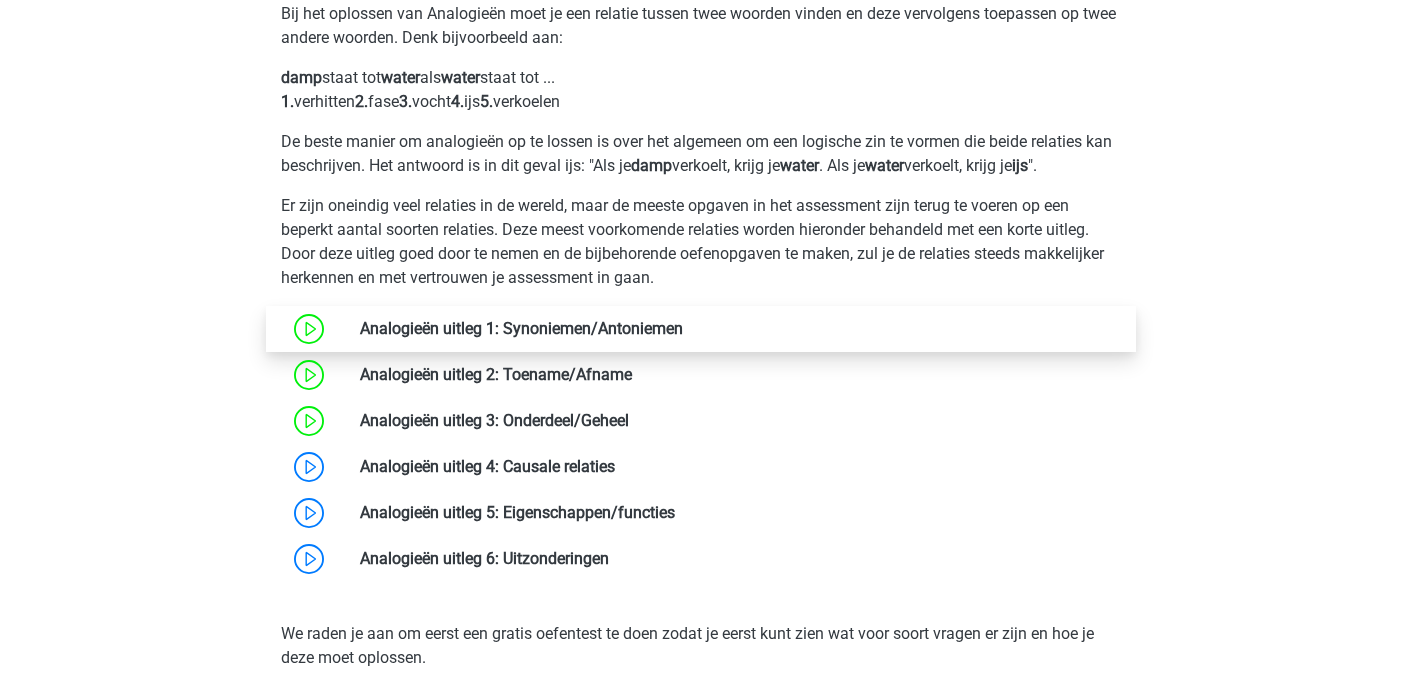 scroll, scrollTop: 1575, scrollLeft: 0, axis: vertical 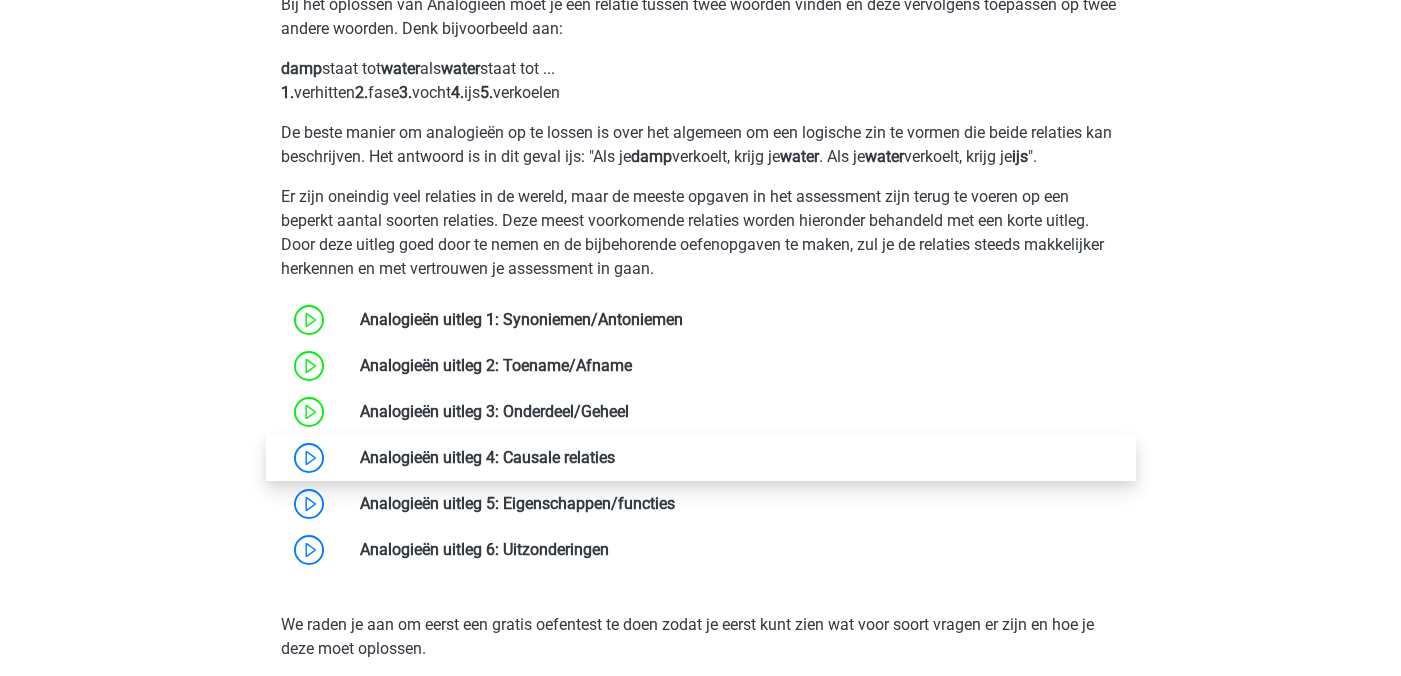 click at bounding box center [615, 457] 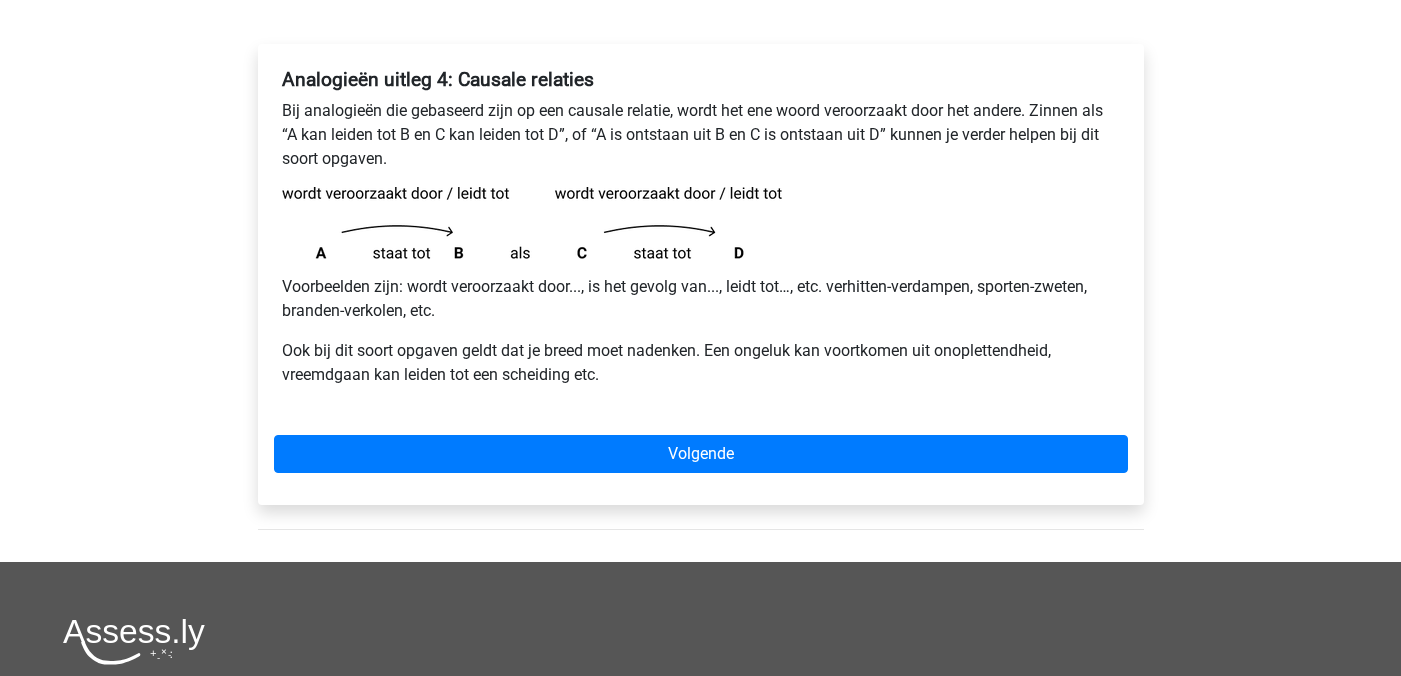 scroll, scrollTop: 302, scrollLeft: 0, axis: vertical 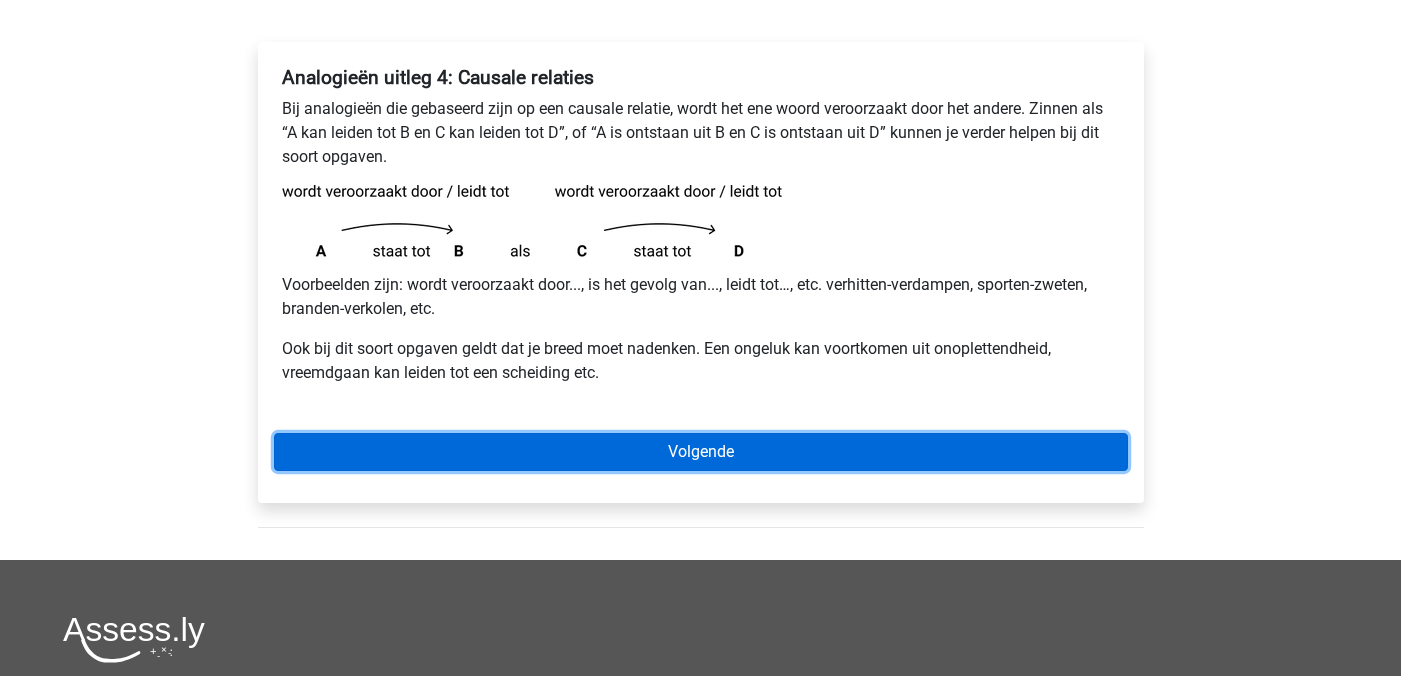 click on "Volgende" at bounding box center [701, 452] 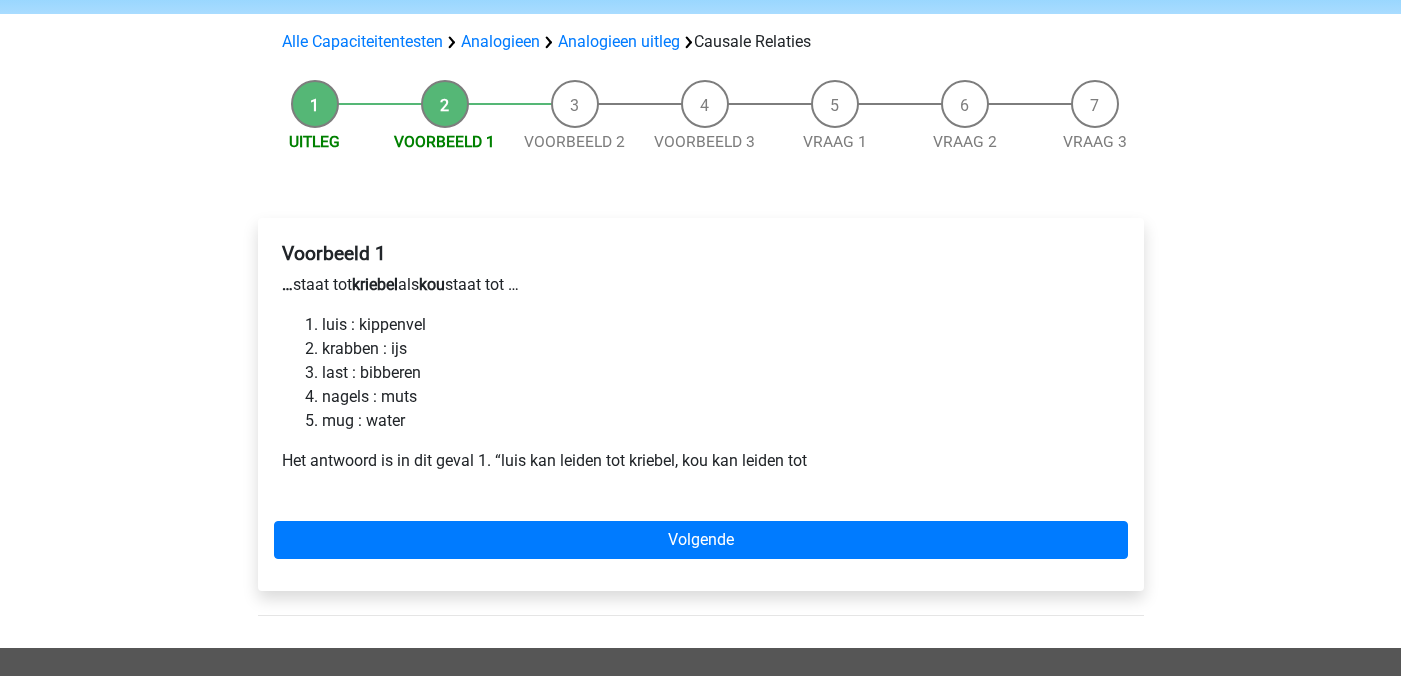 scroll, scrollTop: 128, scrollLeft: 0, axis: vertical 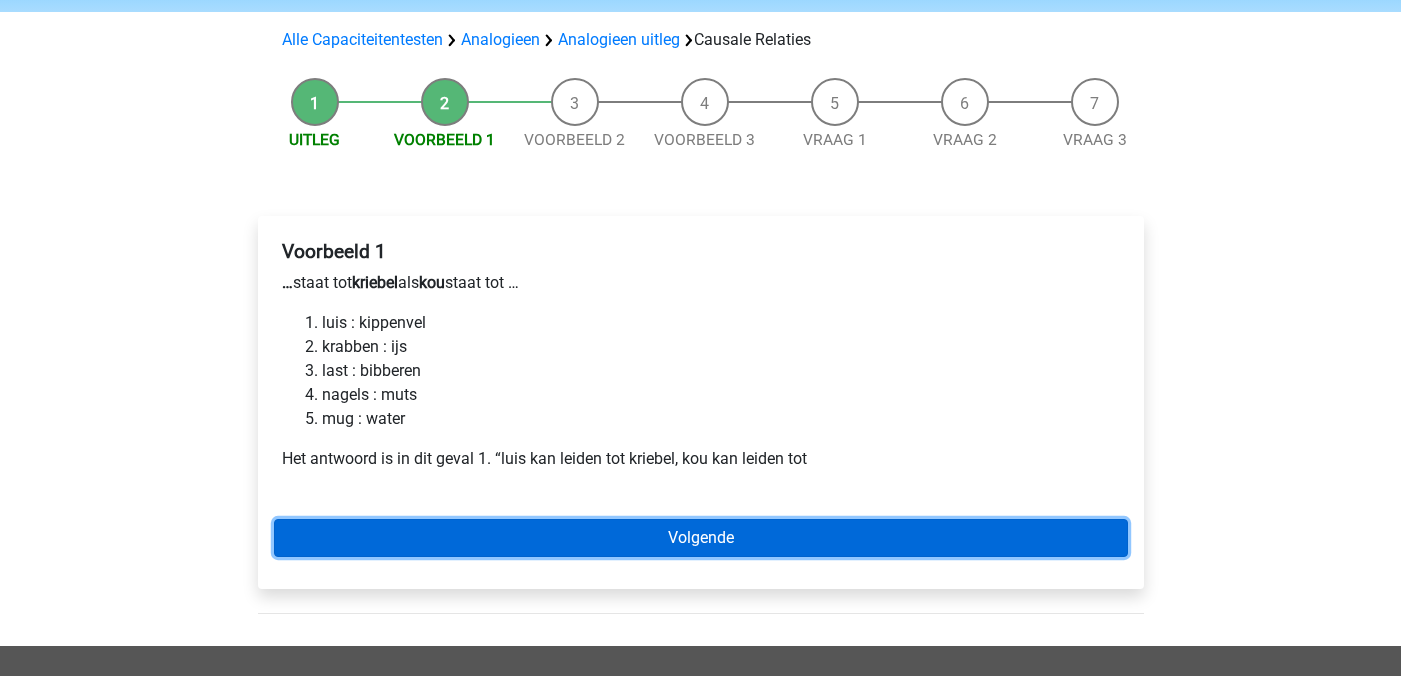 click on "Volgende" at bounding box center (701, 538) 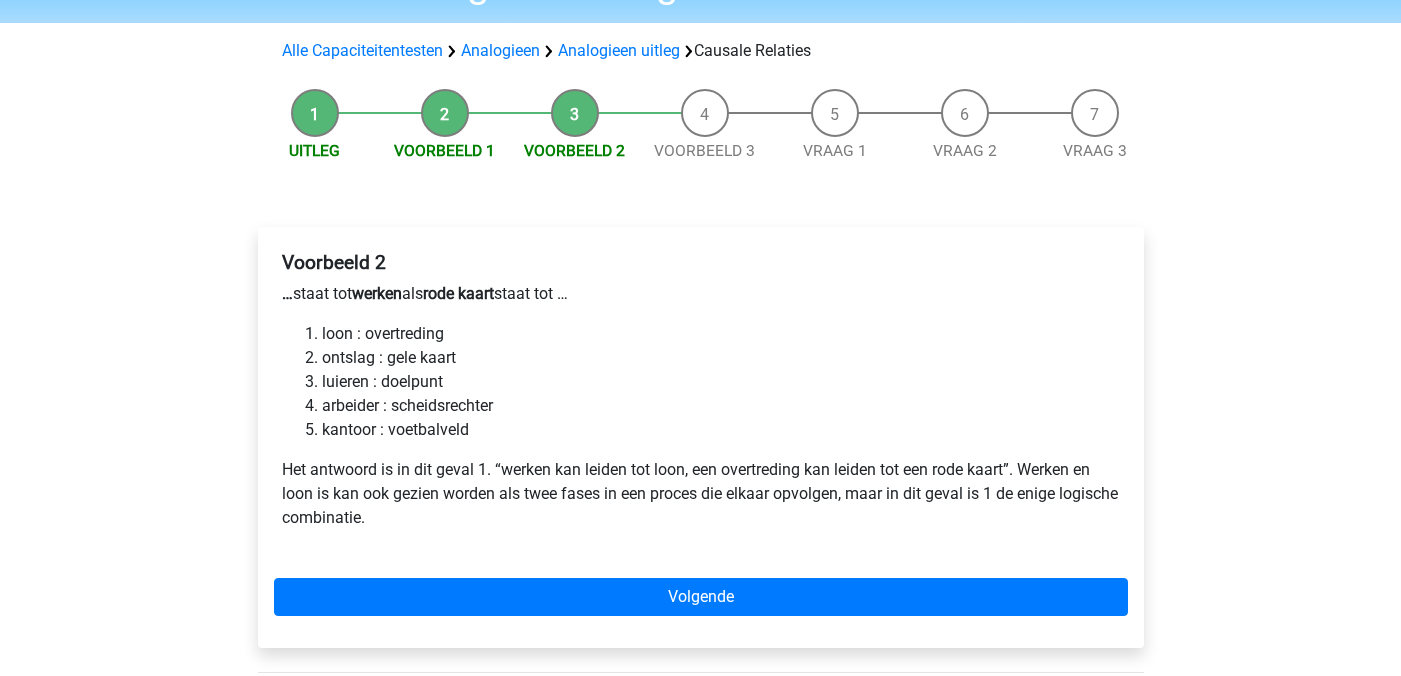 scroll, scrollTop: 131, scrollLeft: 0, axis: vertical 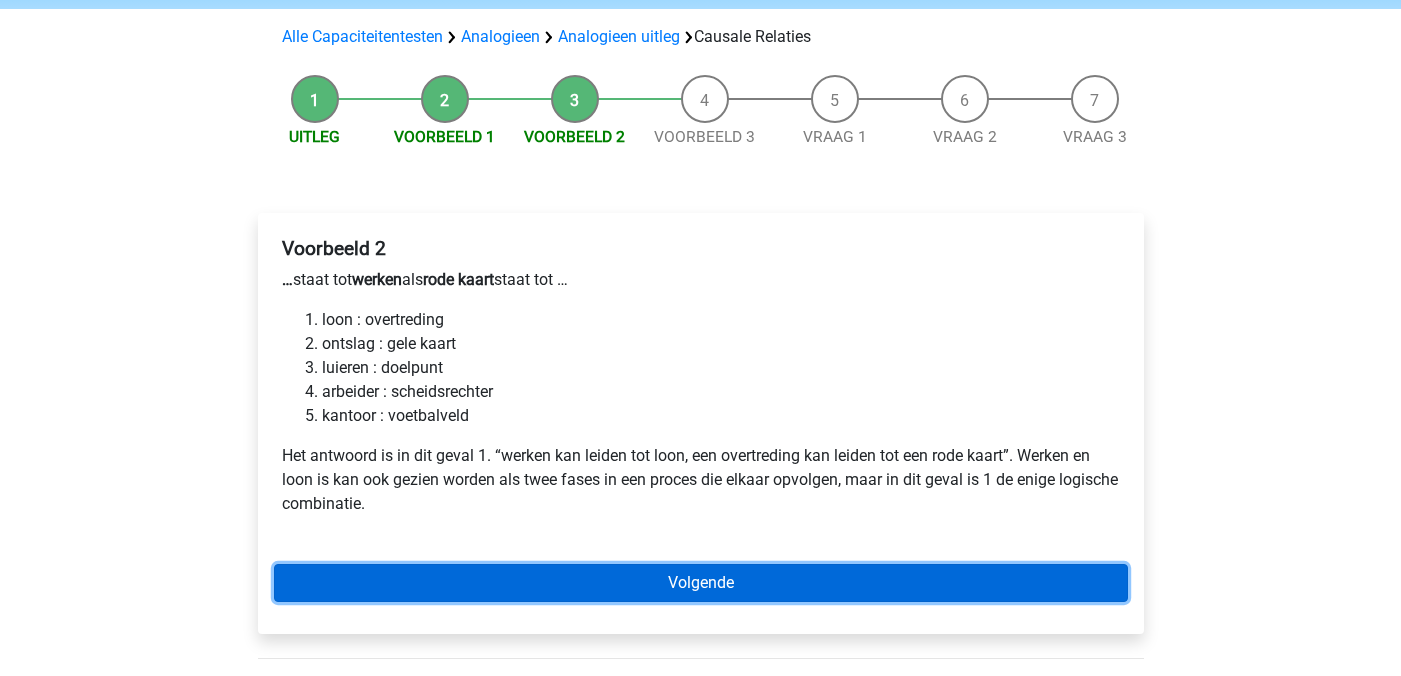 click on "Volgende" at bounding box center [701, 583] 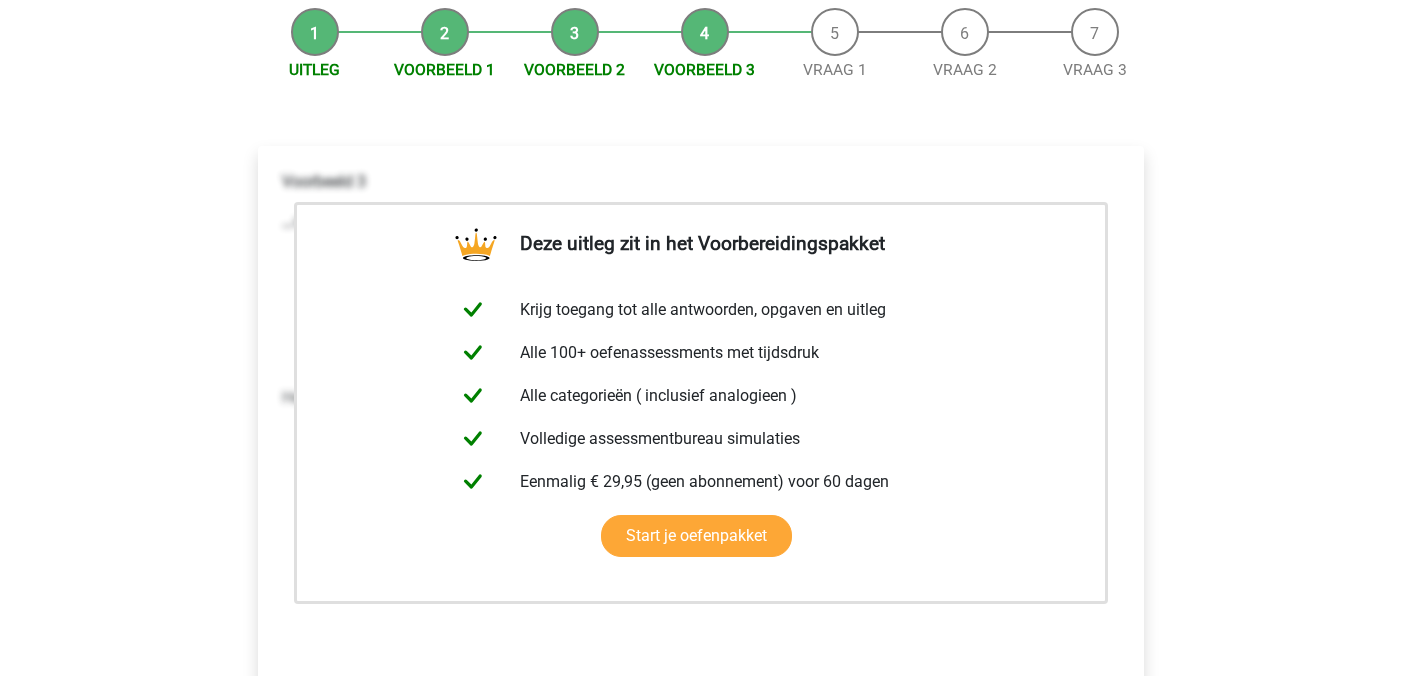 scroll, scrollTop: 329, scrollLeft: 0, axis: vertical 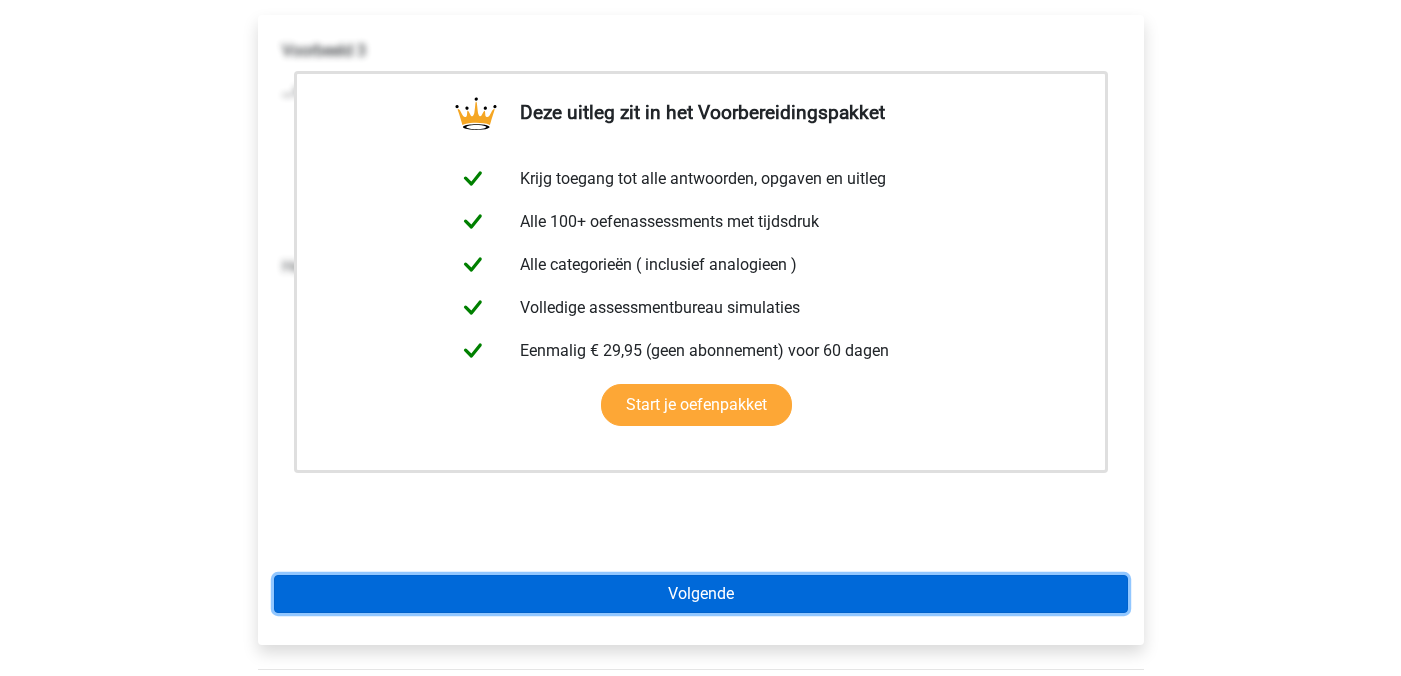 click on "Volgende" at bounding box center [701, 594] 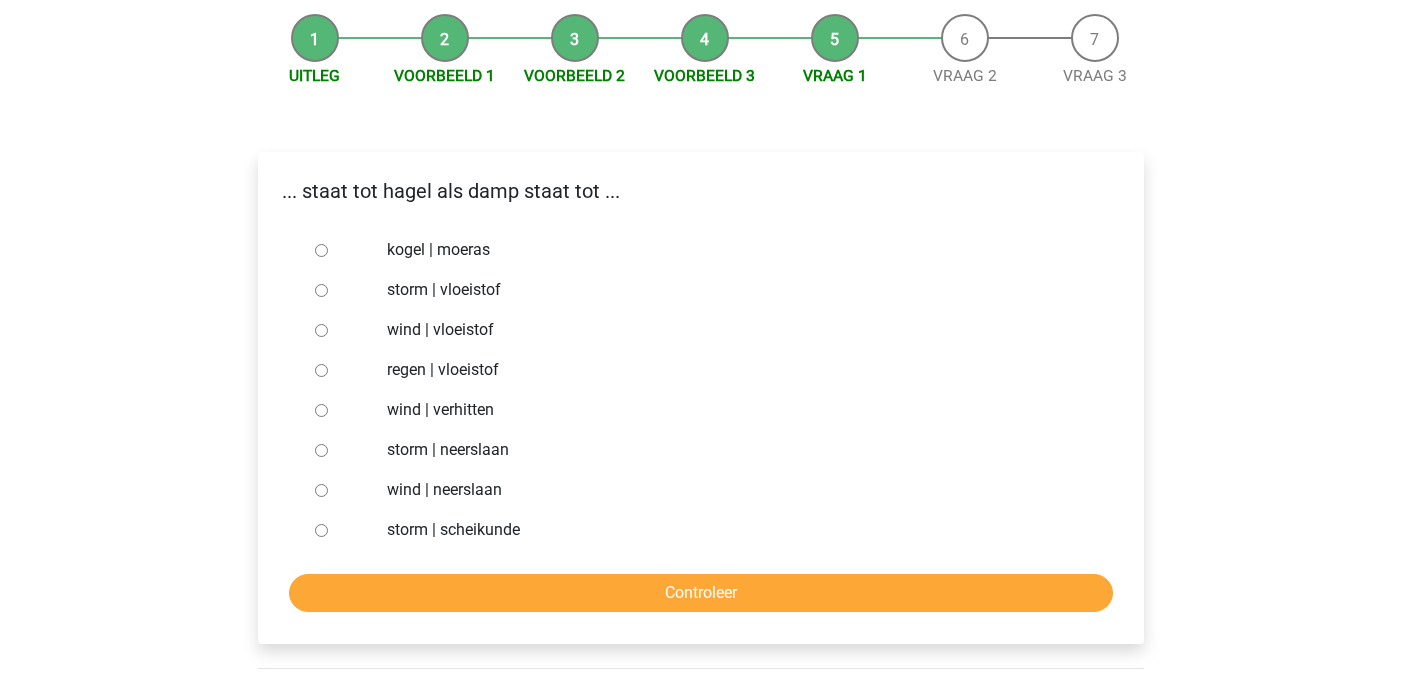 scroll, scrollTop: 195, scrollLeft: 0, axis: vertical 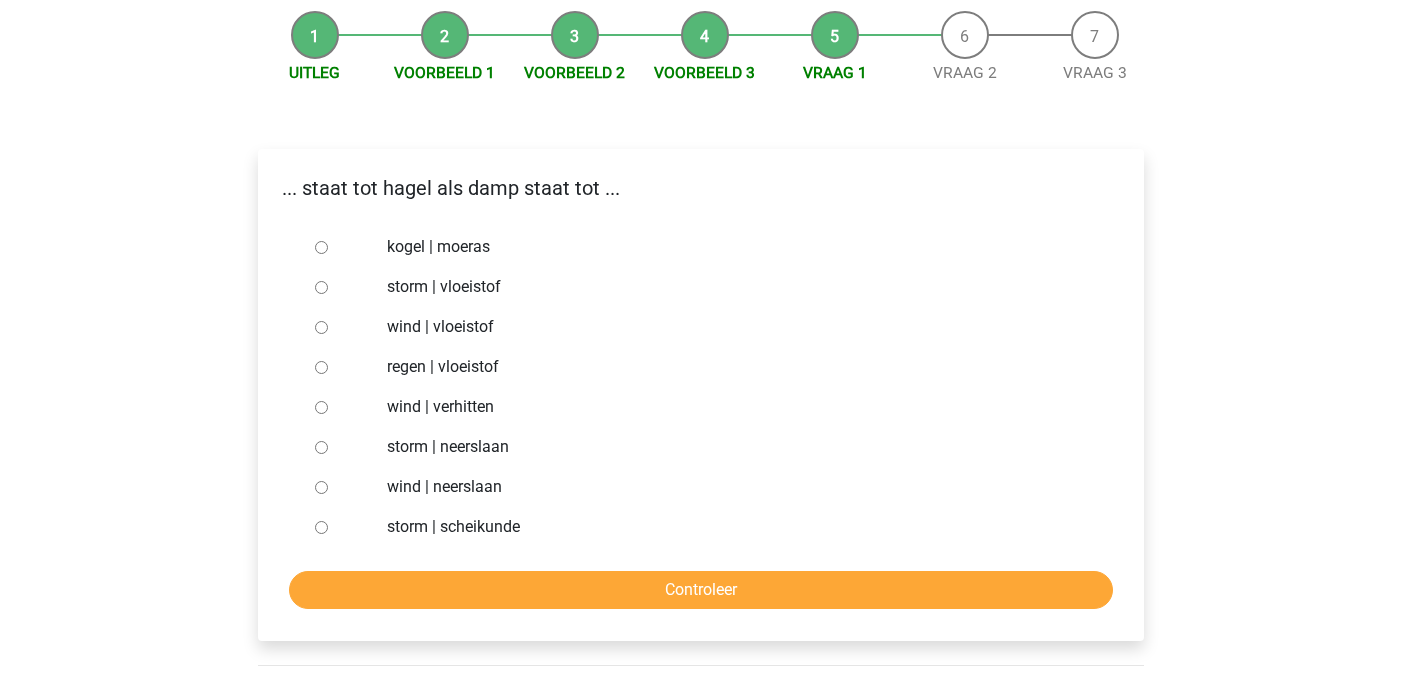 click on "regen | vloeistof" at bounding box center [321, 367] 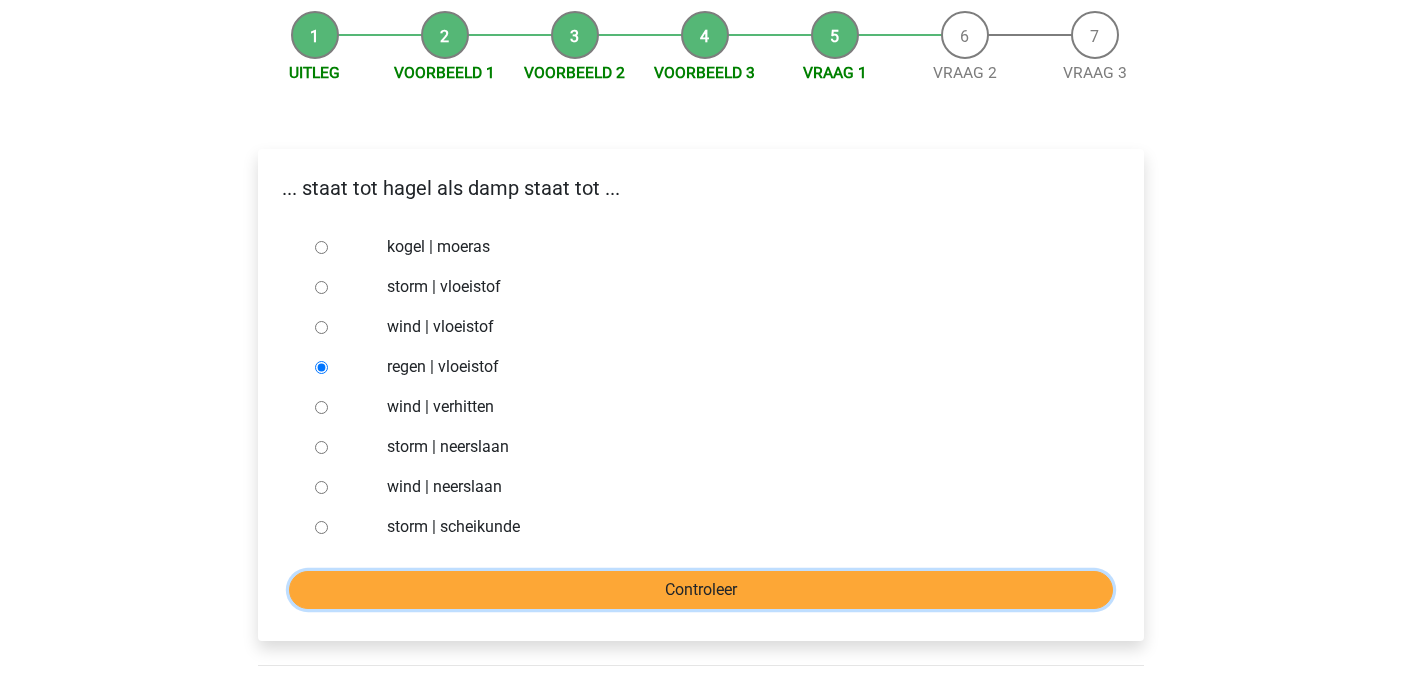 click on "Controleer" at bounding box center (701, 590) 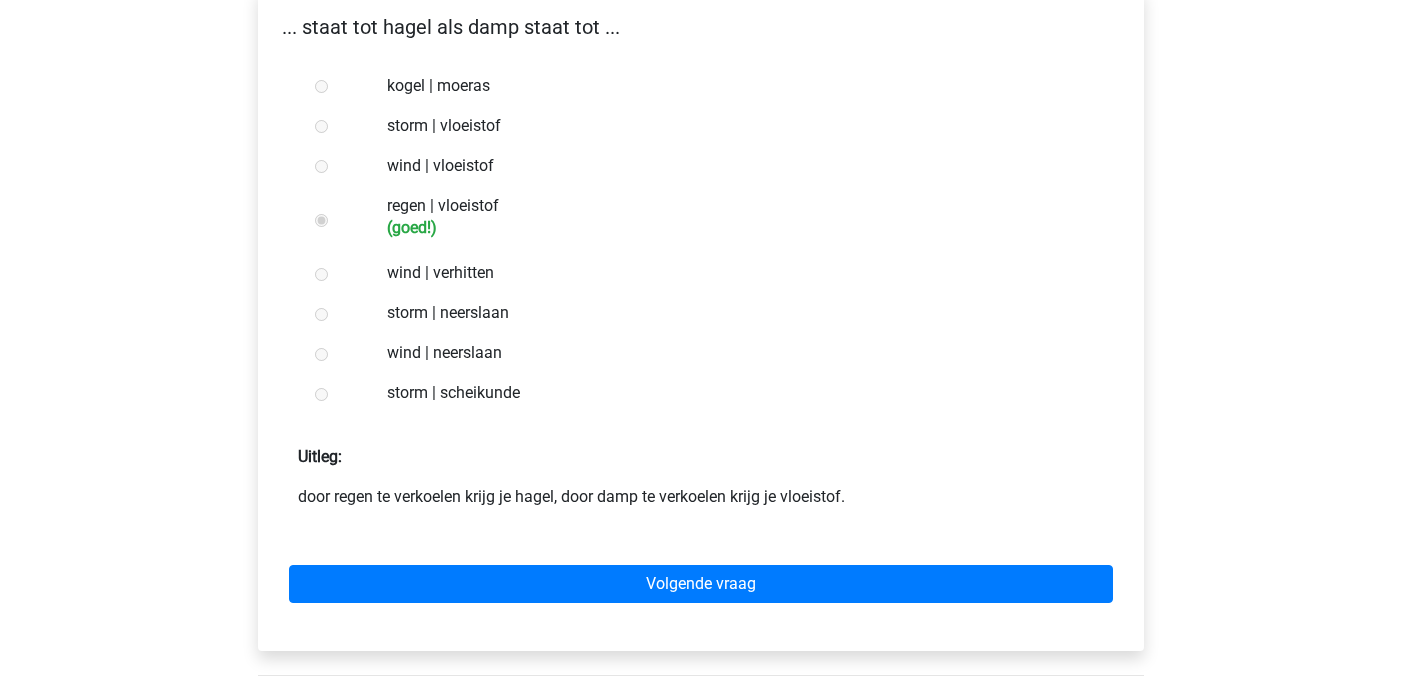 scroll, scrollTop: 371, scrollLeft: 0, axis: vertical 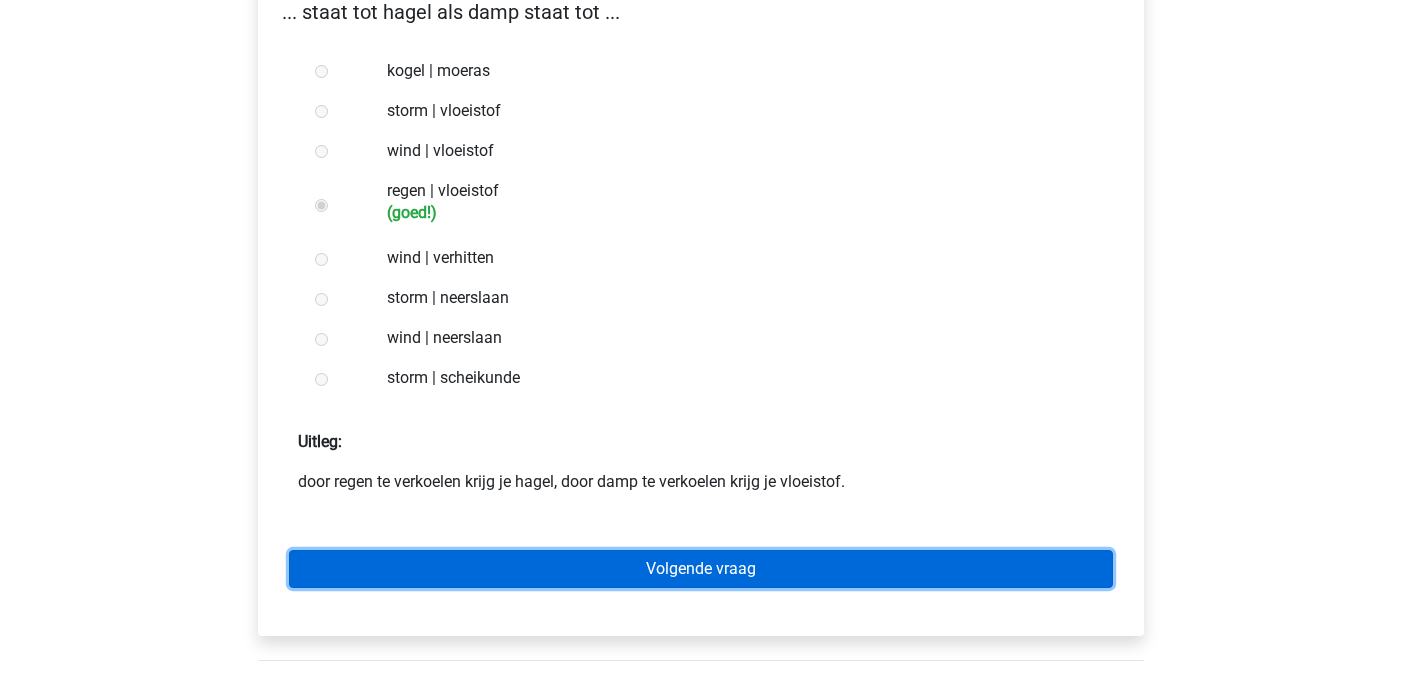 click on "Volgende vraag" at bounding box center [701, 569] 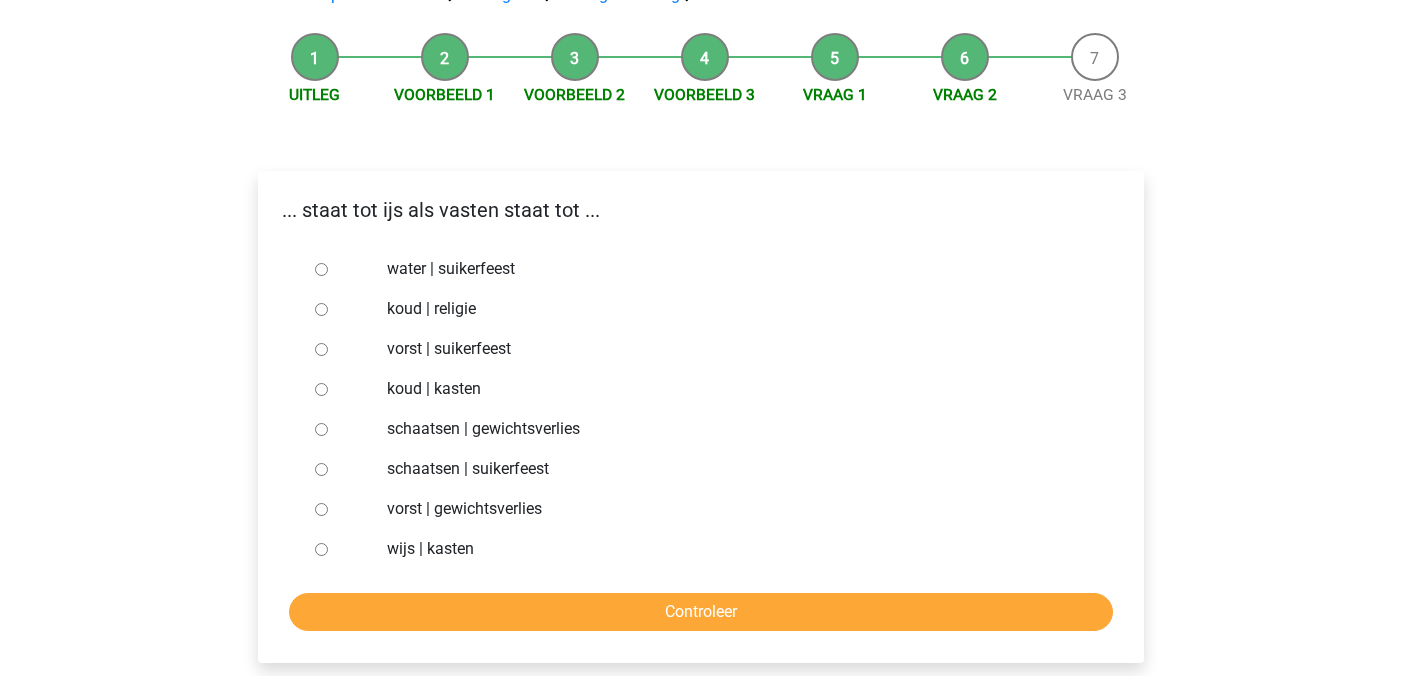 scroll, scrollTop: 188, scrollLeft: 0, axis: vertical 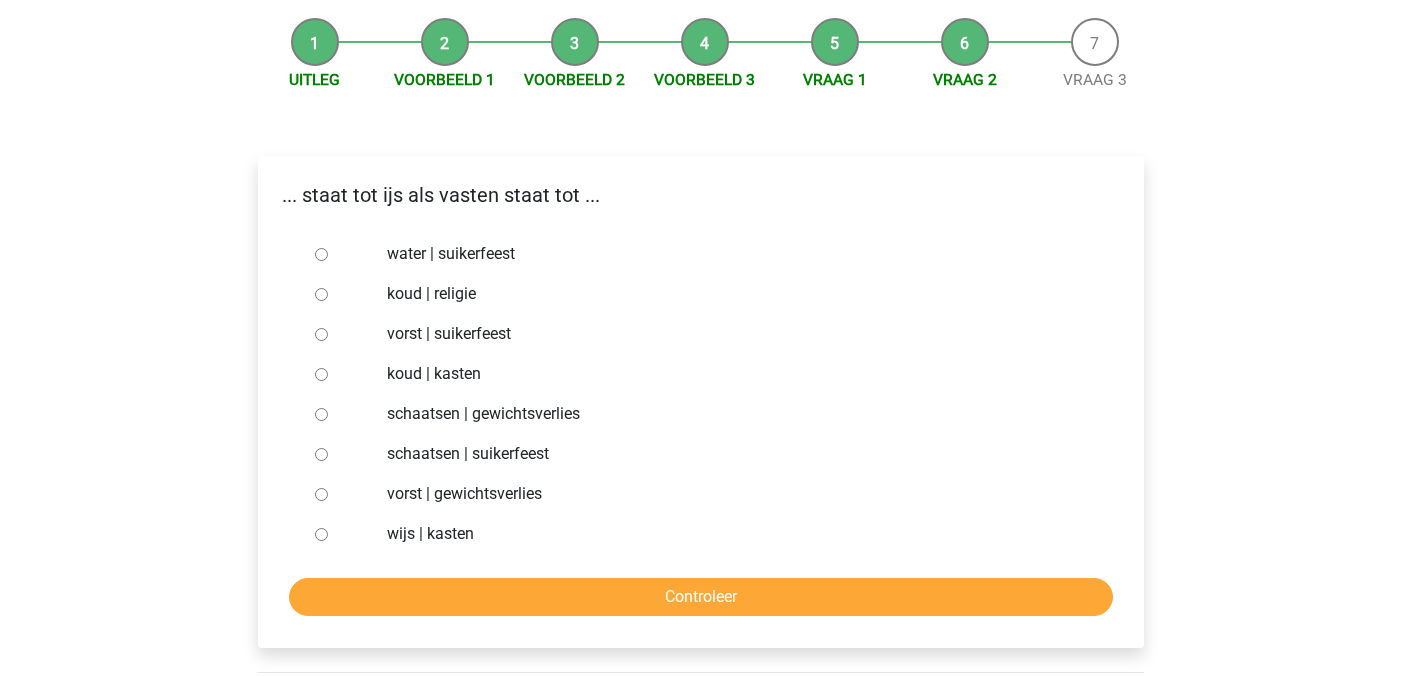 click on "vorst | gewichtsverlies" at bounding box center [733, 494] 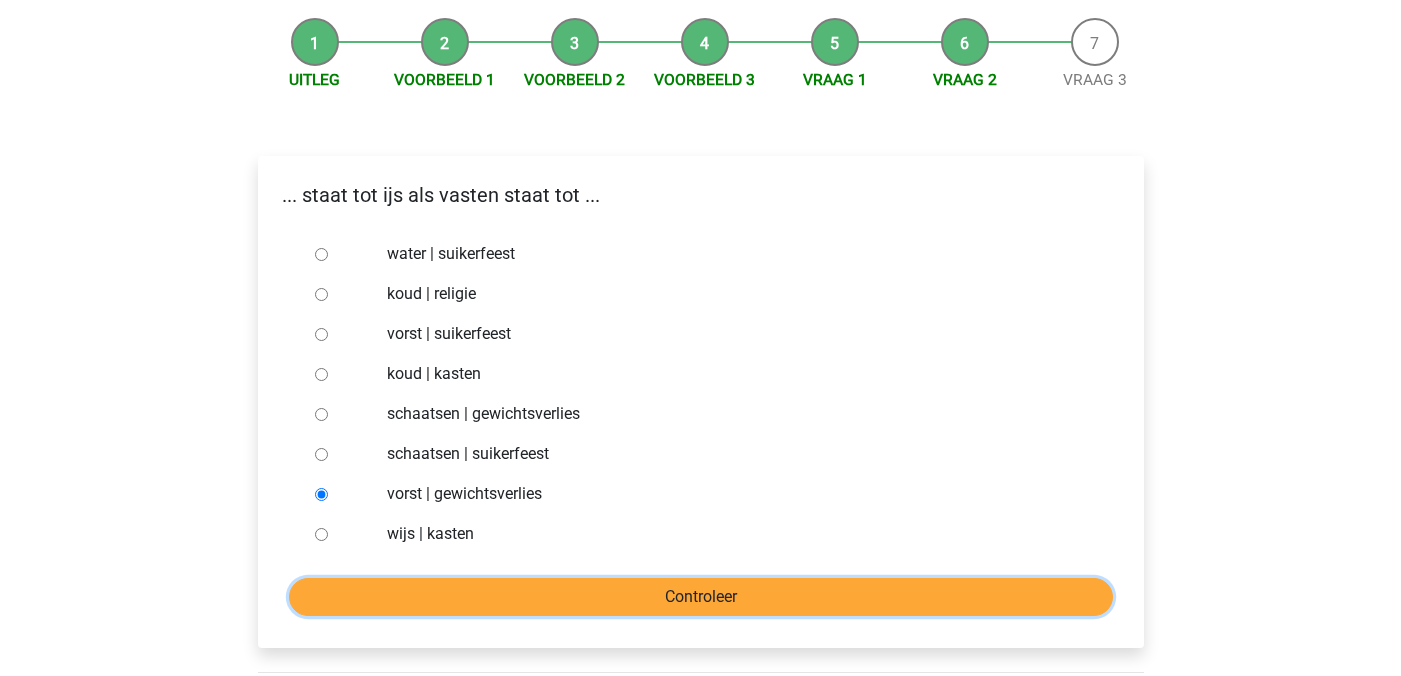 click on "Controleer" at bounding box center [701, 597] 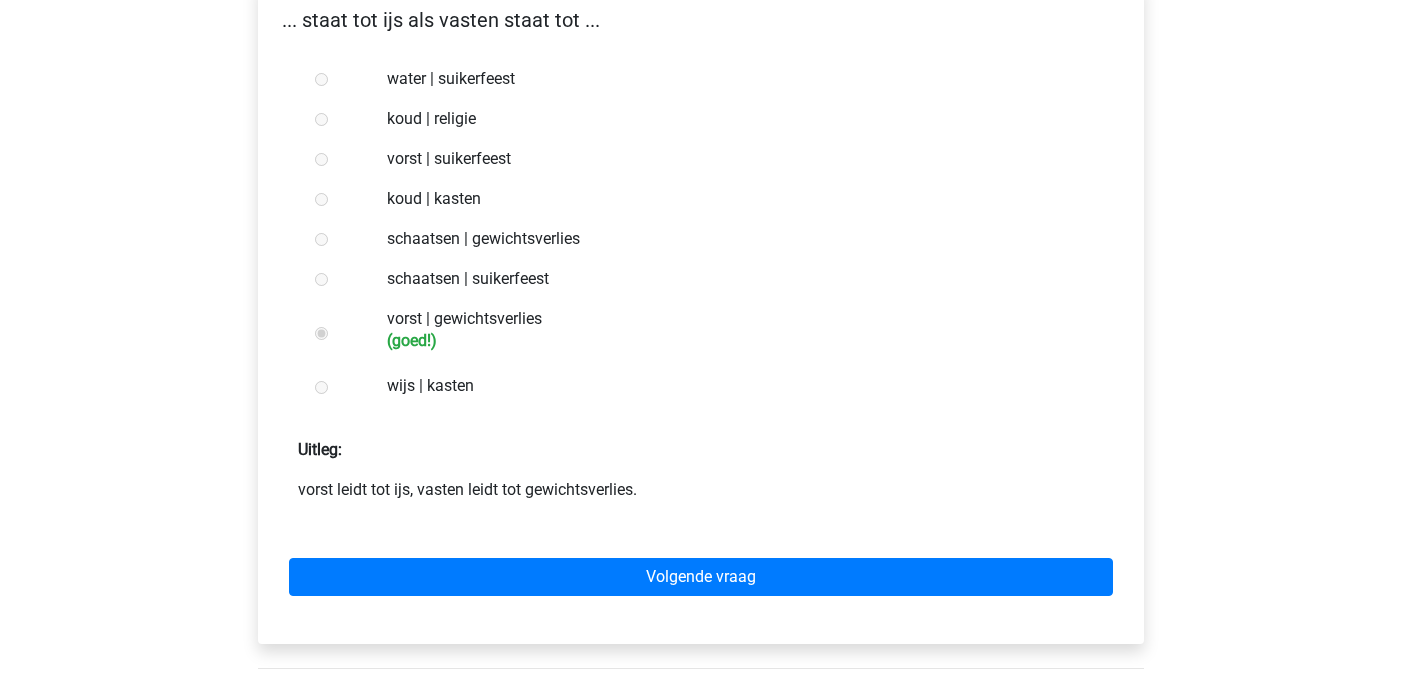 scroll, scrollTop: 375, scrollLeft: 0, axis: vertical 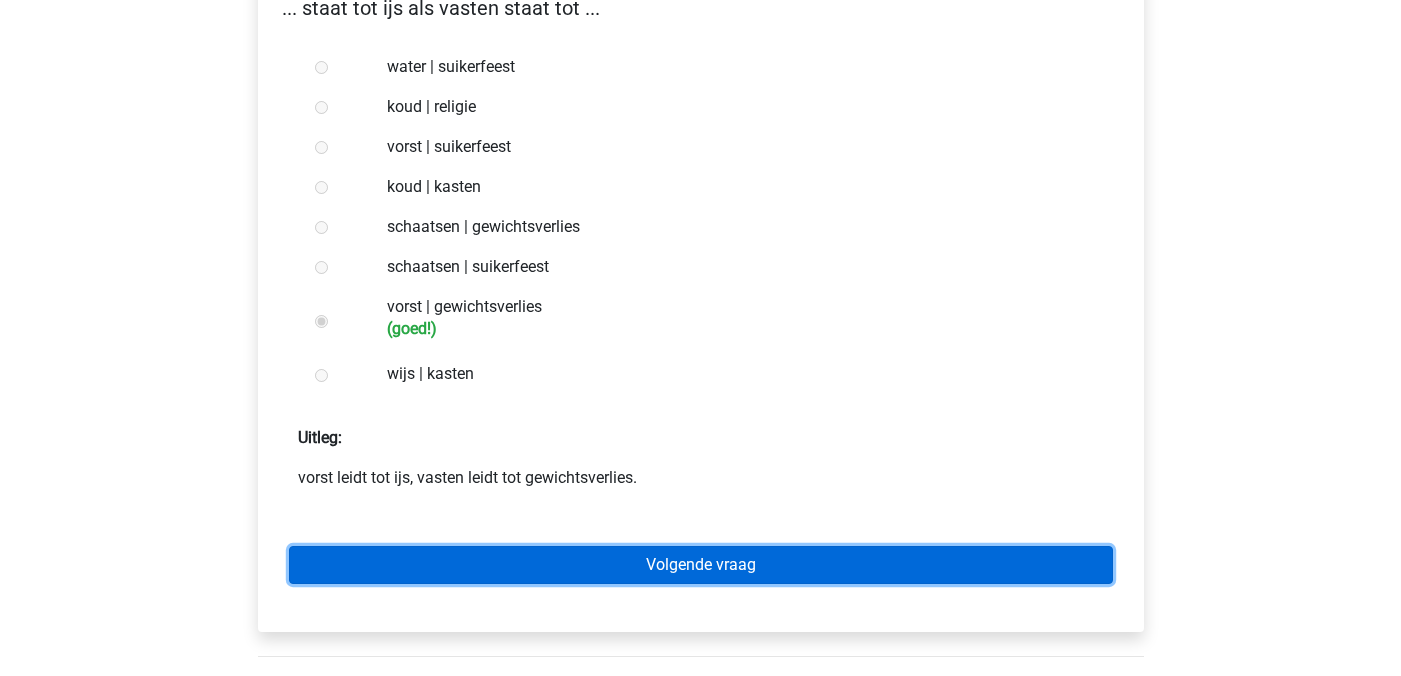 click on "Volgende vraag" at bounding box center (701, 565) 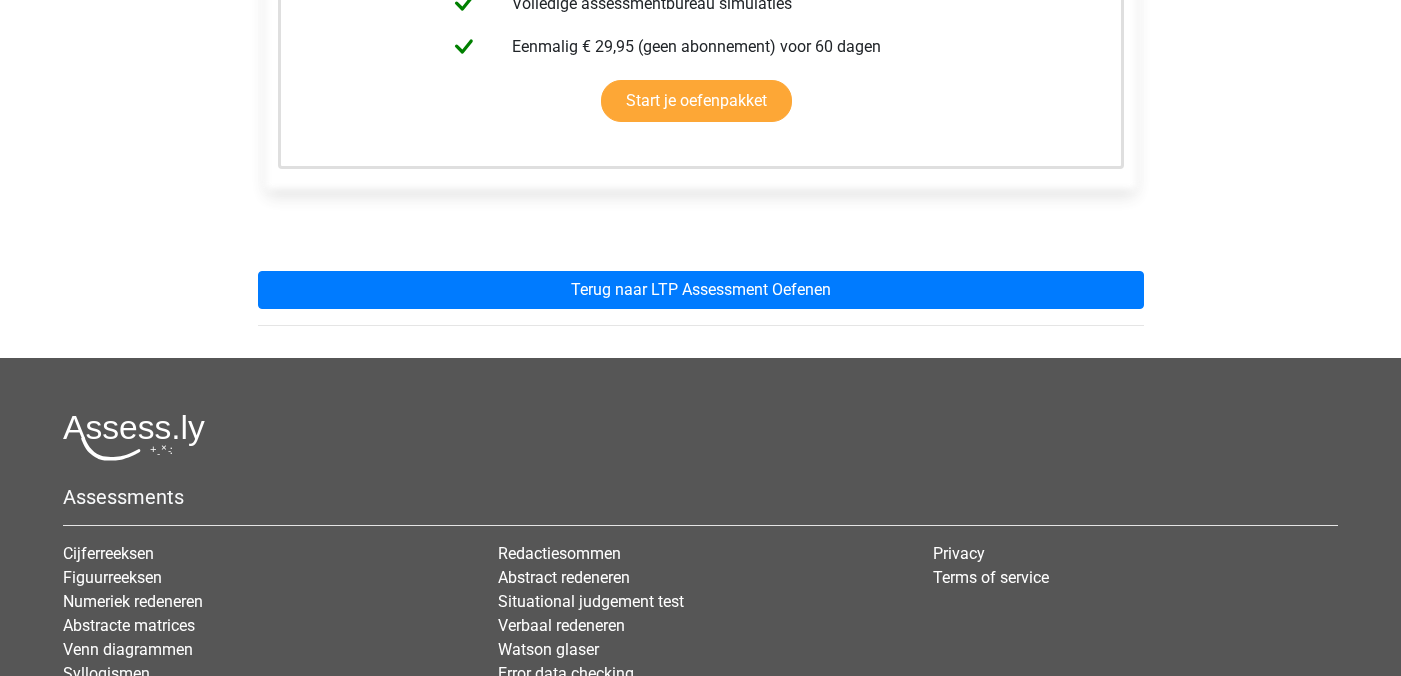 scroll, scrollTop: 644, scrollLeft: 0, axis: vertical 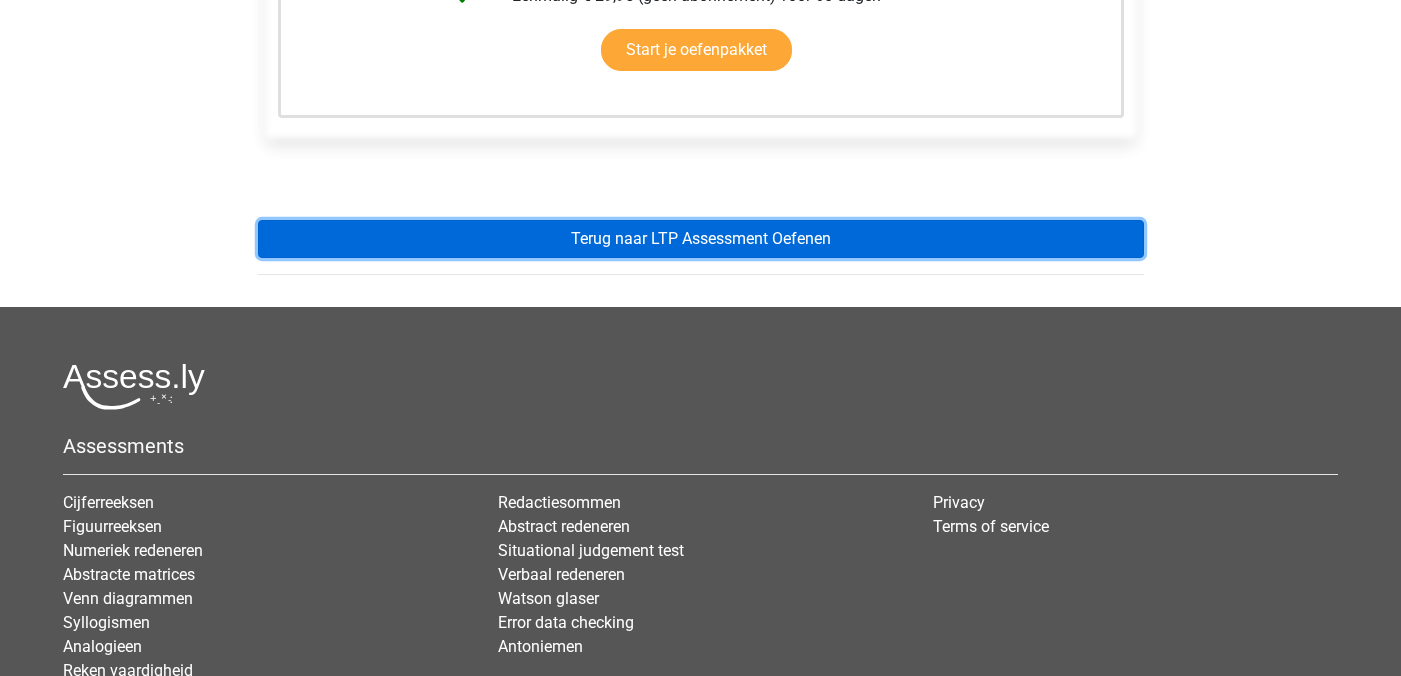 click on "Terug naar LTP Assessment Oefenen" at bounding box center [701, 239] 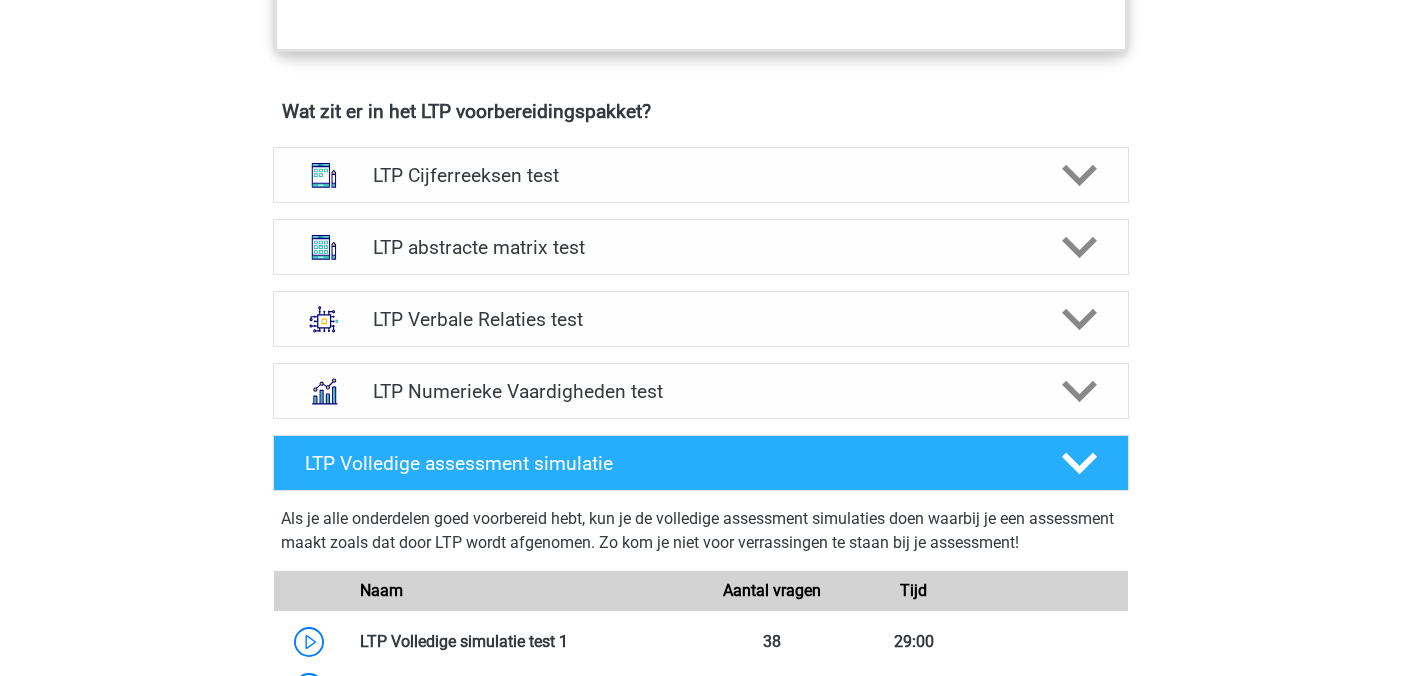 scroll, scrollTop: 1224, scrollLeft: 0, axis: vertical 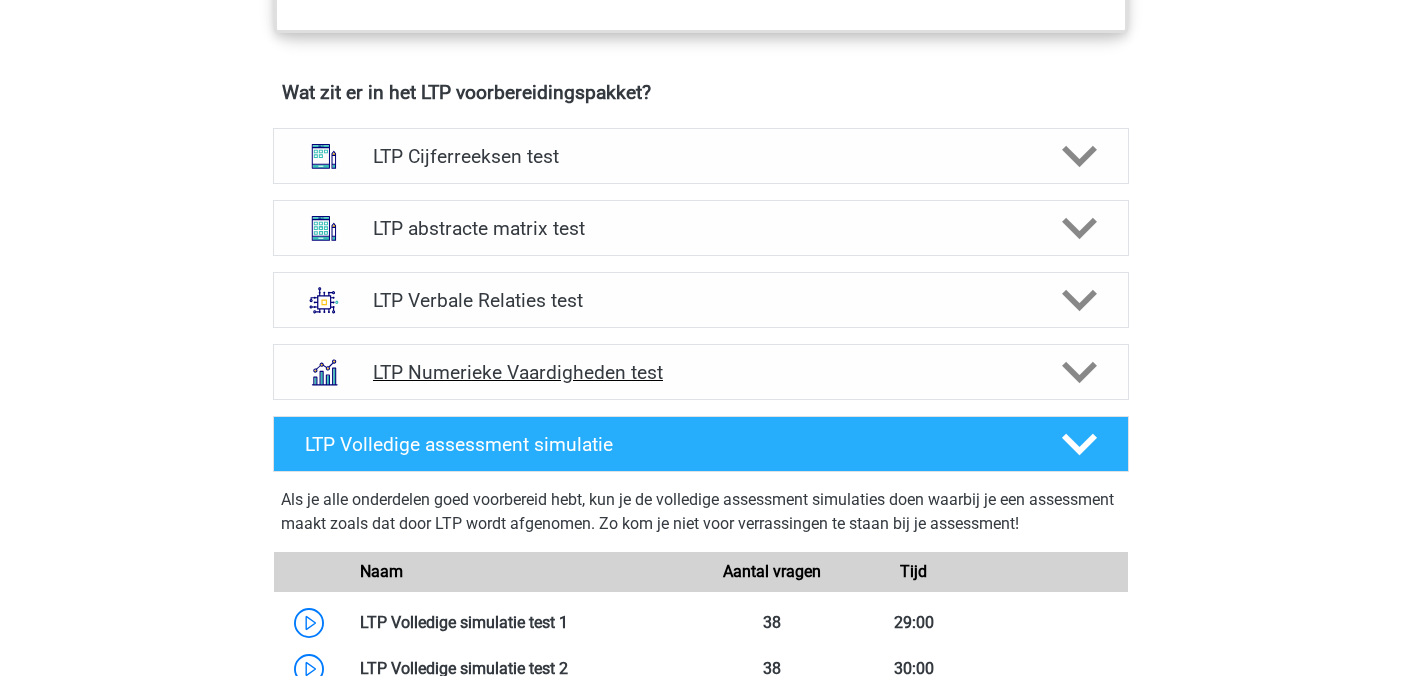 click on "LTP Numerieke Vaardigheden test" at bounding box center [701, 372] 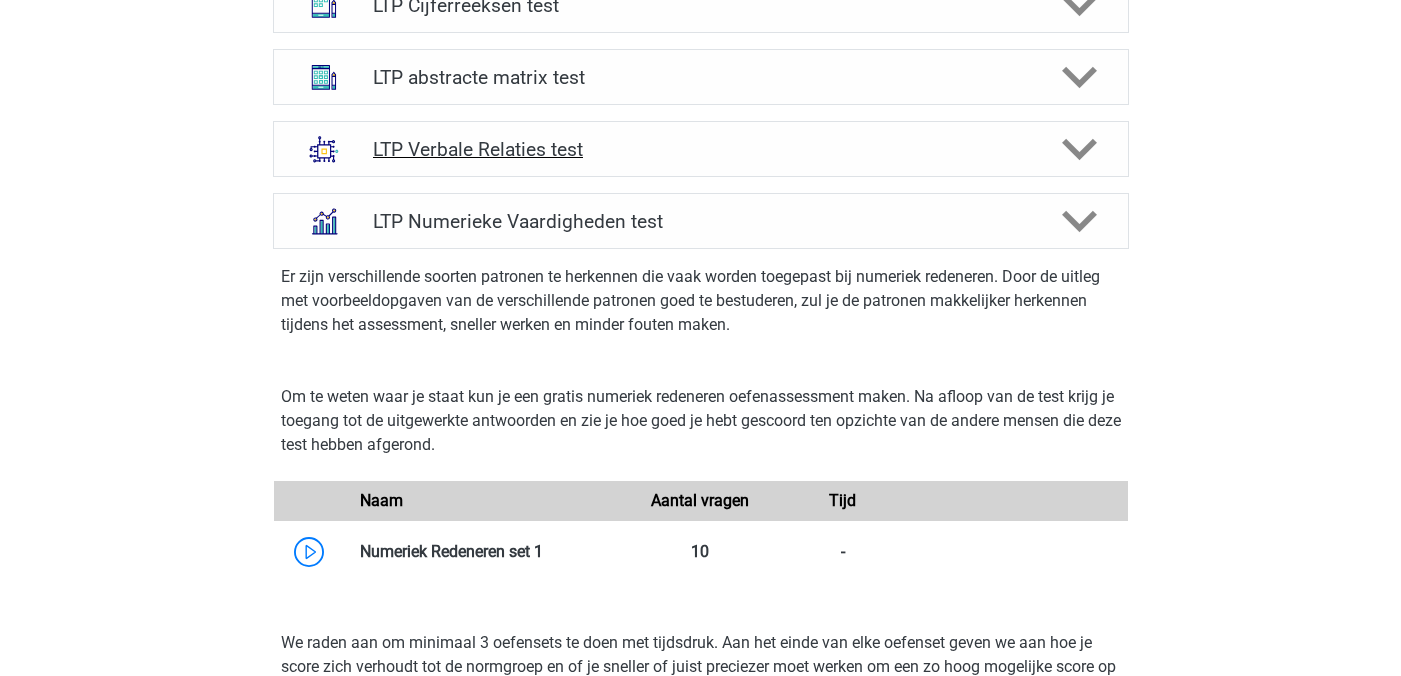 click on "LTP Verbale Relaties test" at bounding box center [700, 149] 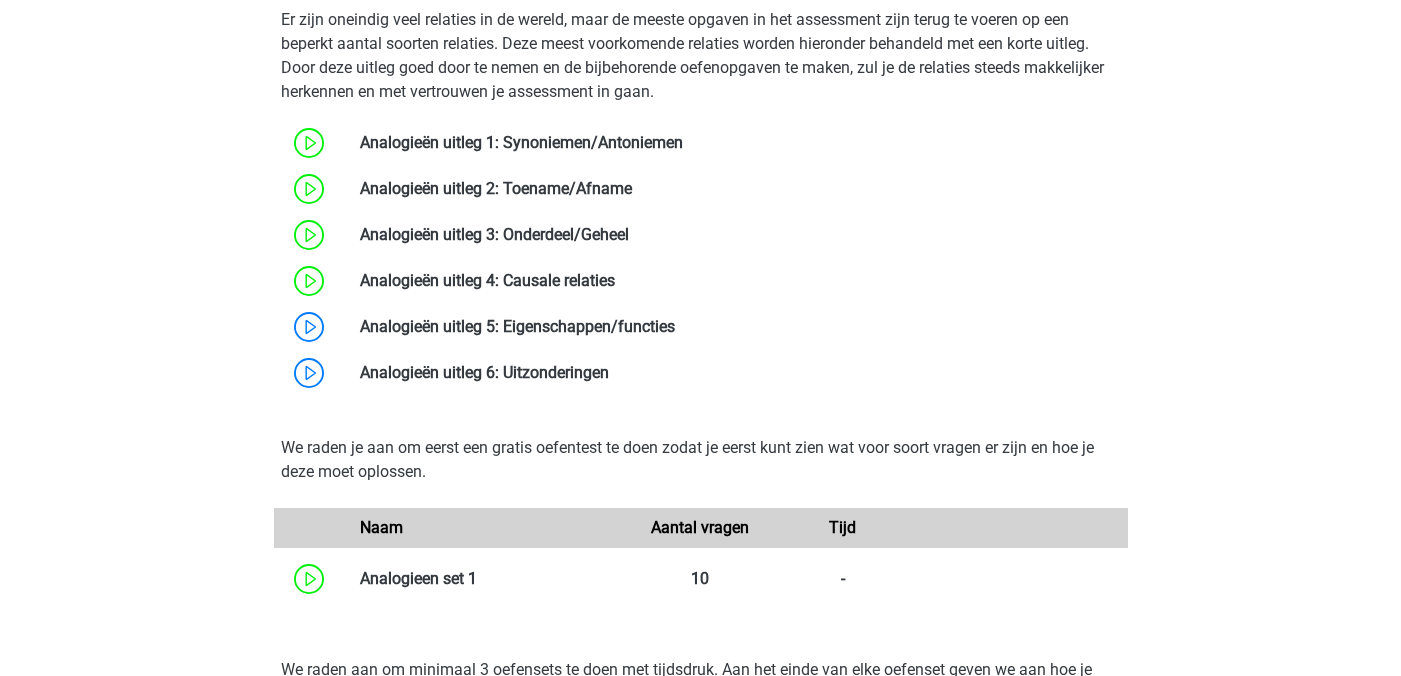 scroll, scrollTop: 1764, scrollLeft: 0, axis: vertical 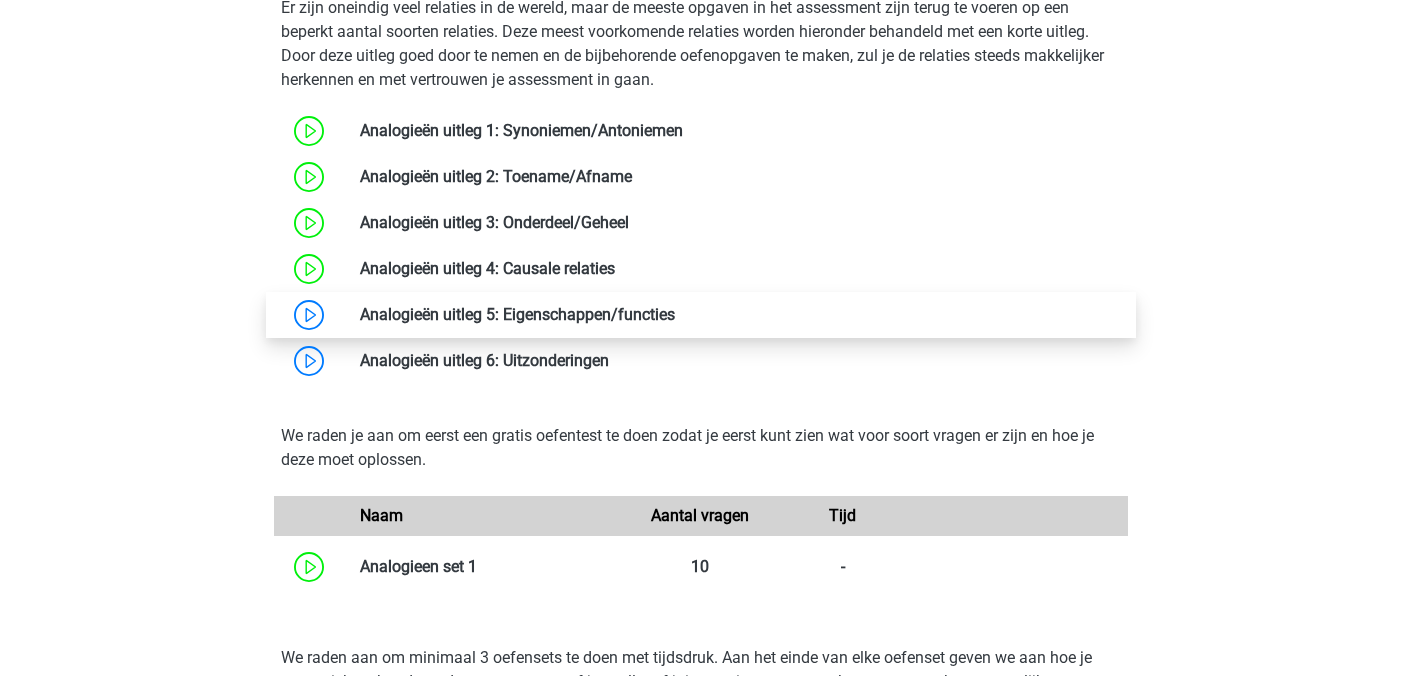 click at bounding box center [675, 314] 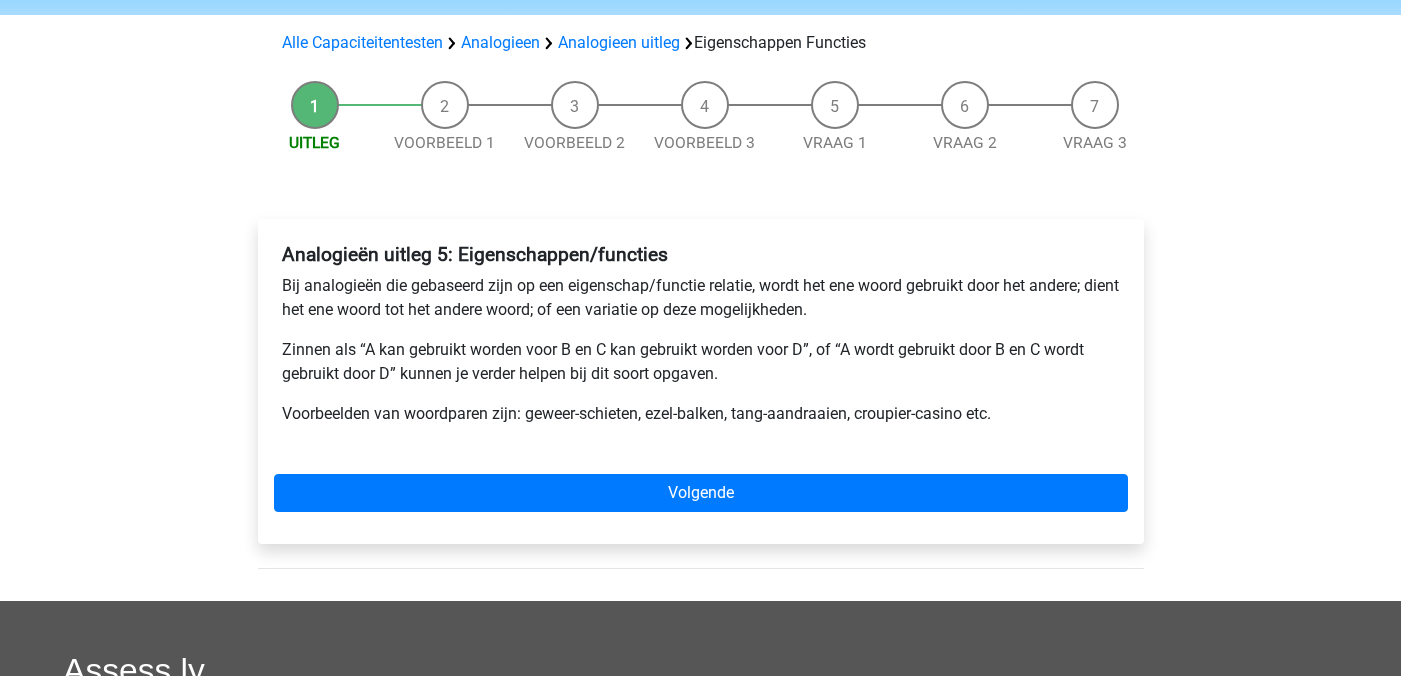 scroll, scrollTop: 137, scrollLeft: 0, axis: vertical 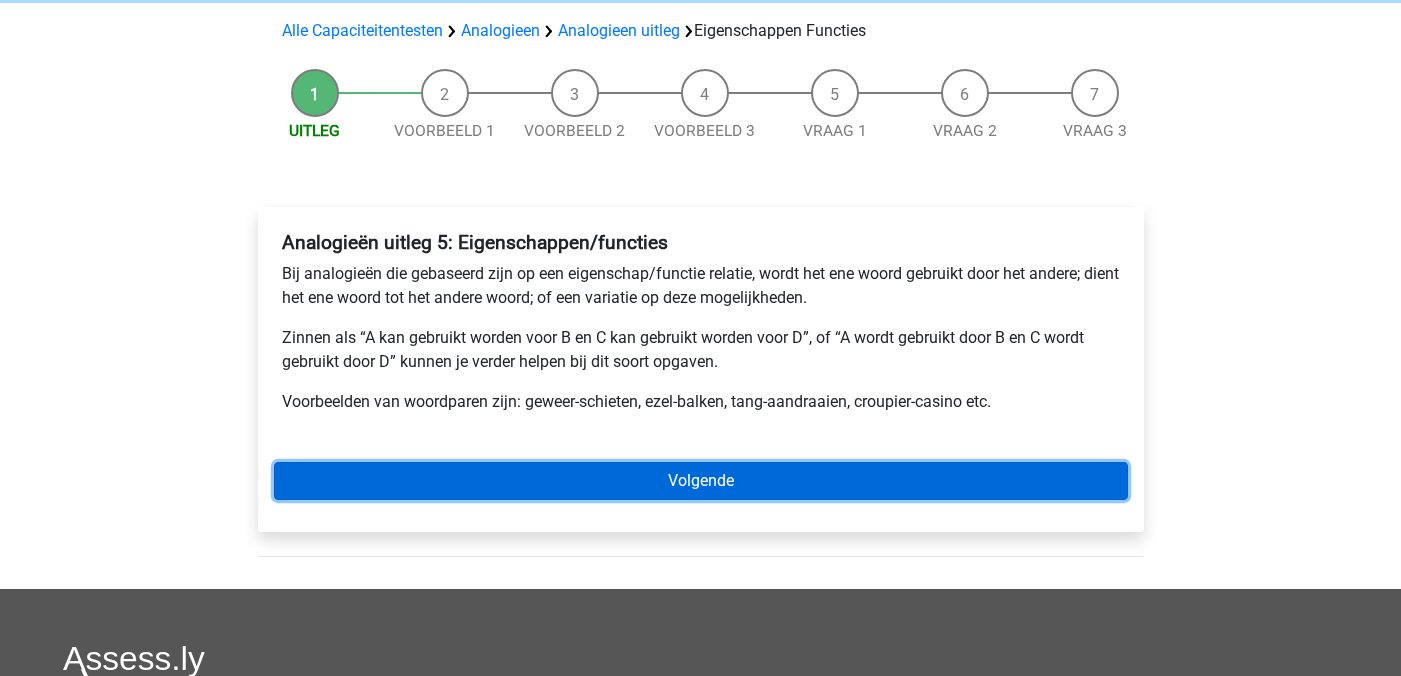 click on "Volgende" at bounding box center [701, 481] 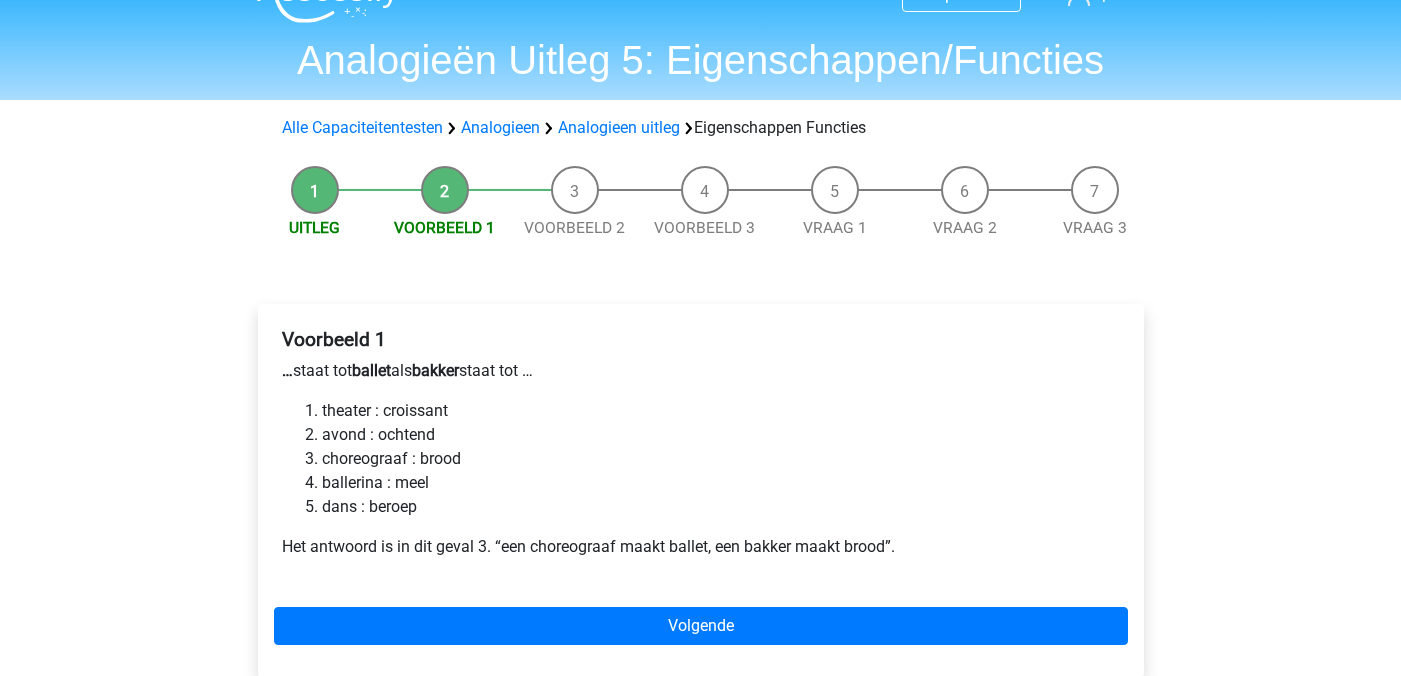 scroll, scrollTop: 52, scrollLeft: 0, axis: vertical 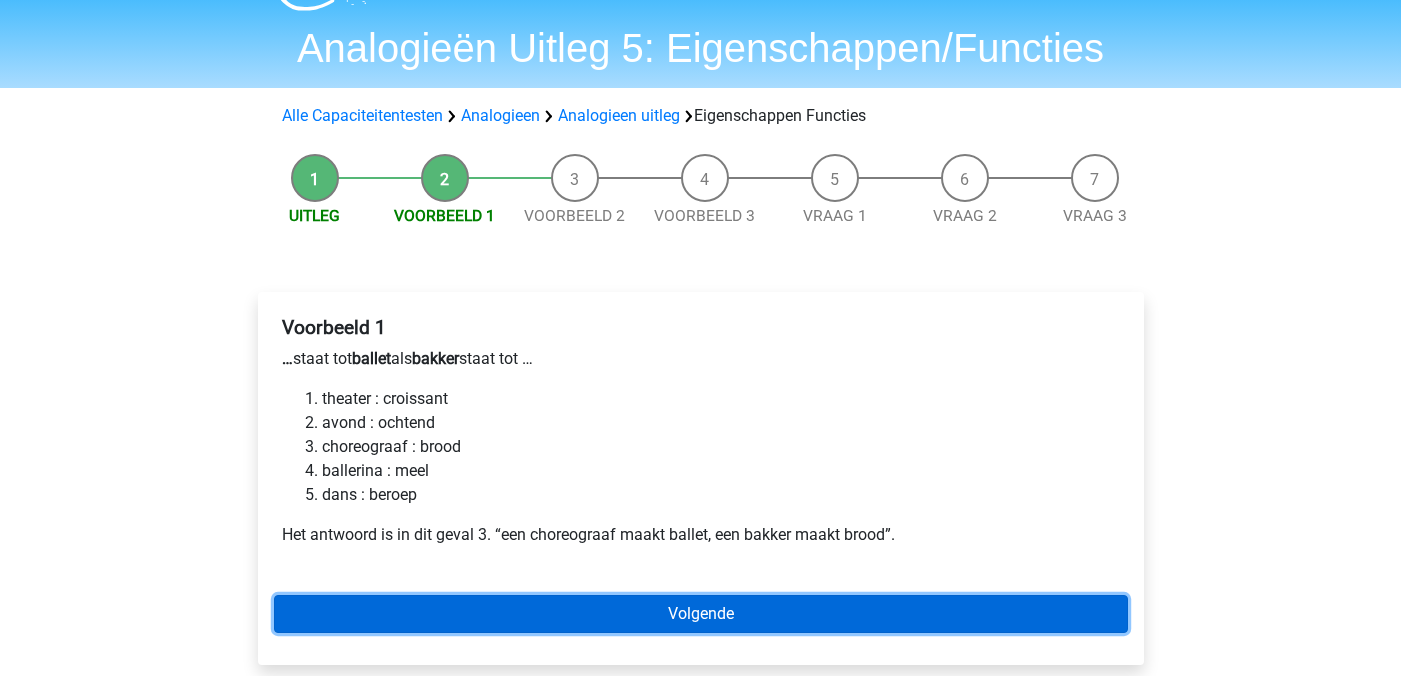 click on "Volgende" at bounding box center [701, 614] 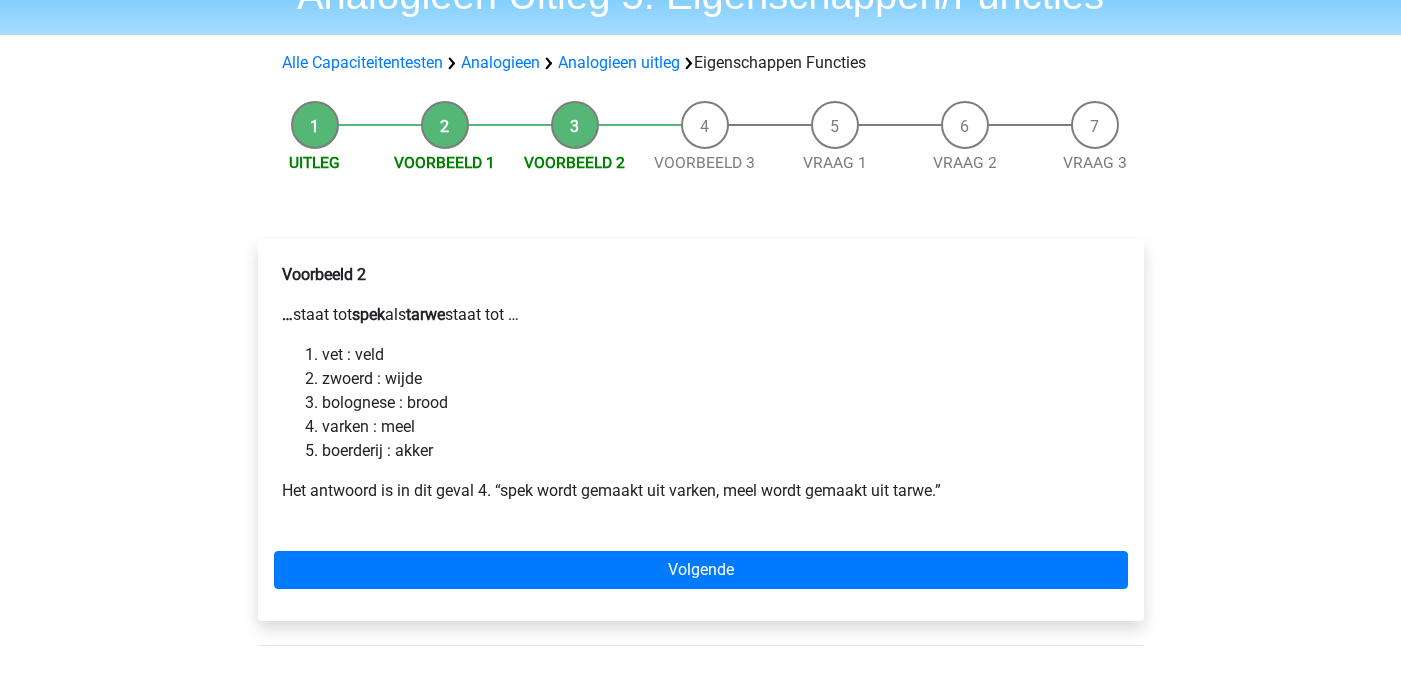 scroll, scrollTop: 116, scrollLeft: 0, axis: vertical 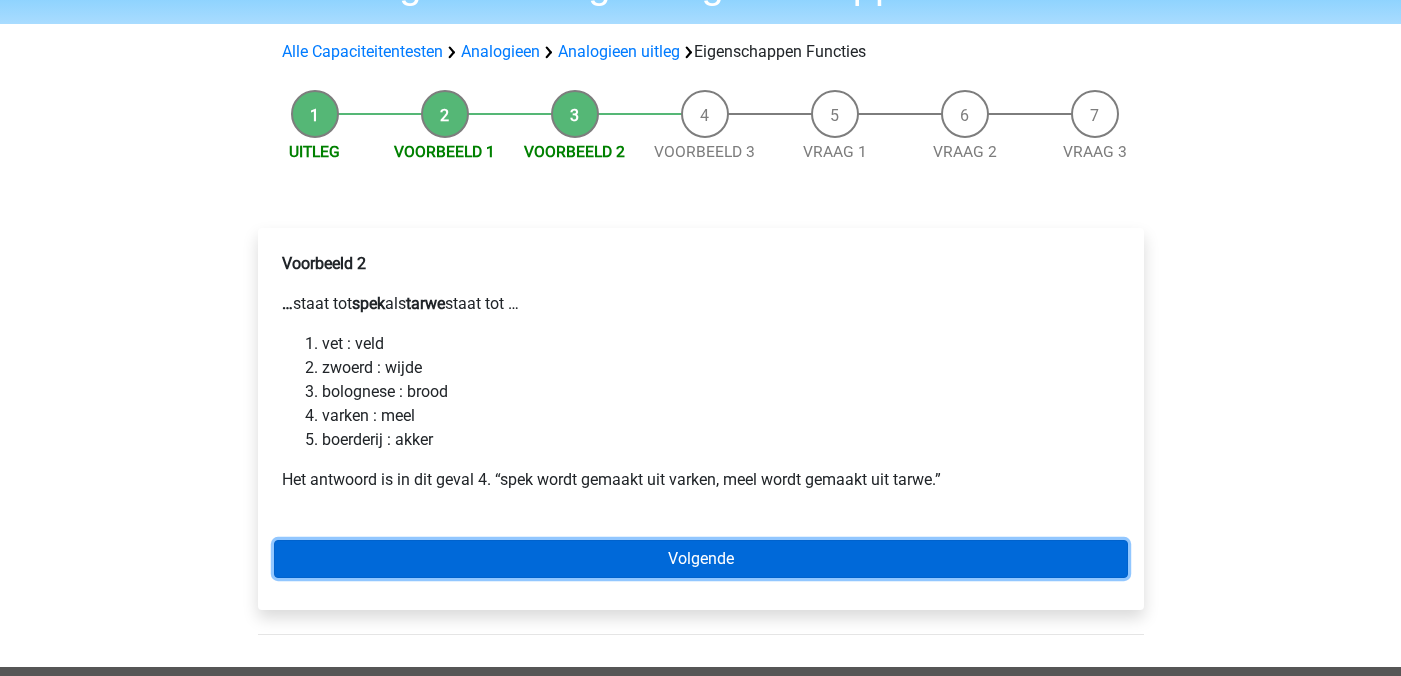 click on "Volgende" at bounding box center (701, 559) 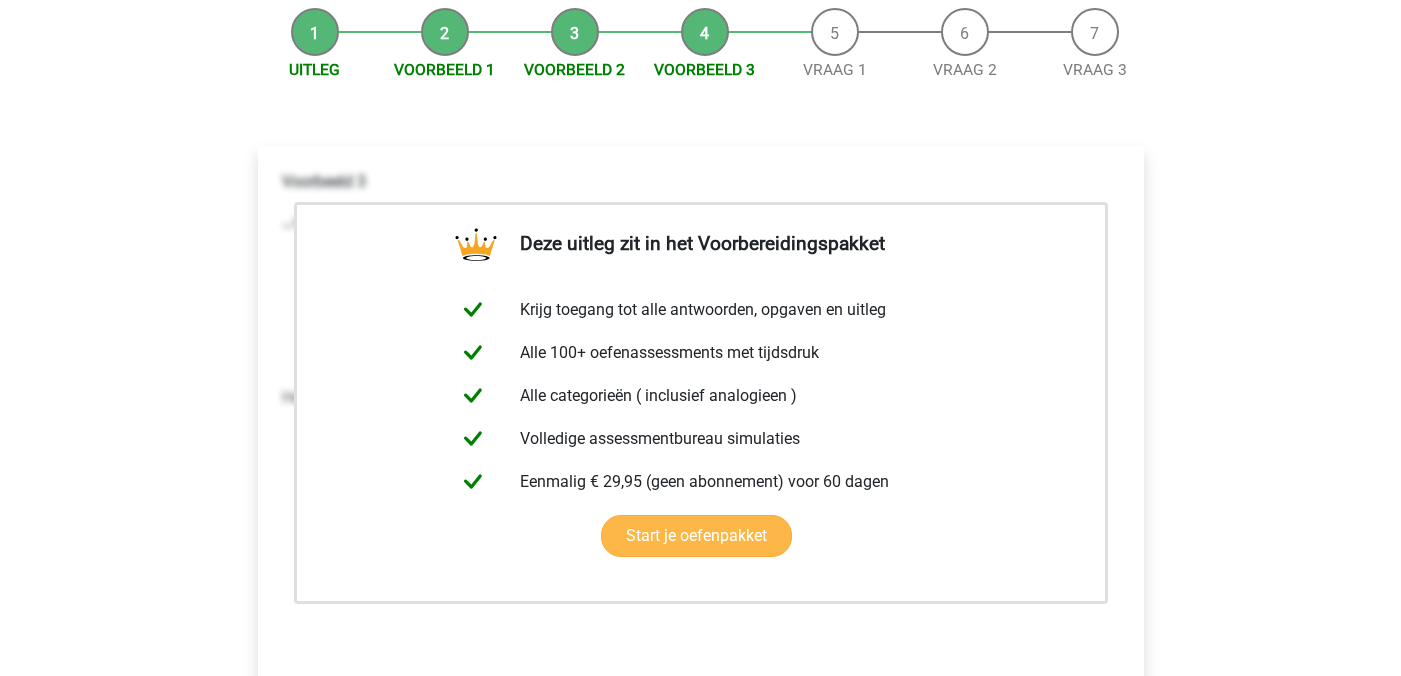 scroll, scrollTop: 345, scrollLeft: 0, axis: vertical 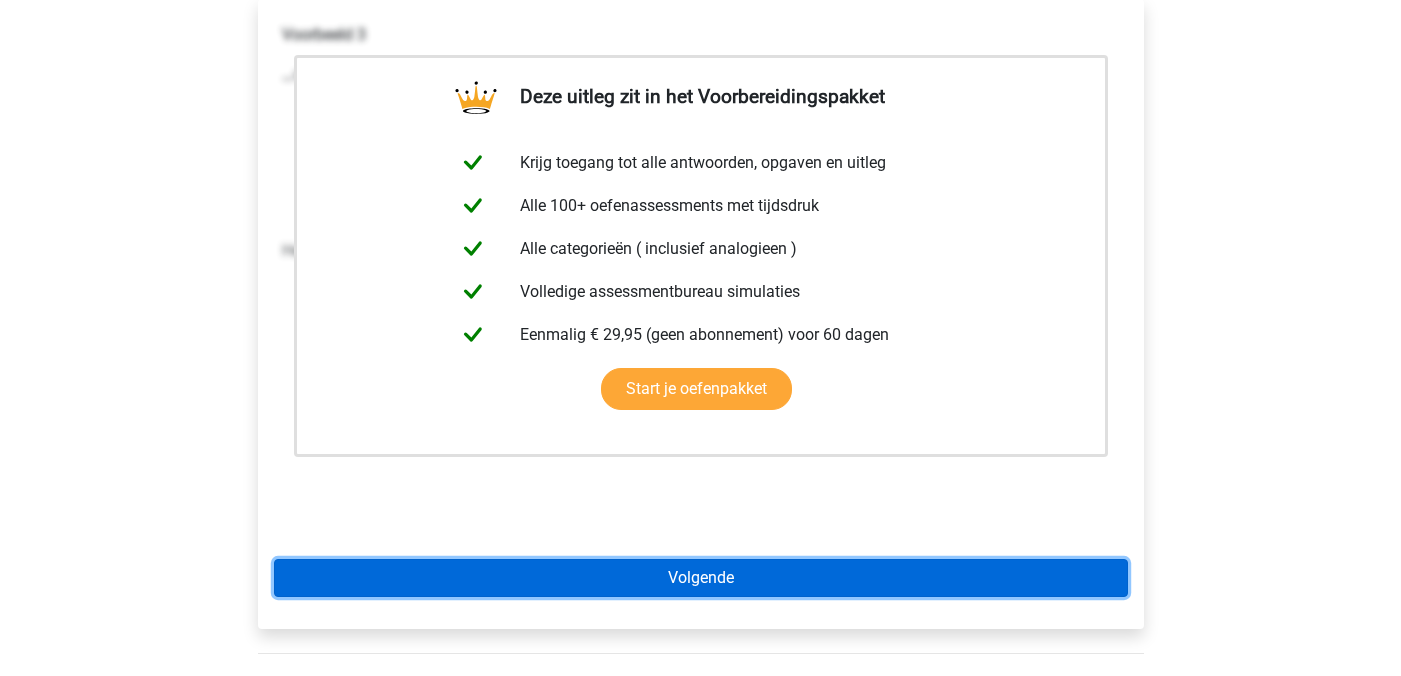 click on "Volgende" at bounding box center (701, 578) 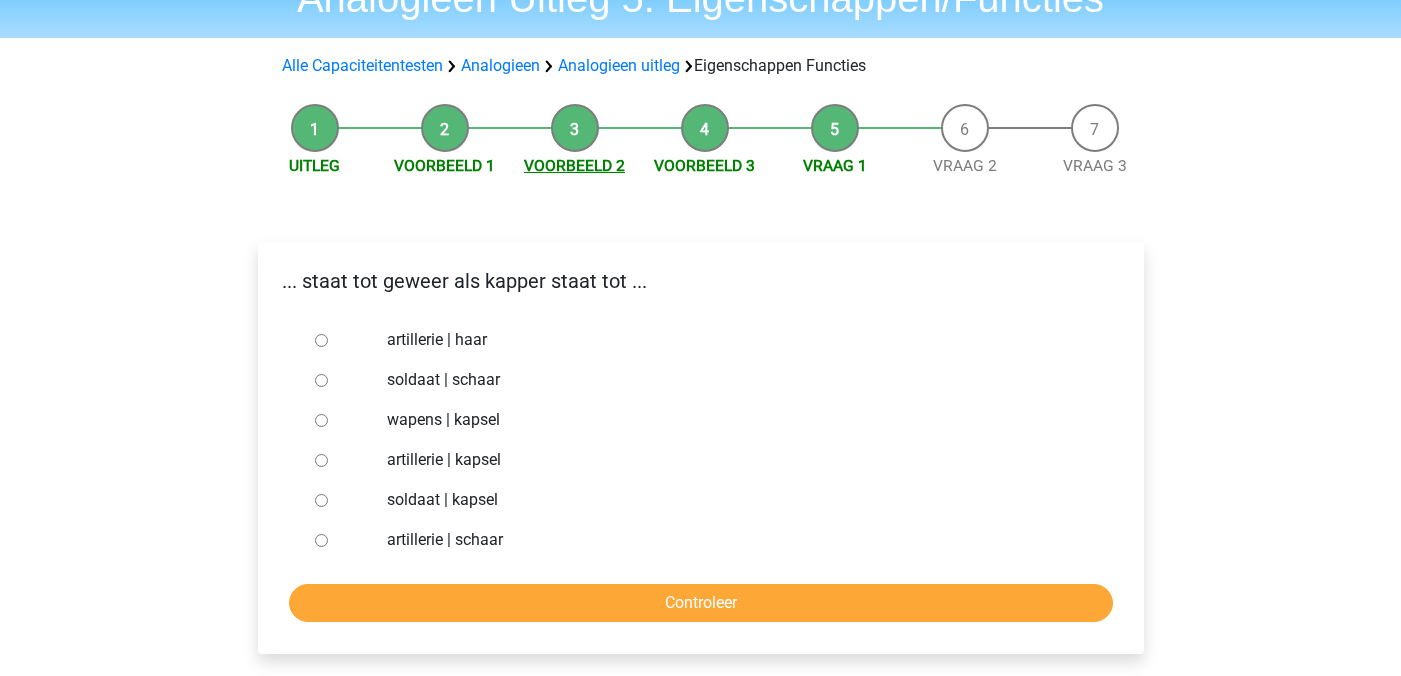 scroll, scrollTop: 148, scrollLeft: 0, axis: vertical 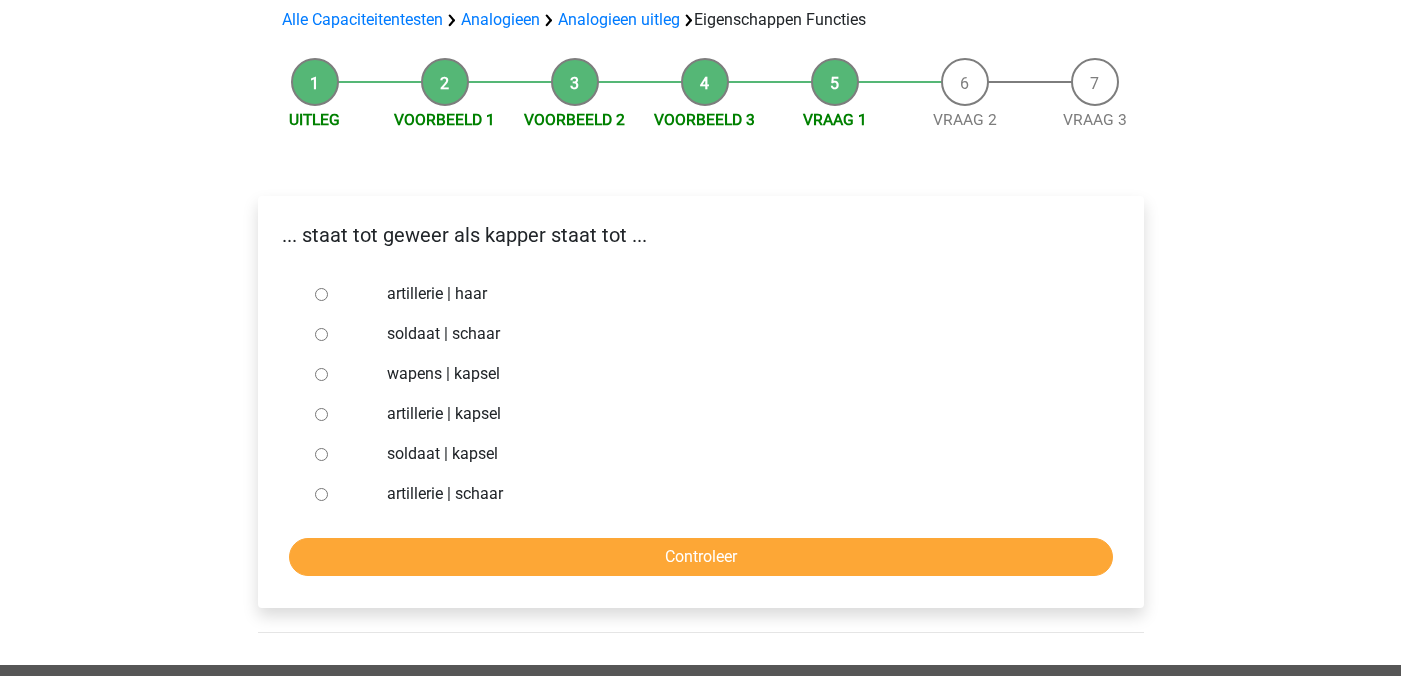 click on "soldaat | schaar" at bounding box center (321, 334) 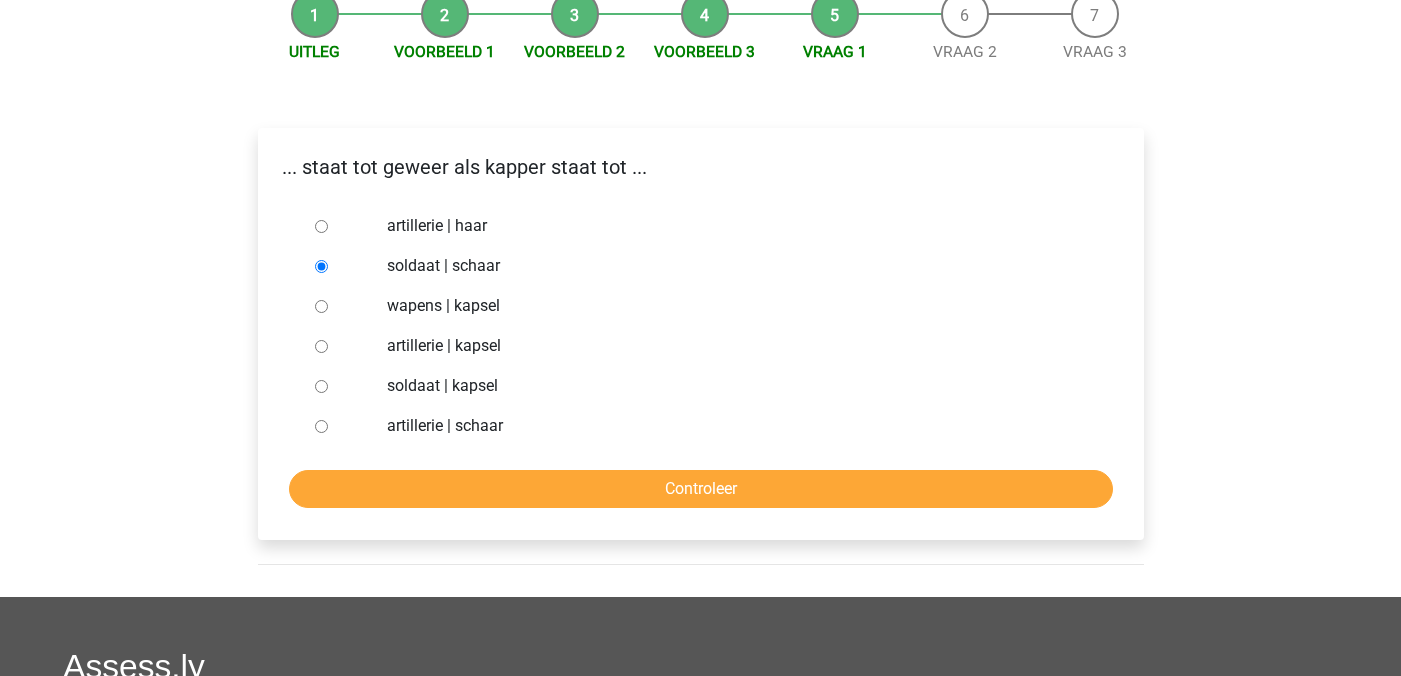 scroll, scrollTop: 227, scrollLeft: 0, axis: vertical 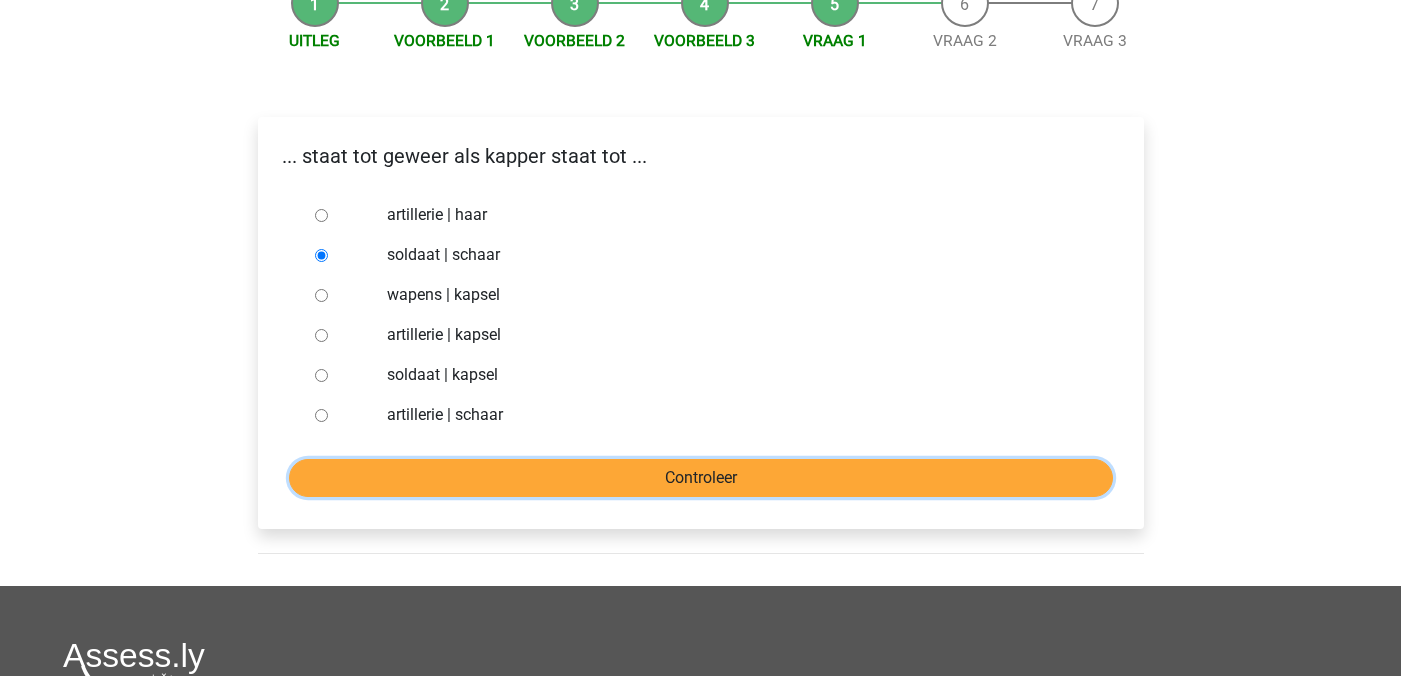 click on "Controleer" at bounding box center (701, 478) 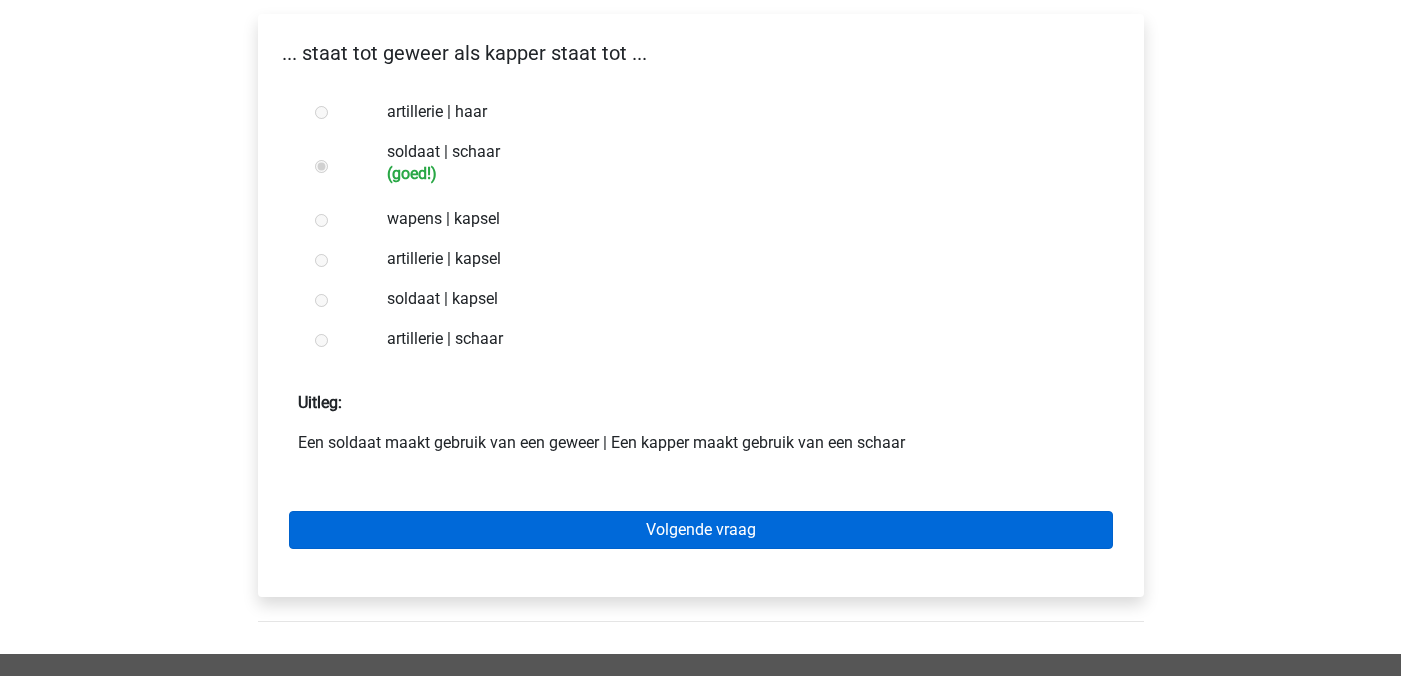 scroll, scrollTop: 353, scrollLeft: 0, axis: vertical 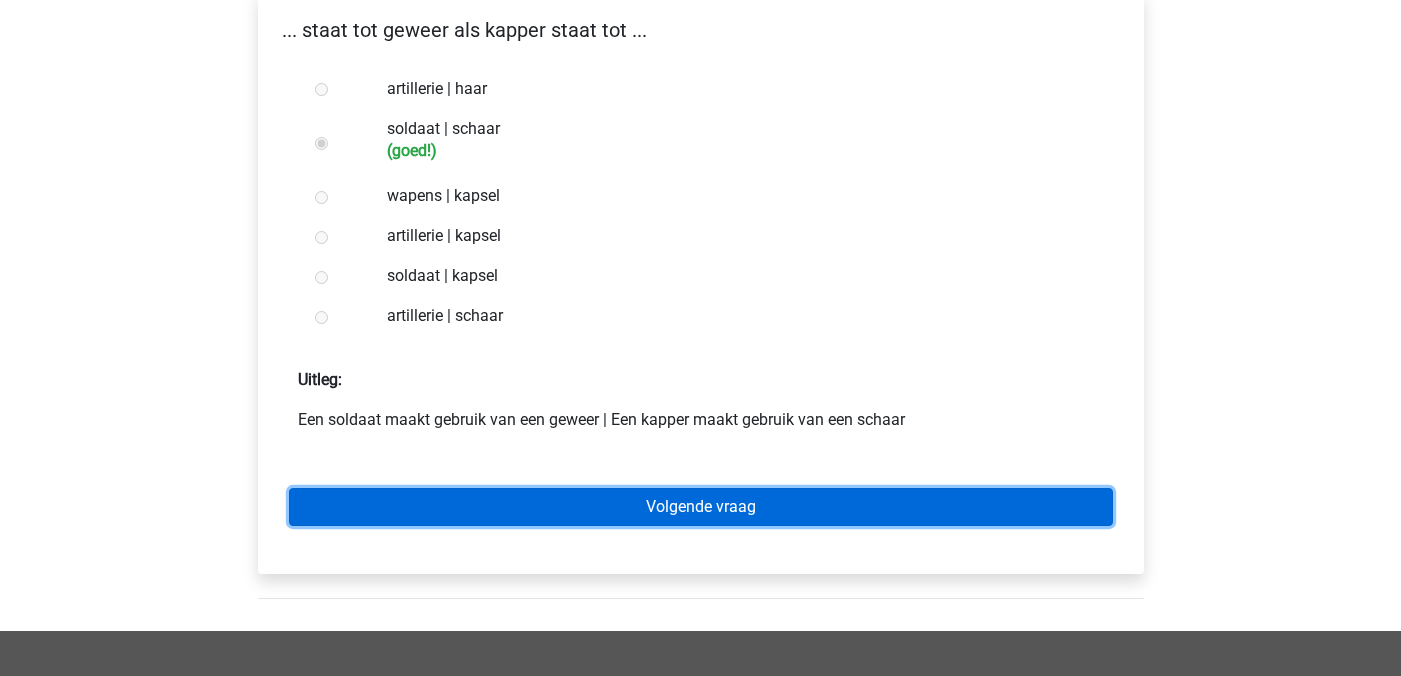 click on "Volgende vraag" at bounding box center [701, 507] 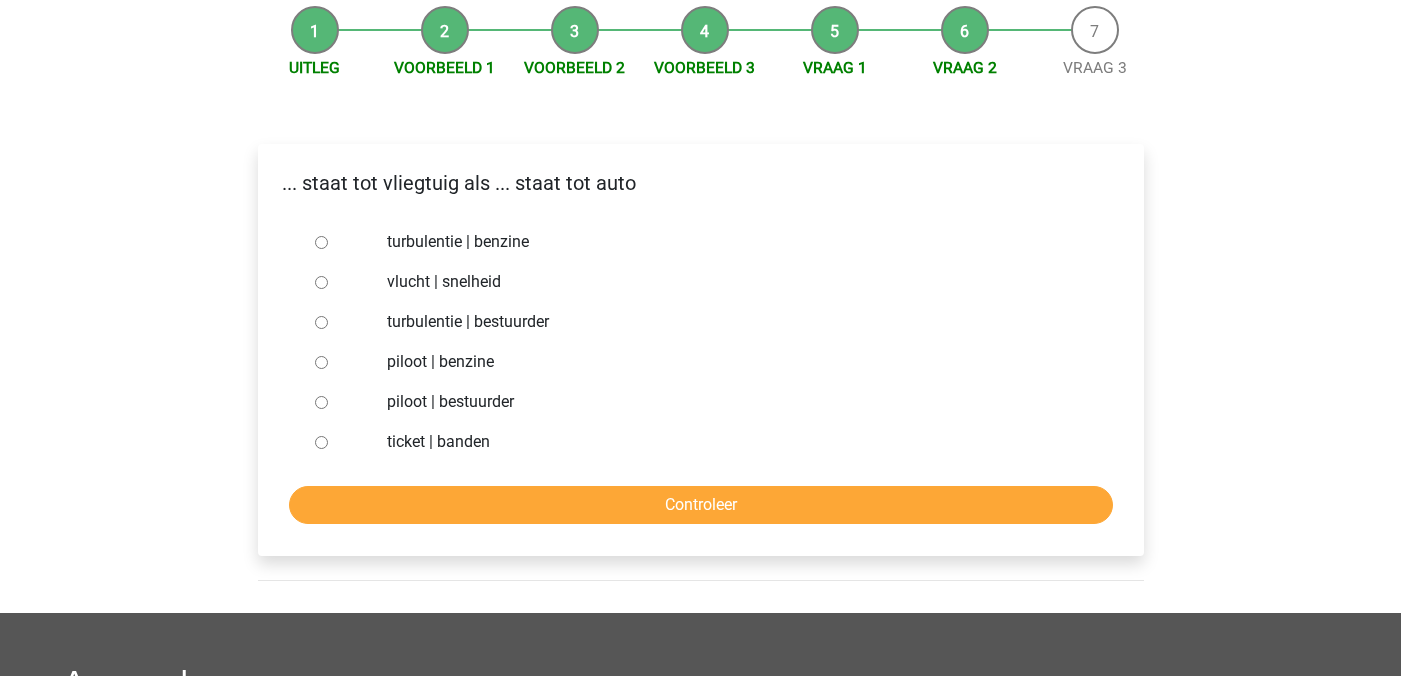 scroll, scrollTop: 242, scrollLeft: 0, axis: vertical 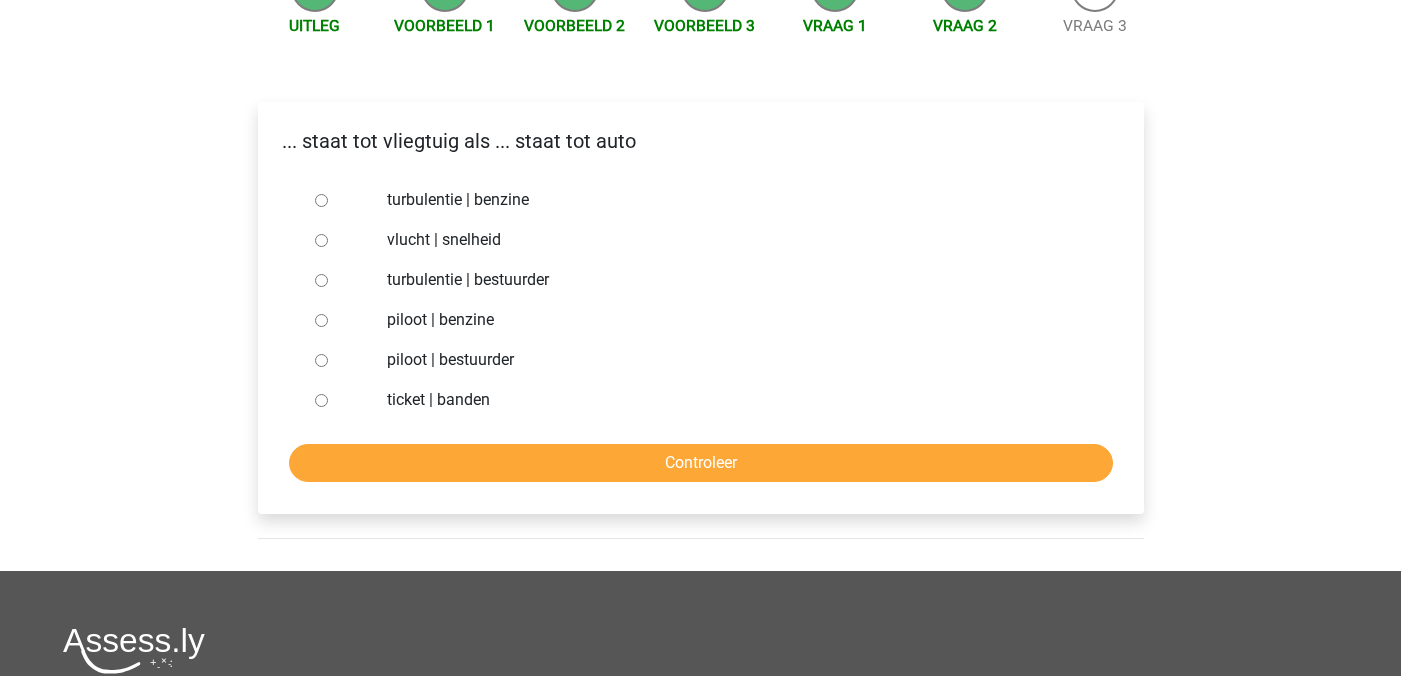 click at bounding box center (340, 360) 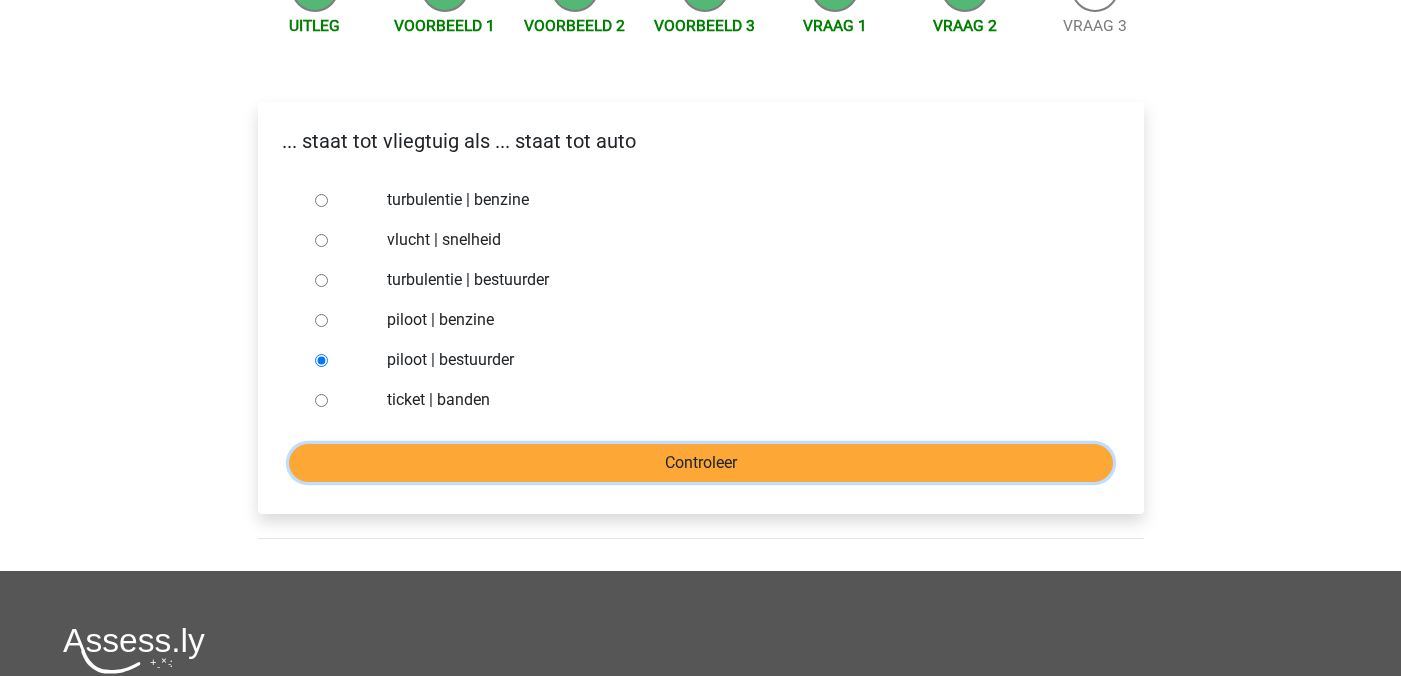 click on "Controleer" at bounding box center [701, 463] 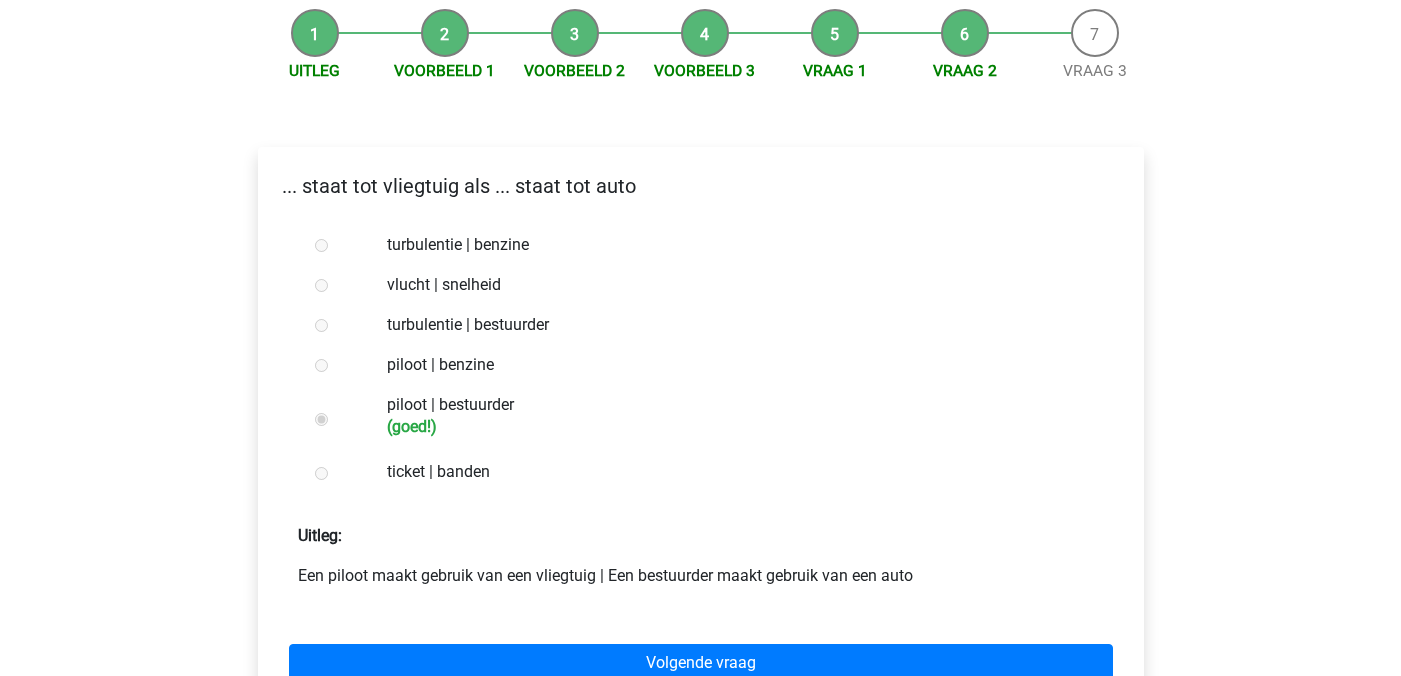 scroll, scrollTop: 251, scrollLeft: 0, axis: vertical 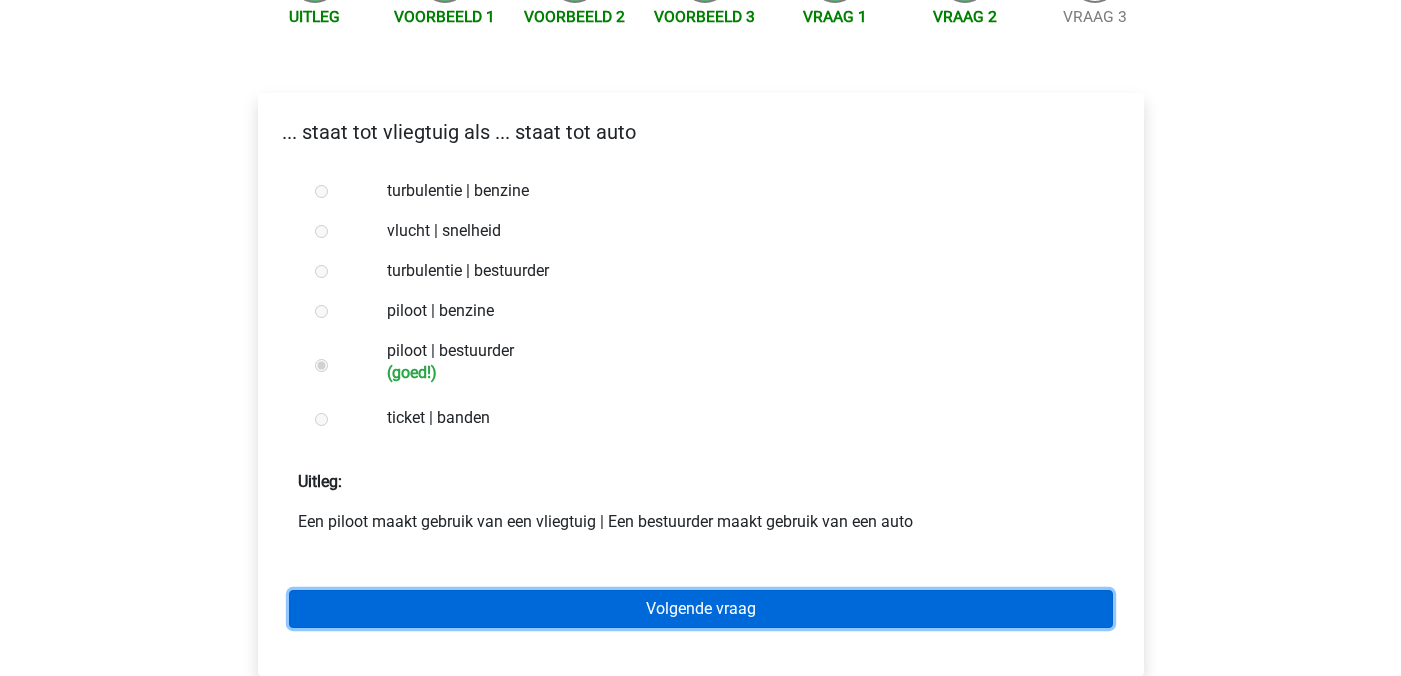 click on "Volgende vraag" at bounding box center [701, 609] 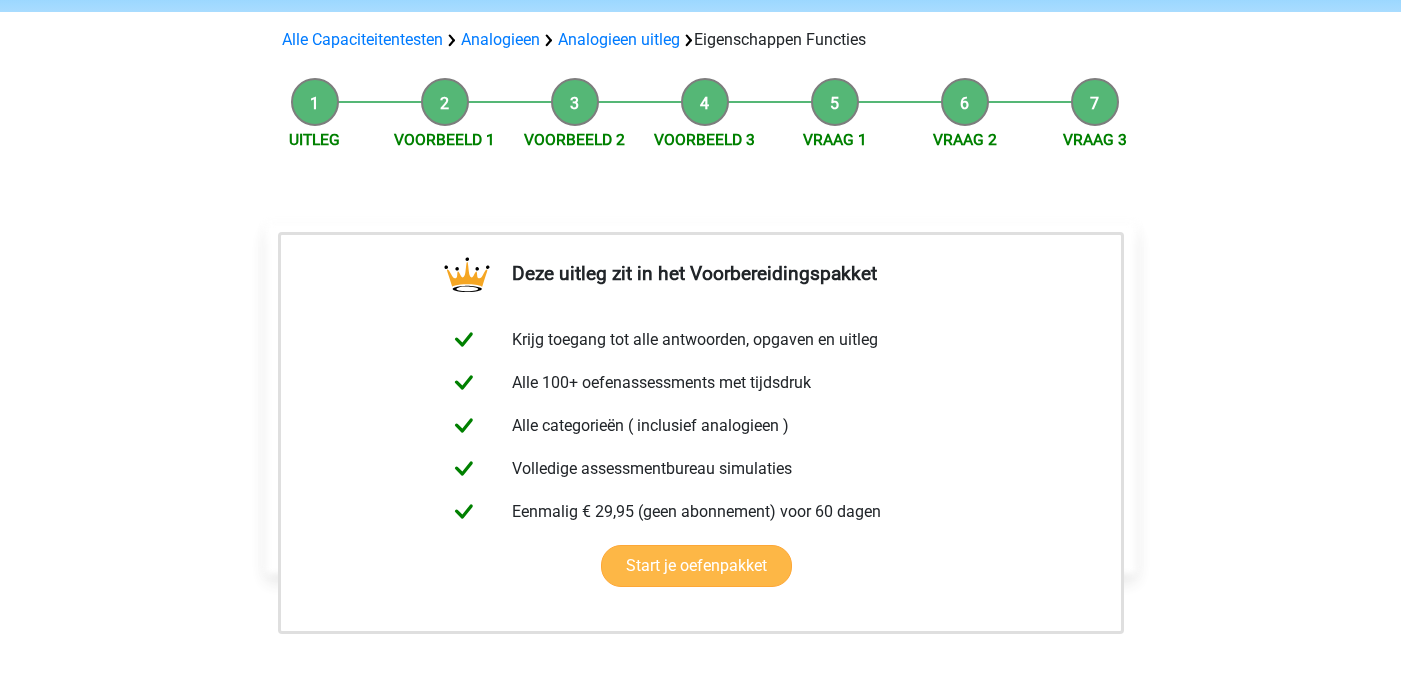 scroll, scrollTop: 425, scrollLeft: 0, axis: vertical 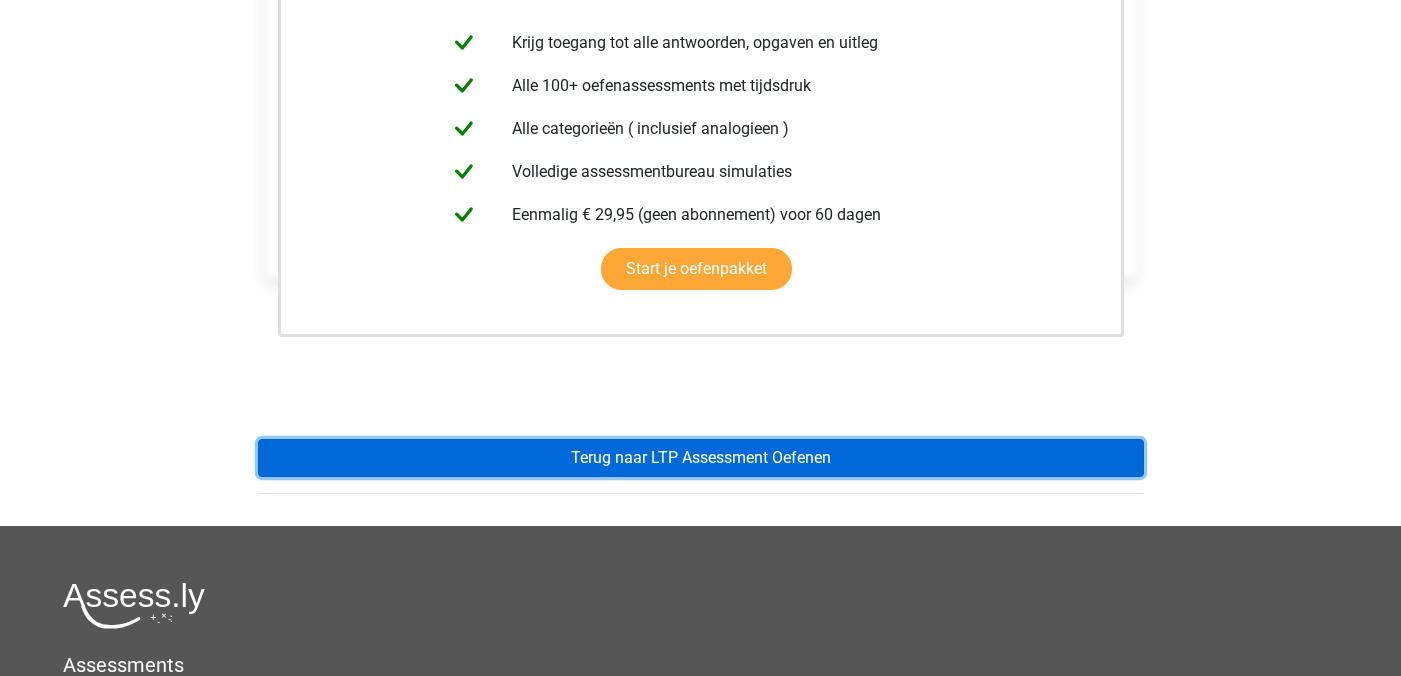 click on "Terug naar LTP Assessment Oefenen" at bounding box center [701, 458] 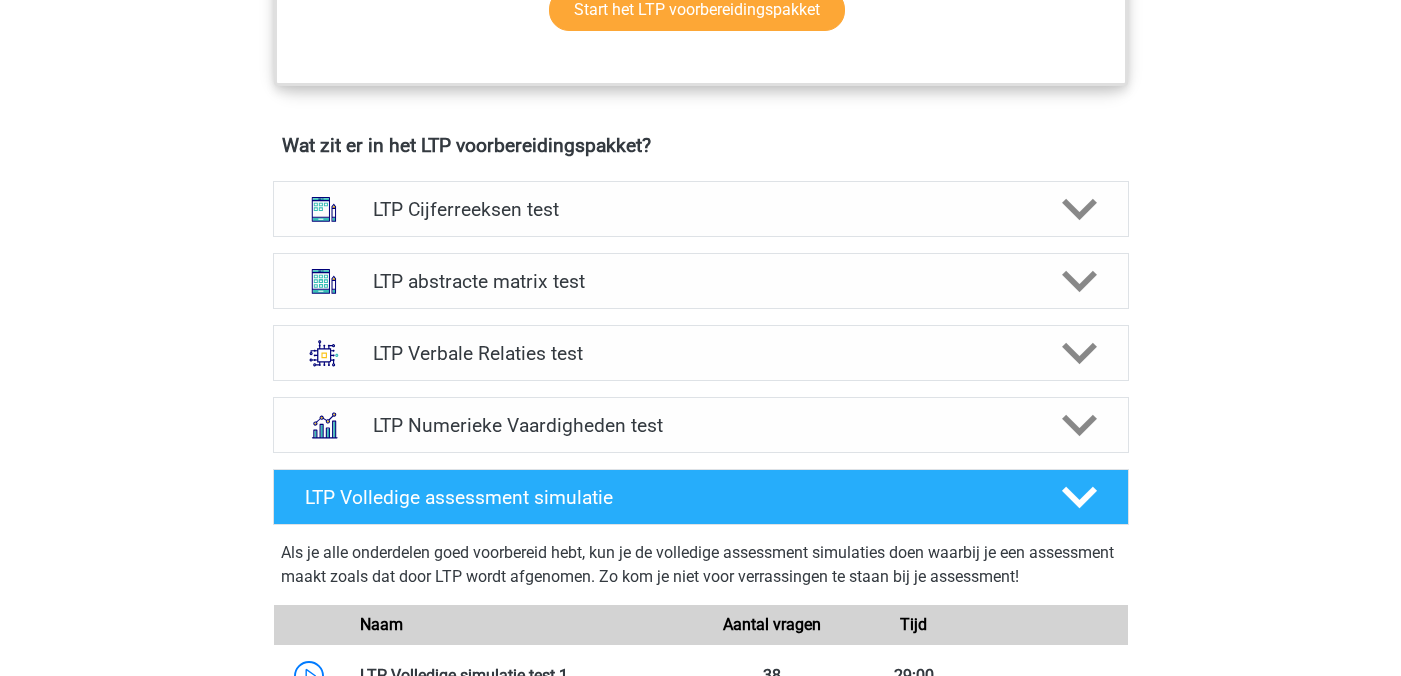 scroll, scrollTop: 1206, scrollLeft: 0, axis: vertical 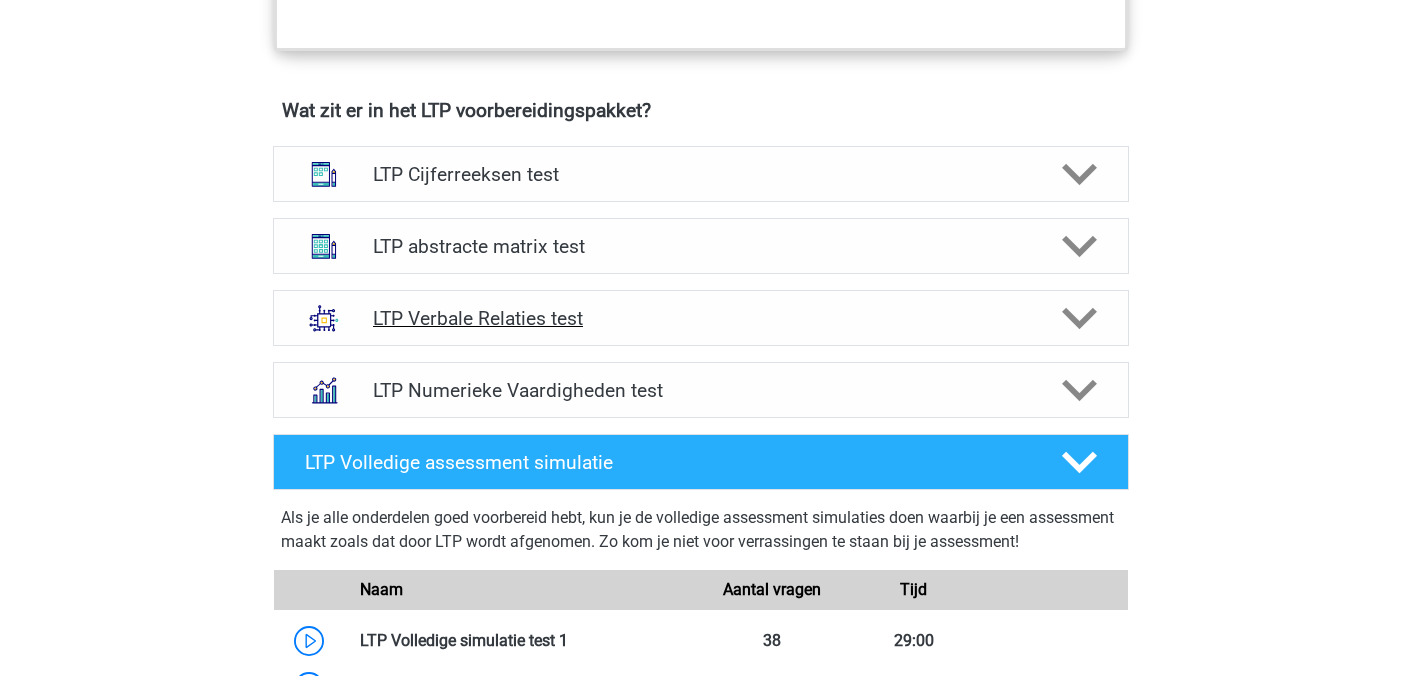 click on "LTP Verbale Relaties test" at bounding box center (701, 318) 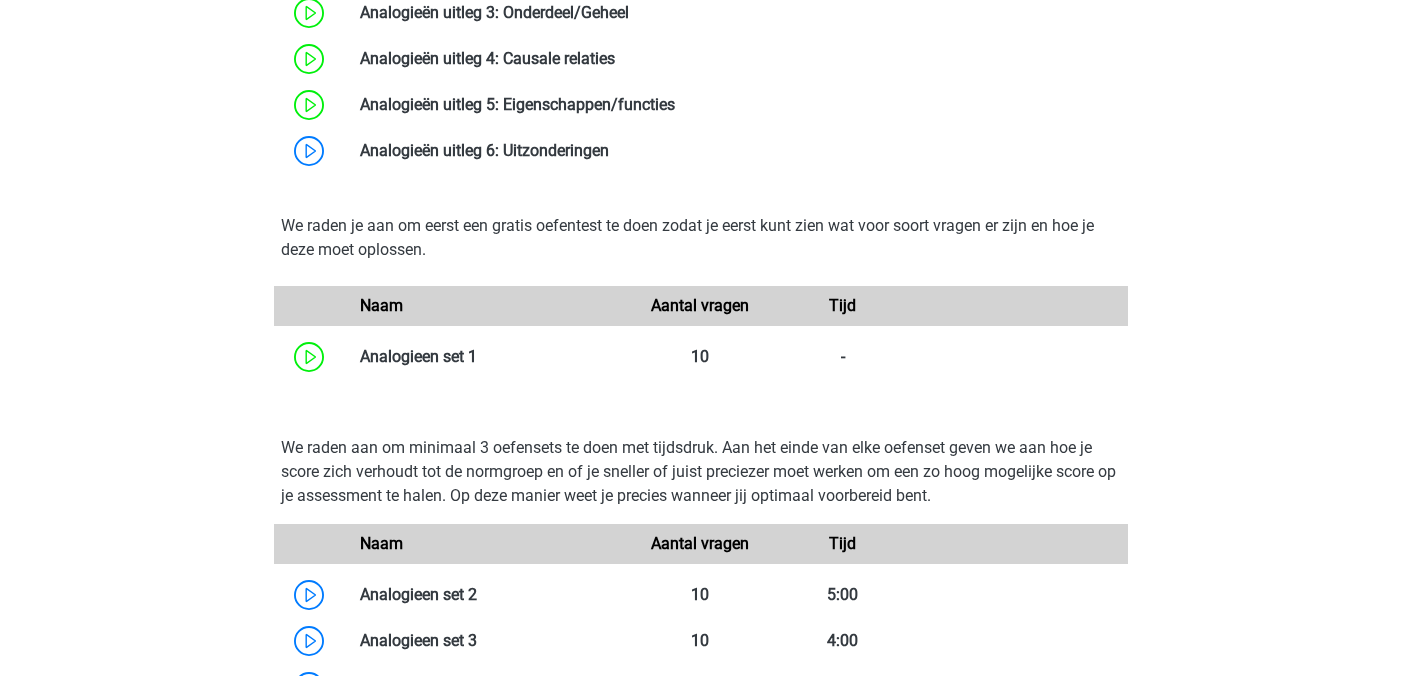 scroll, scrollTop: 1973, scrollLeft: 0, axis: vertical 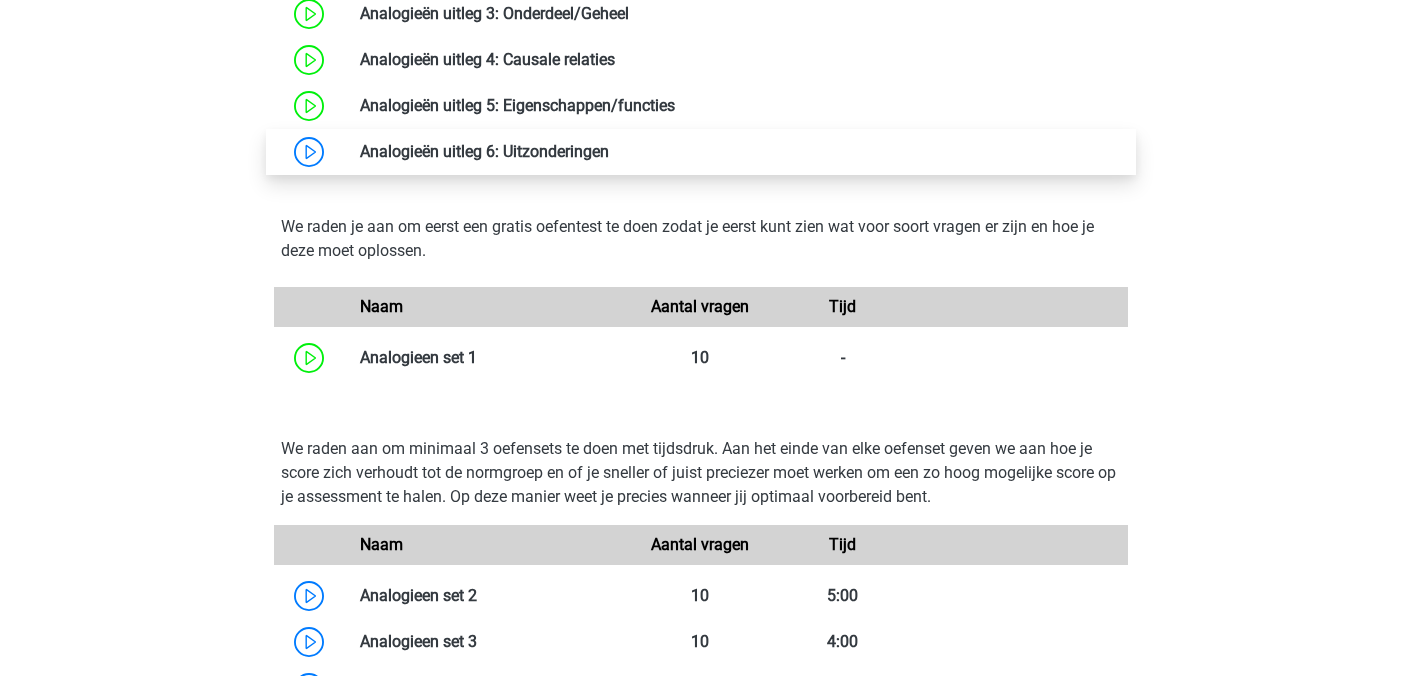click at bounding box center [609, 151] 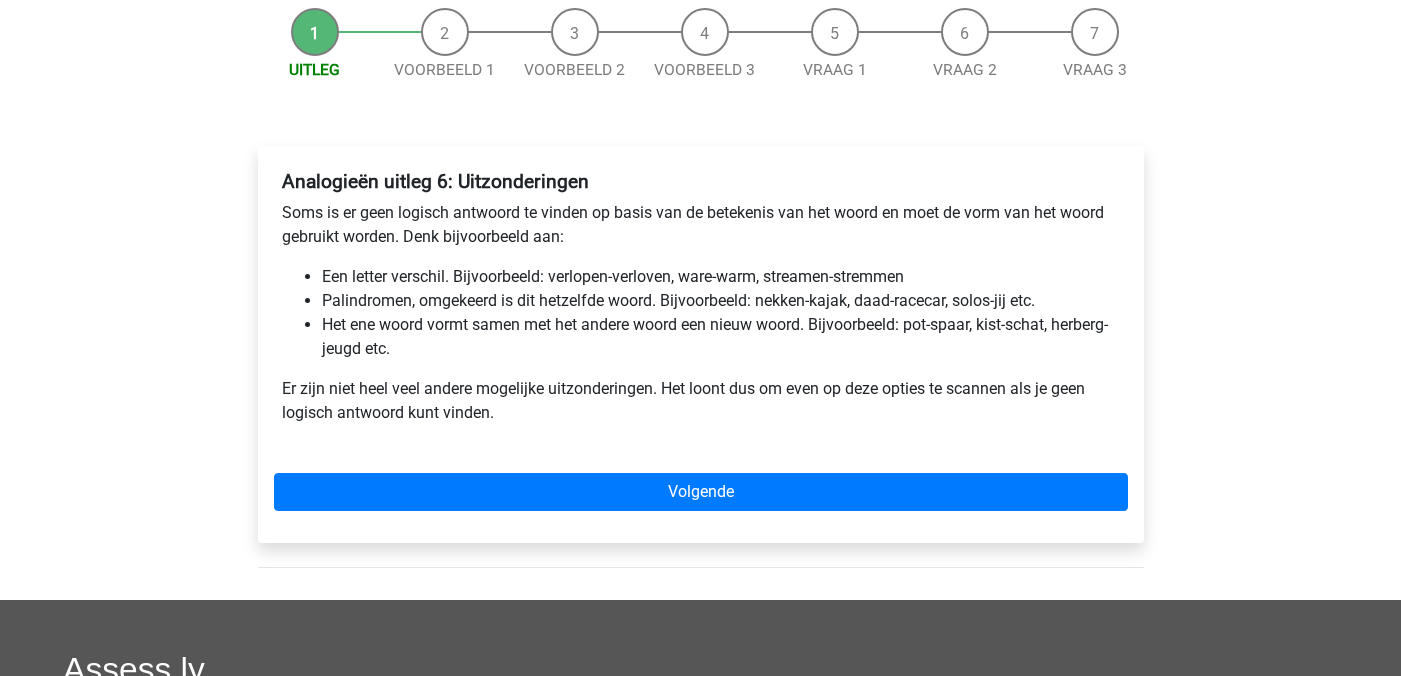scroll, scrollTop: 203, scrollLeft: 0, axis: vertical 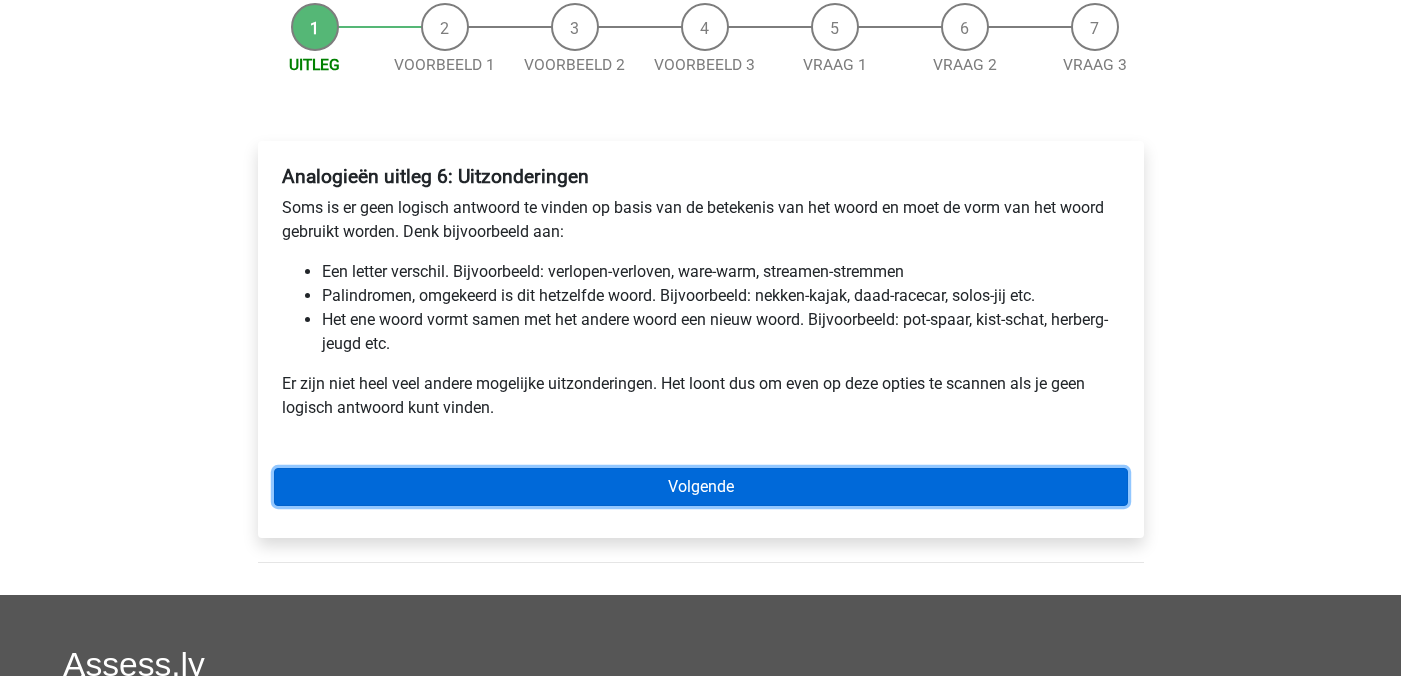 click on "Volgende" at bounding box center [701, 487] 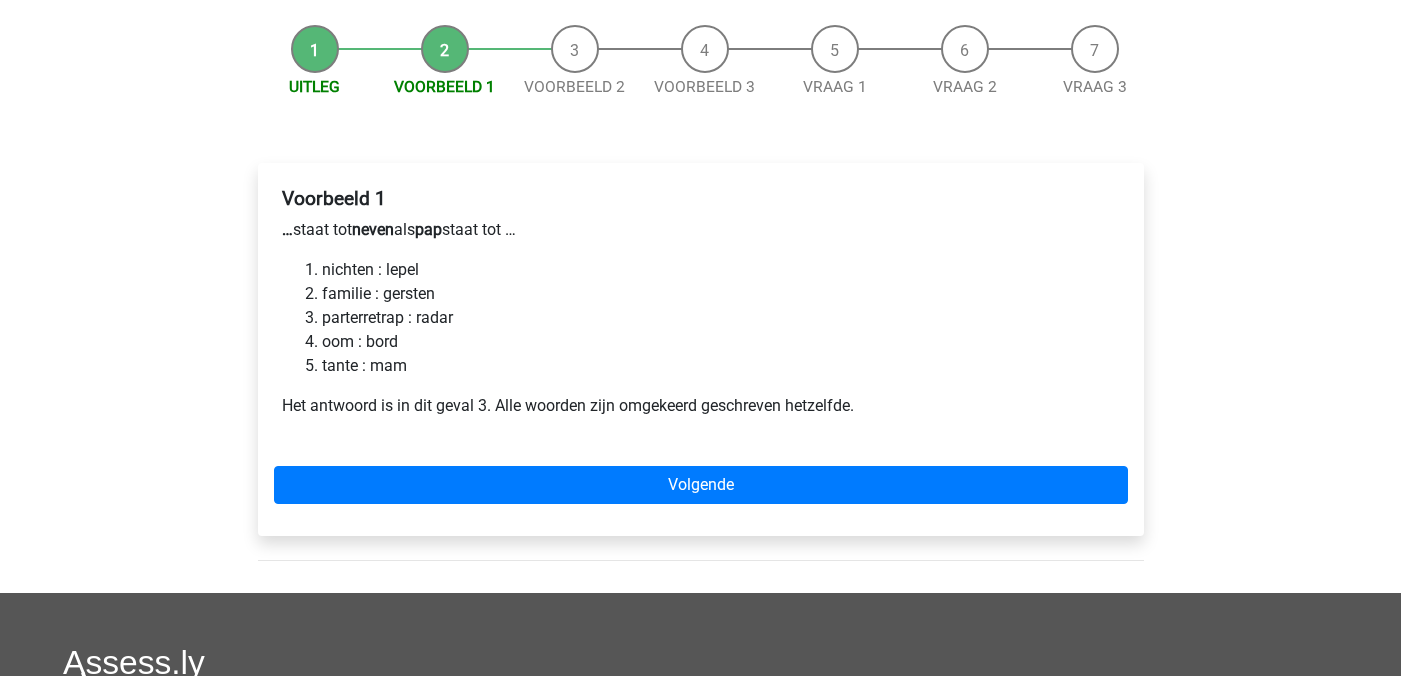 scroll, scrollTop: 183, scrollLeft: 0, axis: vertical 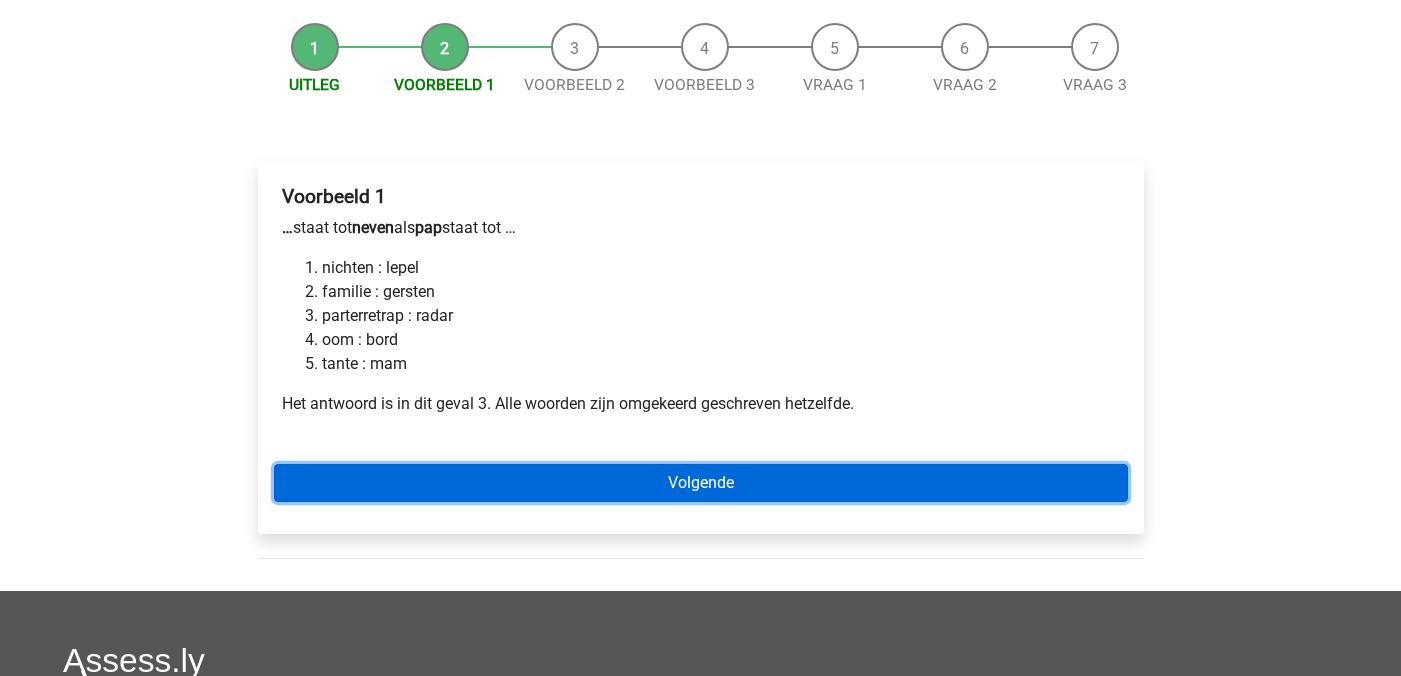 click on "Volgende" at bounding box center (701, 483) 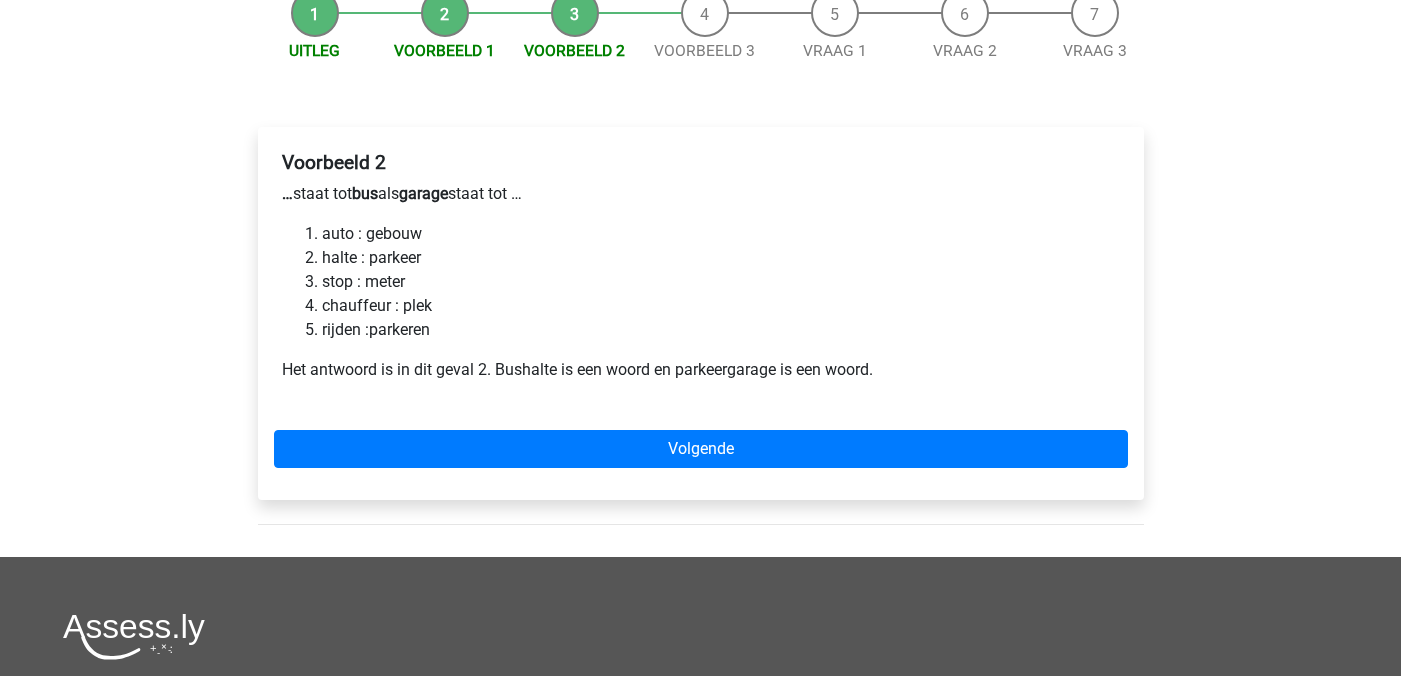 scroll, scrollTop: 218, scrollLeft: 0, axis: vertical 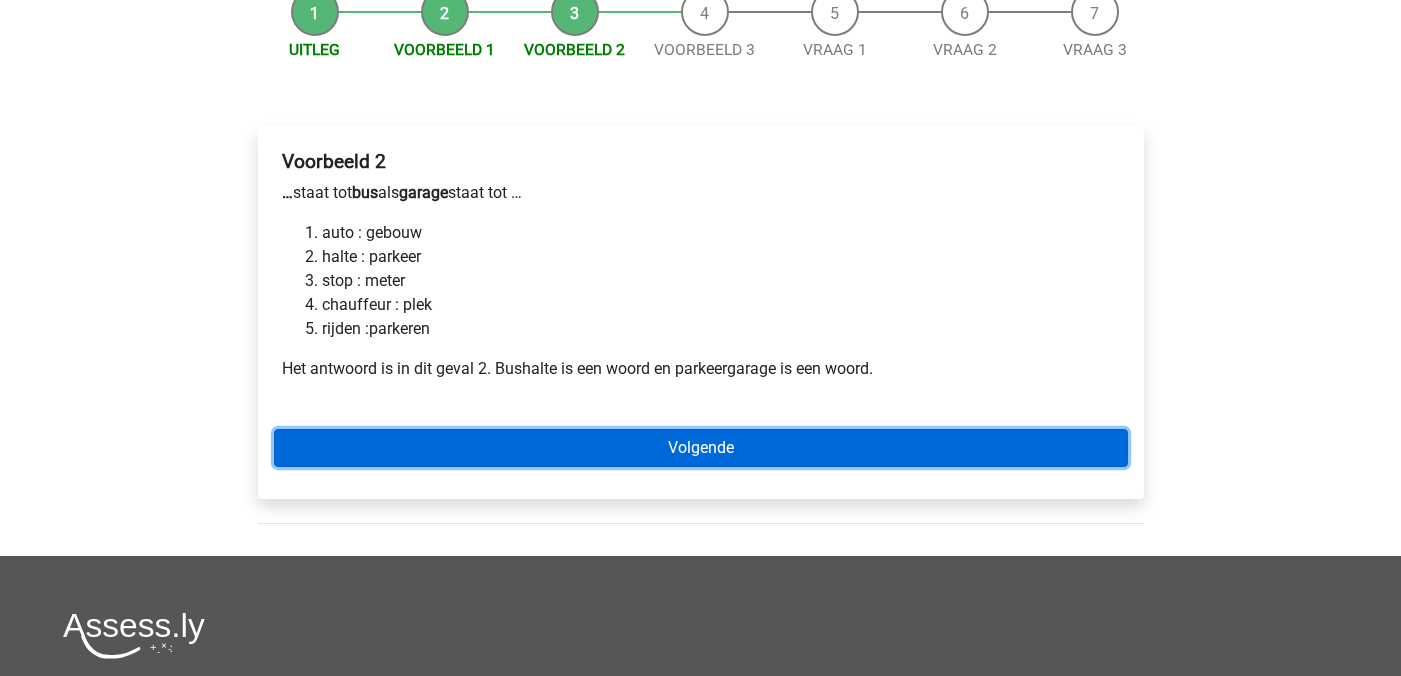 click on "Volgende" at bounding box center (701, 448) 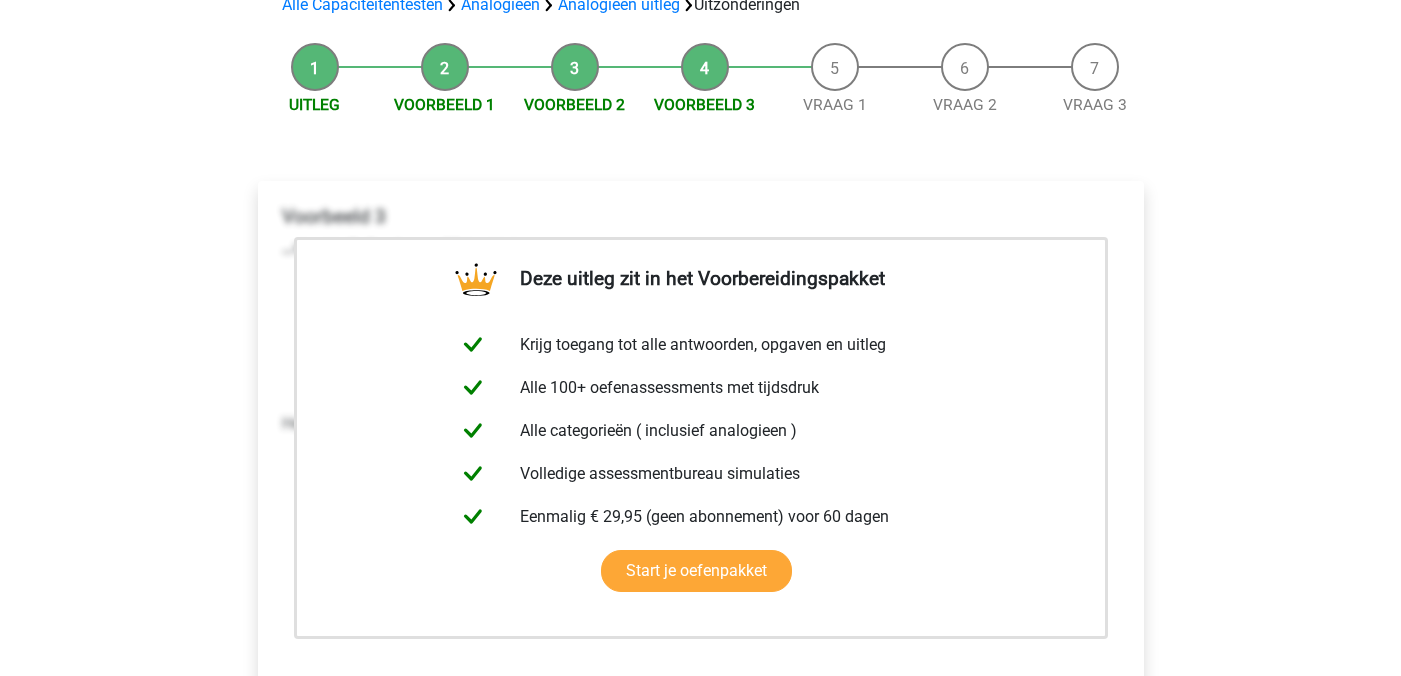 scroll, scrollTop: 452, scrollLeft: 0, axis: vertical 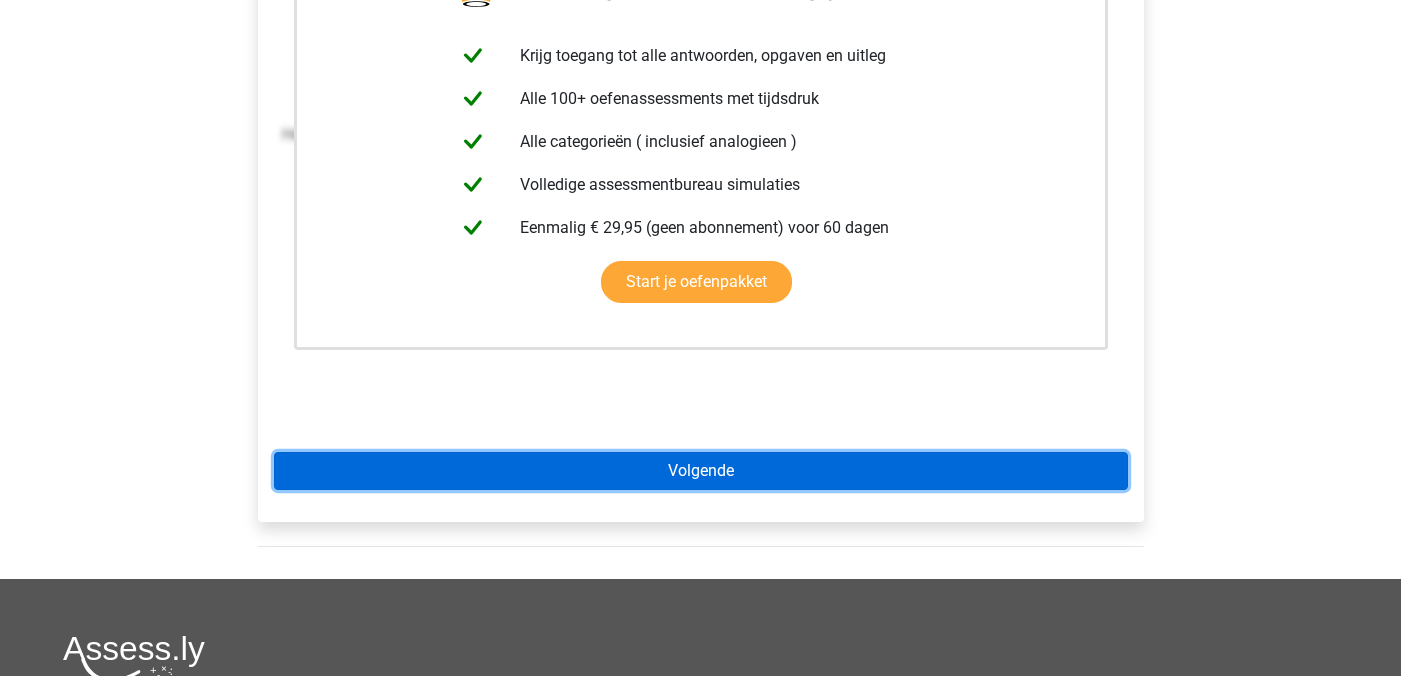 click on "Volgende" at bounding box center (701, 471) 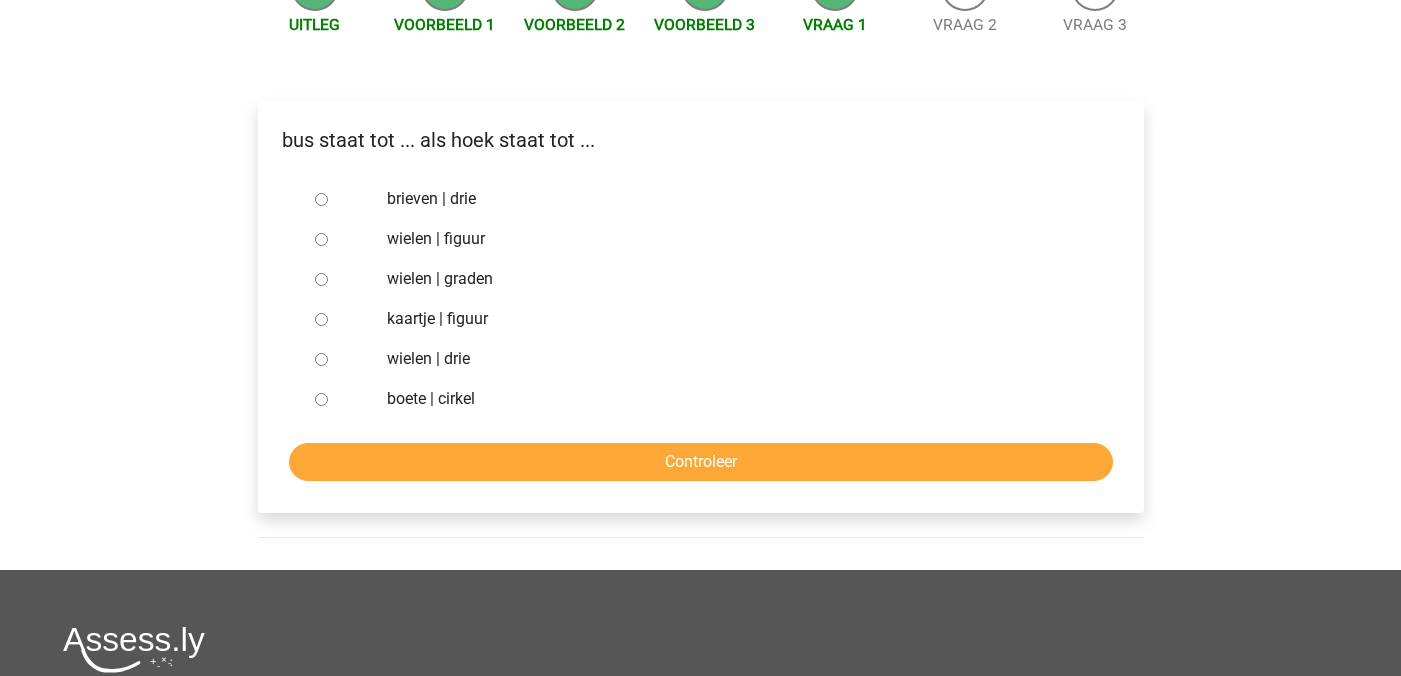 scroll, scrollTop: 253, scrollLeft: 0, axis: vertical 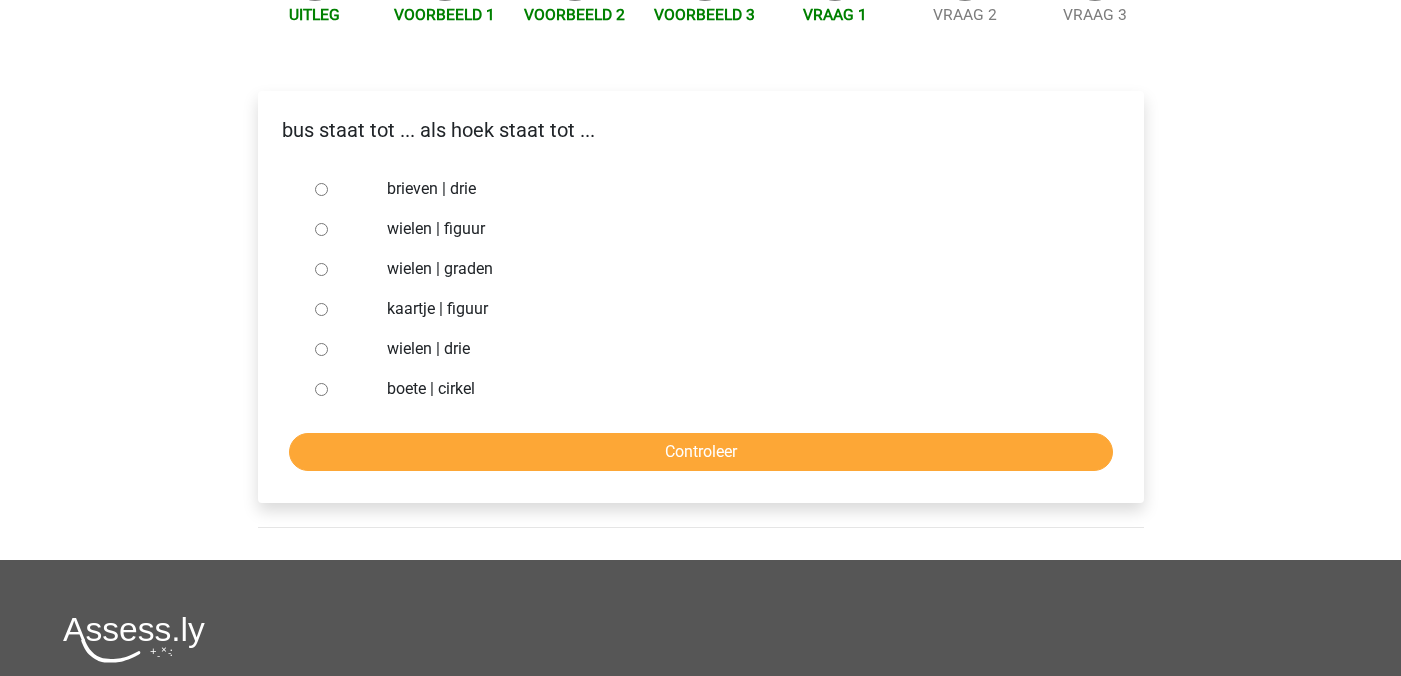click on "brieven | drie" at bounding box center (733, 189) 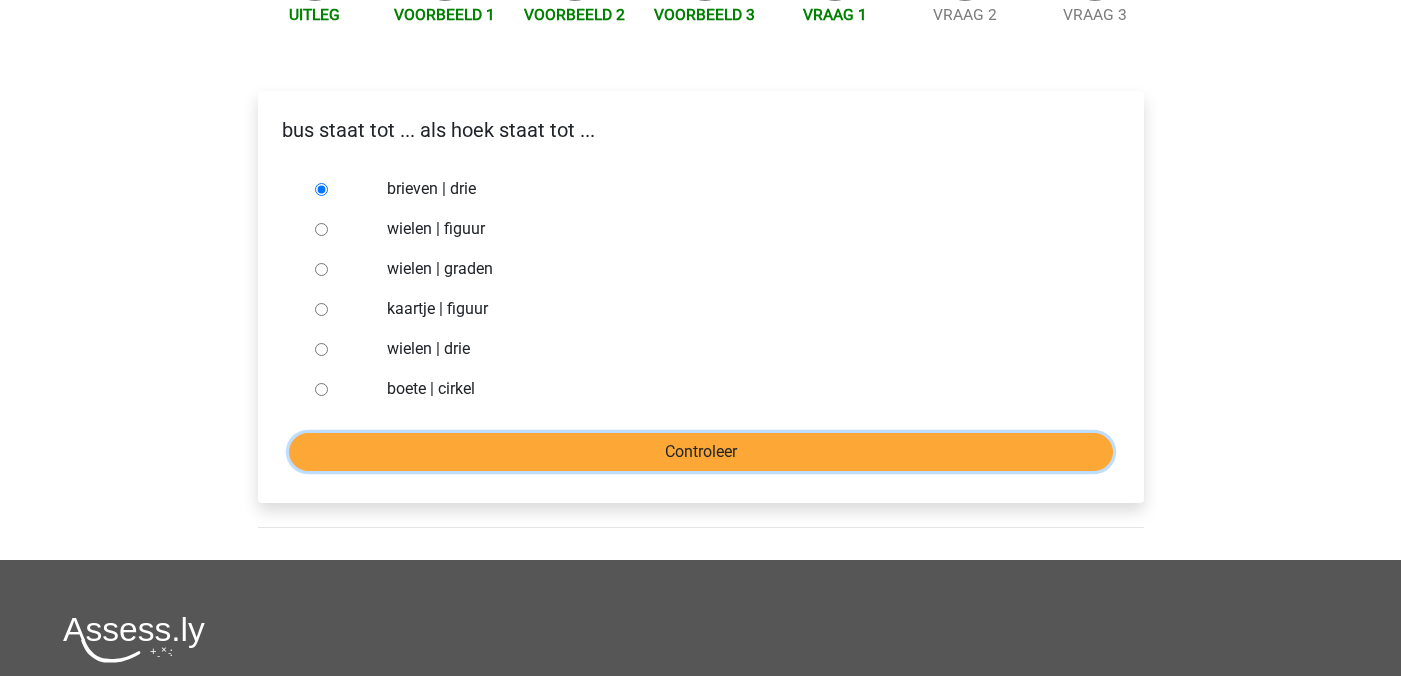 click on "Controleer" at bounding box center [701, 452] 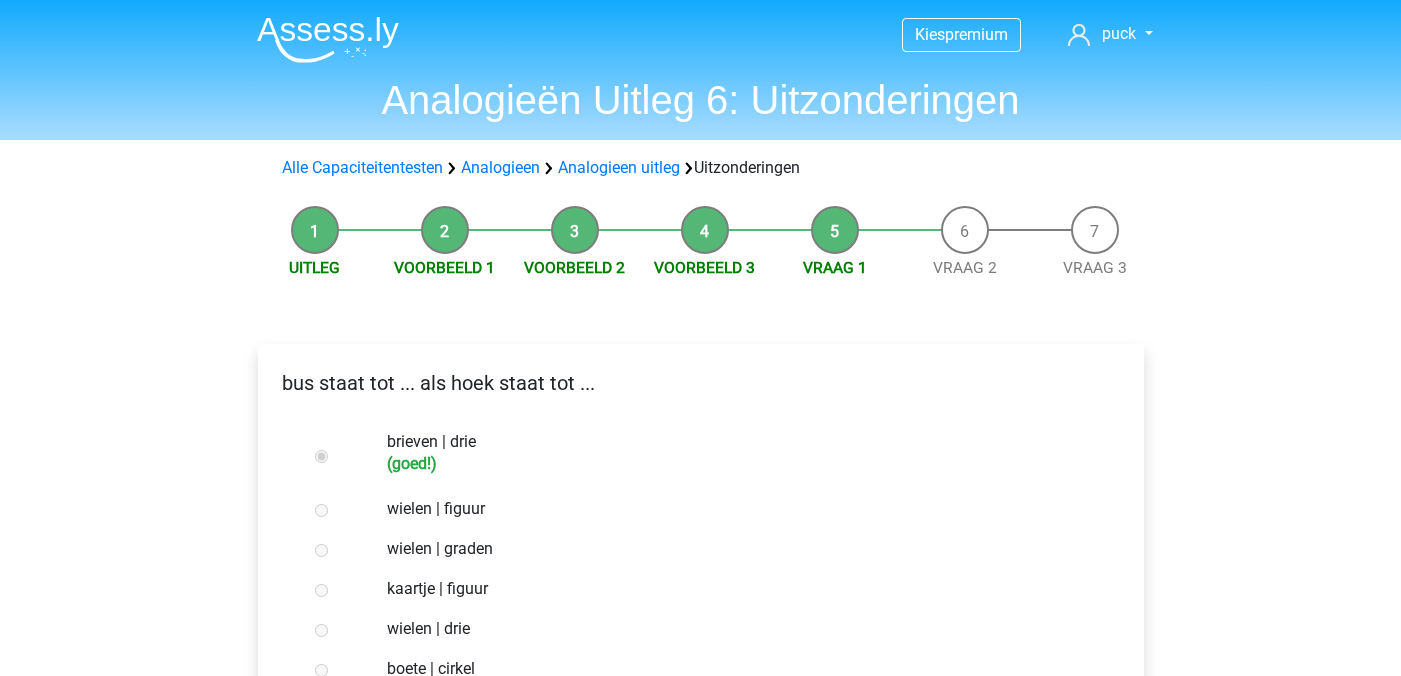 scroll, scrollTop: 268, scrollLeft: 0, axis: vertical 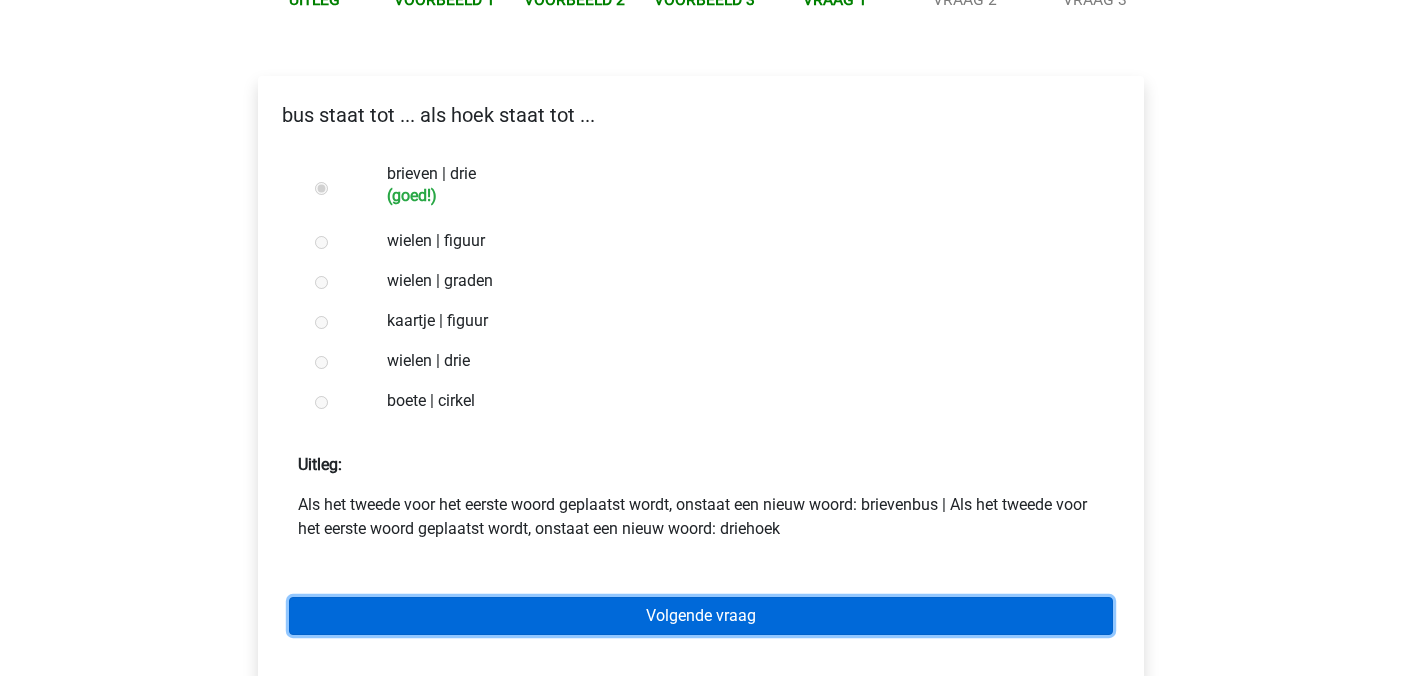 click on "Volgende vraag" at bounding box center [701, 616] 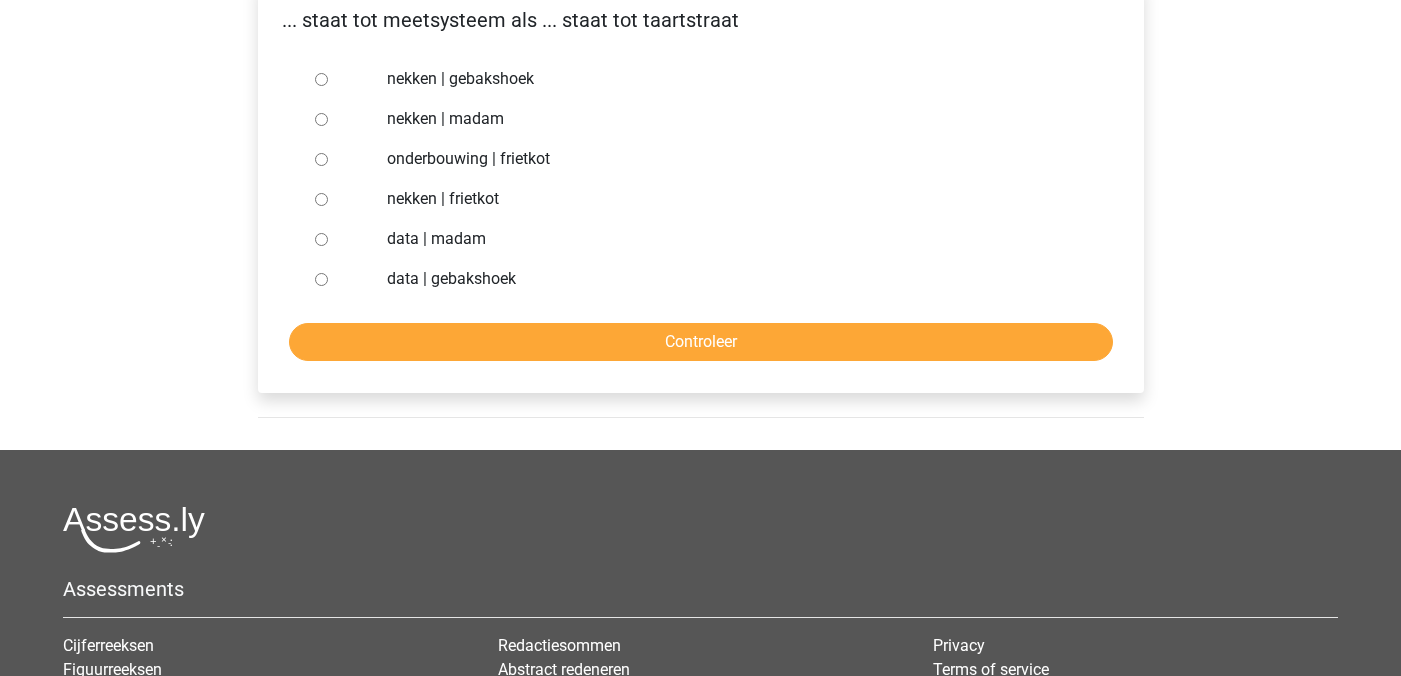 scroll, scrollTop: 284, scrollLeft: 0, axis: vertical 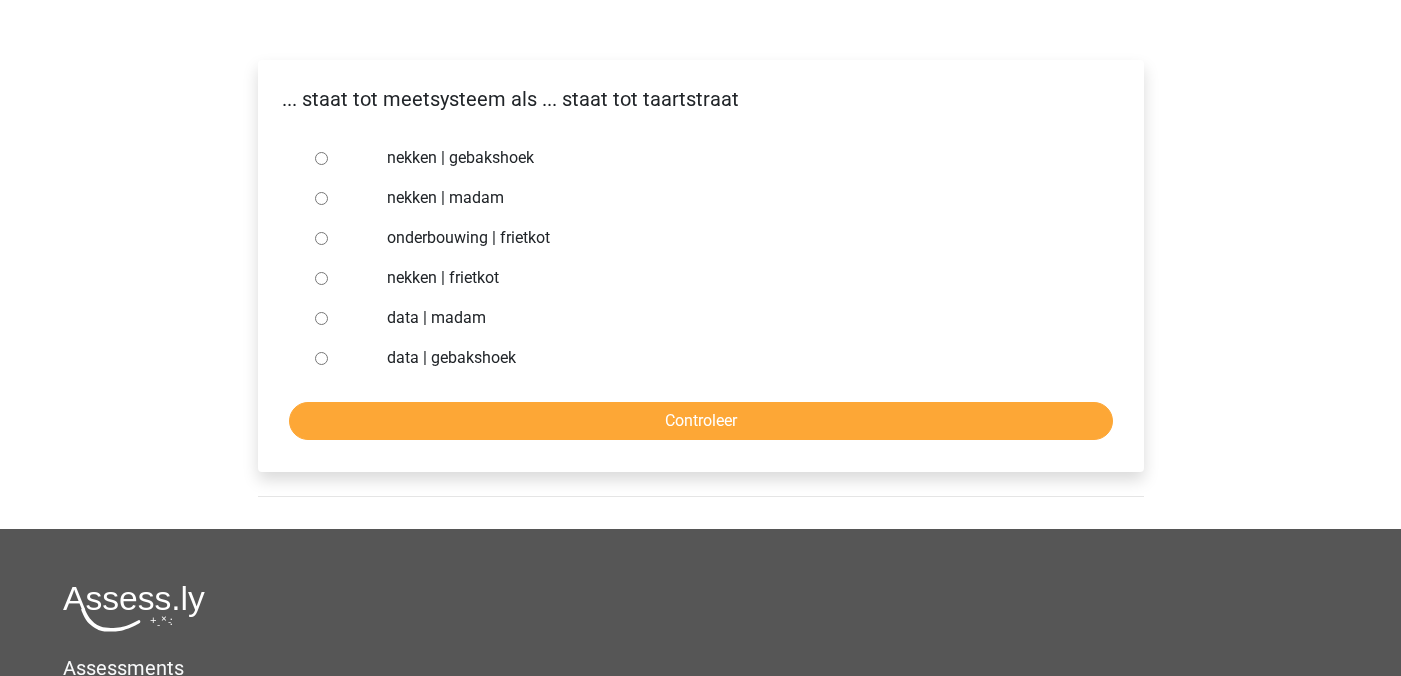 click on "nekken | madam" at bounding box center (733, 198) 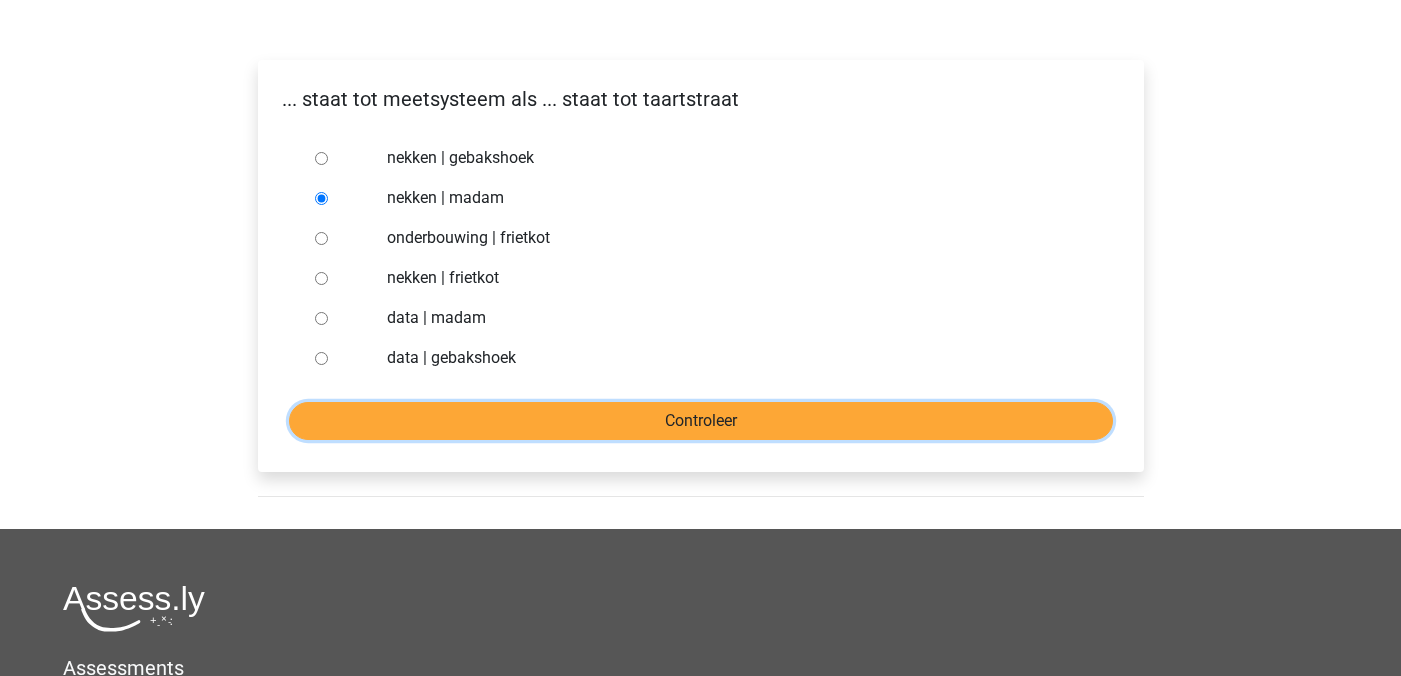click on "Controleer" at bounding box center (701, 421) 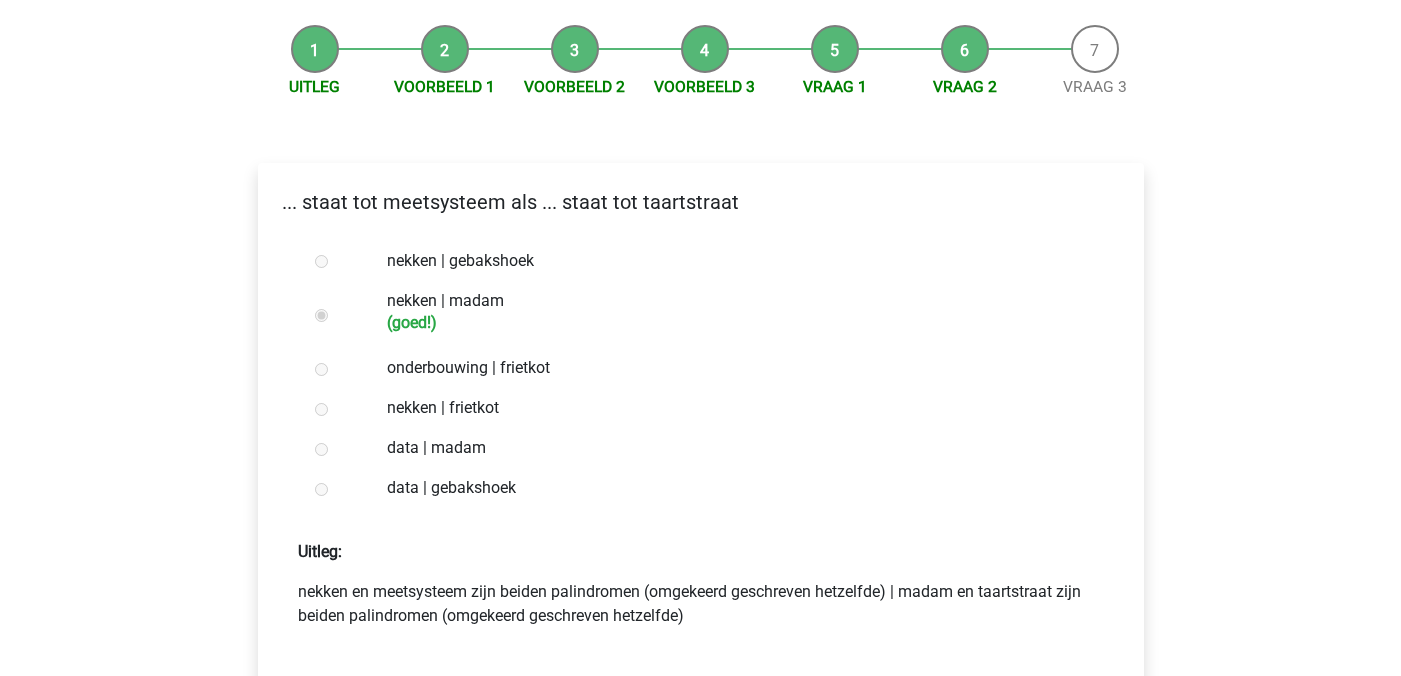 scroll, scrollTop: 251, scrollLeft: 0, axis: vertical 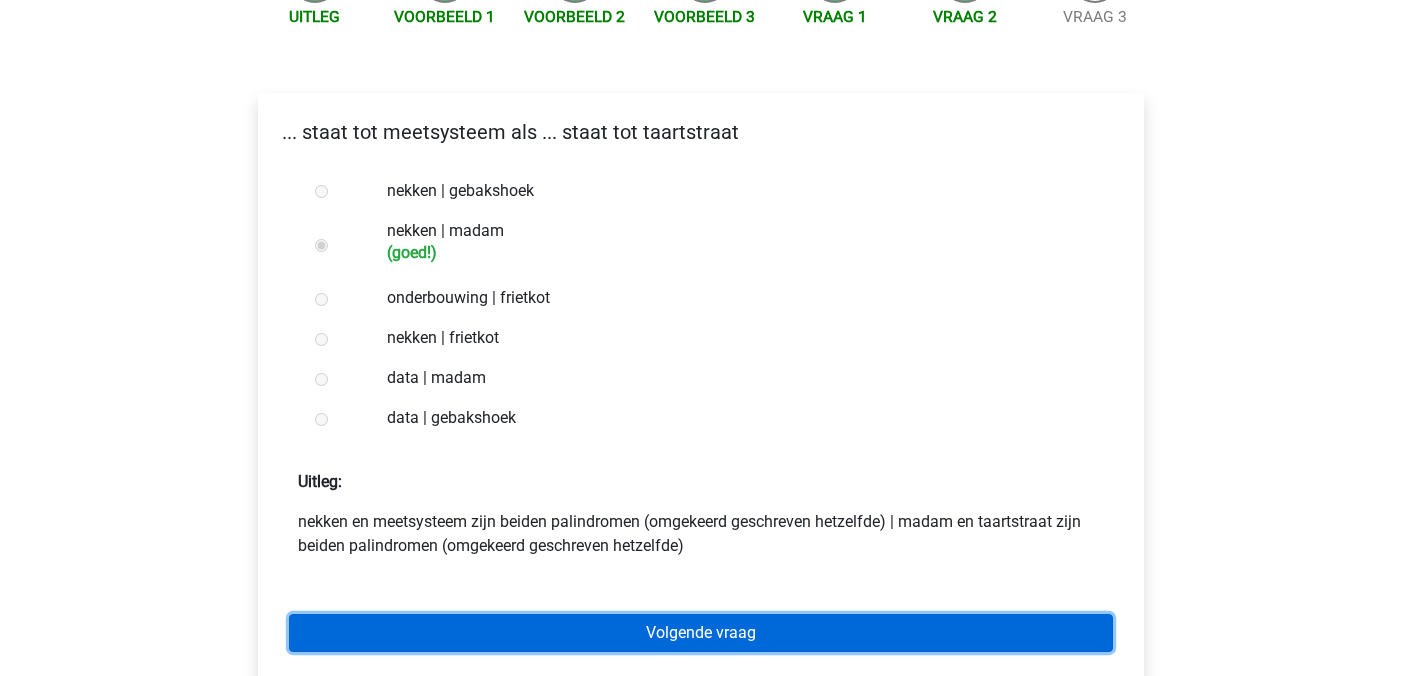 click on "Volgende vraag" at bounding box center (701, 633) 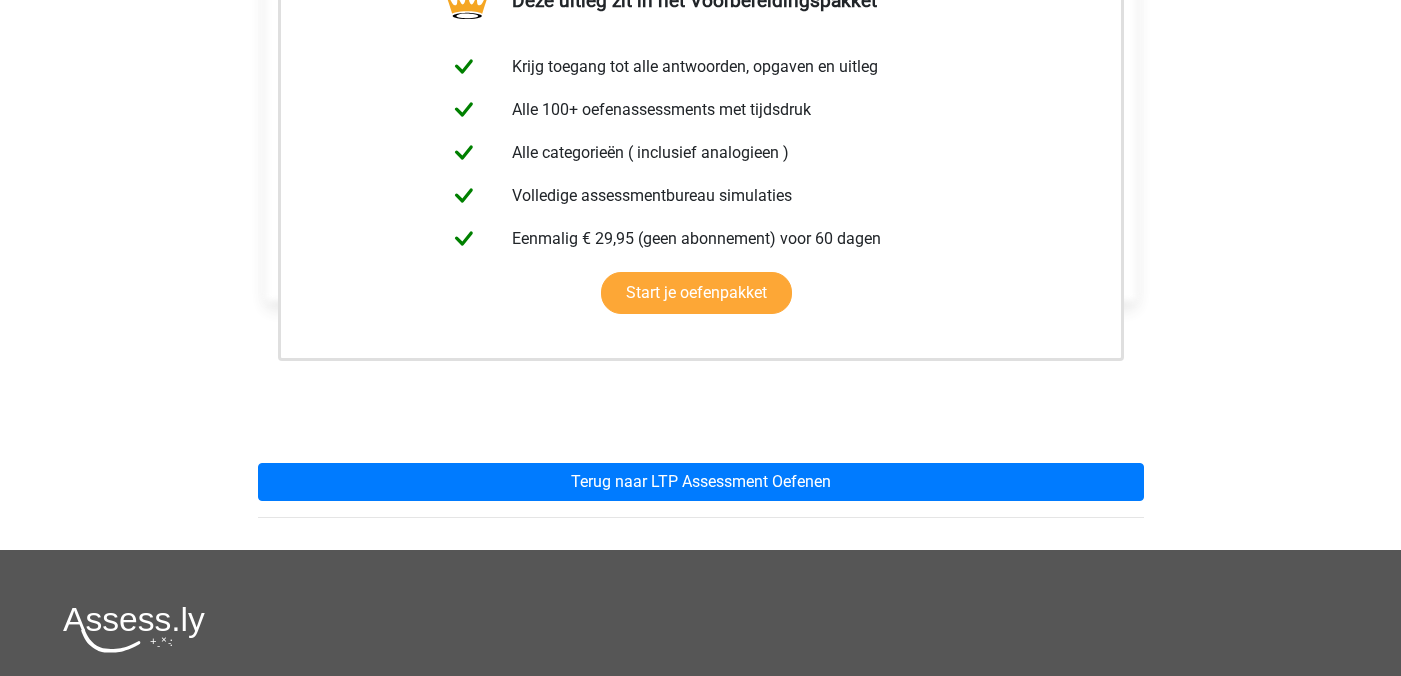 scroll, scrollTop: 616, scrollLeft: 0, axis: vertical 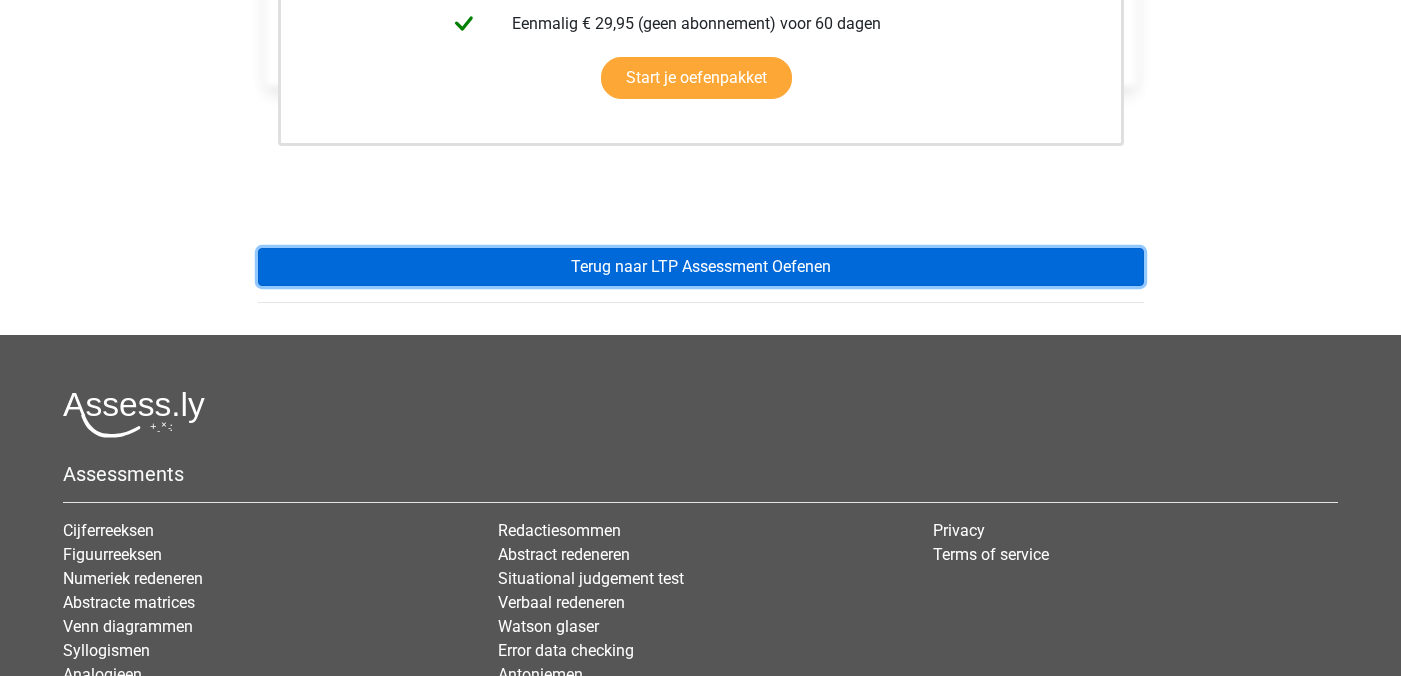 click on "Terug naar LTP Assessment Oefenen" at bounding box center (701, 267) 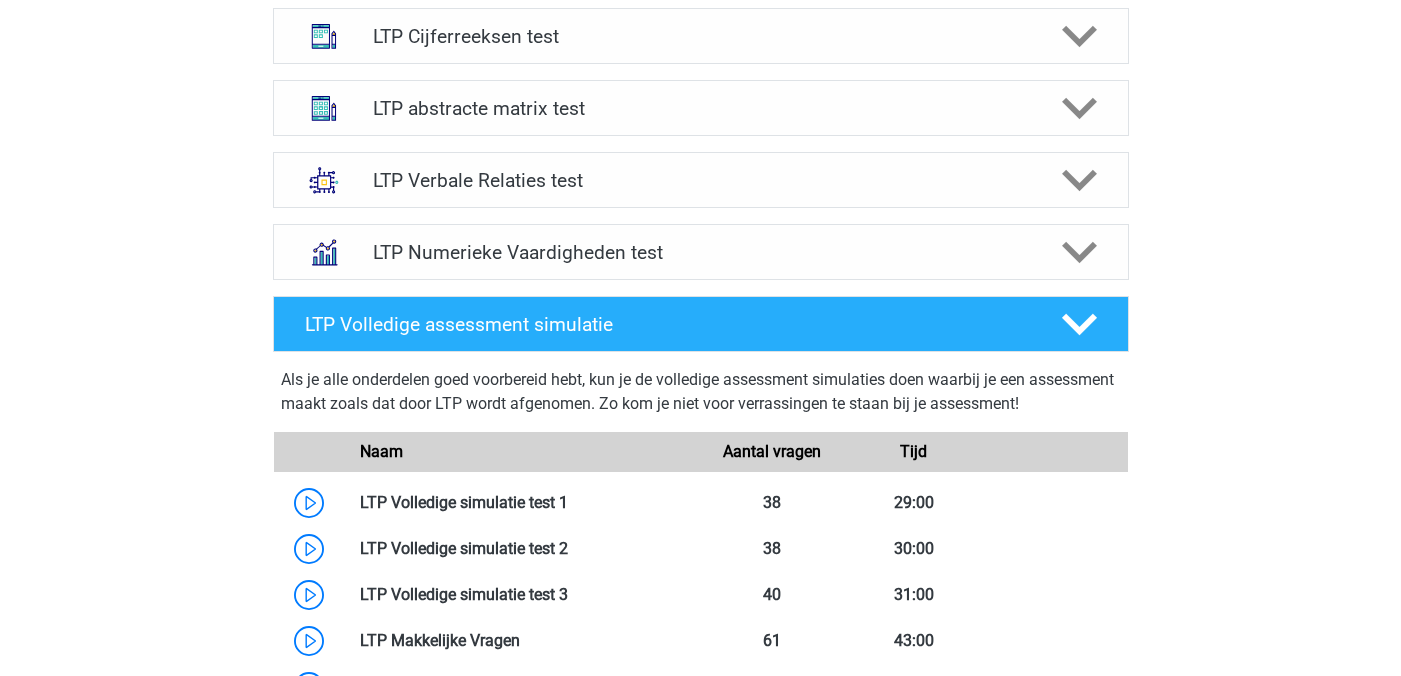 scroll, scrollTop: 1341, scrollLeft: 0, axis: vertical 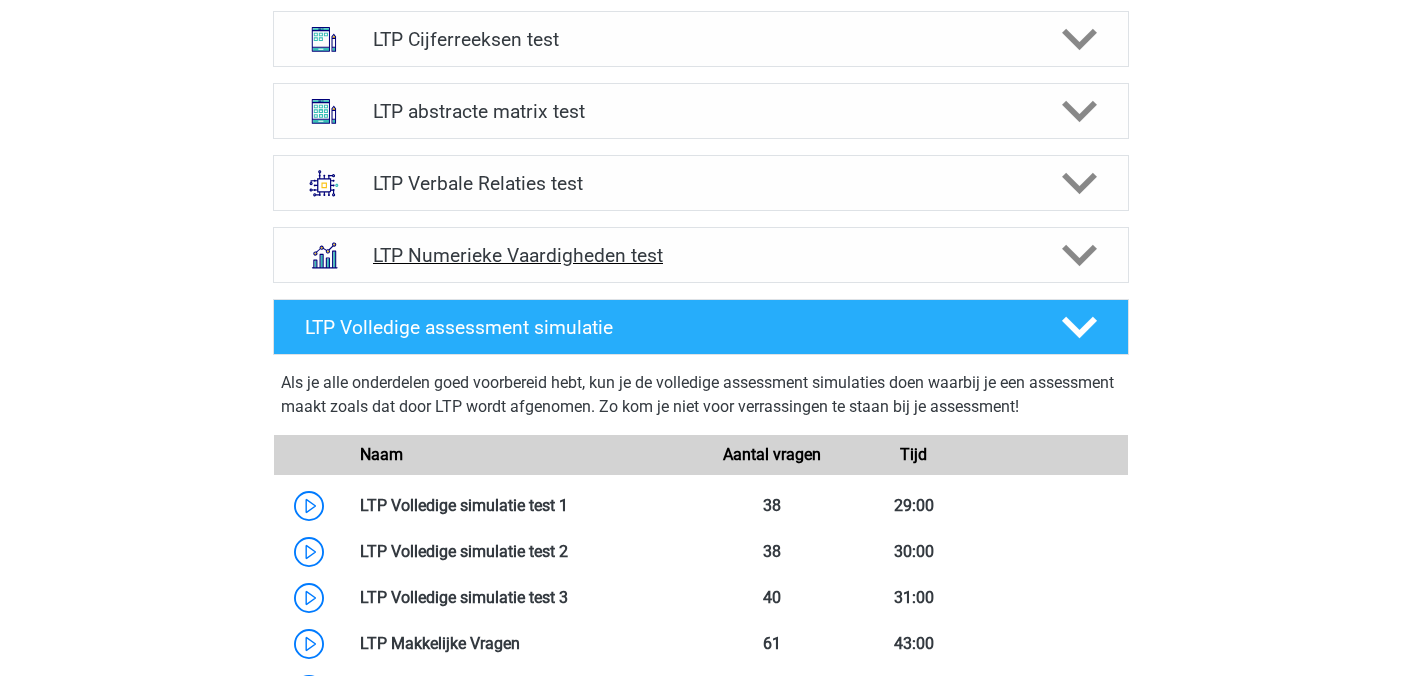 click on "LTP Numerieke Vaardigheden test" at bounding box center [701, 255] 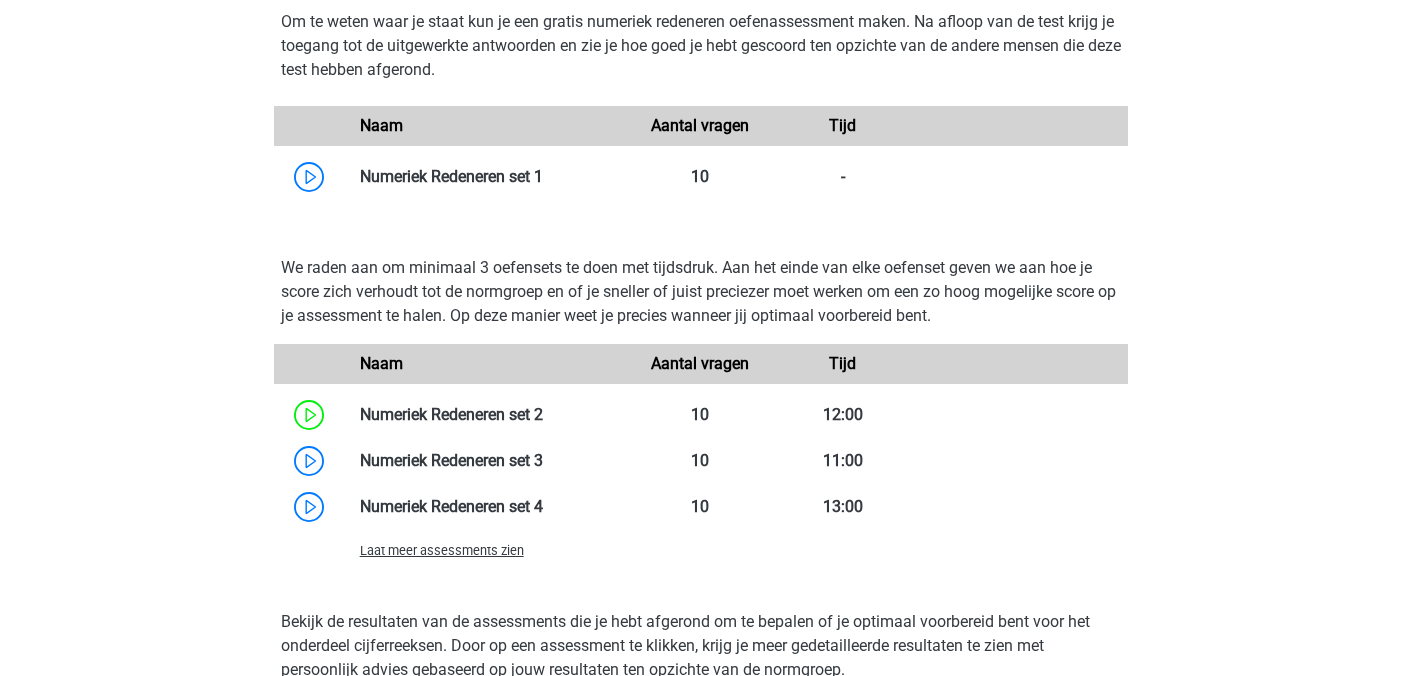 scroll, scrollTop: 1814, scrollLeft: 0, axis: vertical 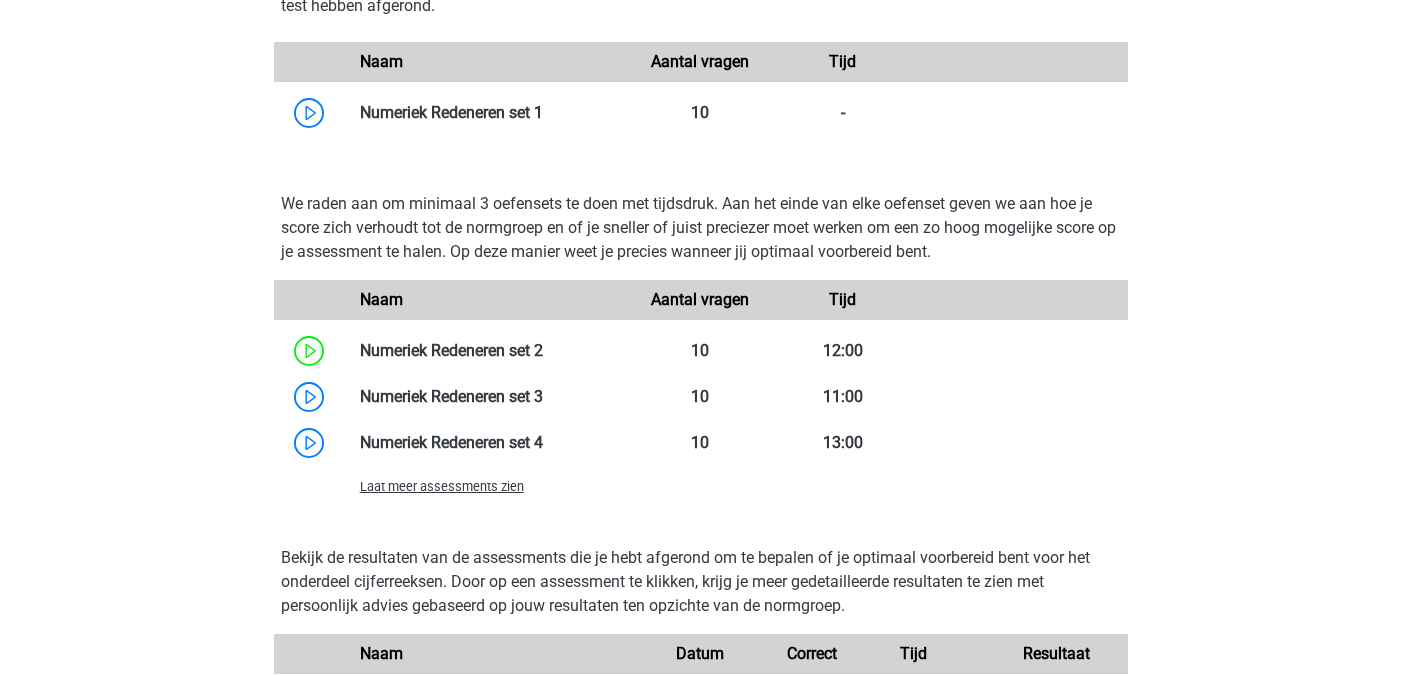 click on "Laat meer assessments zien" at bounding box center [442, 486] 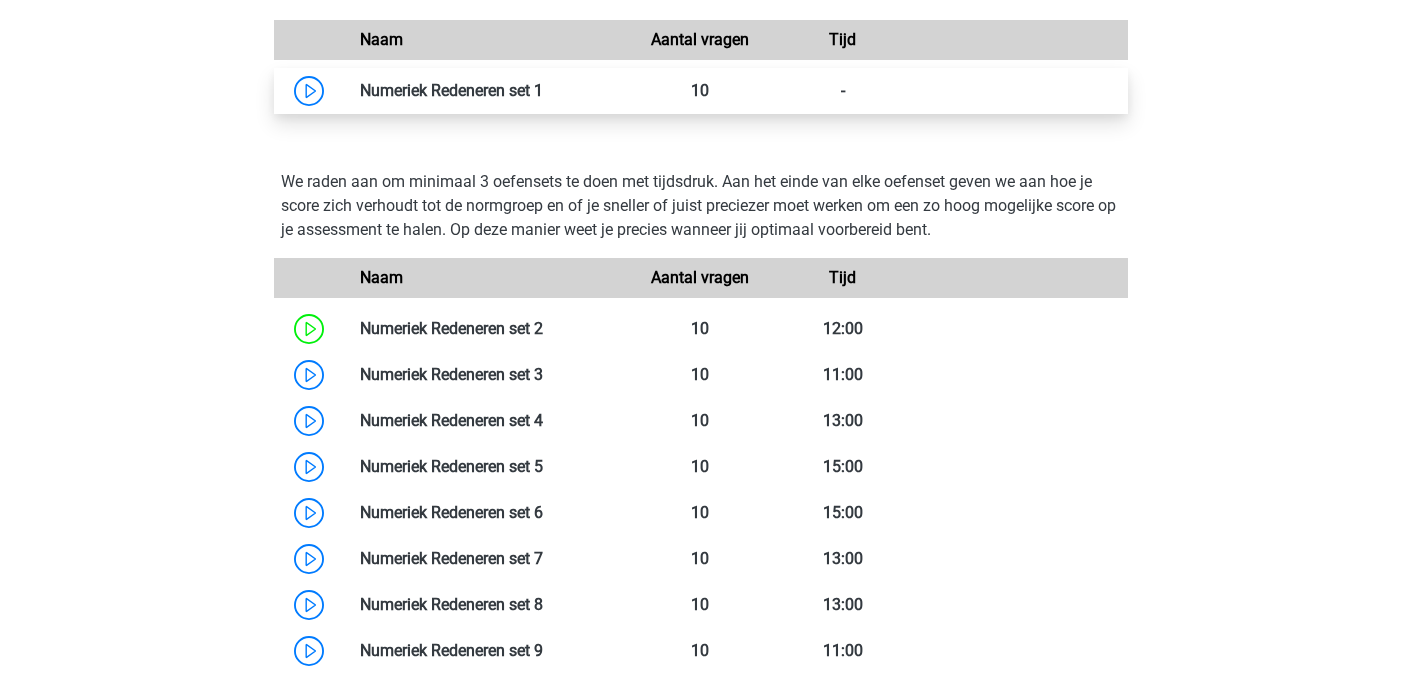 scroll, scrollTop: 1859, scrollLeft: 0, axis: vertical 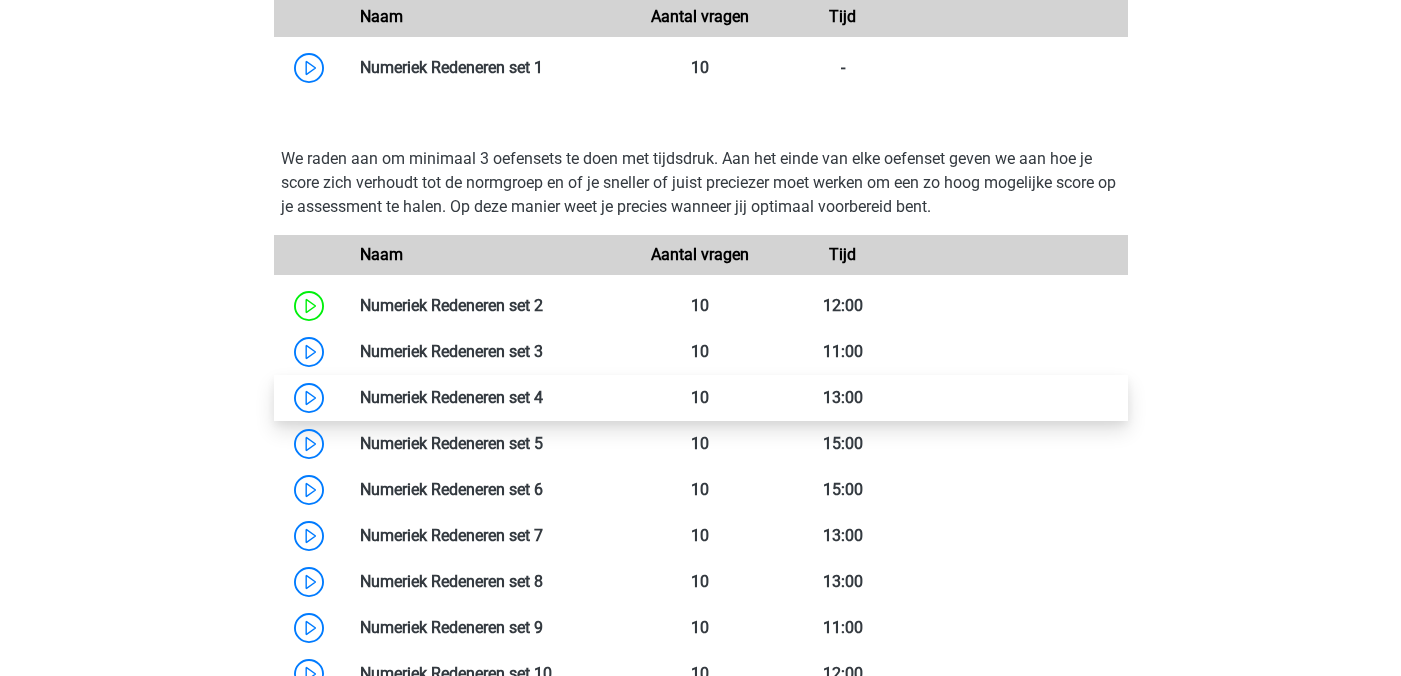 click at bounding box center [543, 397] 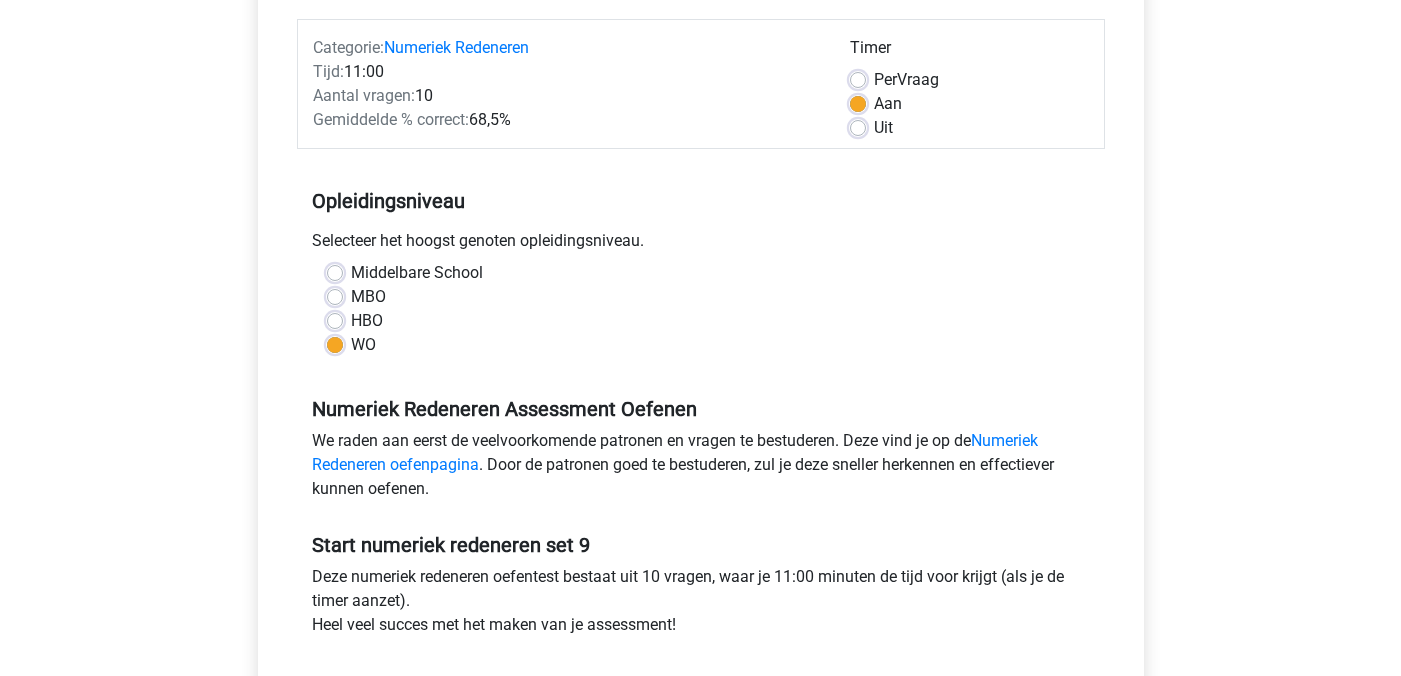 scroll, scrollTop: 260, scrollLeft: 0, axis: vertical 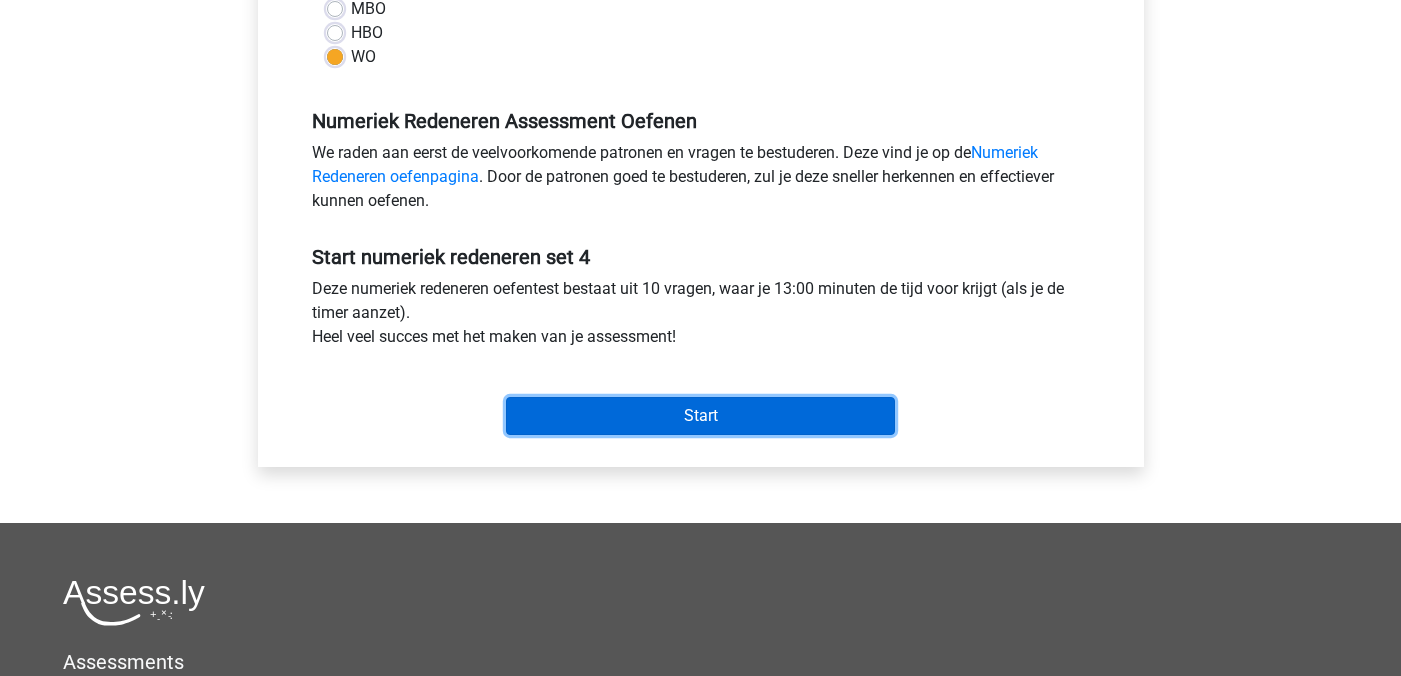 click on "Start" at bounding box center (700, 416) 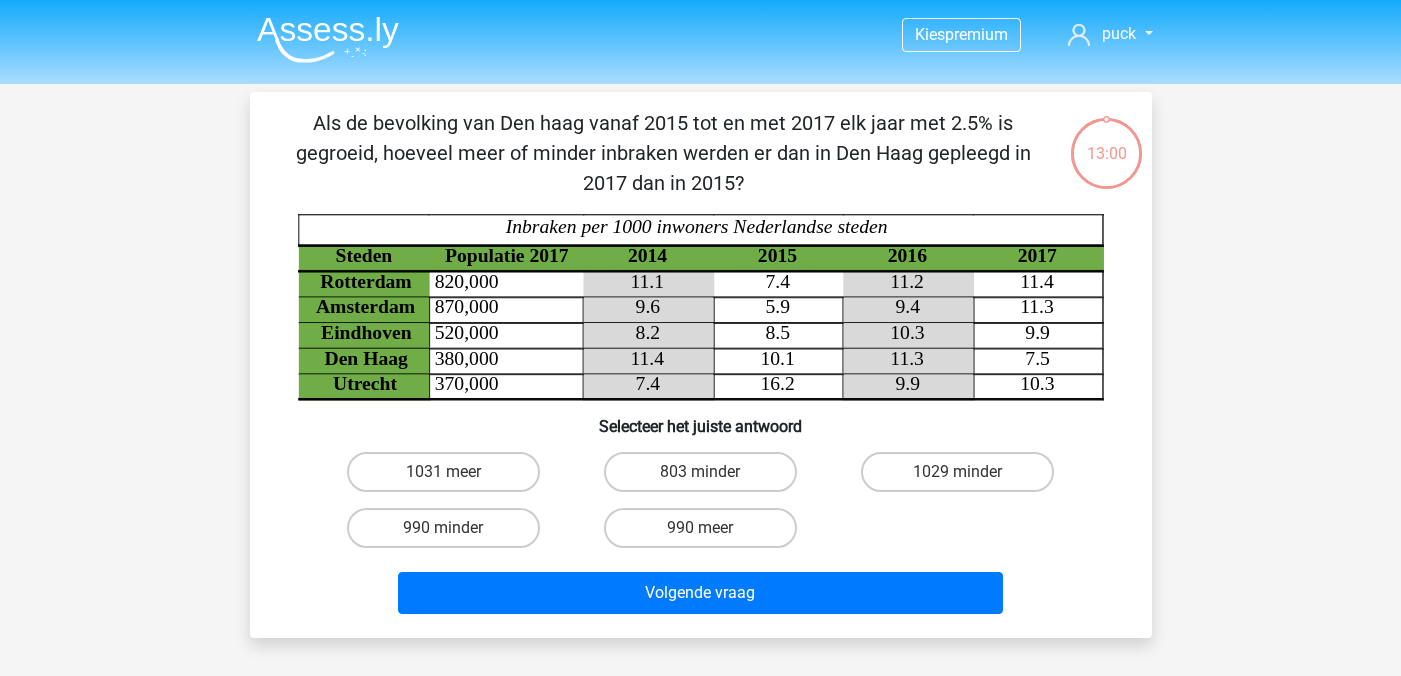 scroll, scrollTop: 0, scrollLeft: 0, axis: both 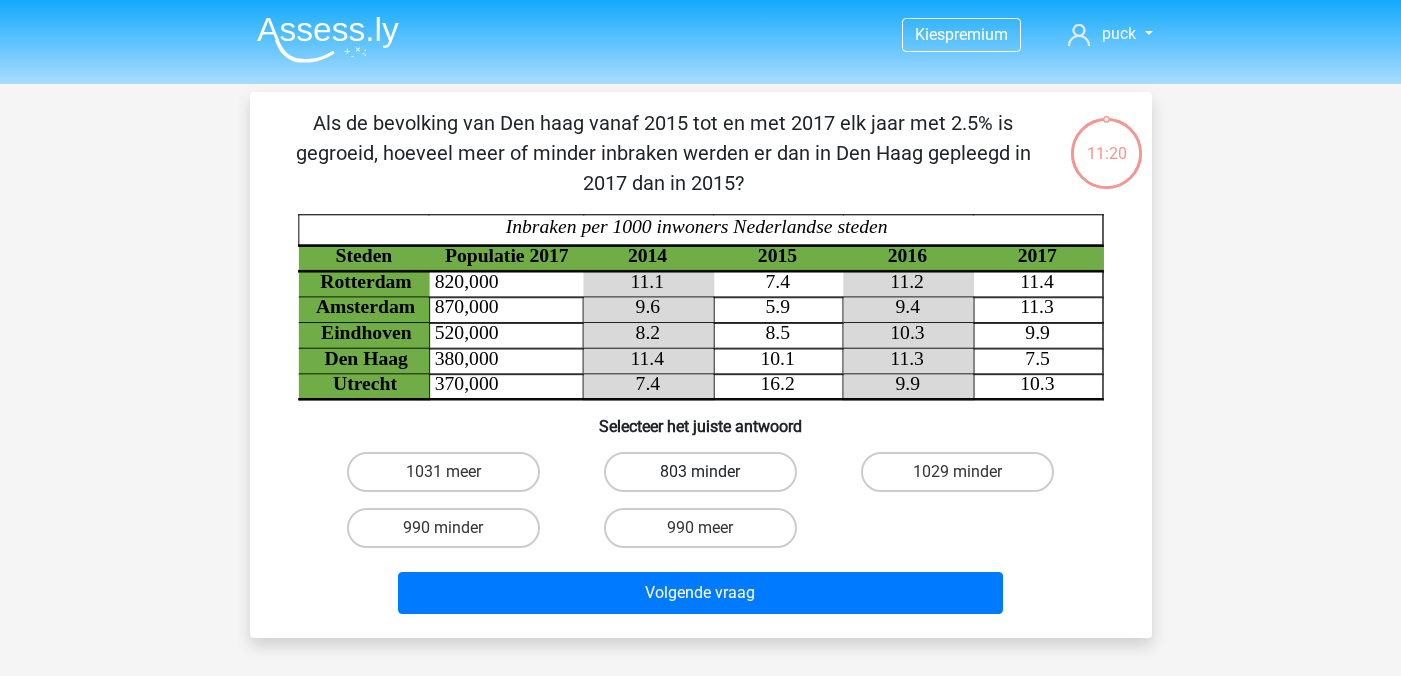click on "803 minder" at bounding box center [700, 472] 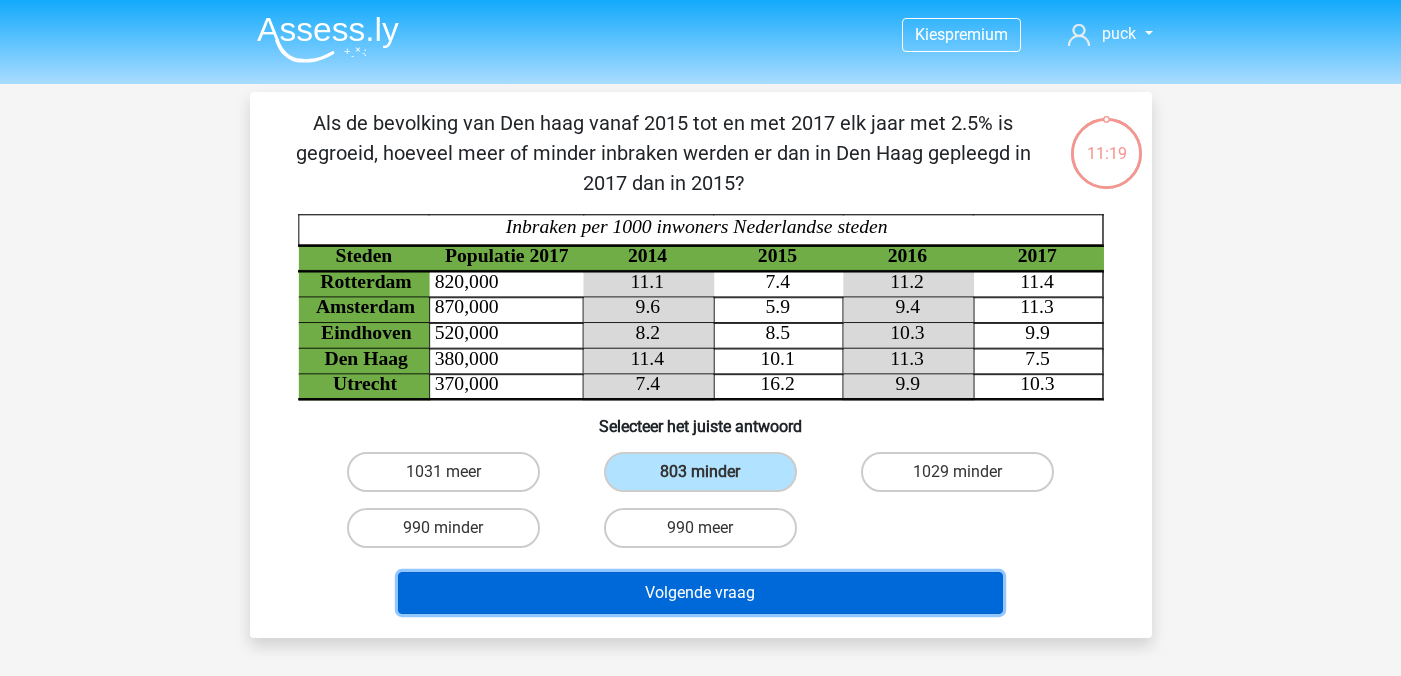click on "Volgende vraag" at bounding box center (700, 593) 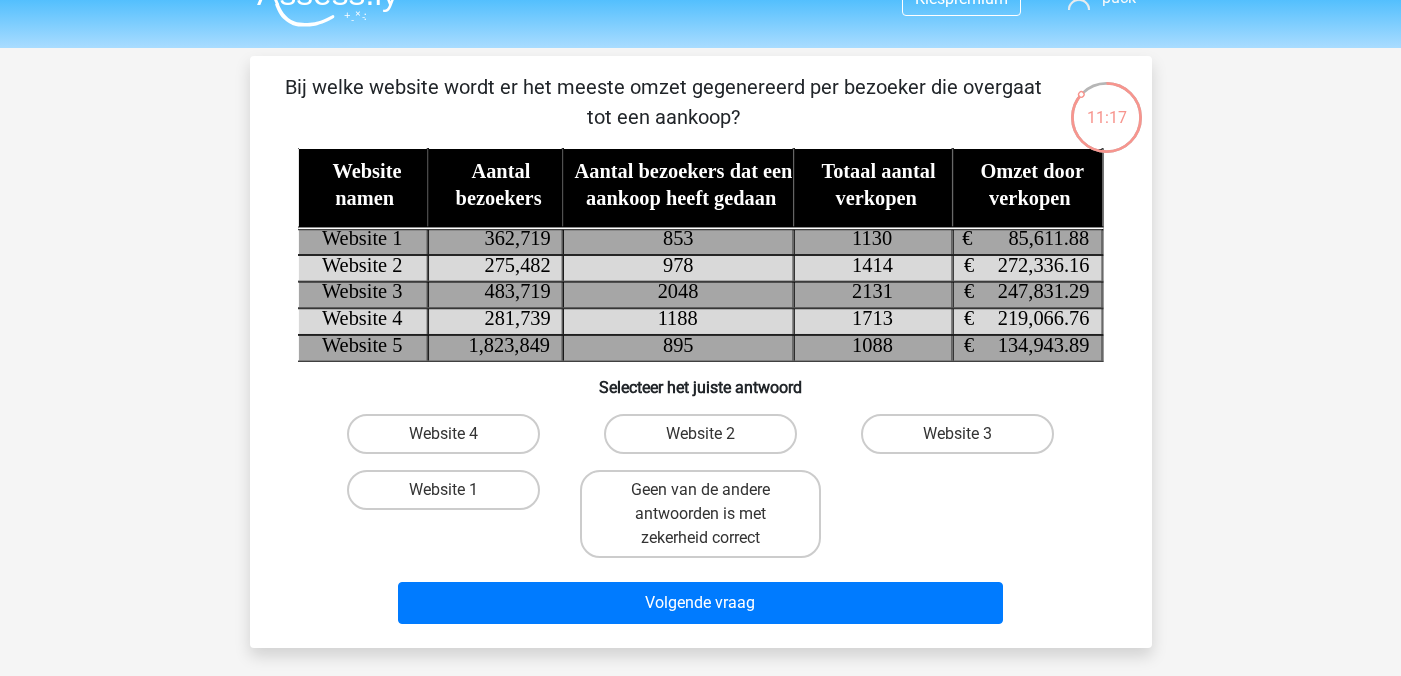 scroll, scrollTop: 30, scrollLeft: 0, axis: vertical 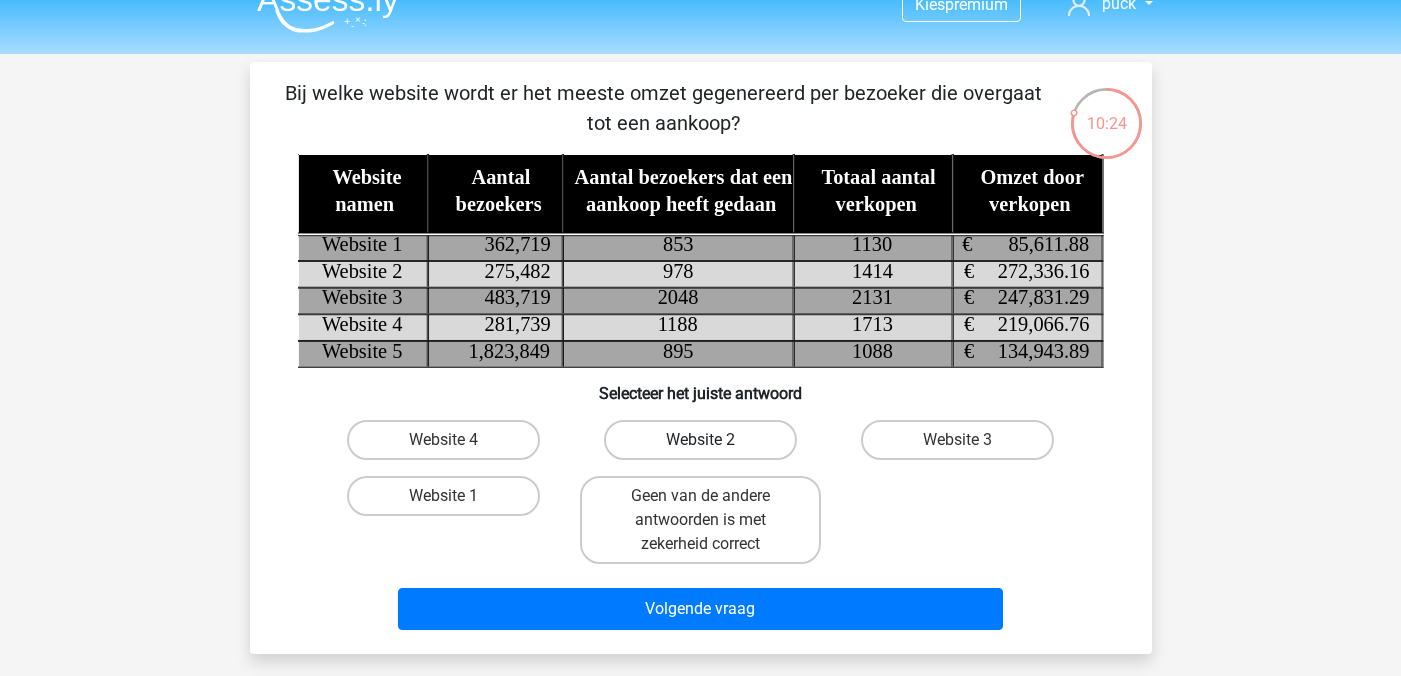 click on "Website 2" at bounding box center [700, 440] 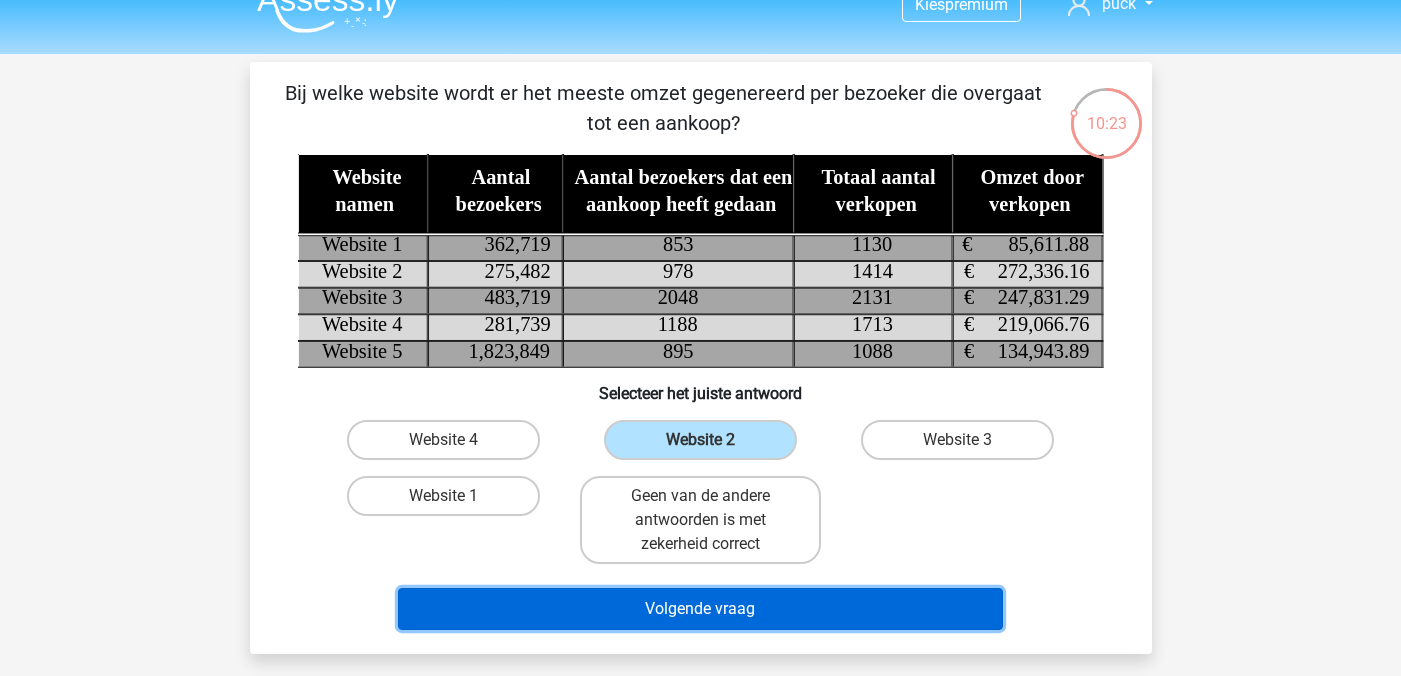 click on "Volgende vraag" at bounding box center [700, 609] 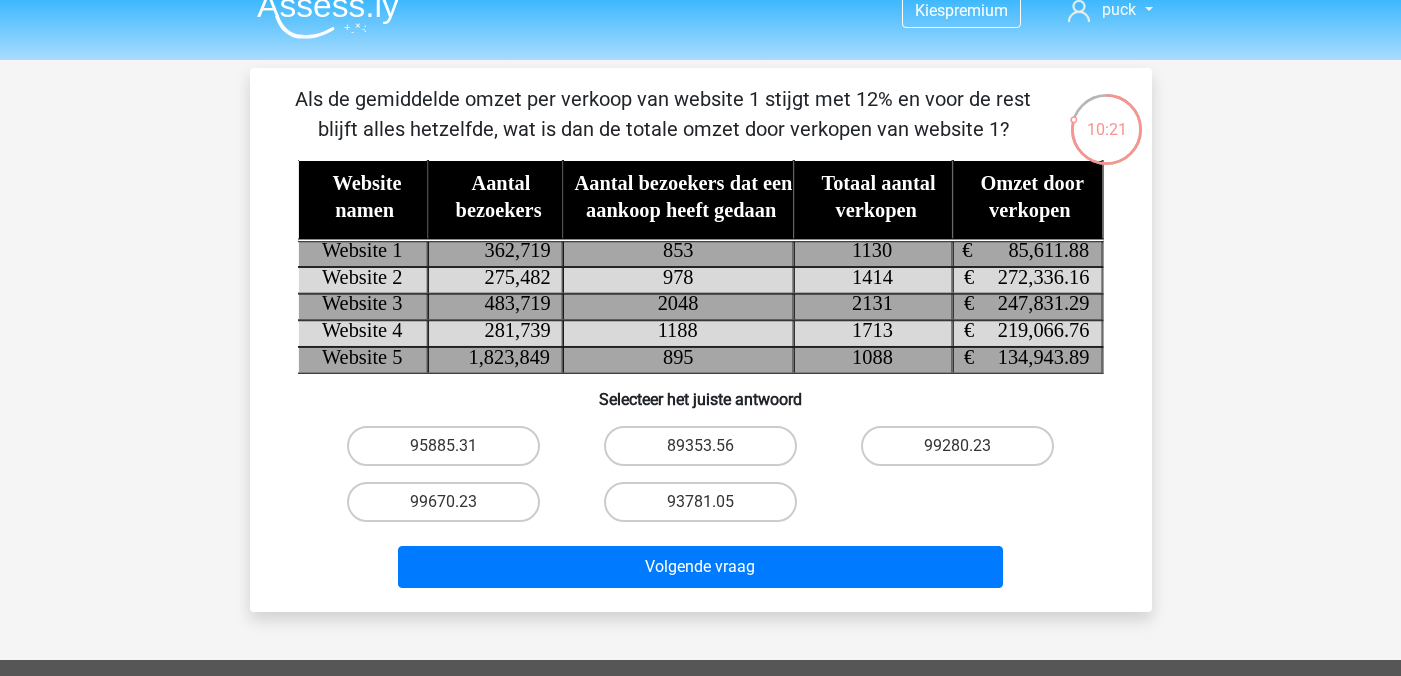 scroll, scrollTop: 17, scrollLeft: 0, axis: vertical 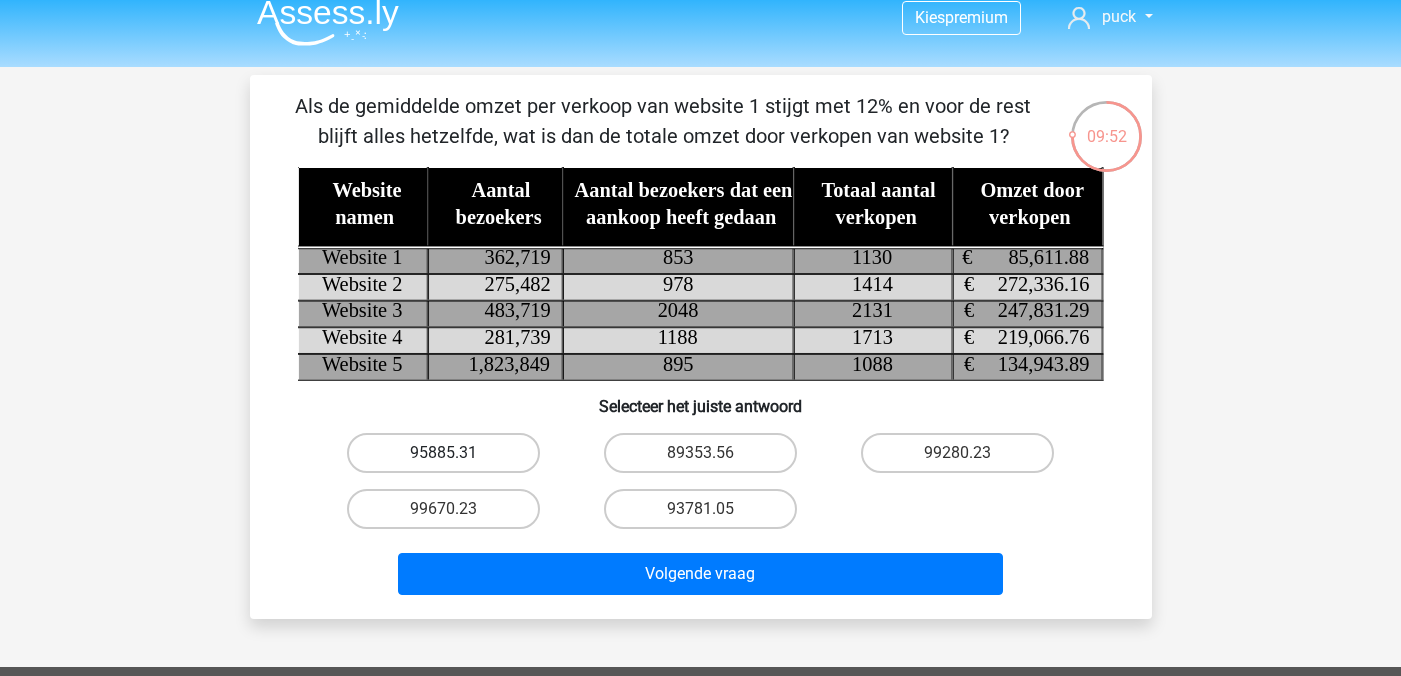 click on "95885.31" at bounding box center [443, 453] 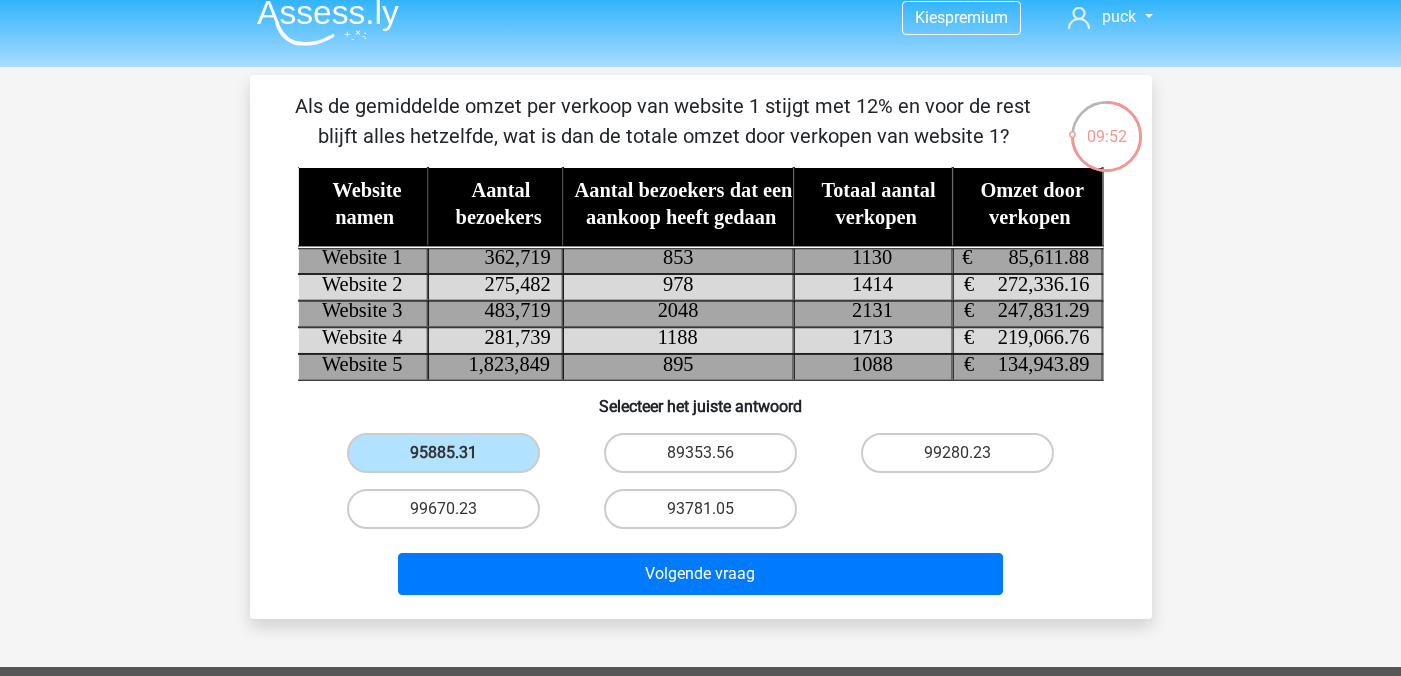 click on "Volgende vraag" at bounding box center [701, 578] 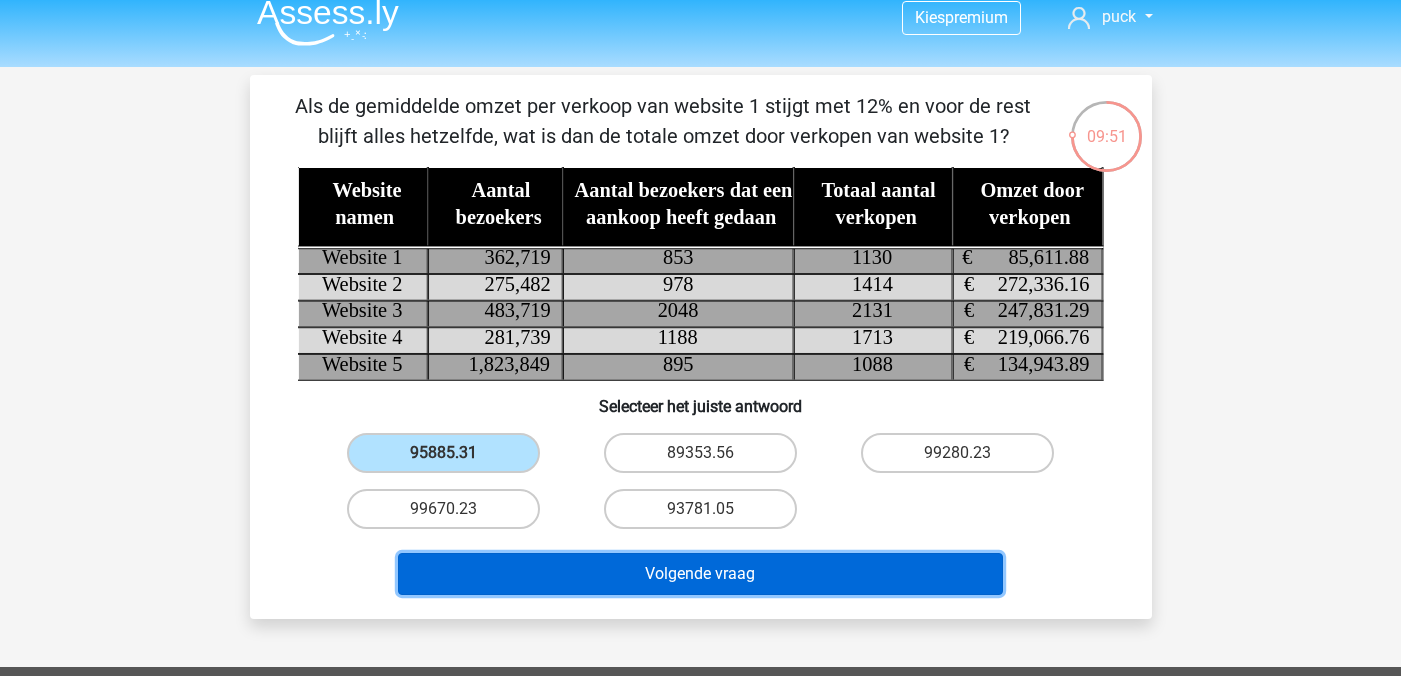 click on "Volgende vraag" at bounding box center (700, 574) 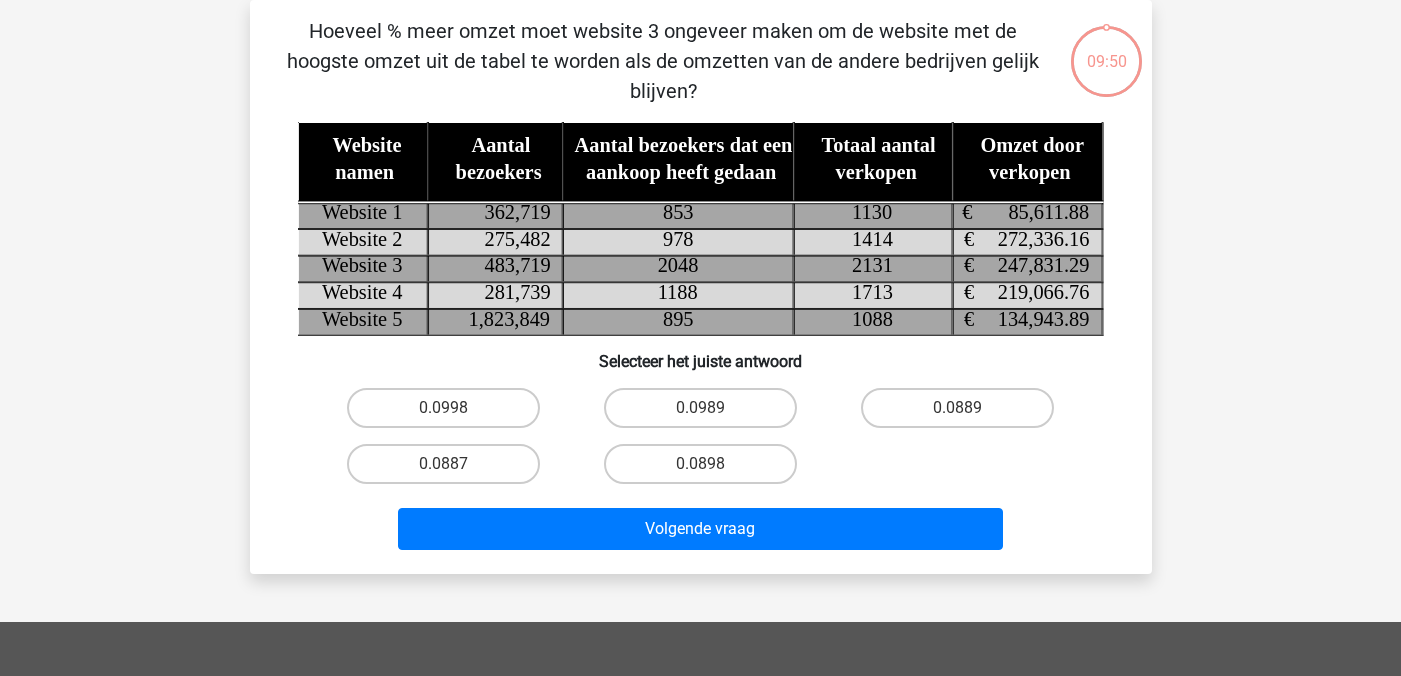 scroll, scrollTop: 5, scrollLeft: 0, axis: vertical 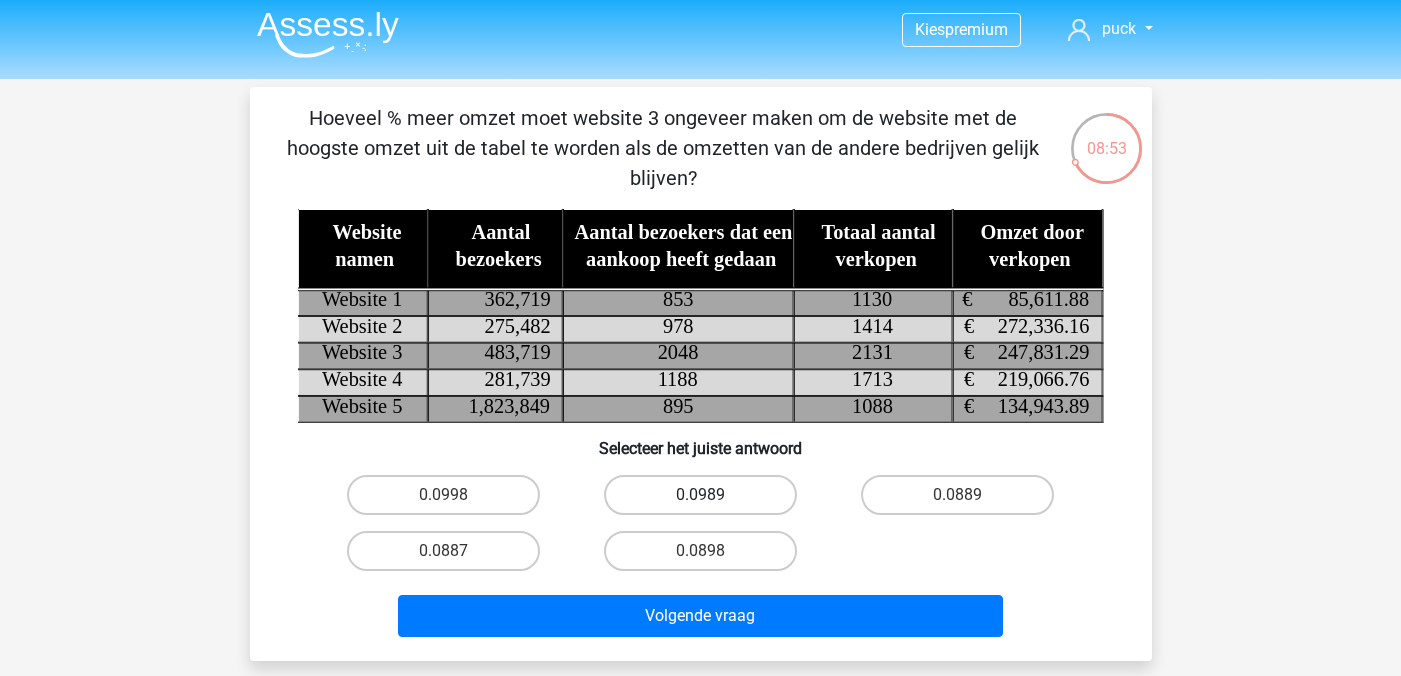 click on "0.0989" at bounding box center [700, 495] 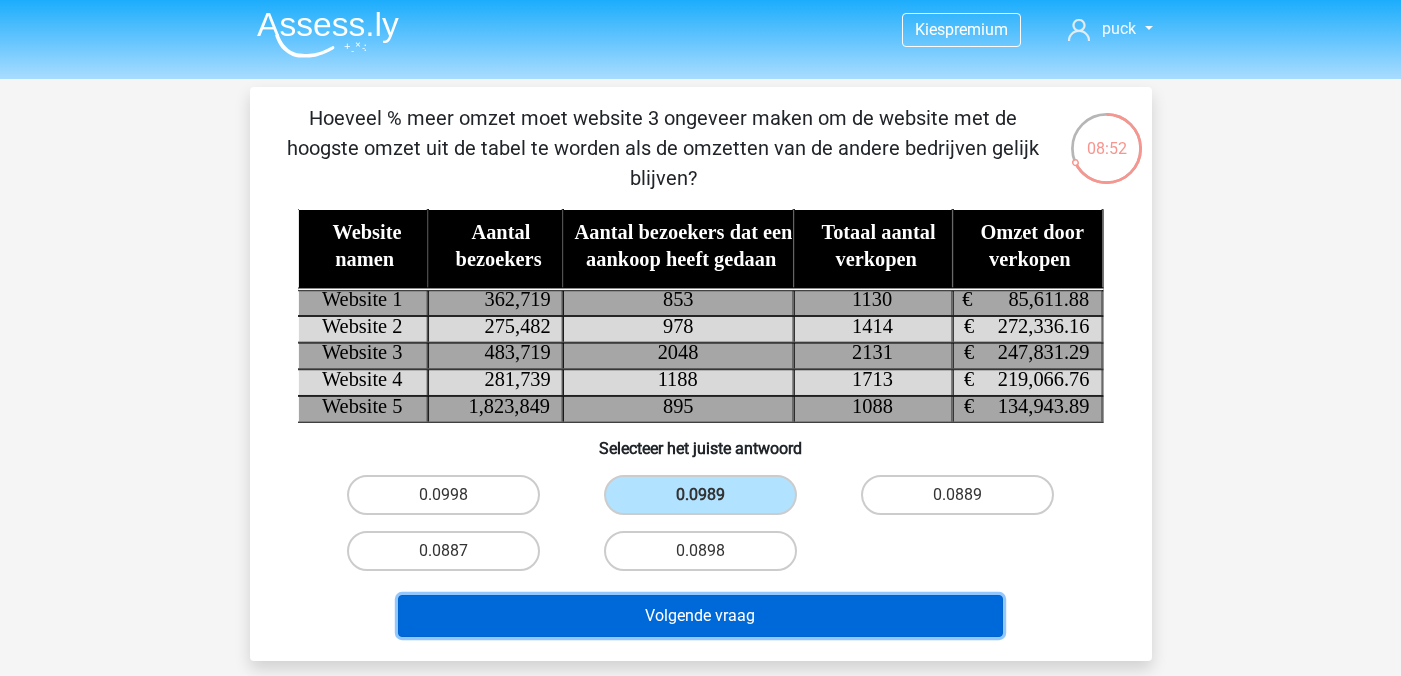 click on "Volgende vraag" at bounding box center (700, 616) 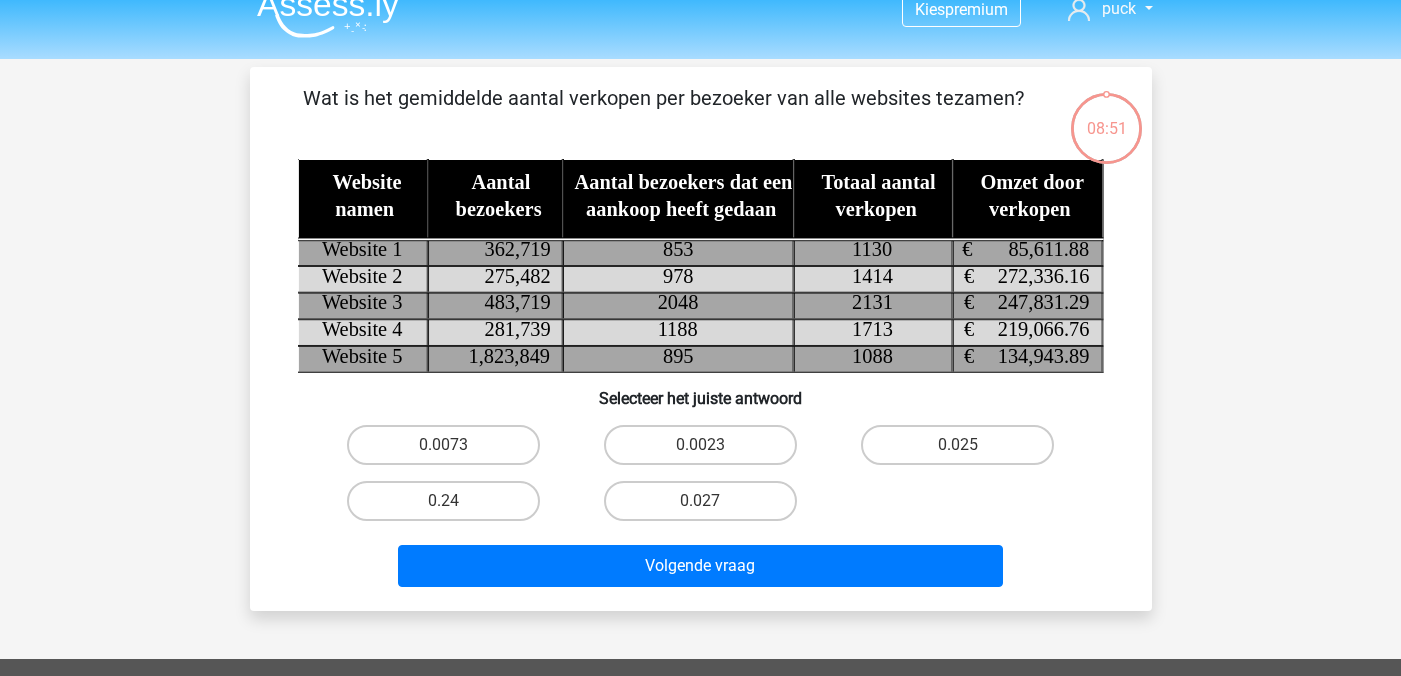 scroll, scrollTop: 0, scrollLeft: 0, axis: both 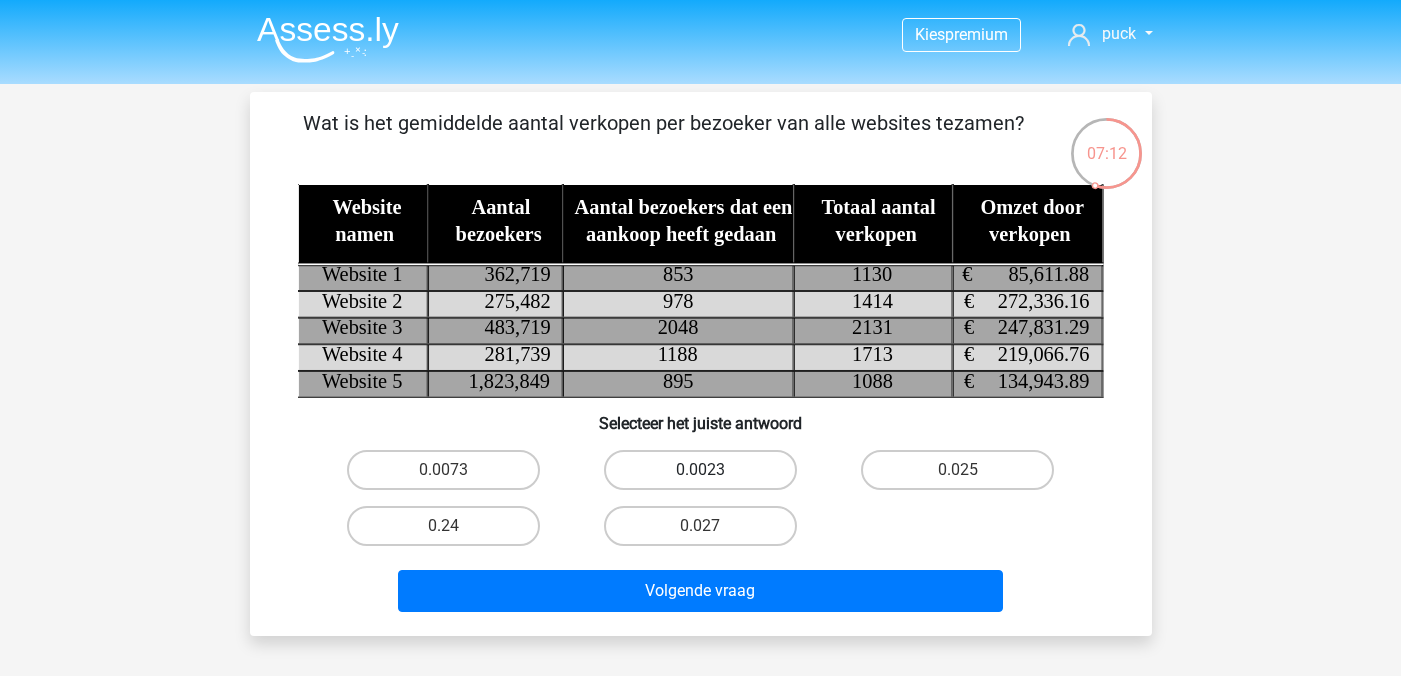 click on "0.0023" at bounding box center (700, 470) 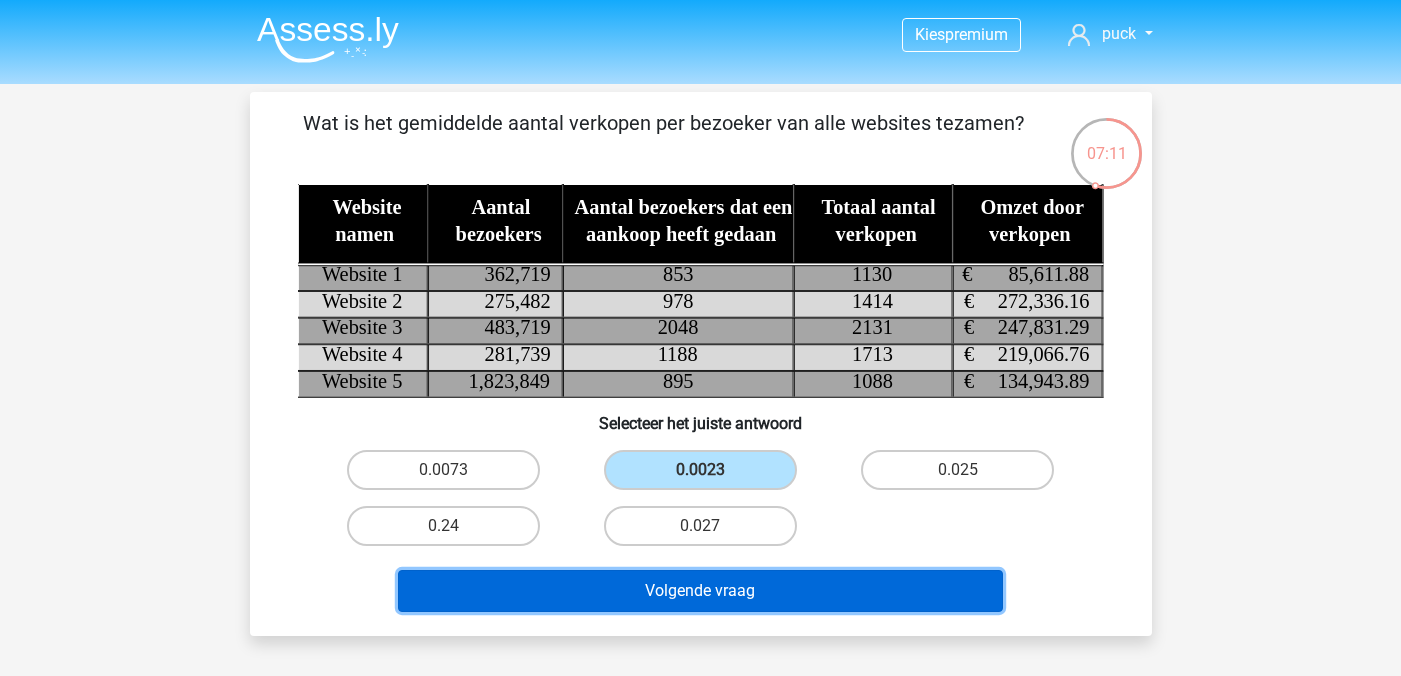 click on "Volgende vraag" at bounding box center [700, 591] 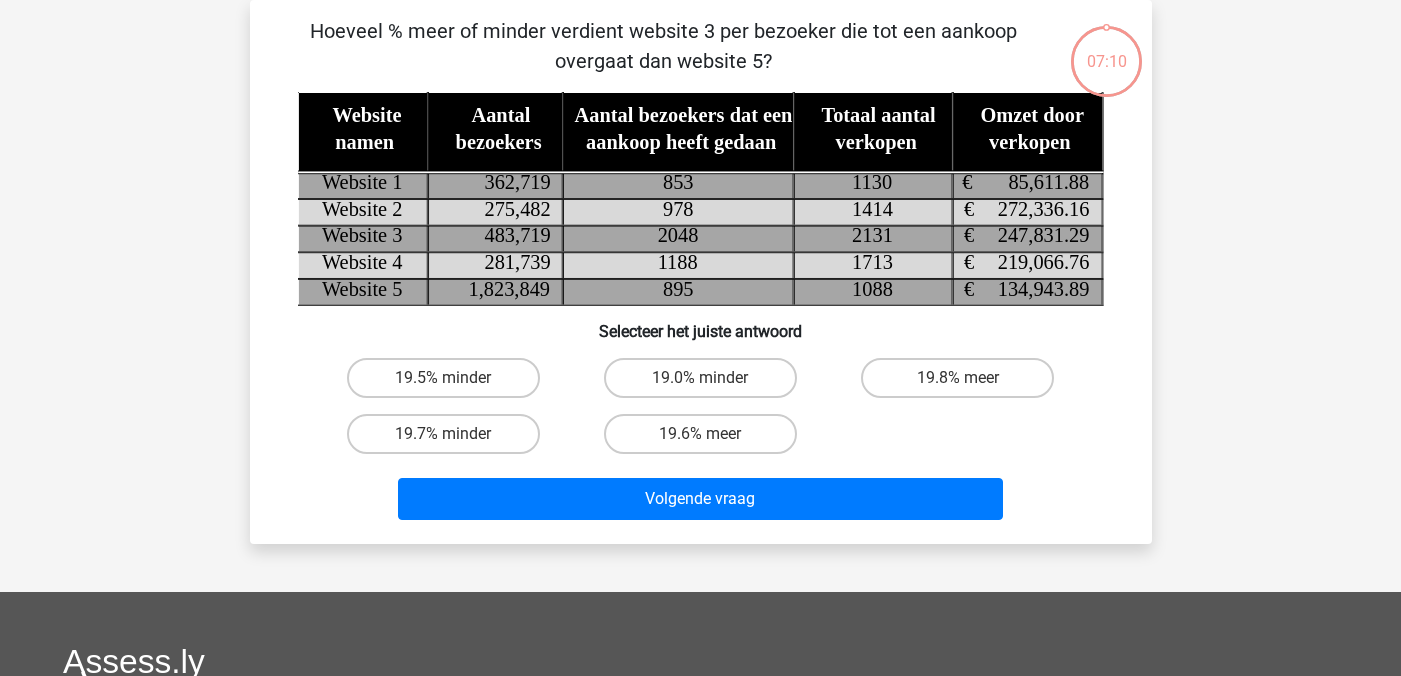 scroll, scrollTop: 9, scrollLeft: 0, axis: vertical 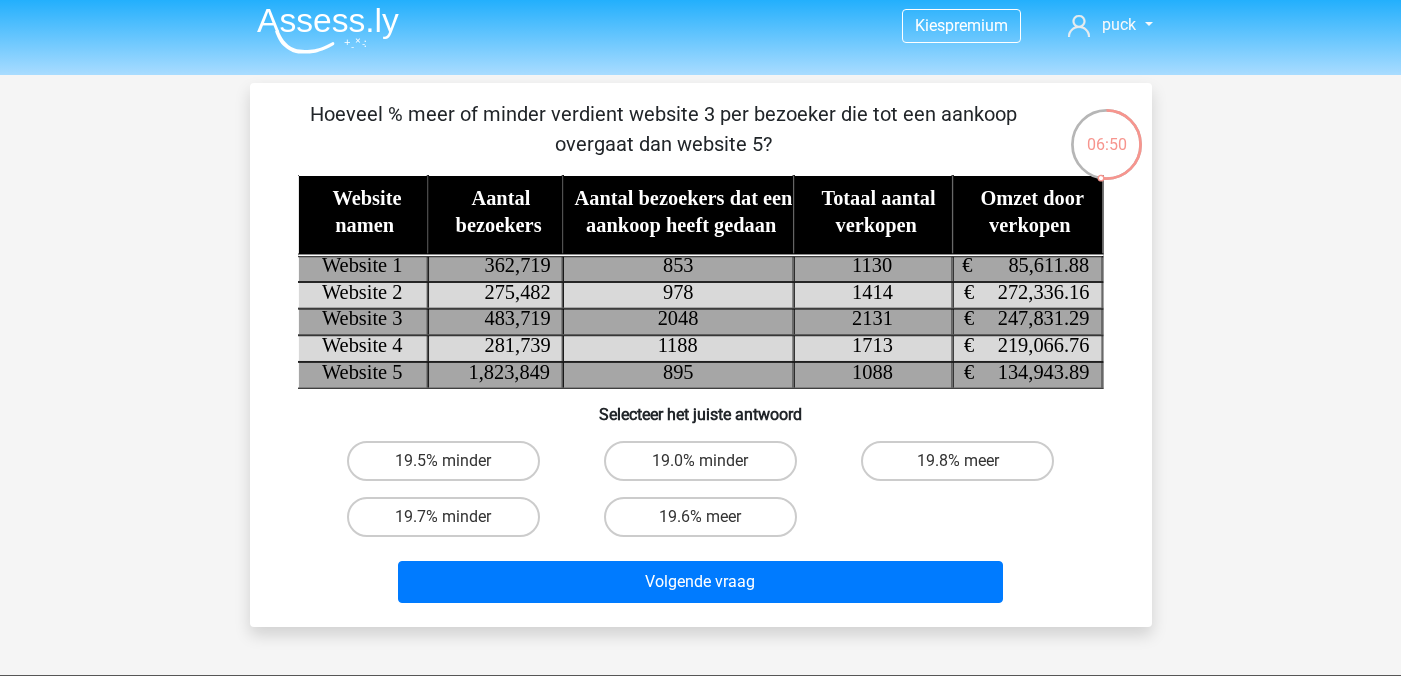 click on "Hoeveel % meer of minder verdient website 3 per bezoeker die tot een aankoop overgaat dan website 5?
Website  namen Aantal  bezoekers Aantal bezoekers dat een  aankoop heeft gedaan Totaal aantal  verkopen Omzet door  verkopen Website 1 362,719 853 1130 85,611.88 €  Website 2 275,482 978 1414 272,336.16 €  Website 3 483,719 2048 2131 247,831.29 €  Website 4 281,739 1188 1713 219,066.76 €  Website 5 1,823,849 895 1088 134,943.89 €
Selecteer het juiste antwoord" at bounding box center (701, 354) 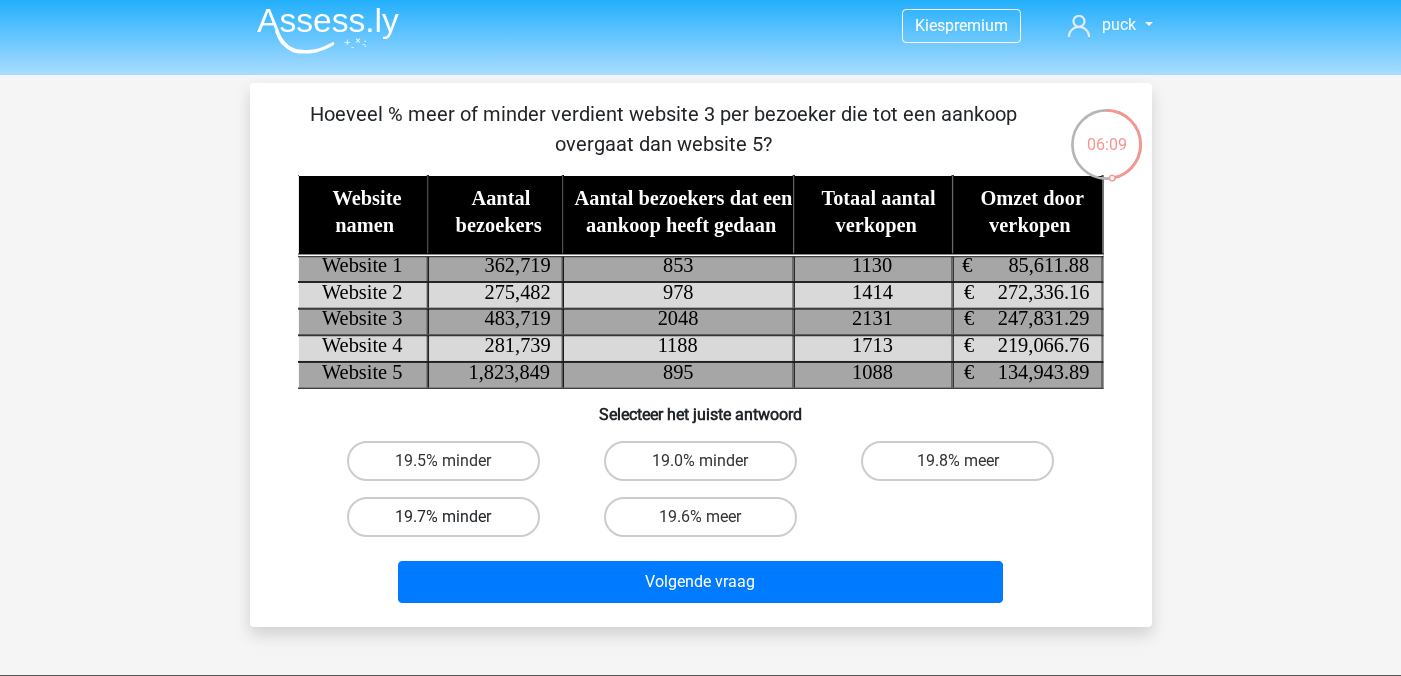 click on "19.7% minder" at bounding box center [443, 517] 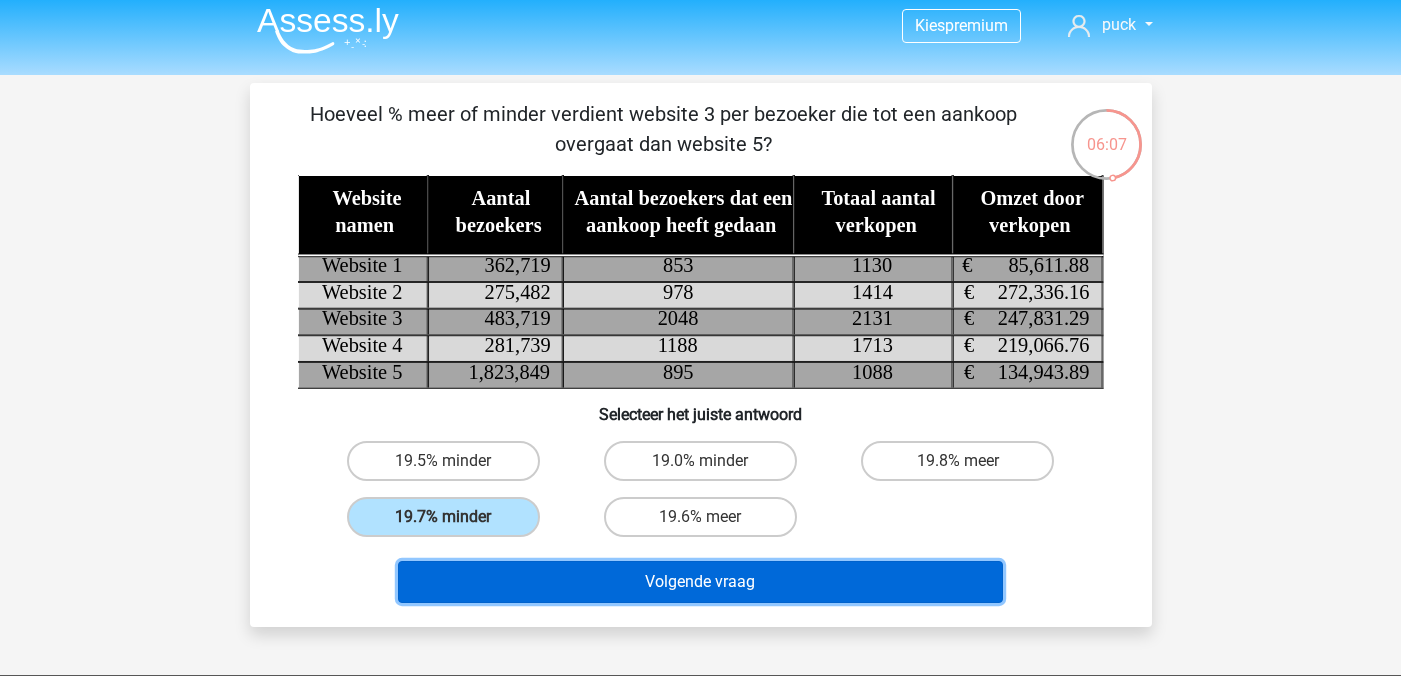 click on "Volgende vraag" at bounding box center (700, 582) 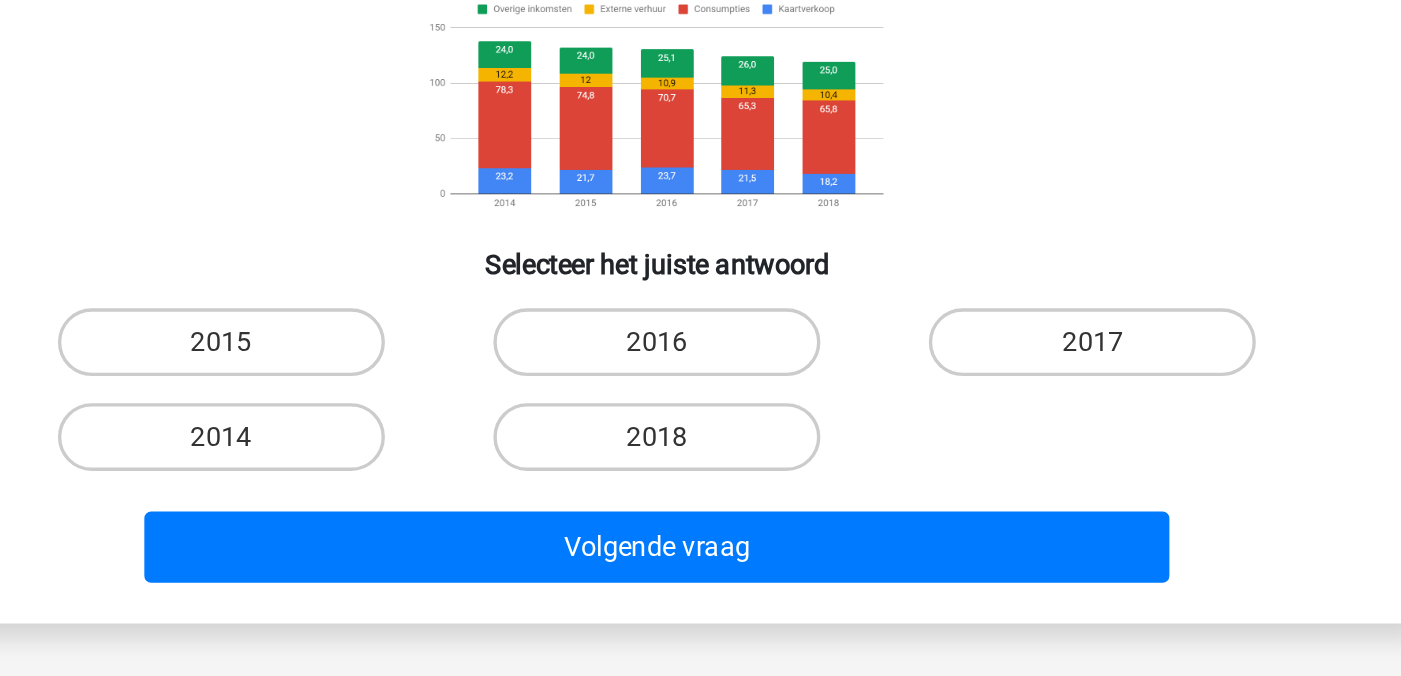 scroll, scrollTop: 104, scrollLeft: 0, axis: vertical 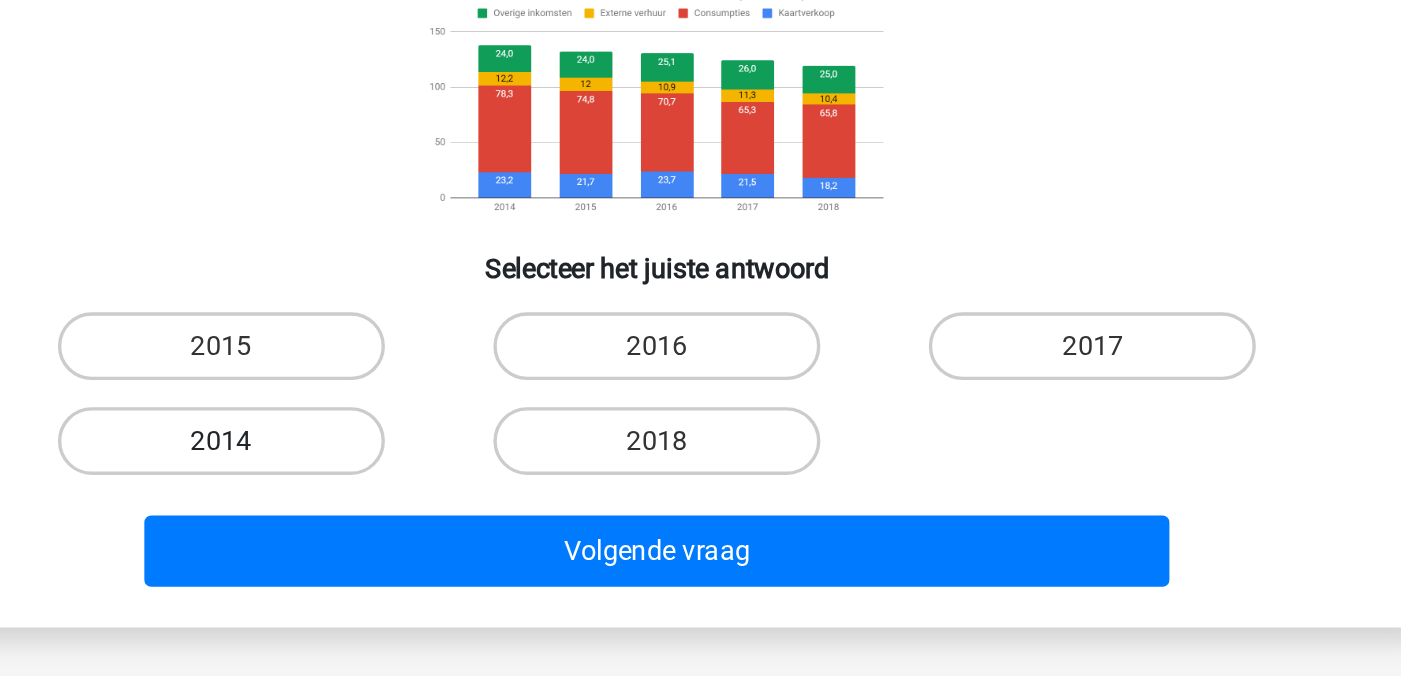 click on "2014" at bounding box center [443, 537] 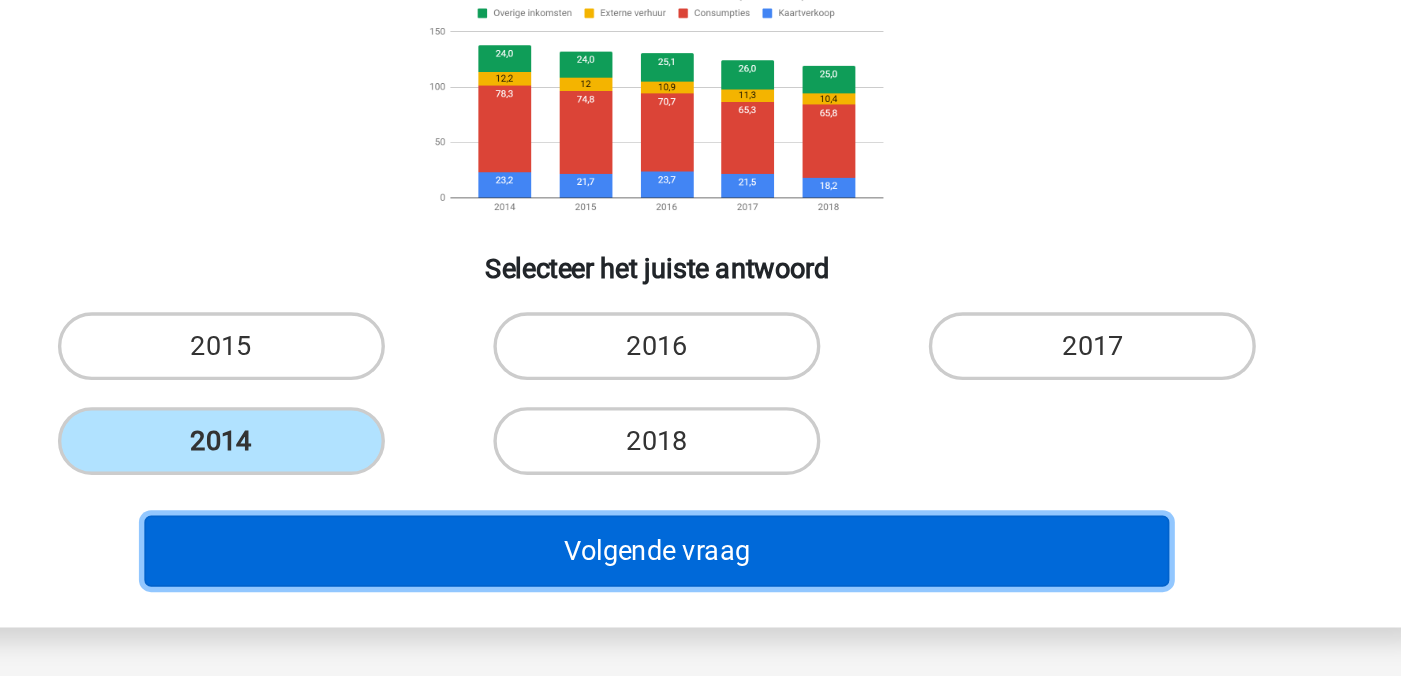 click on "Volgende vraag" at bounding box center (700, 602) 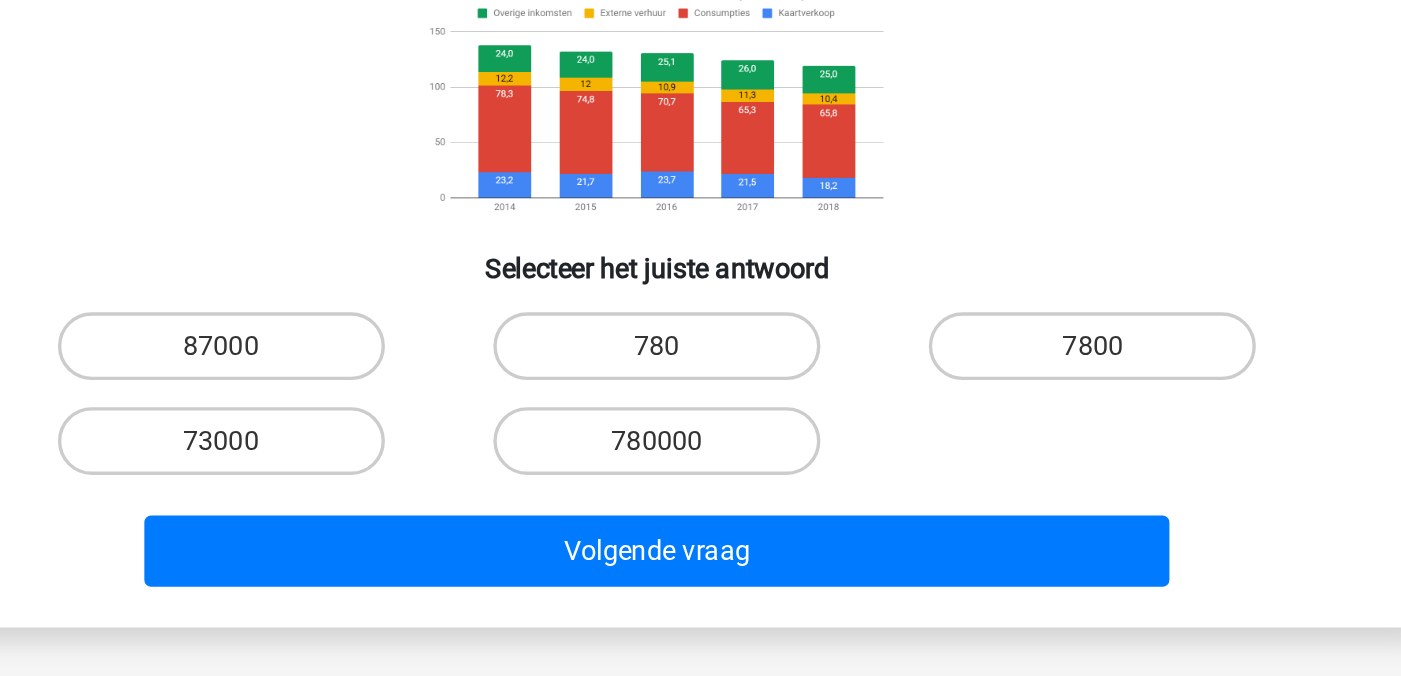 scroll, scrollTop: 92, scrollLeft: 0, axis: vertical 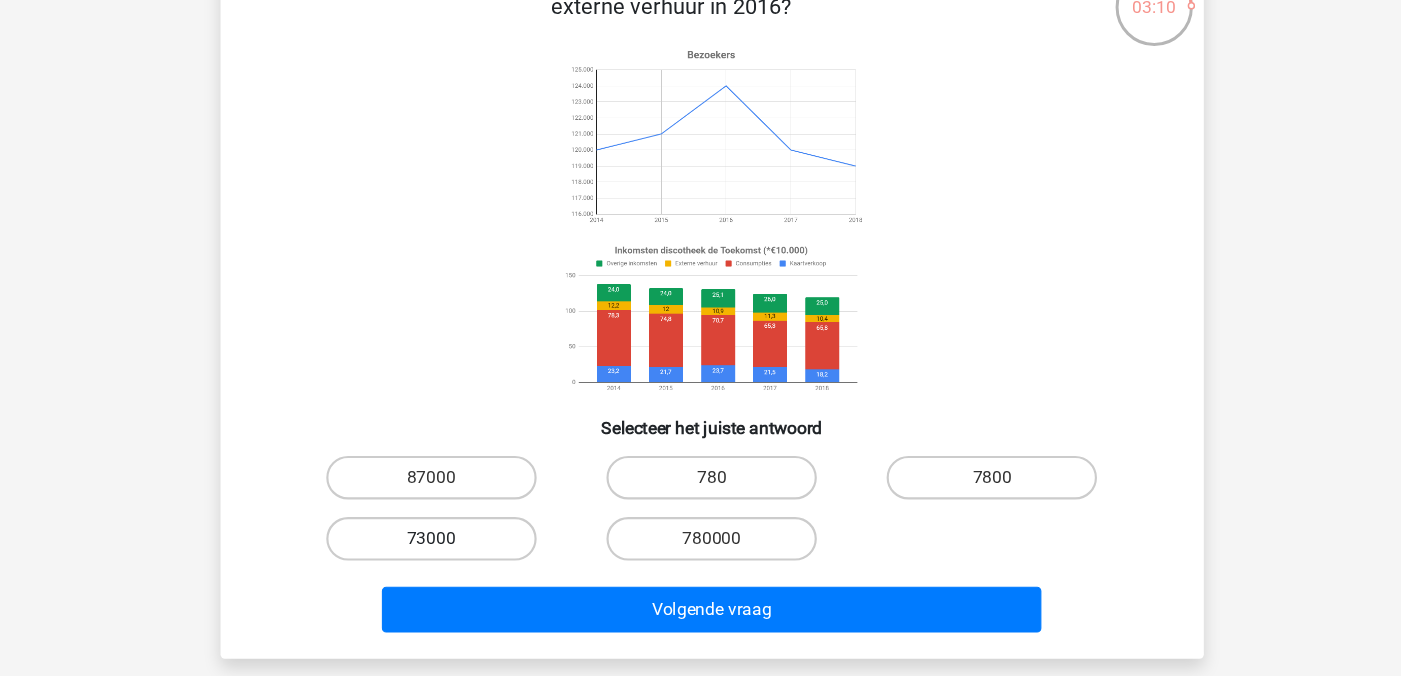click on "73000" at bounding box center (443, 549) 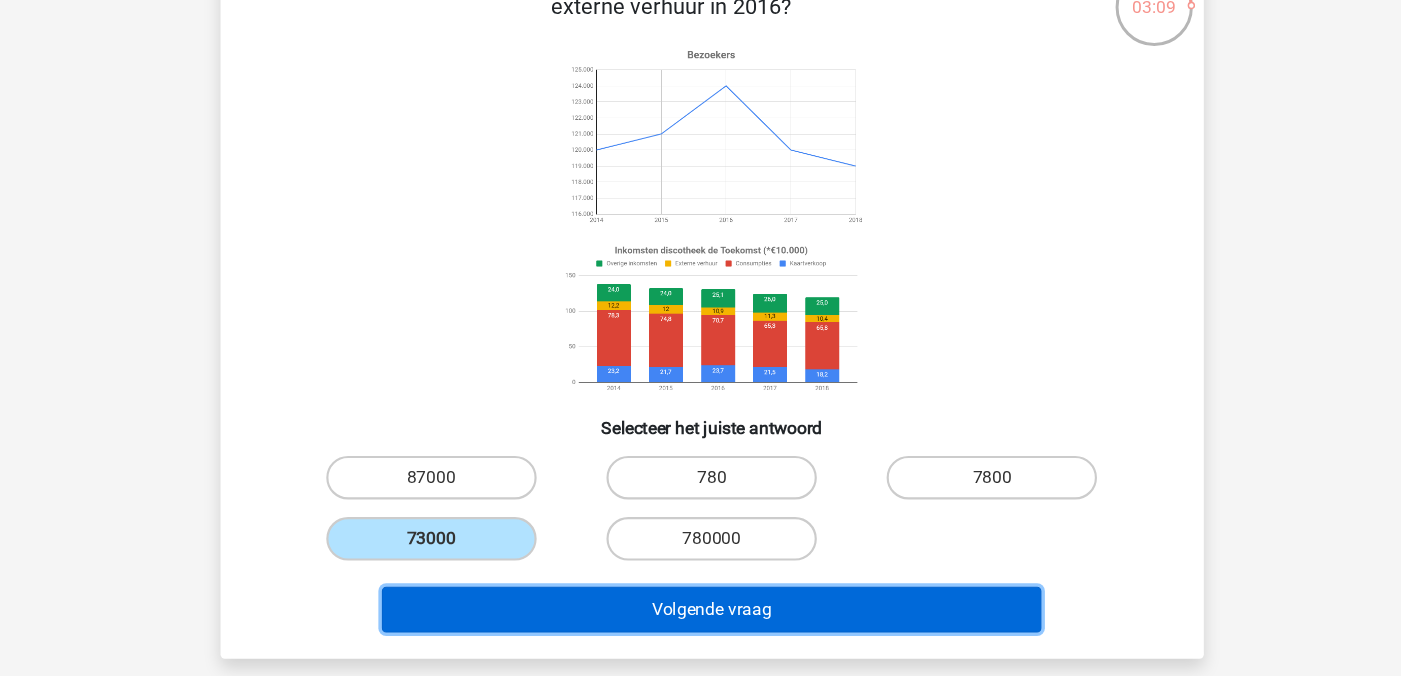 click on "Volgende vraag" at bounding box center (700, 614) 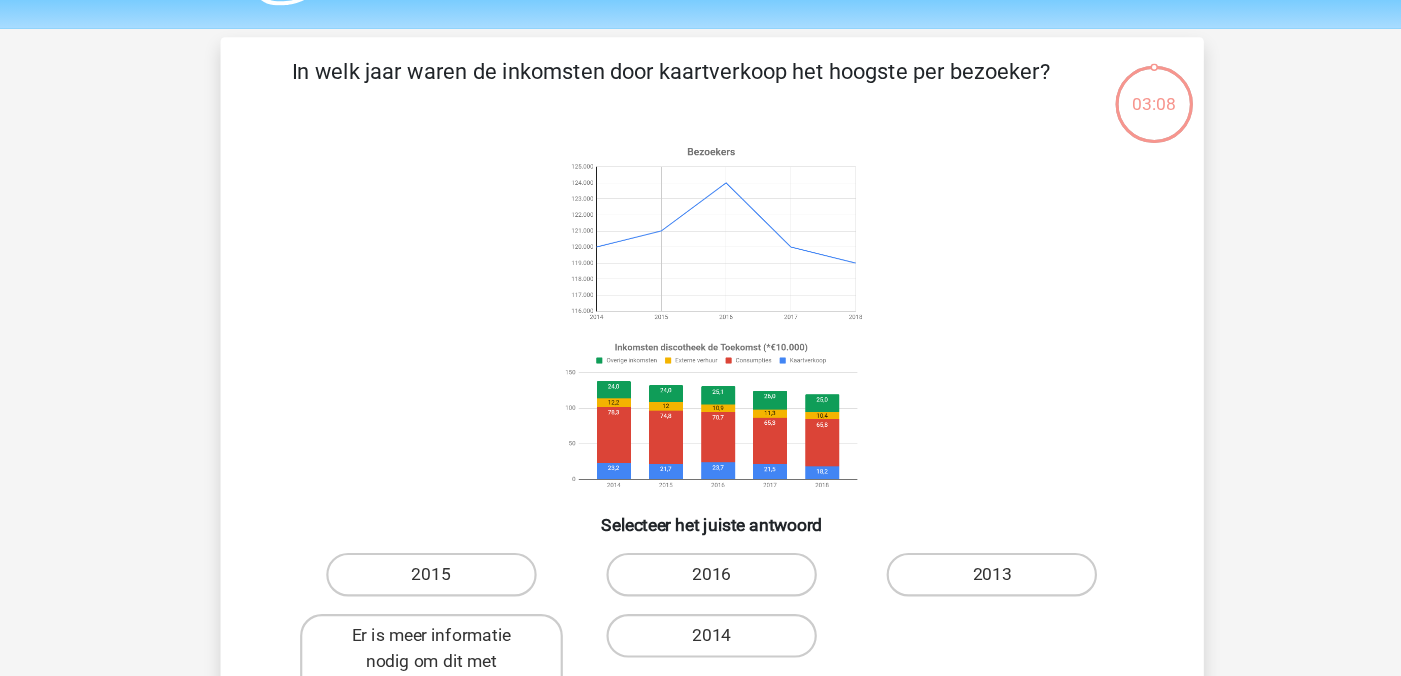 scroll, scrollTop: 42, scrollLeft: 0, axis: vertical 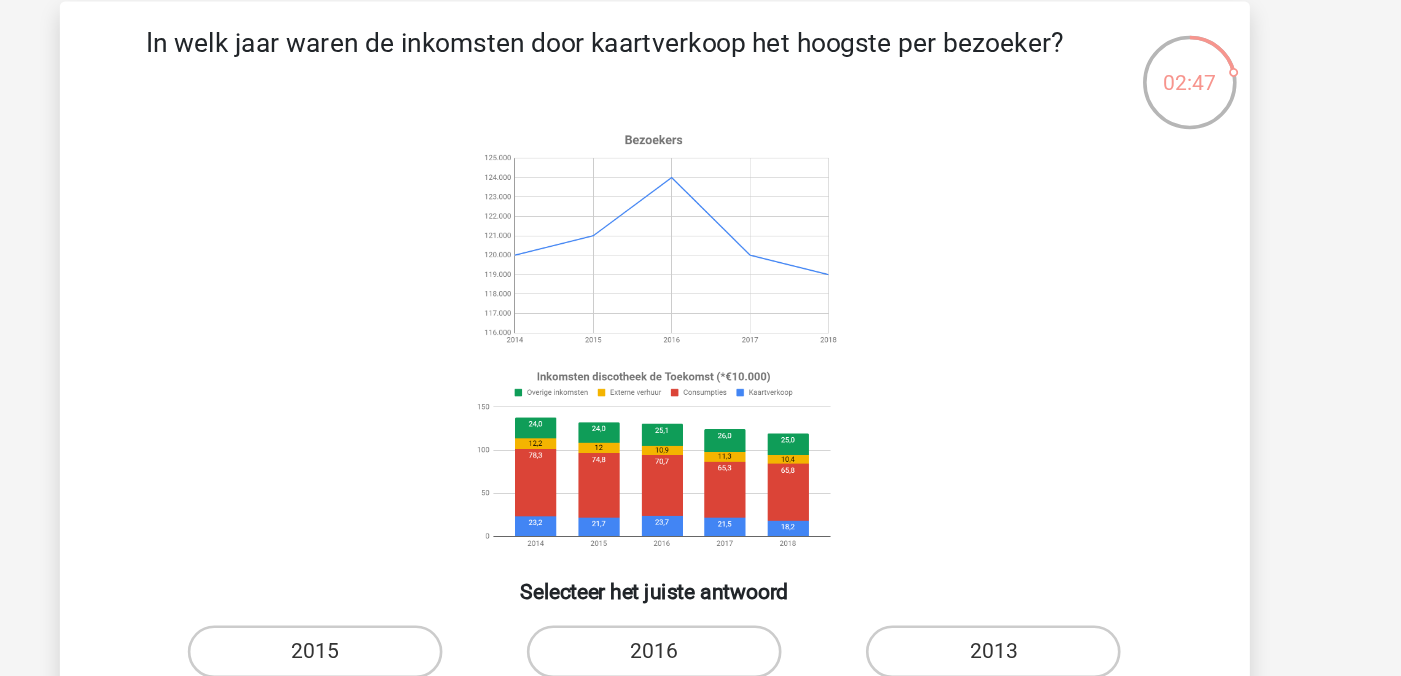 click at bounding box center [701, 307] 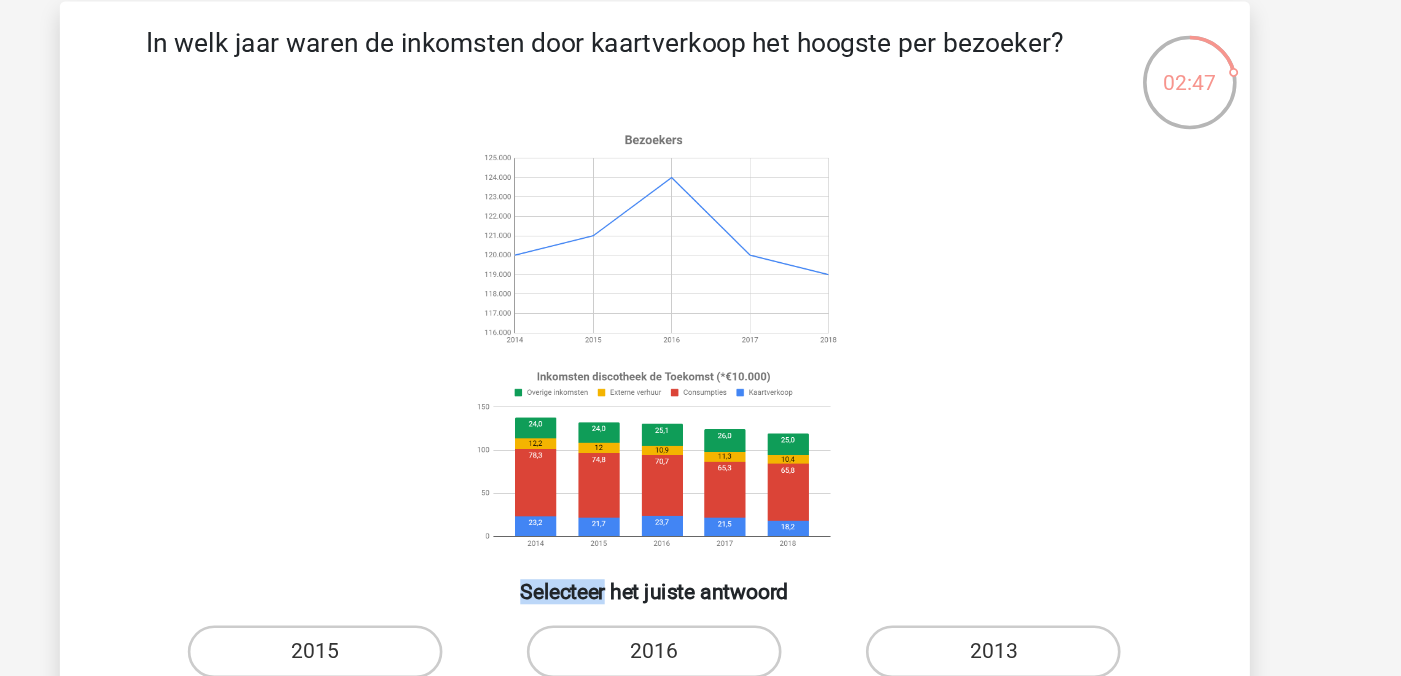 click at bounding box center [701, 307] 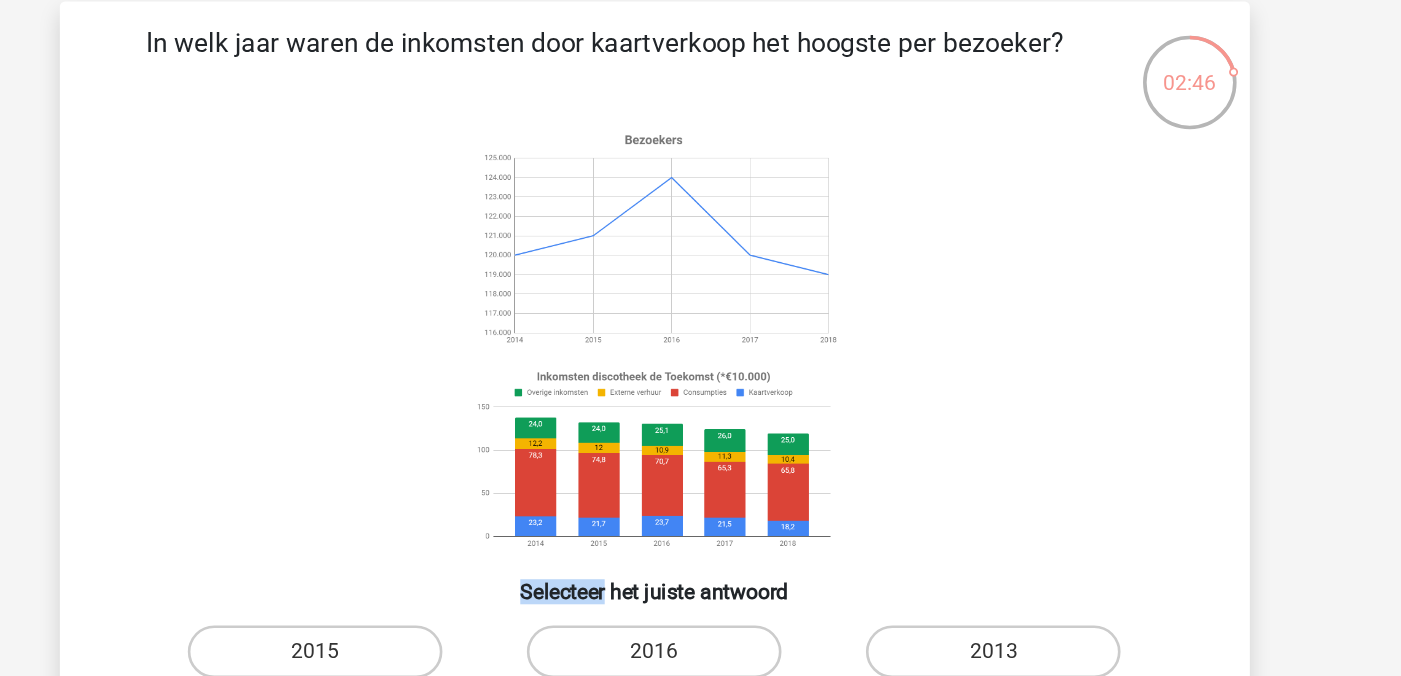 click at bounding box center (701, 307) 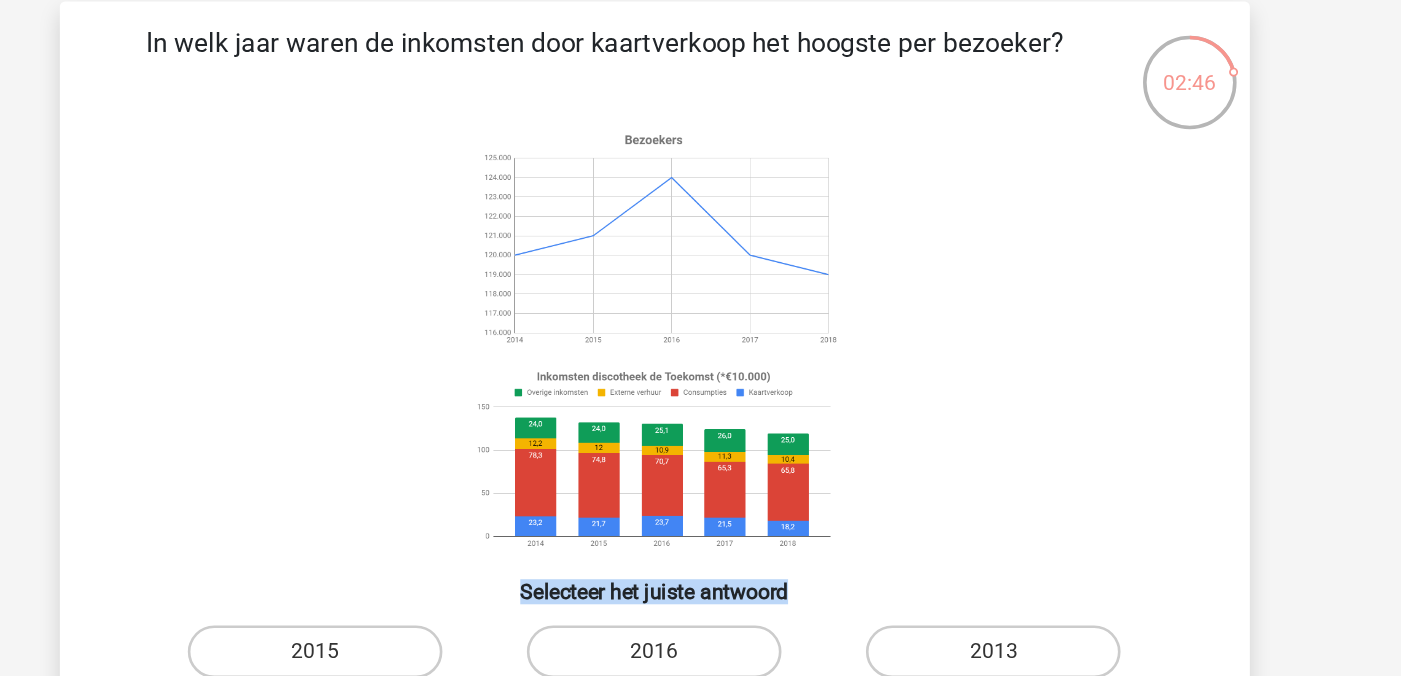 click at bounding box center (701, 307) 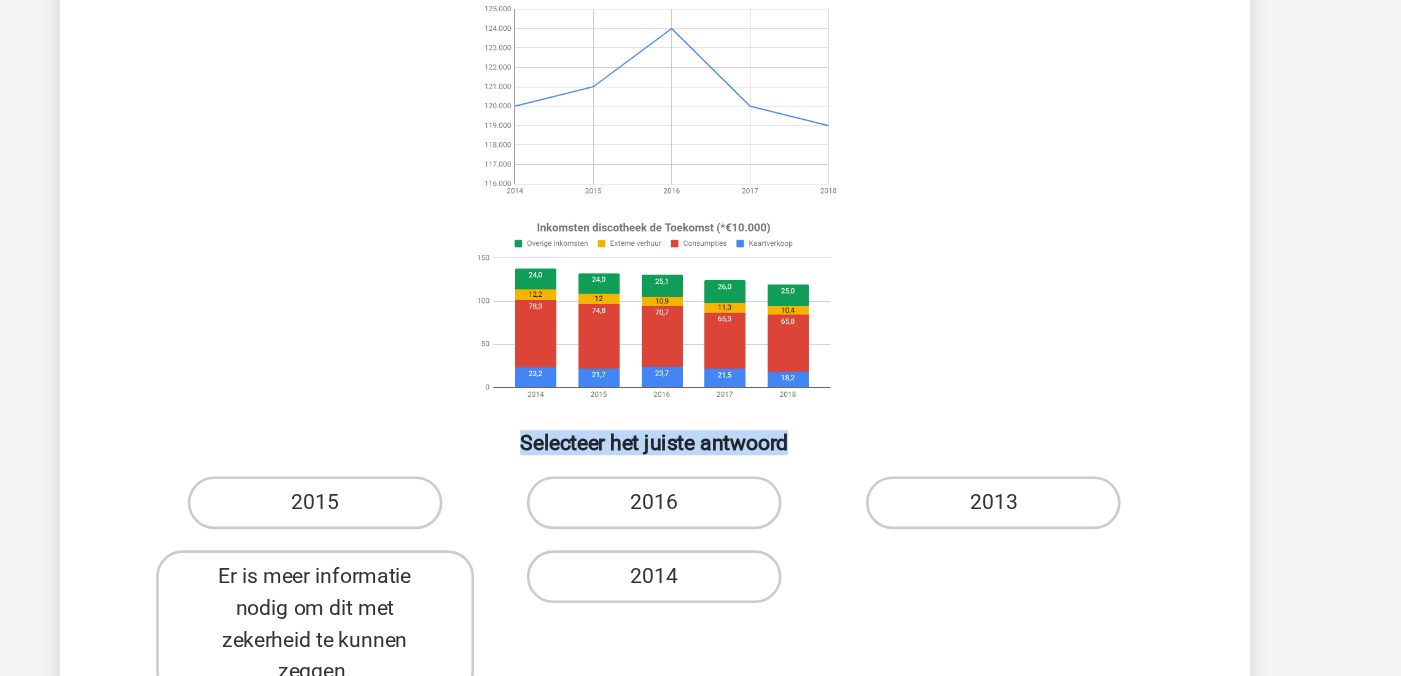 scroll, scrollTop: 44, scrollLeft: 0, axis: vertical 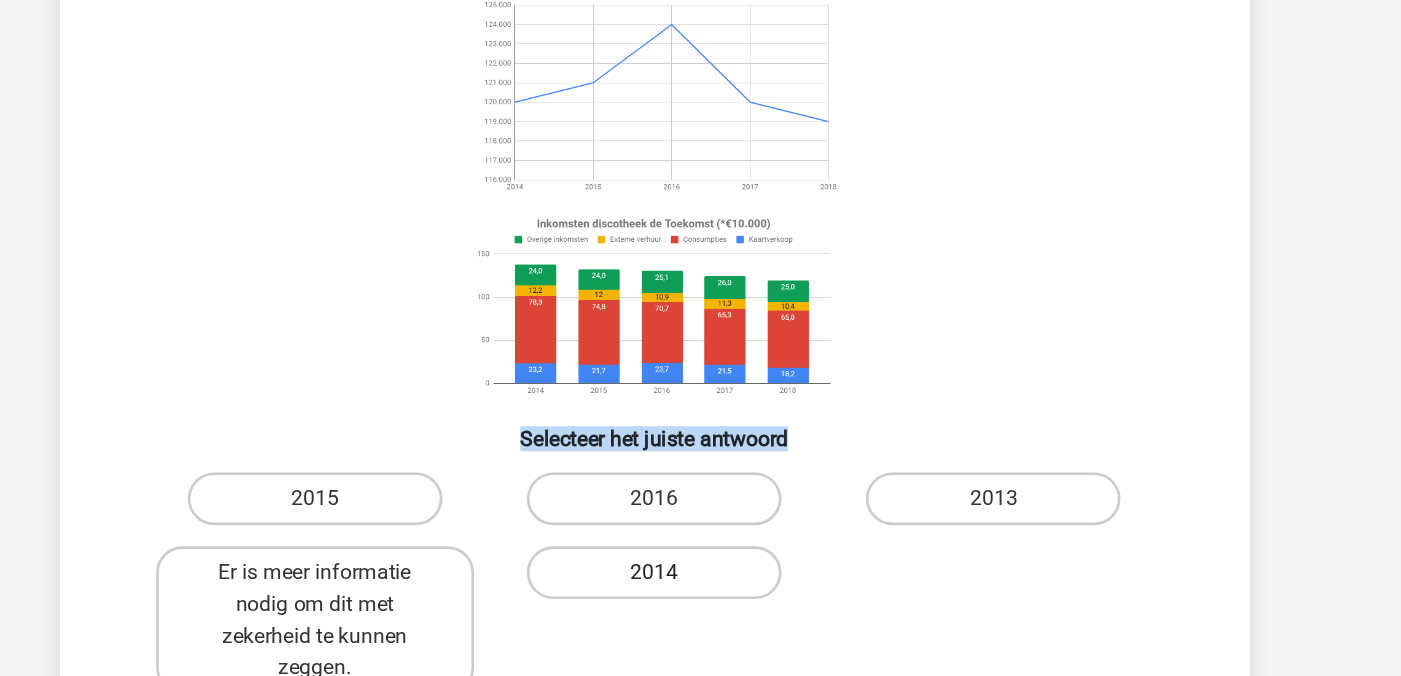 click on "2014" at bounding box center (700, 597) 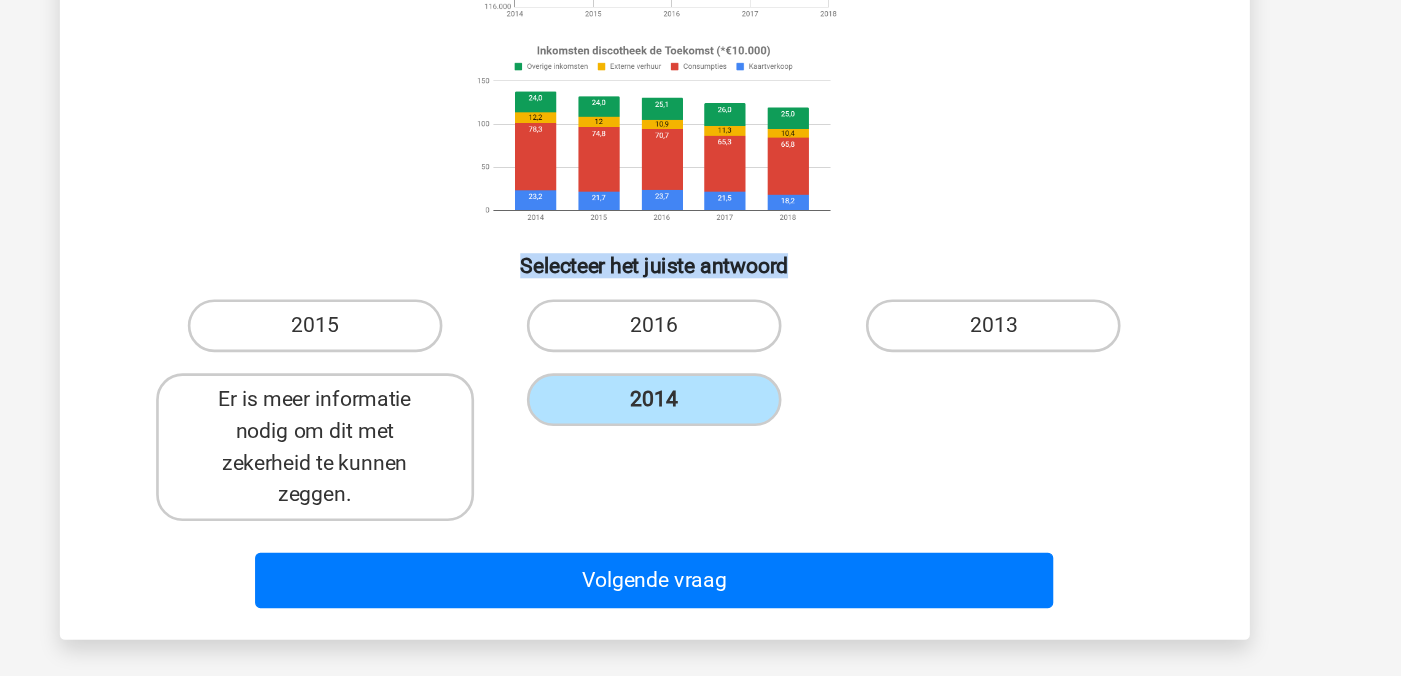 scroll, scrollTop: 288, scrollLeft: 0, axis: vertical 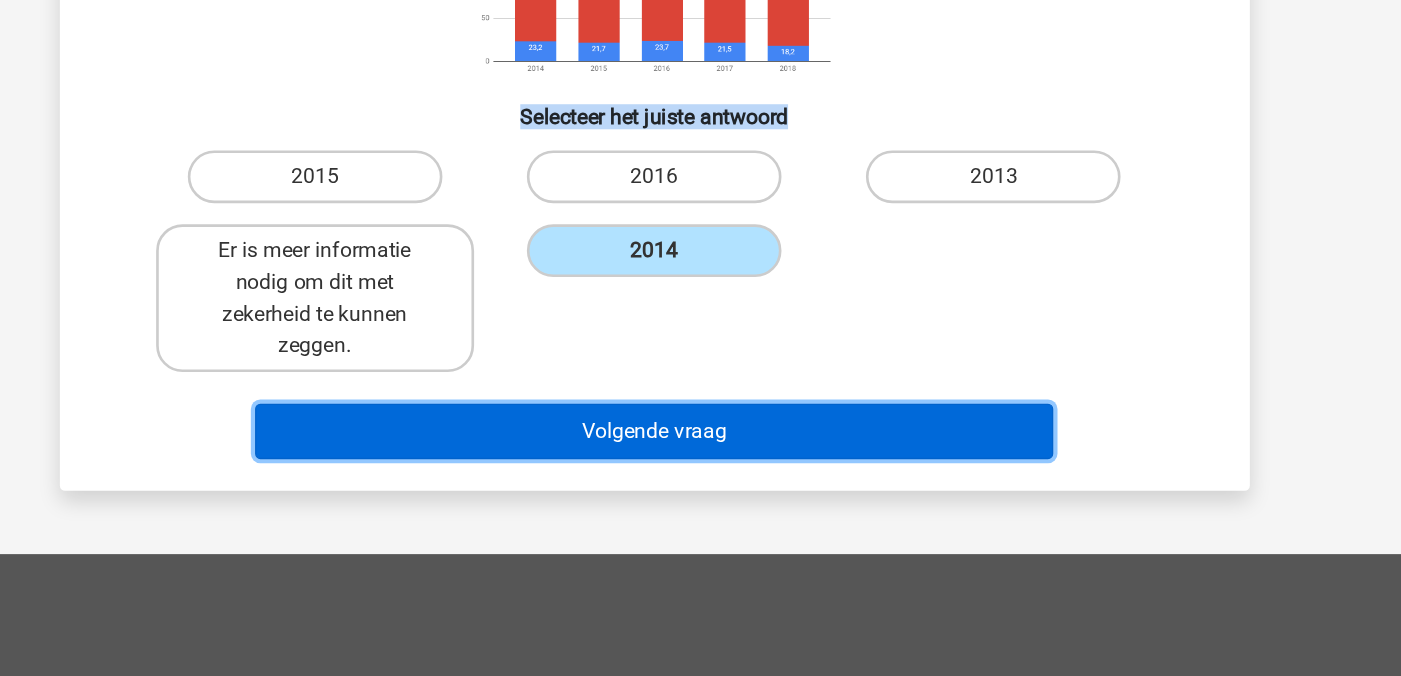 click on "Volgende vraag" at bounding box center (700, 490) 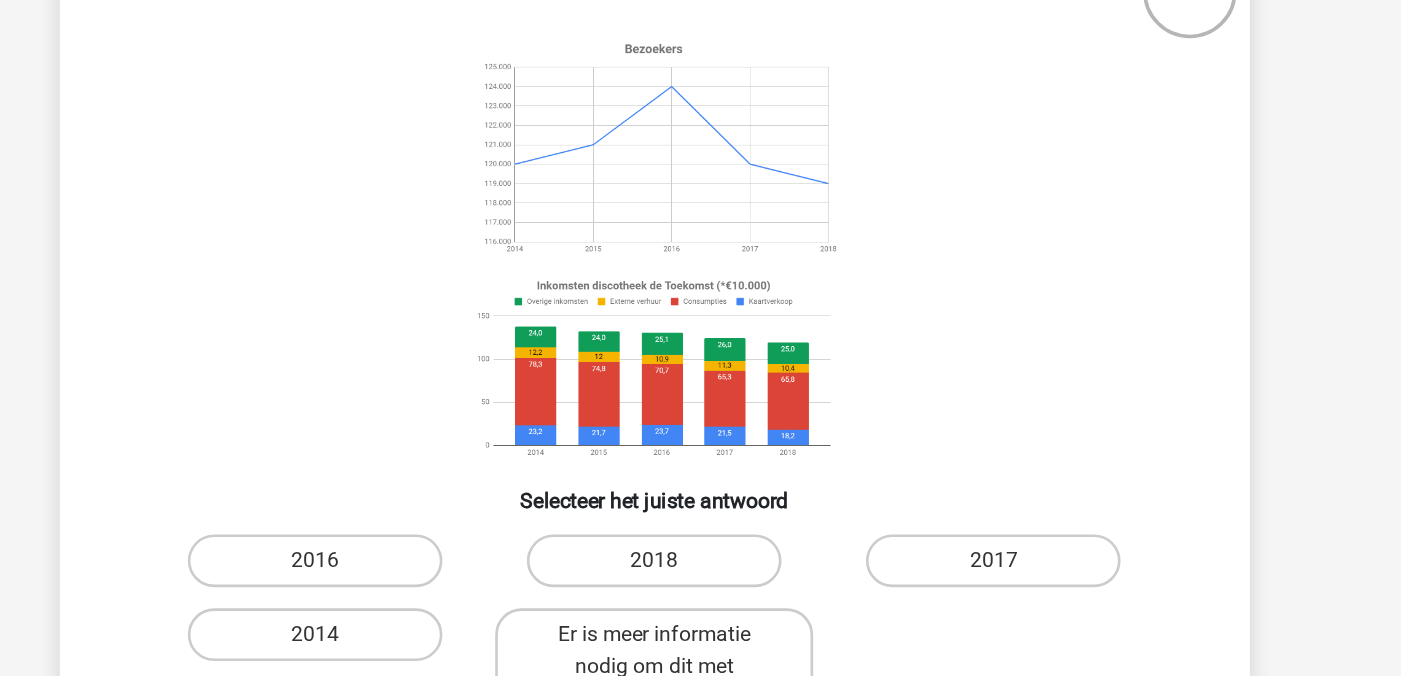 scroll, scrollTop: 77, scrollLeft: 0, axis: vertical 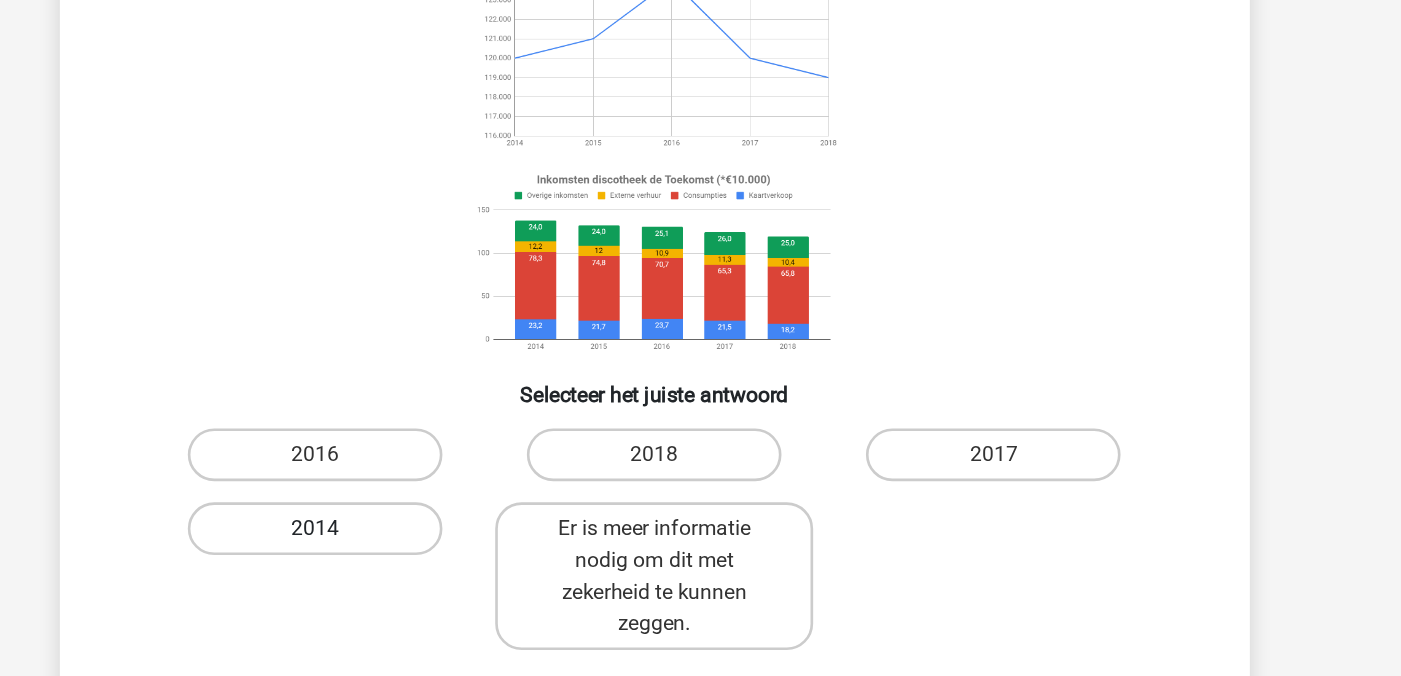 click on "2014" at bounding box center [443, 564] 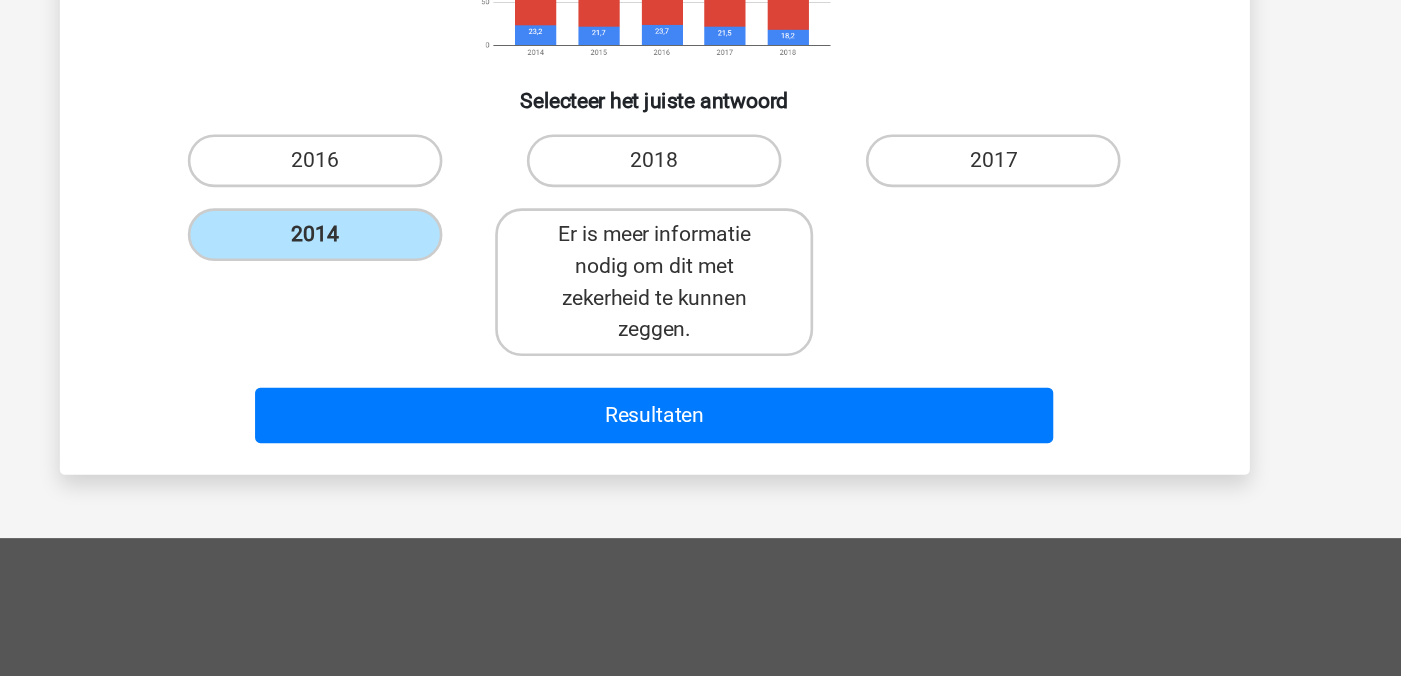scroll, scrollTop: 354, scrollLeft: 0, axis: vertical 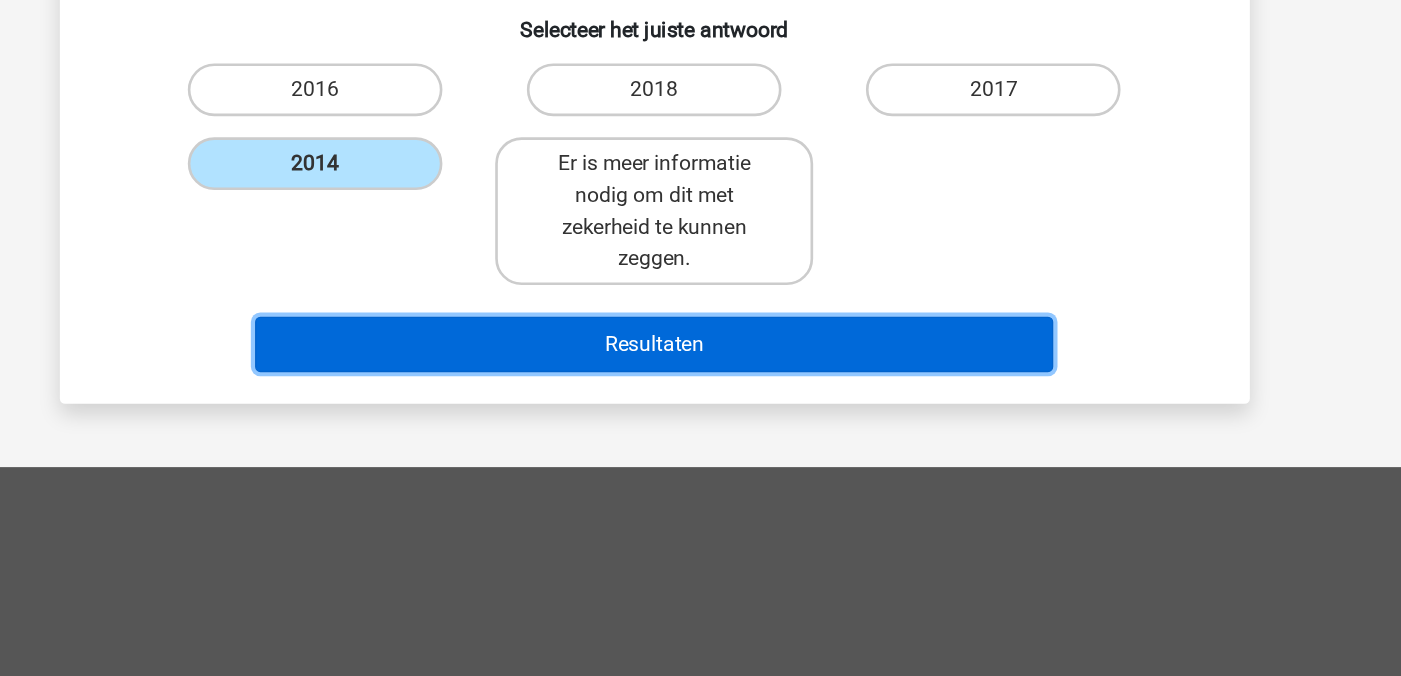 click on "Resultaten" at bounding box center (700, 424) 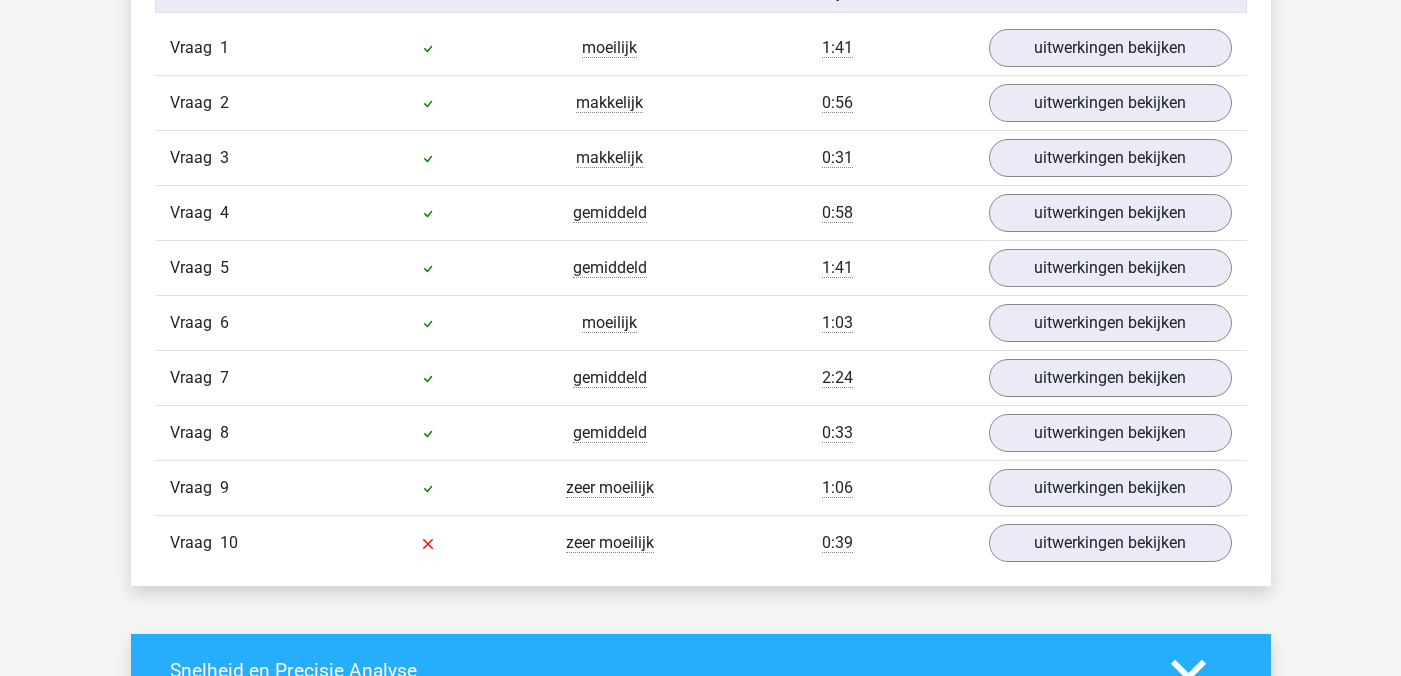 scroll, scrollTop: 1741, scrollLeft: 0, axis: vertical 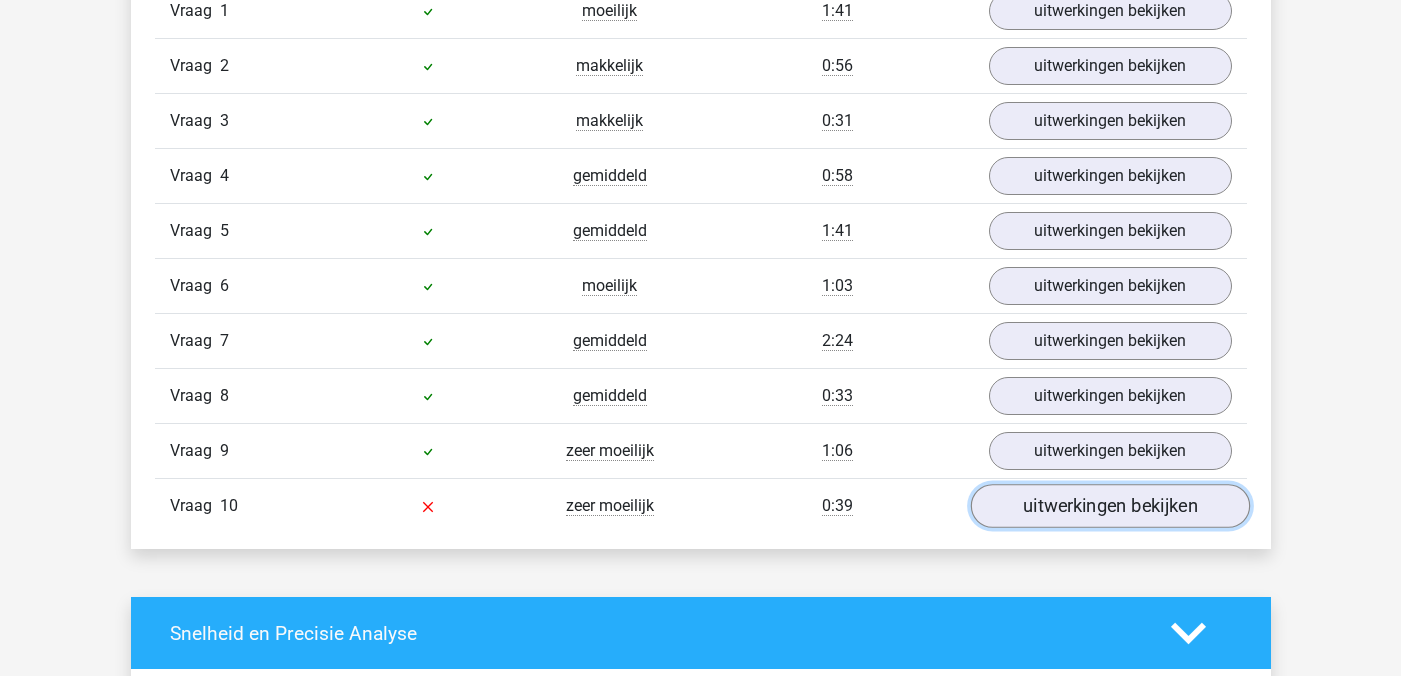 click on "uitwerkingen bekijken" at bounding box center (1109, 506) 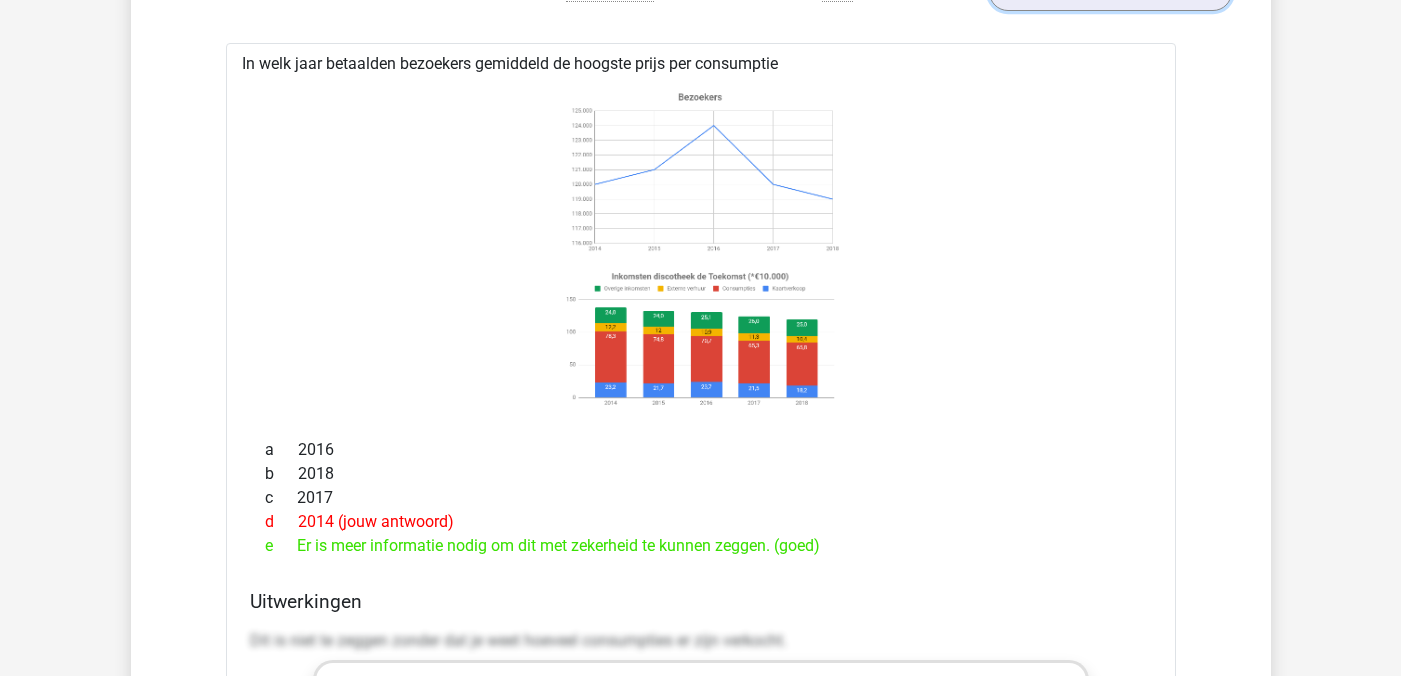 scroll, scrollTop: 2203, scrollLeft: 0, axis: vertical 